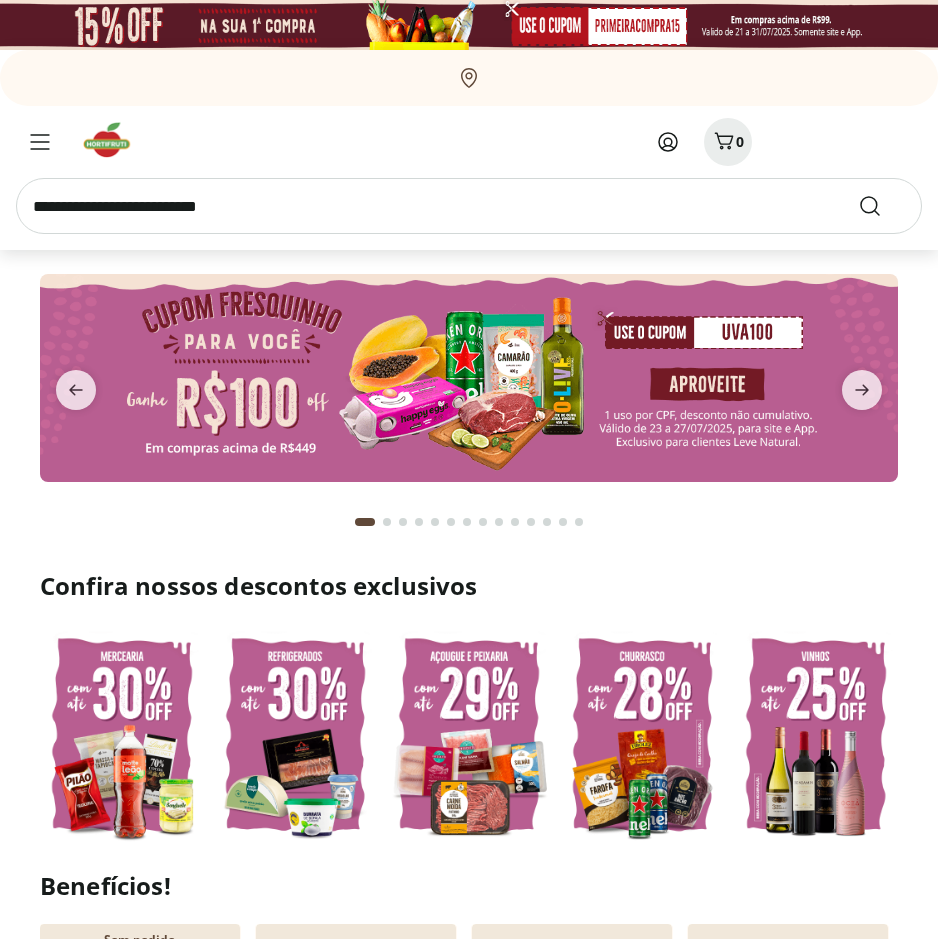 scroll, scrollTop: 0, scrollLeft: 0, axis: both 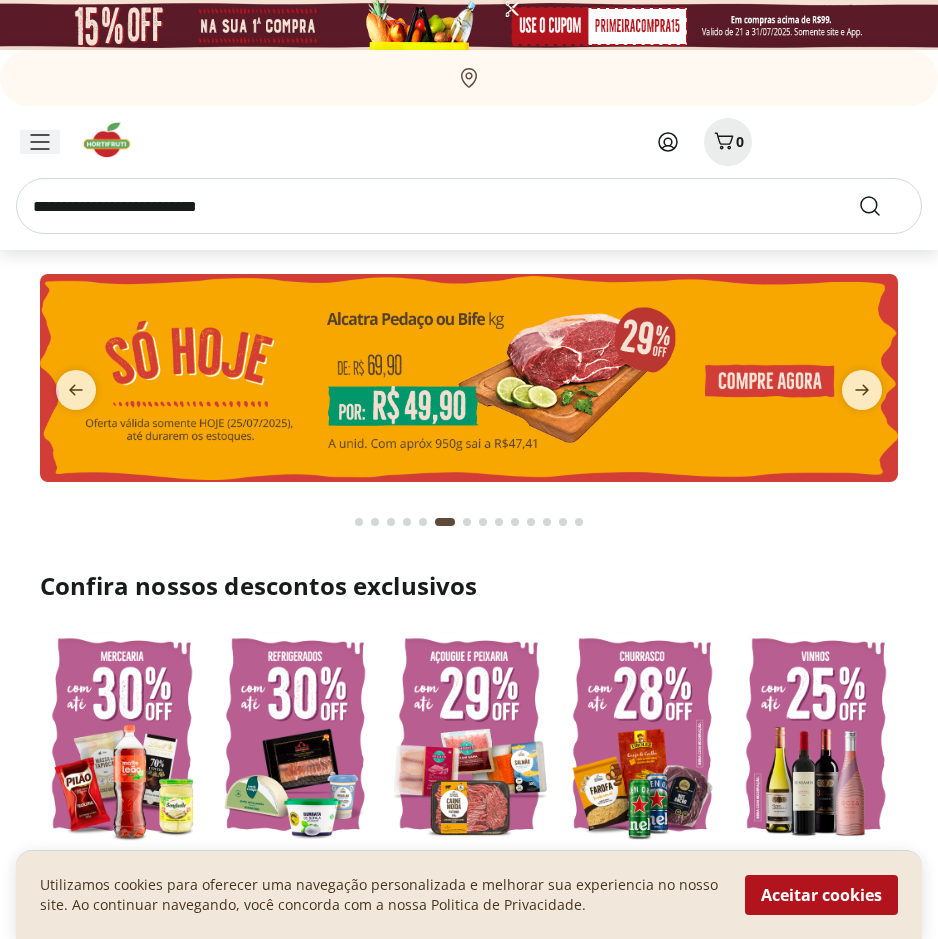 click 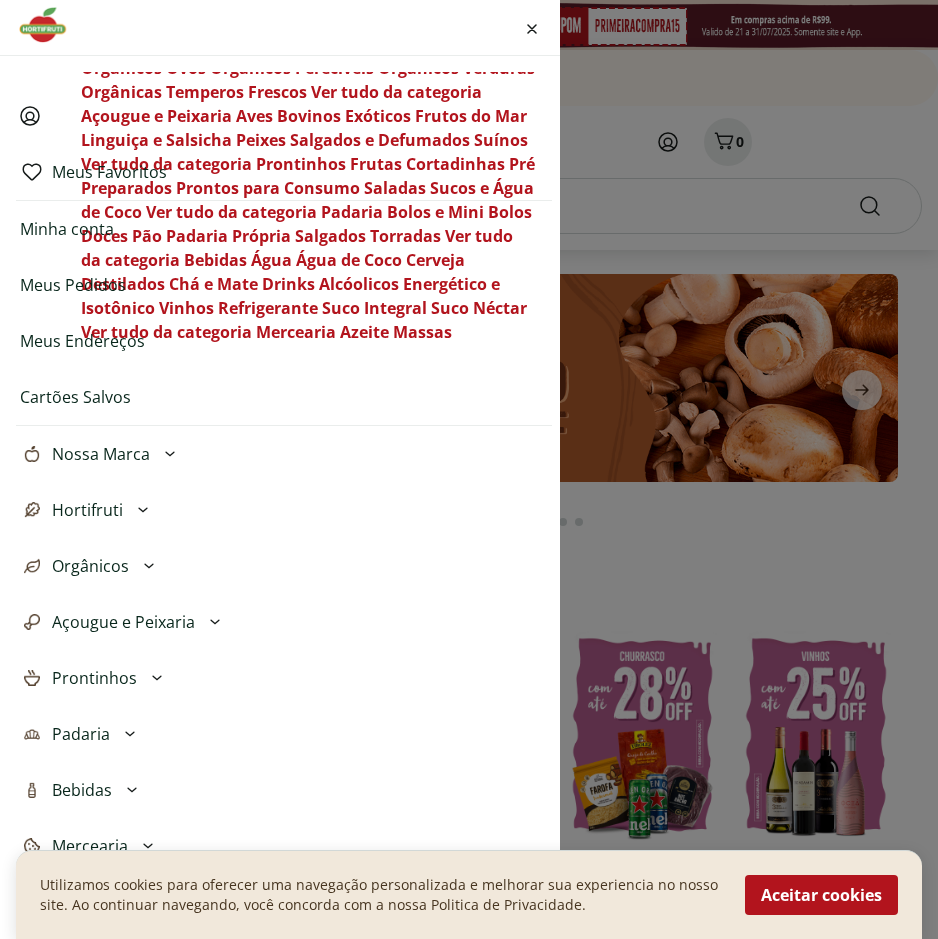 click on "Olá,   [FIRST] Meus Favoritos Minha conta Meus Pedidos Meus Endereços Cartões Salvos Nossa Marca Açougue & Peixaria Congelados e Refrigerados Frutas, Legumes e Verduras Orgânicos Mercearia Sorvetes Ver tudo da categoria Hortifruti Cogumelos Frutas Legumes Ovos Temperos Frescos Verduras Ver tudo da categoria Orgânicos Bebidas Orgânicas Frutas Orgânicas Legumes Orgânicos Ovos Orgânicos Perecíveis Orgânicos Verduras Orgânicas Temperos Frescos Ver tudo da categoria Açougue e Peixaria Aves Bovinos Exóticos Frutos do Mar Linguiça e Salsicha Peixes Salgados e Defumados Suínos Ver tudo da categoria Prontinhos Frutas Cortadinhas Pré Preparados Prontos para Consumo Saladas Sucos e Água de Coco Ver tudo da categoria Padaria Bolos e Mini Bolos Doces Pão Padaria Própria Salgados Torradas Ver tudo da categoria Bebidas Água Água de Coco Cerveja Destilados Chá e Mate Drinks Alcóolicos Energético e Isotônico Vinhos Refrigerante Suco Integral Suco Néctar Ver tudo da categoria Mercearia Azeite Massas" at bounding box center [469, 469] 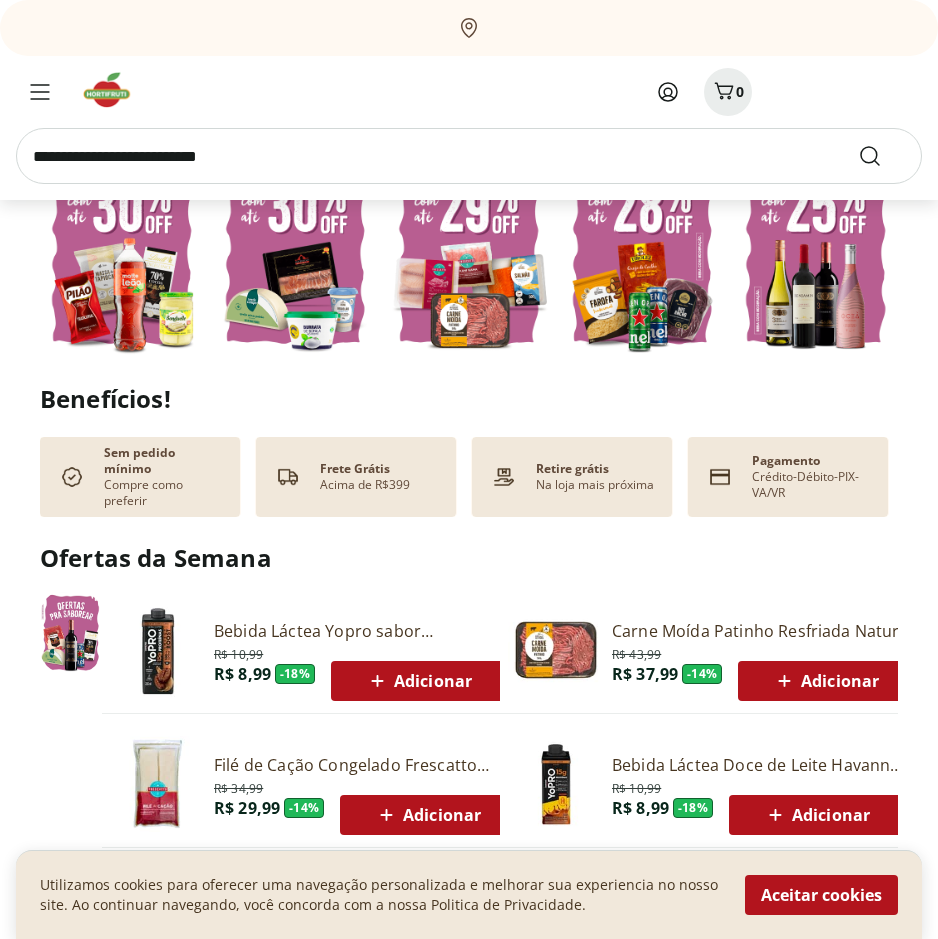 scroll, scrollTop: 600, scrollLeft: 0, axis: vertical 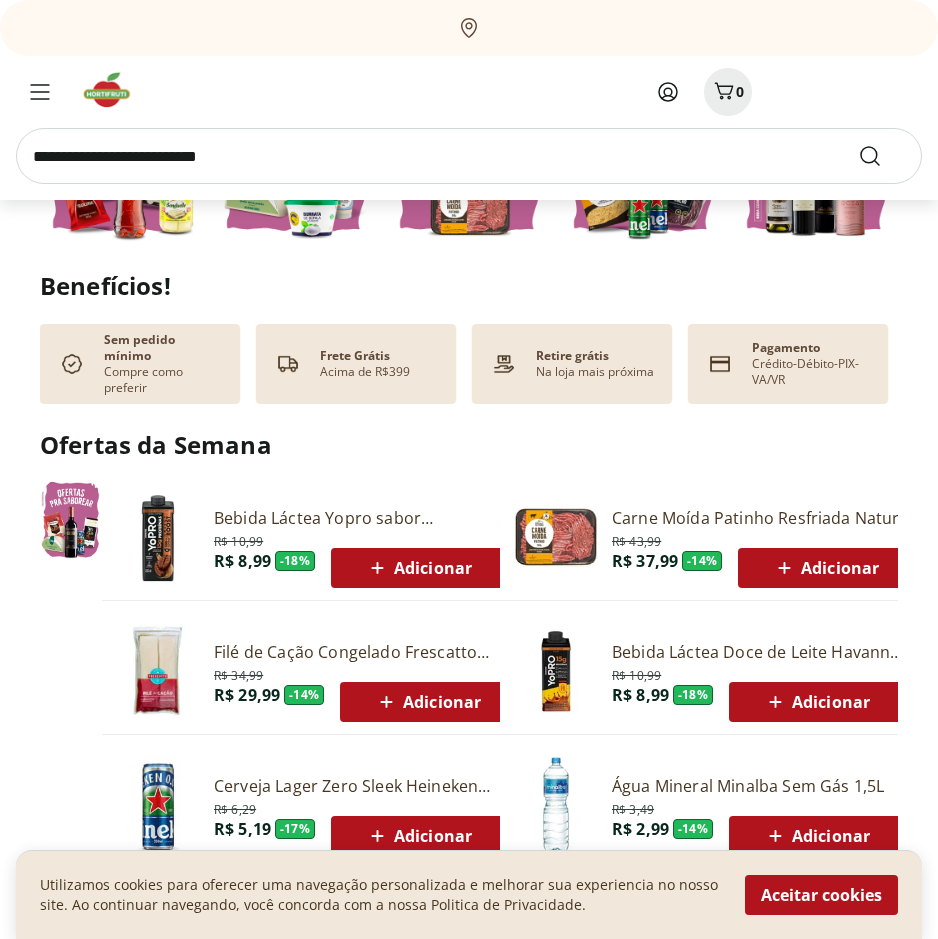 click 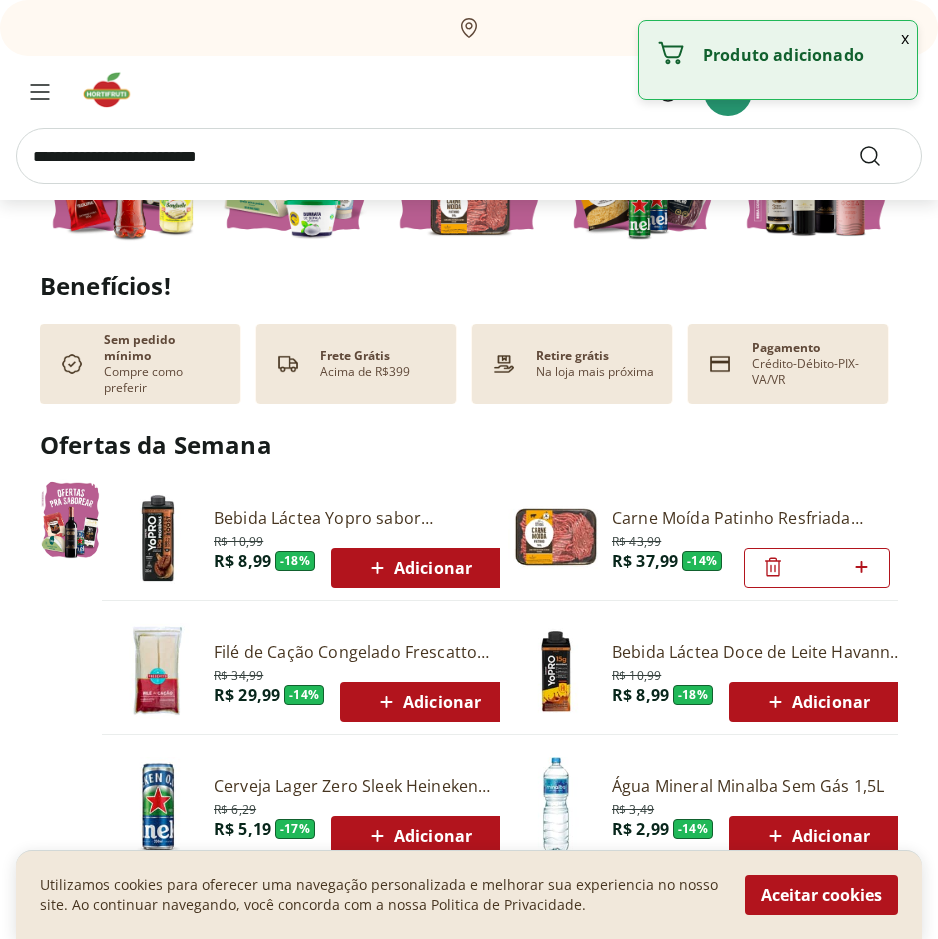 click 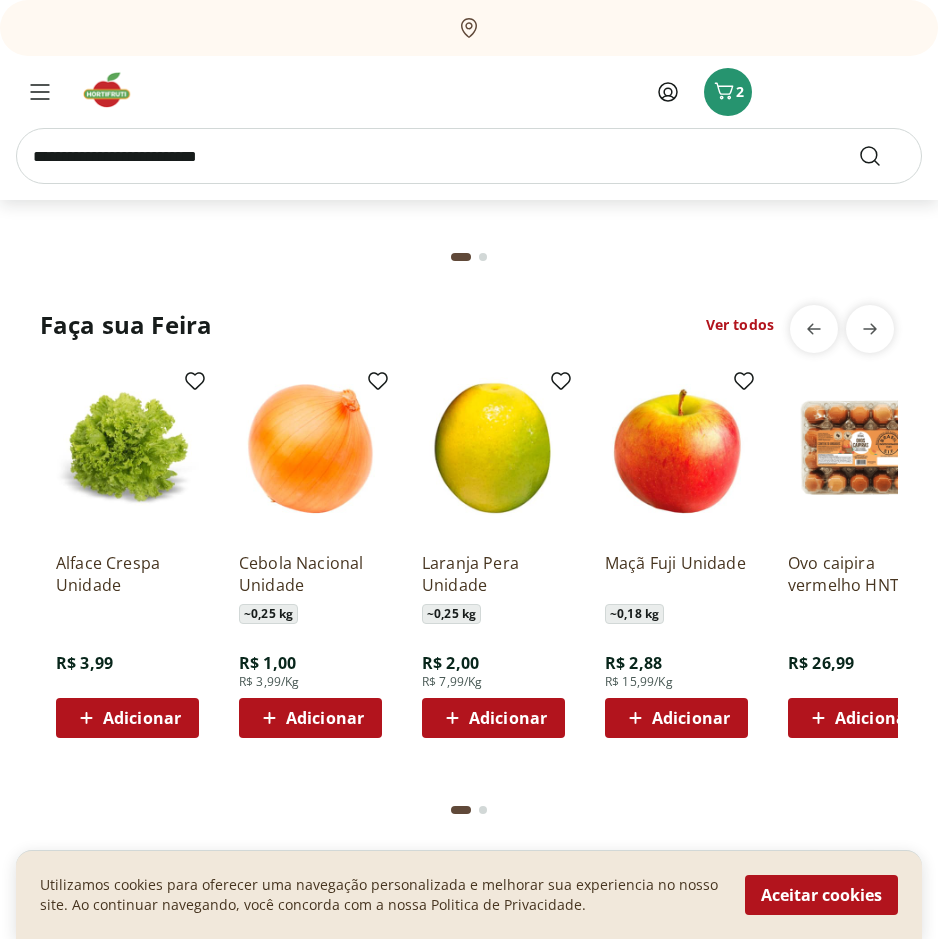 scroll, scrollTop: 1900, scrollLeft: 0, axis: vertical 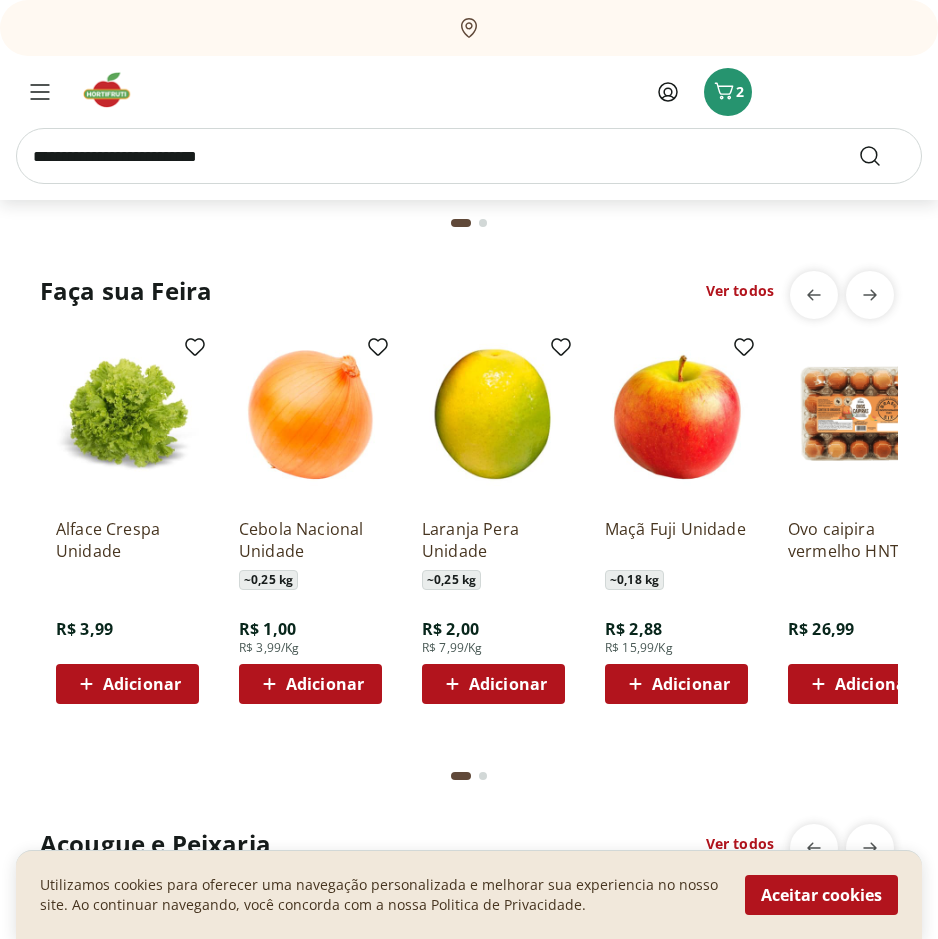 click at bounding box center [859, 414] 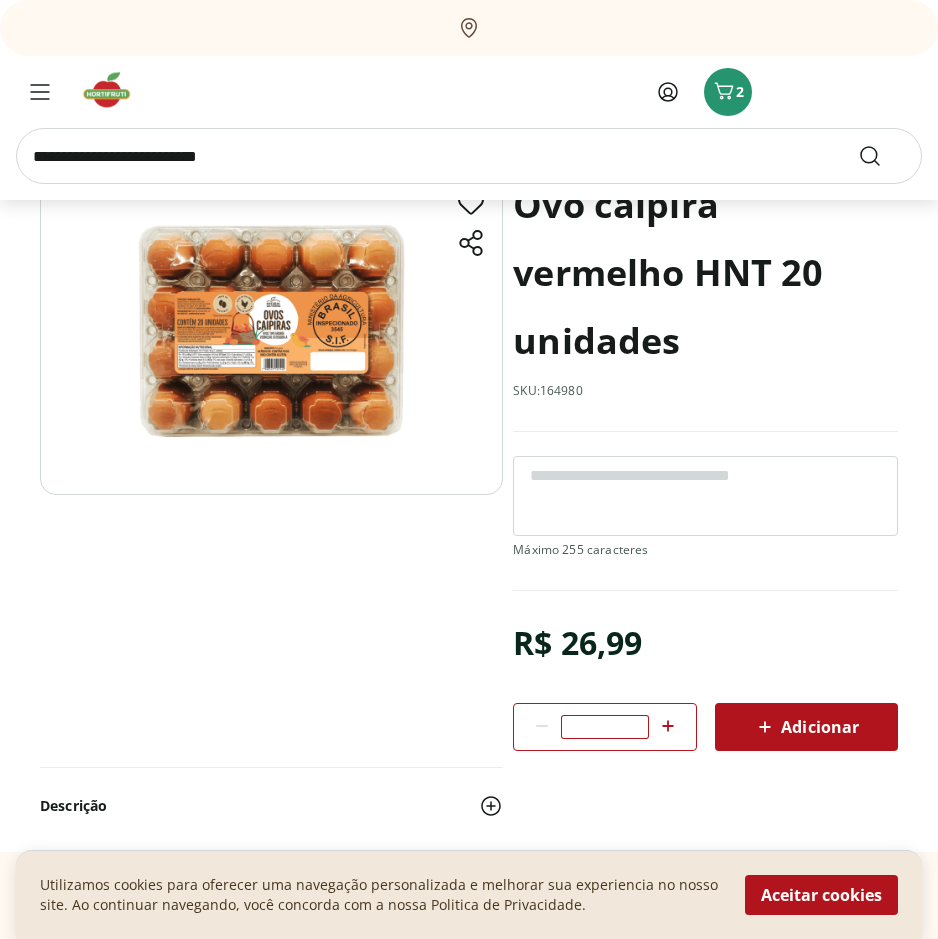 scroll, scrollTop: 100, scrollLeft: 0, axis: vertical 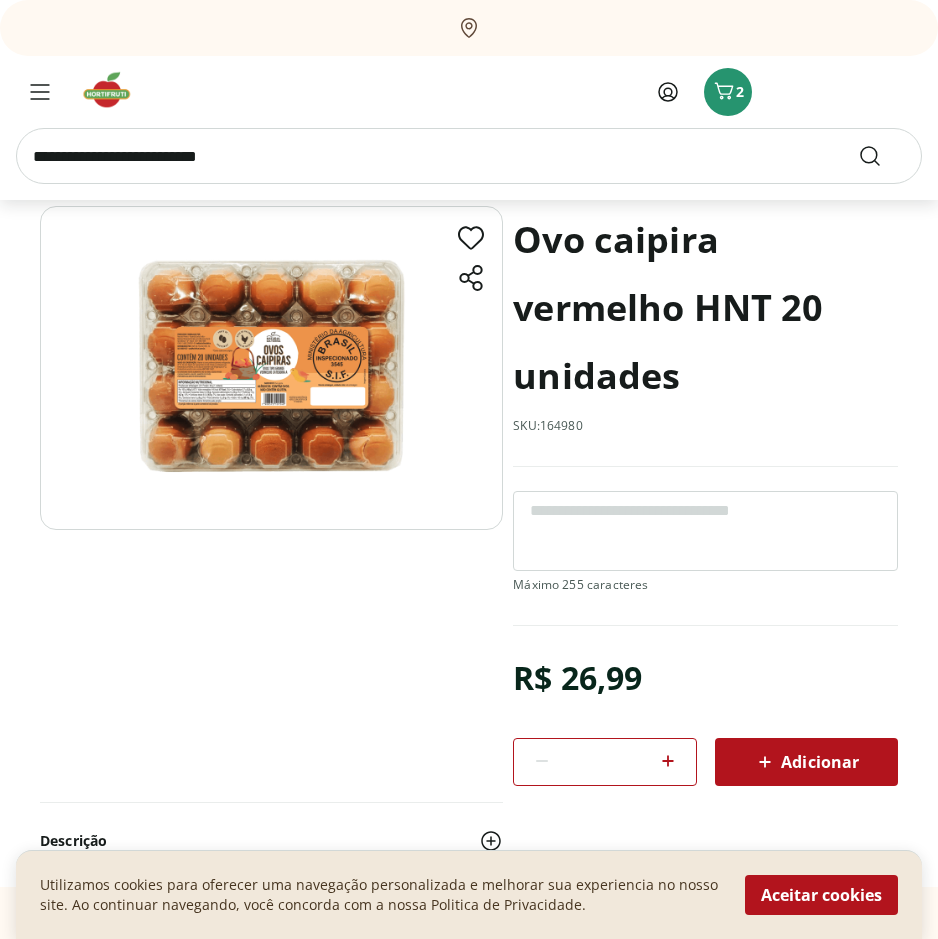 click on "Adicionar" at bounding box center (806, 762) 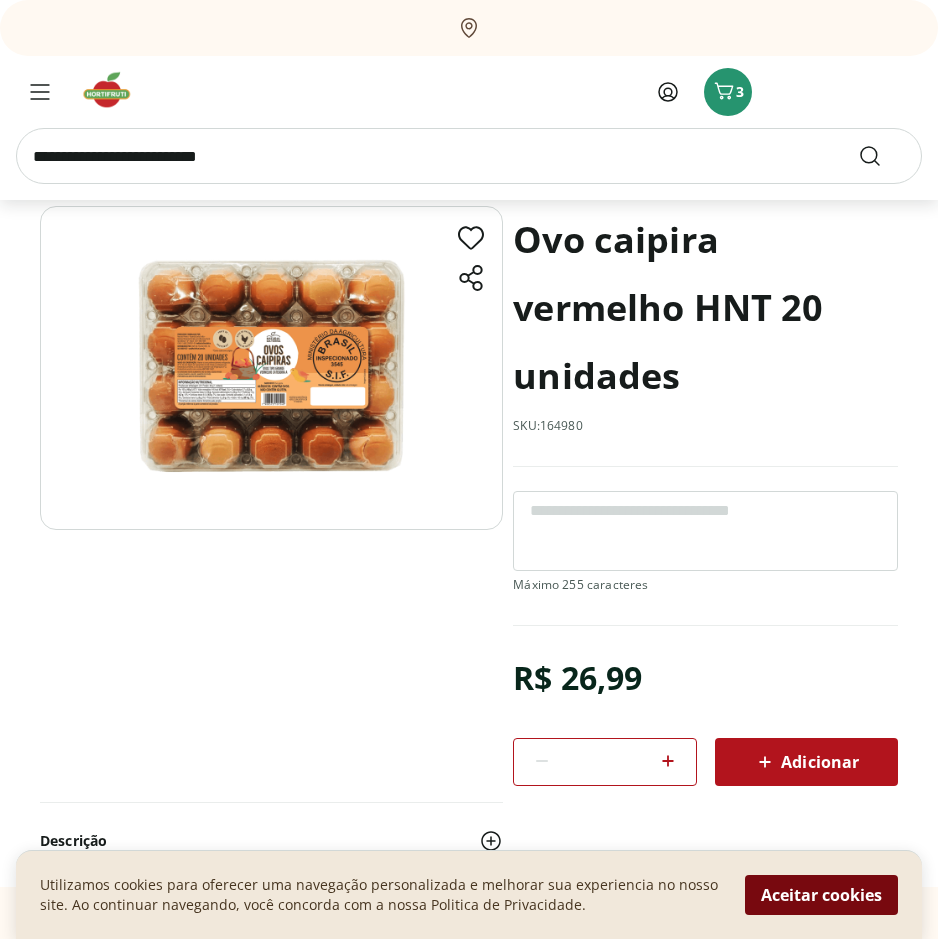 click on "Aceitar cookies" at bounding box center [821, 895] 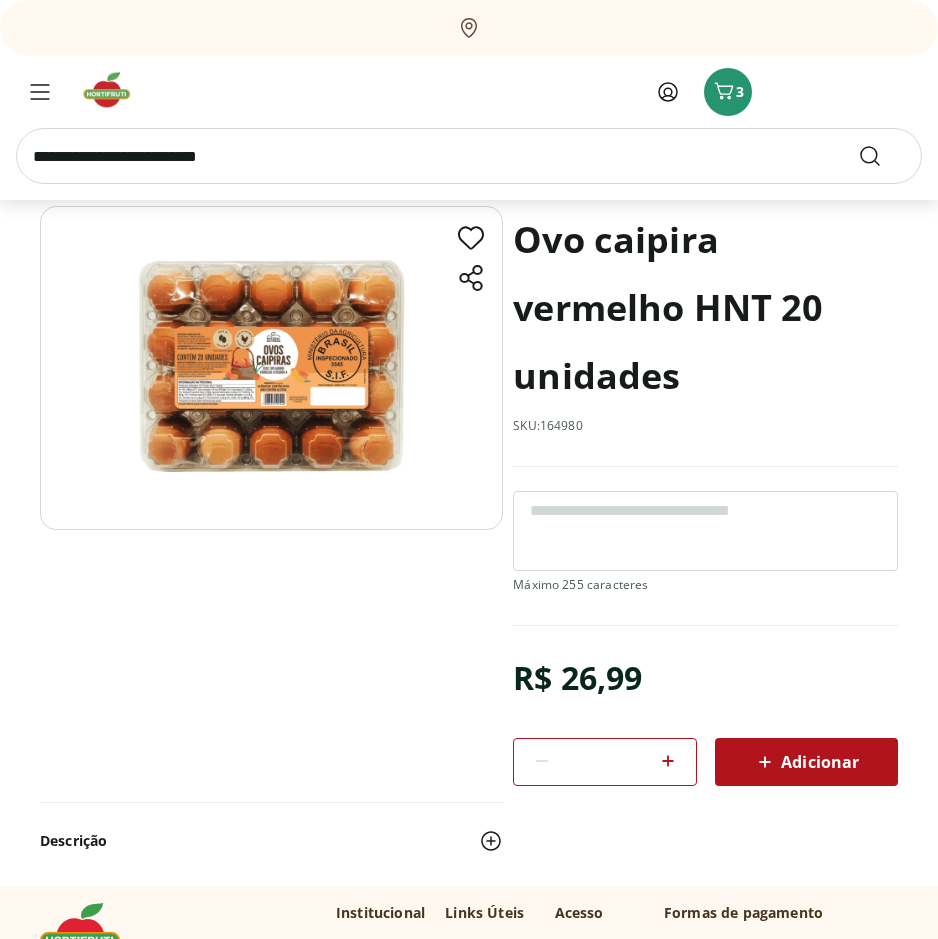 click on "Adicionar" at bounding box center [806, 762] 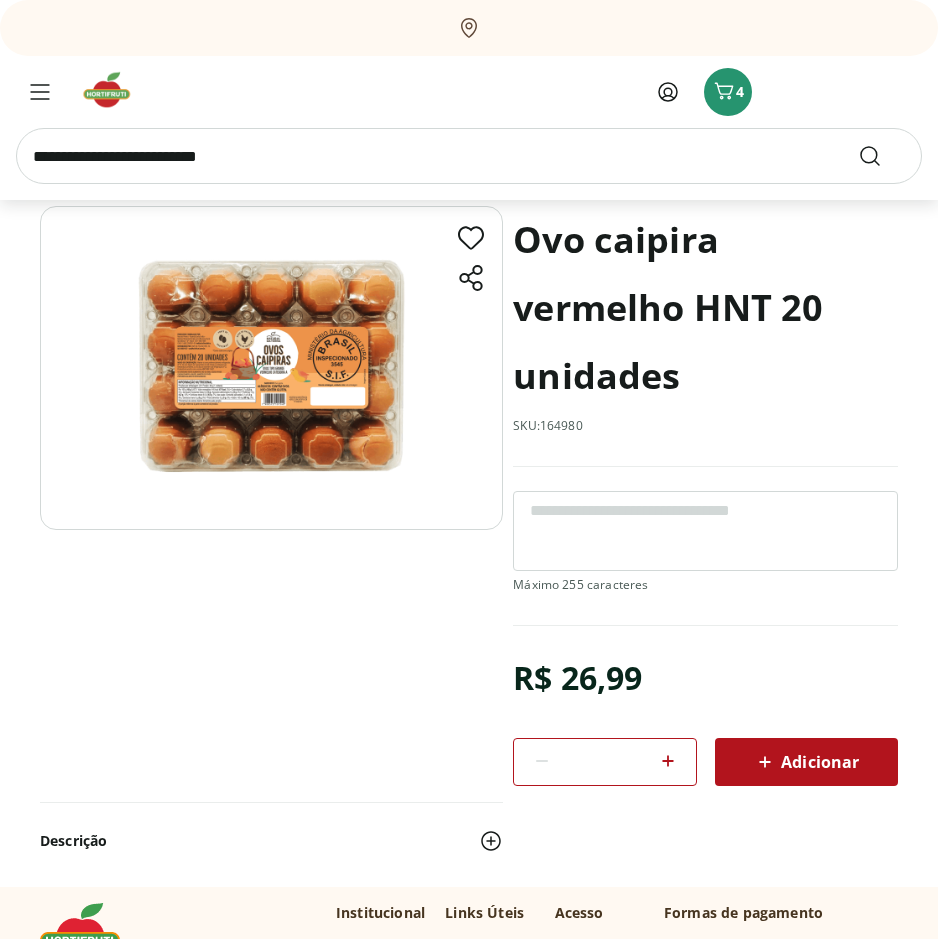 click on "Adicionar" at bounding box center (806, 762) 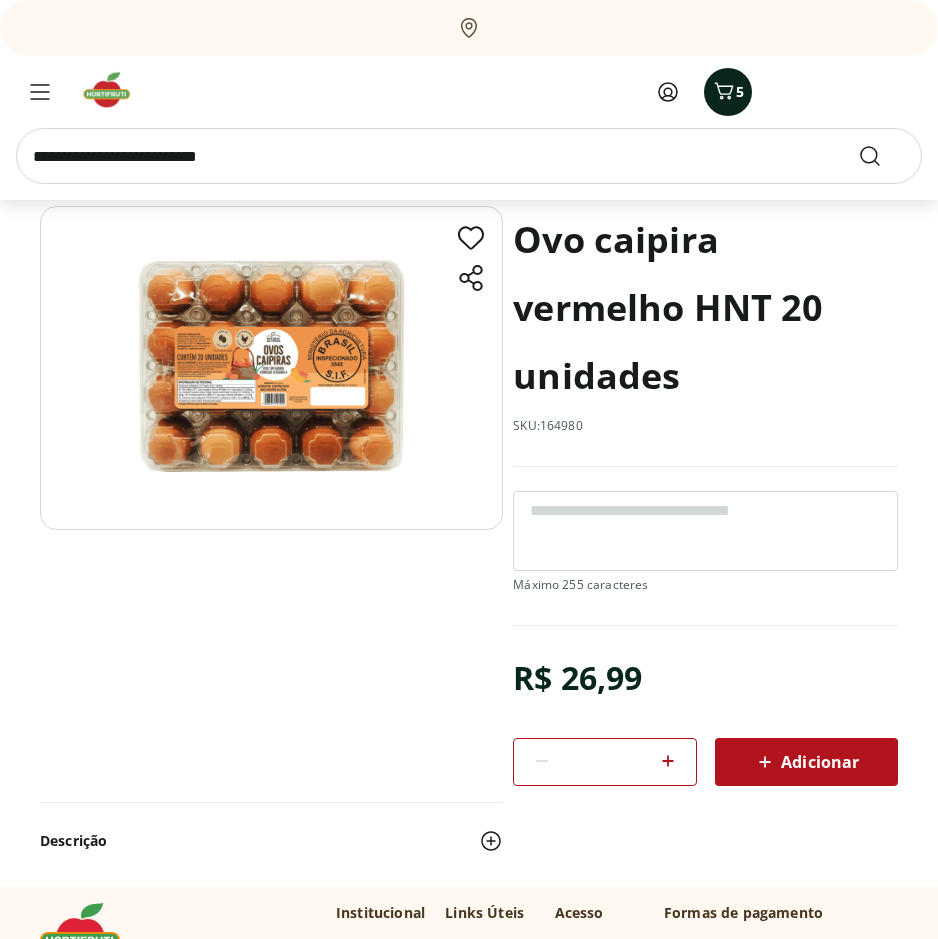 click 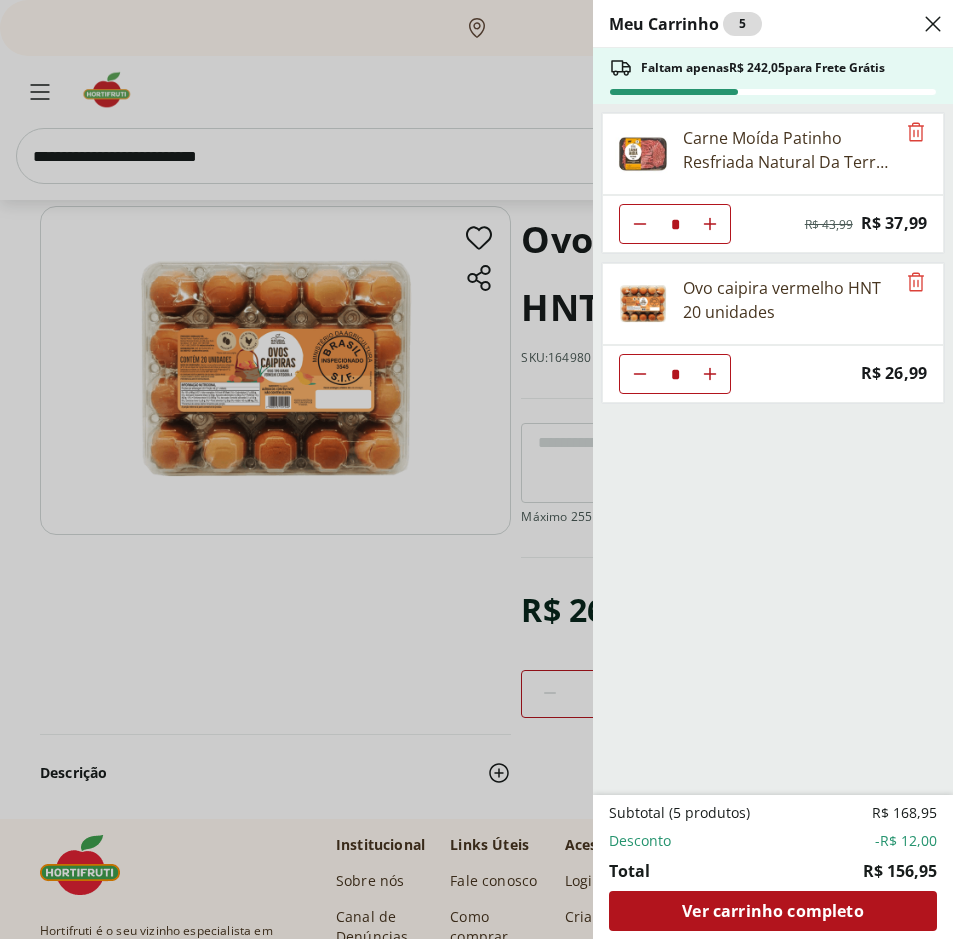 click at bounding box center (640, 224) 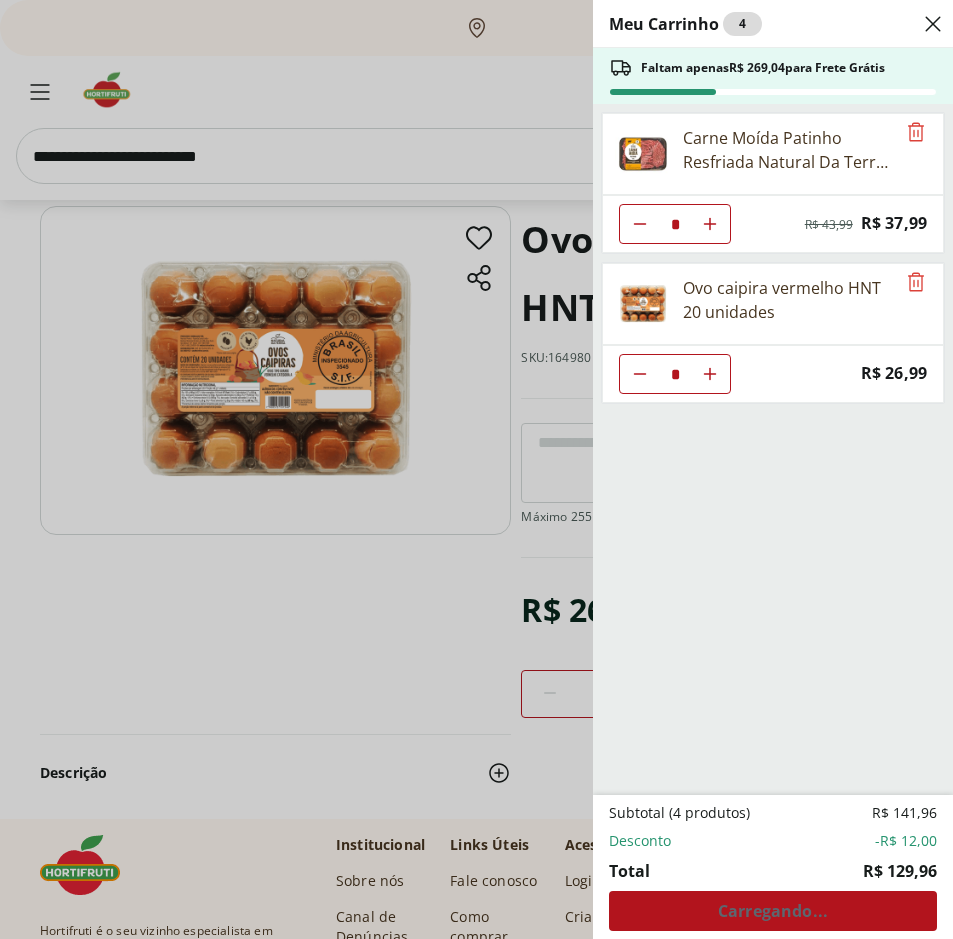 click at bounding box center [640, 224] 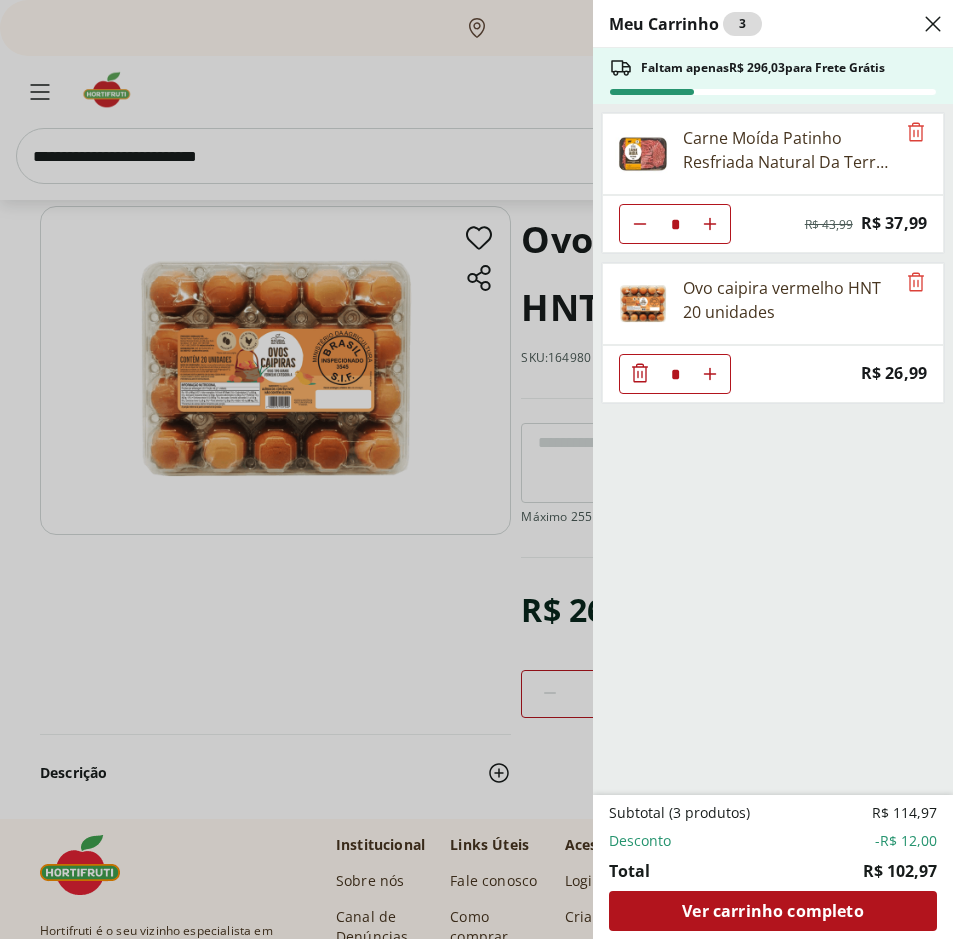 click 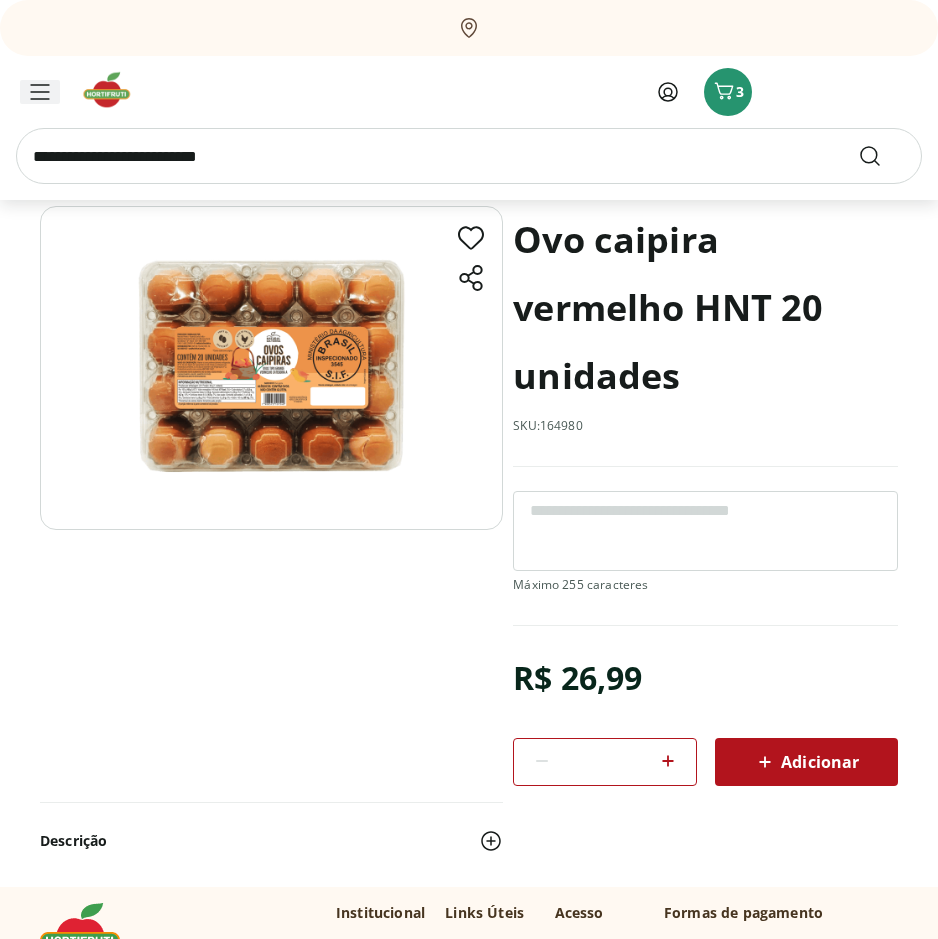 click 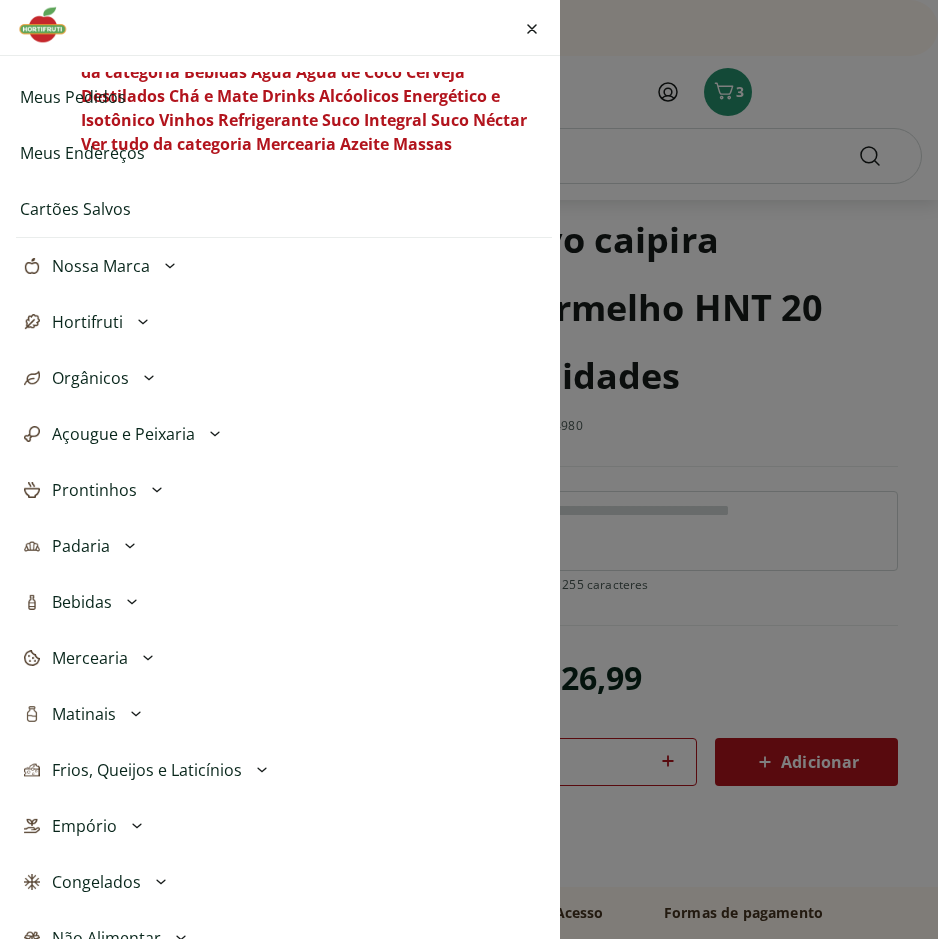 scroll, scrollTop: 0, scrollLeft: 0, axis: both 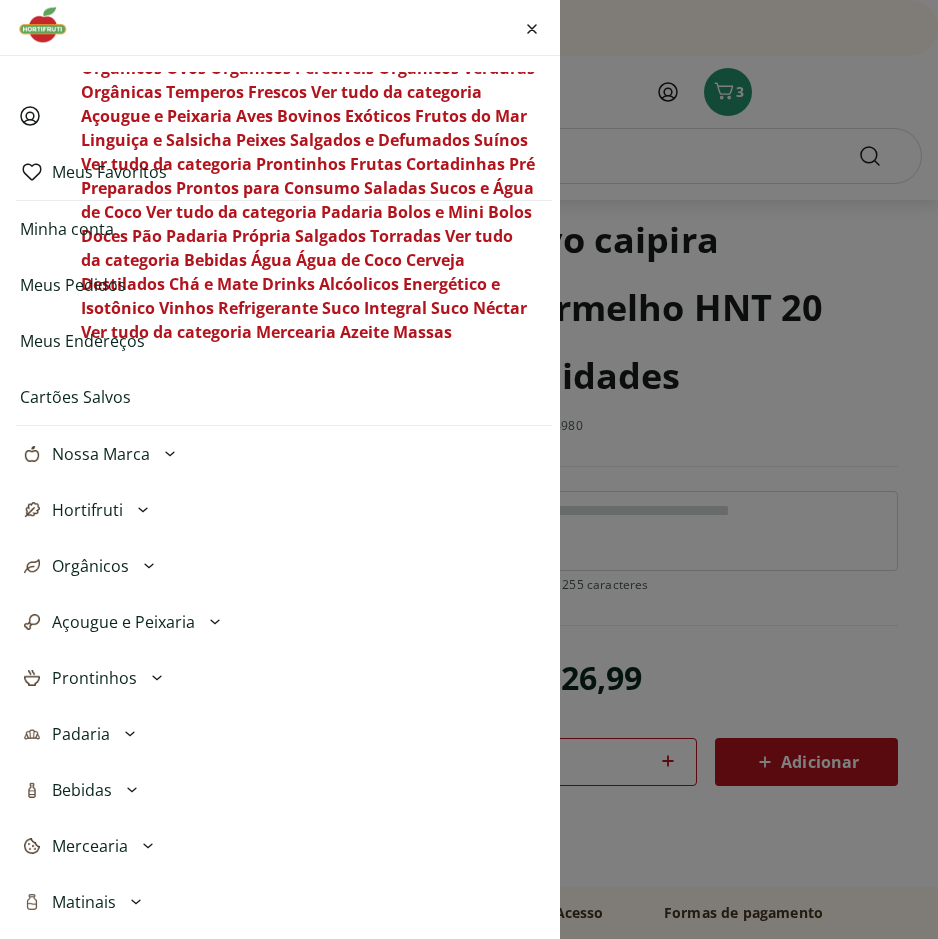 click on "Olá,   Juliana Meus Favoritos Minha conta Meus Pedidos Meus Endereços Cartões Salvos Nossa Marca Açougue & Peixaria Congelados e Refrigerados Frutas, Legumes e Verduras Orgânicos Mercearia Sorvetes Ver tudo da categoria Hortifruti Cogumelos Frutas Legumes Ovos Temperos Frescos Verduras Ver tudo da categoria Orgânicos Bebidas Orgânicas Frutas Orgânicas Legumes Orgânicos Ovos Orgânicos Perecíveis Orgânicos Verduras Orgânicas Temperos Frescos Ver tudo da categoria Açougue e Peixaria Aves Bovinos Exóticos Frutos do Mar Linguiça e Salsicha Peixes Salgados e Defumados Suínos Ver tudo da categoria Prontinhos Frutas Cortadinhas Pré Preparados Prontos para Consumo Saladas Sucos e Água de Coco Ver tudo da categoria Padaria Bolos e Mini Bolos Doces Pão Padaria Própria Salgados Torradas Ver tudo da categoria Bebidas Água Água de Coco Cerveja Destilados Chá e Mate Drinks Alcóolicos Energético e Isotônico Vinhos Refrigerante Suco Integral Suco Néctar Ver tudo da categoria Mercearia Azeite Massas" at bounding box center (469, 469) 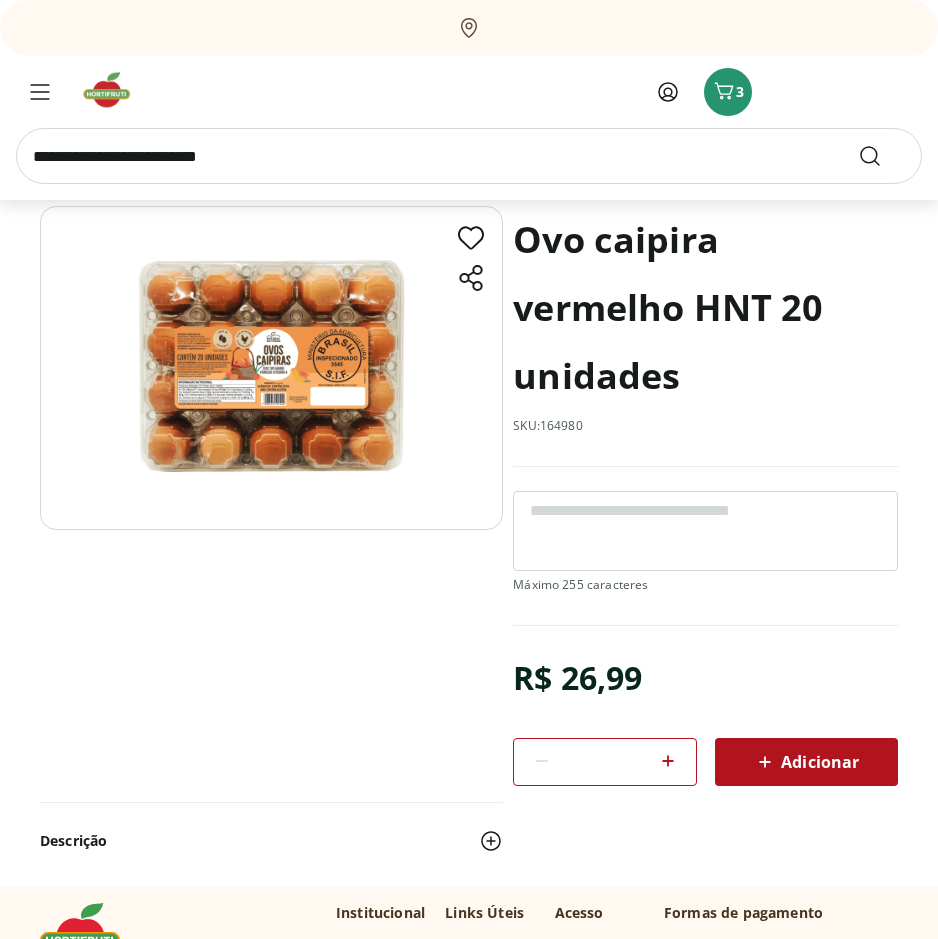 click at bounding box center [113, 90] 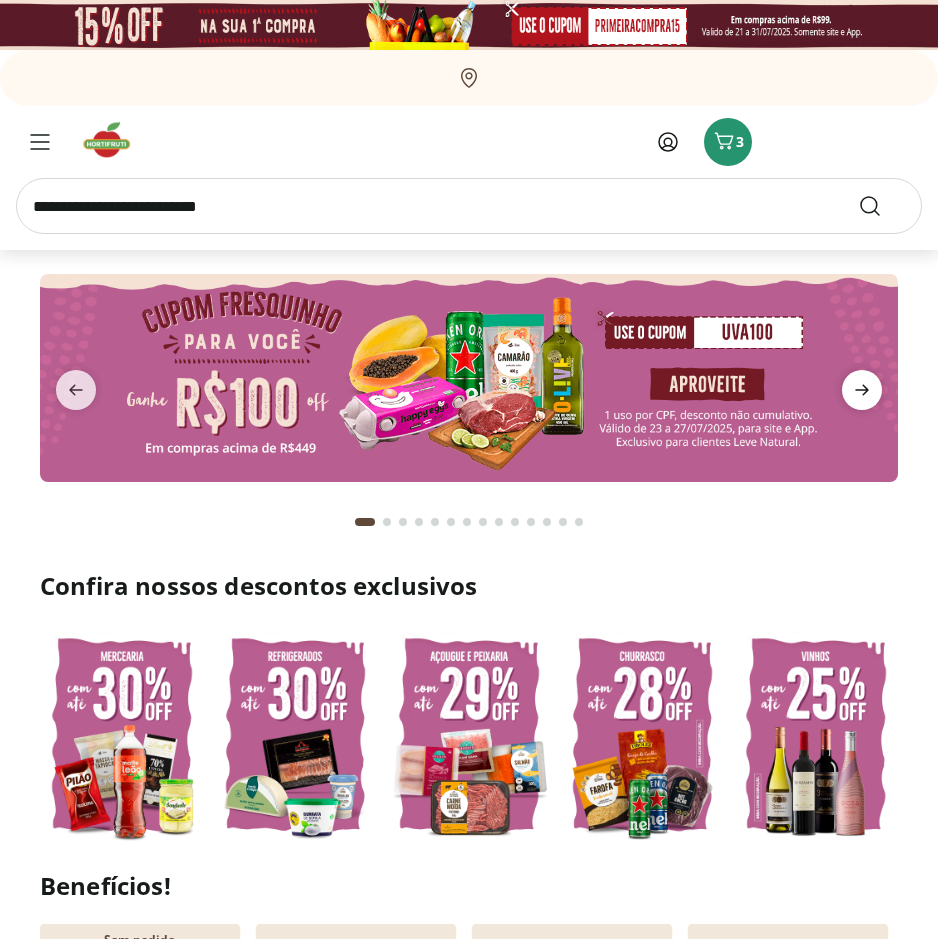 click 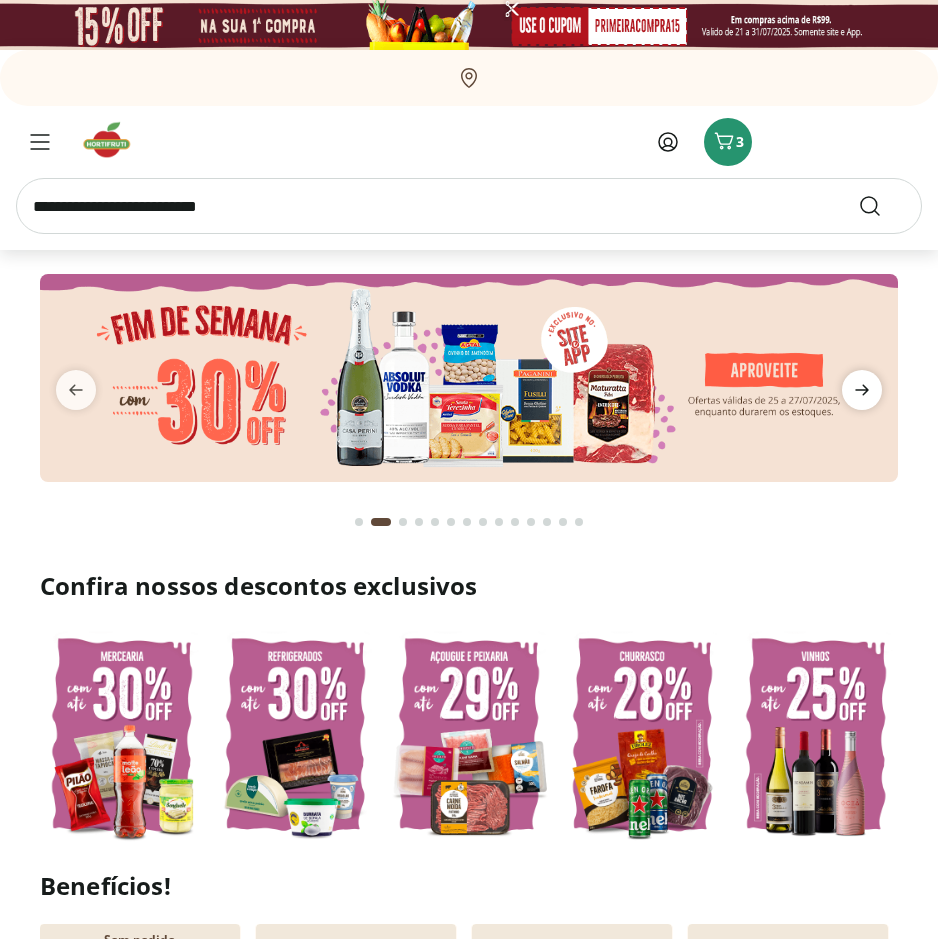 click 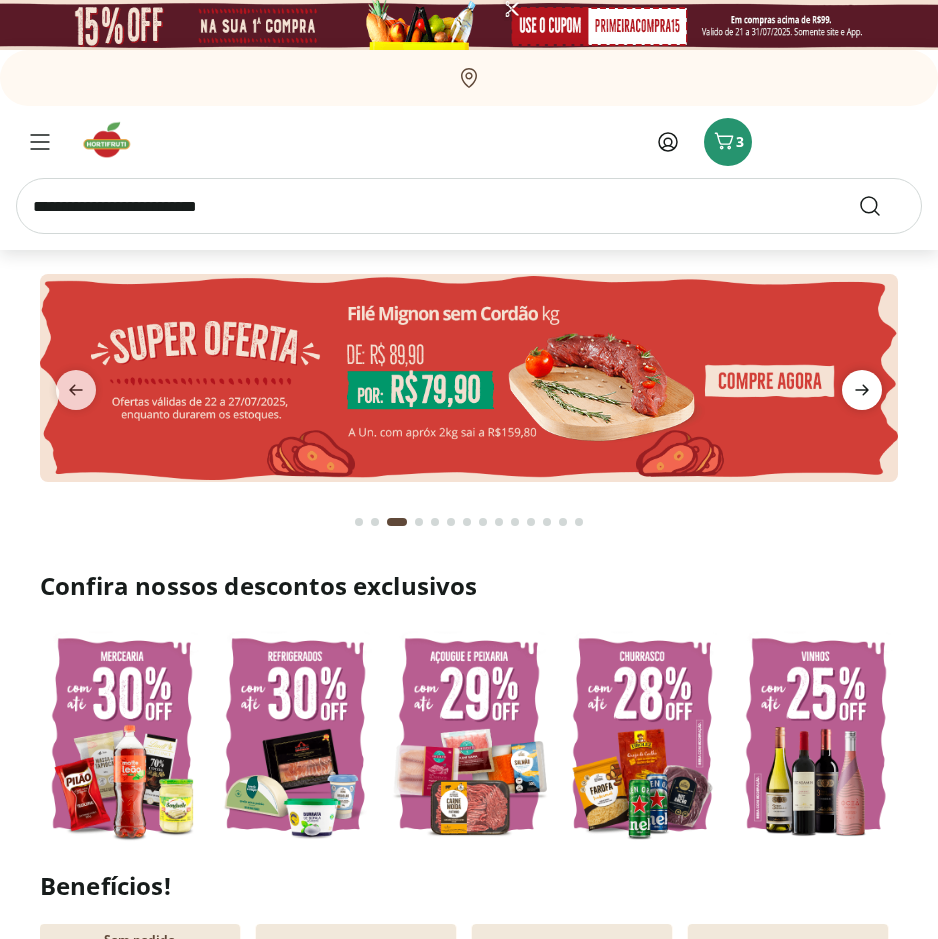 click 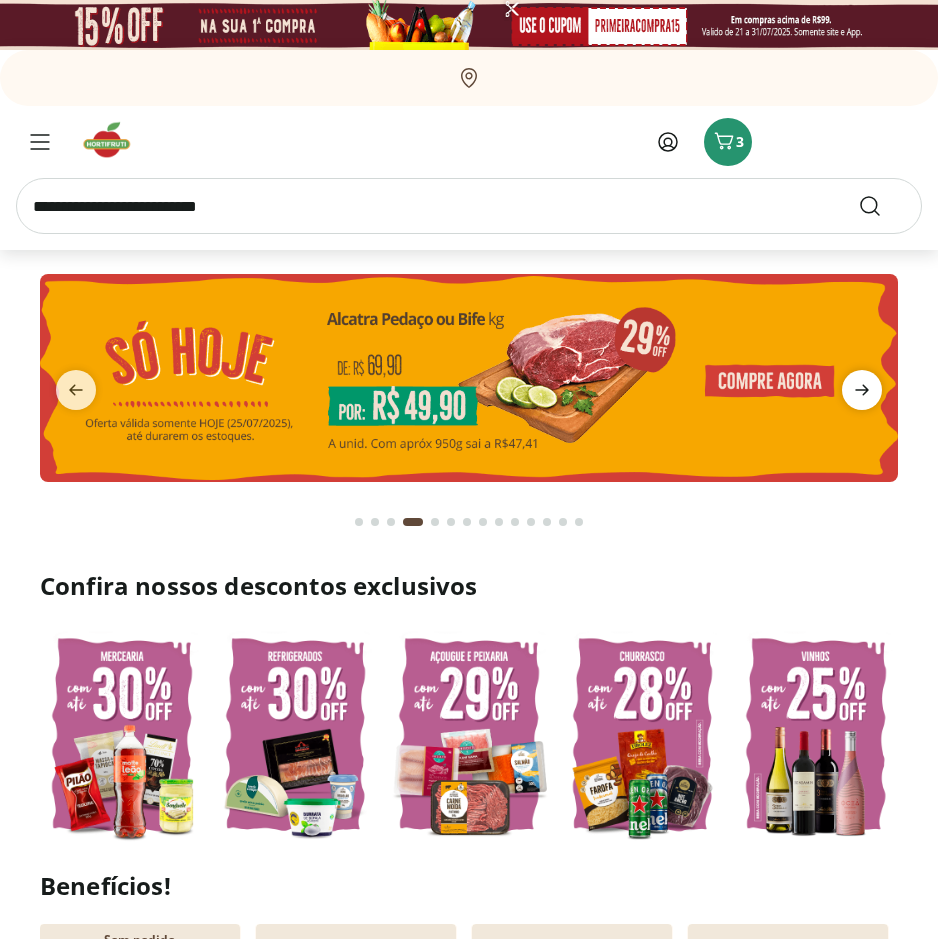 click 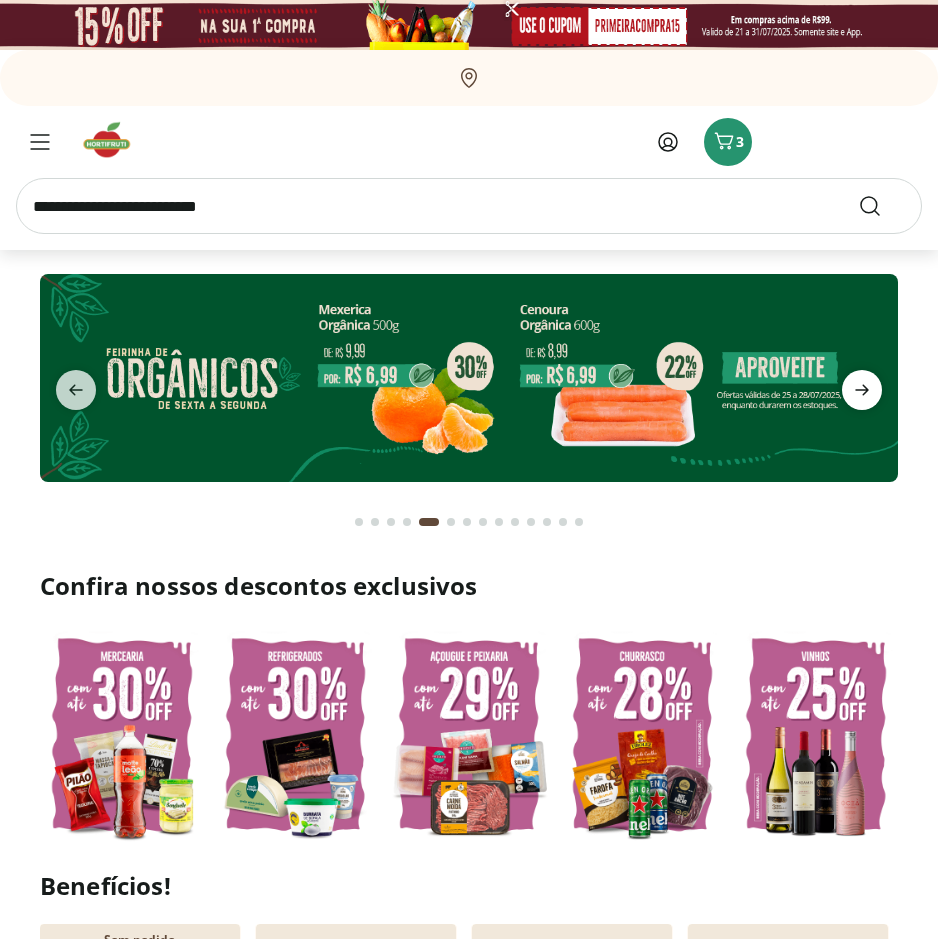 click 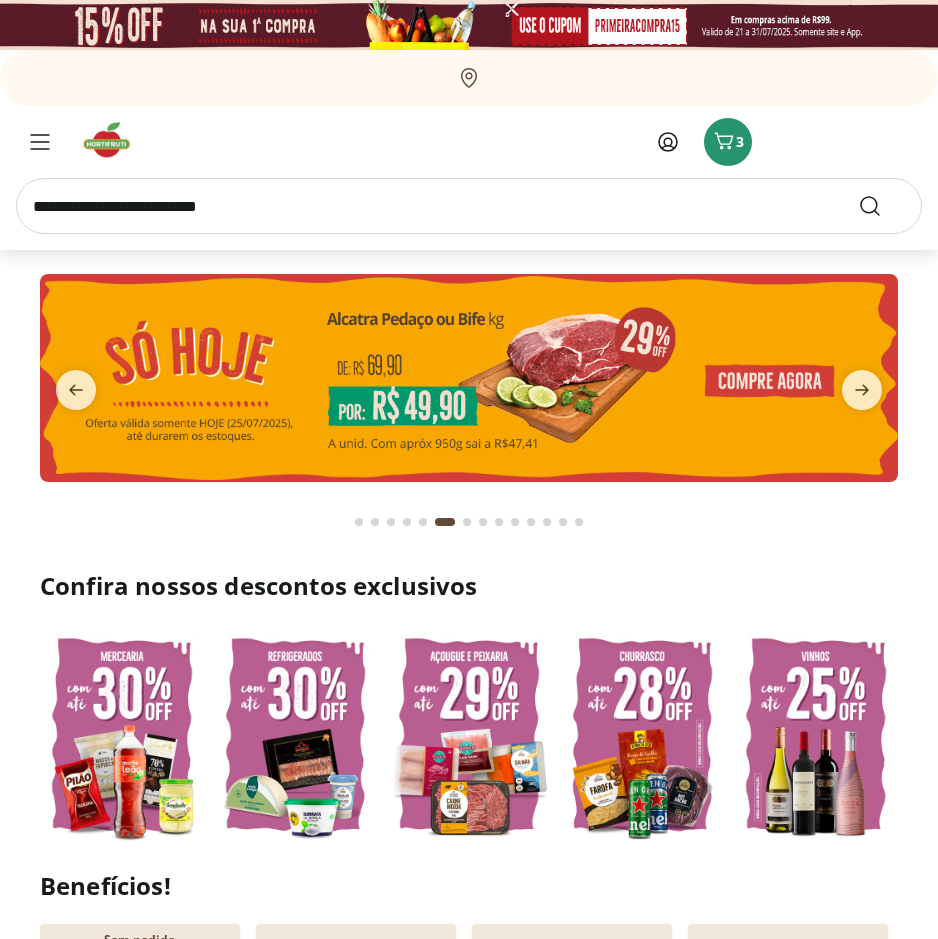 click at bounding box center (469, 378) 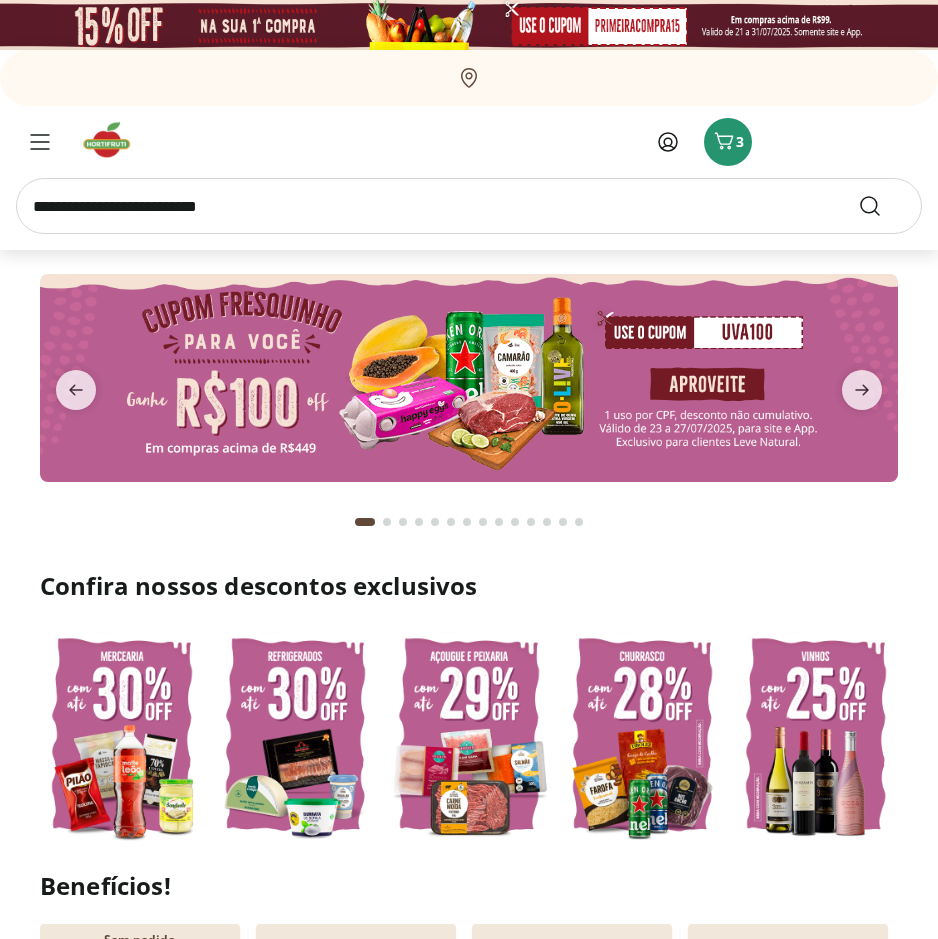 type on "*" 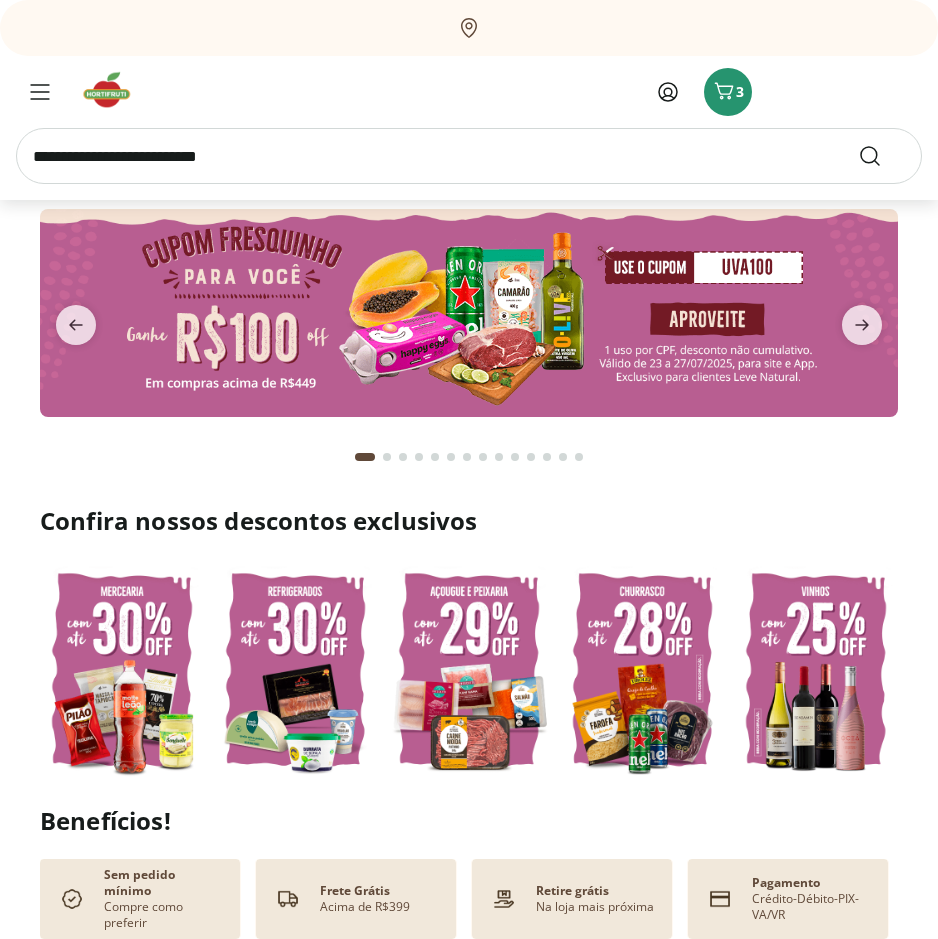 scroll, scrollTop: 100, scrollLeft: 0, axis: vertical 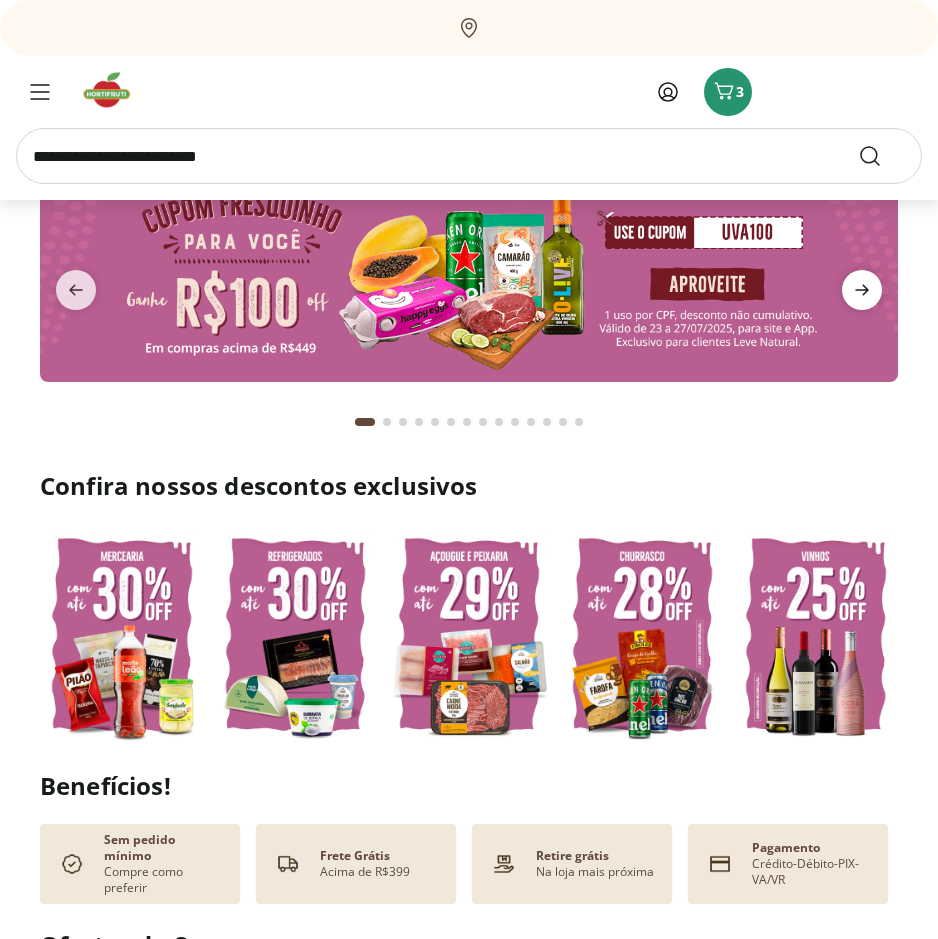 click 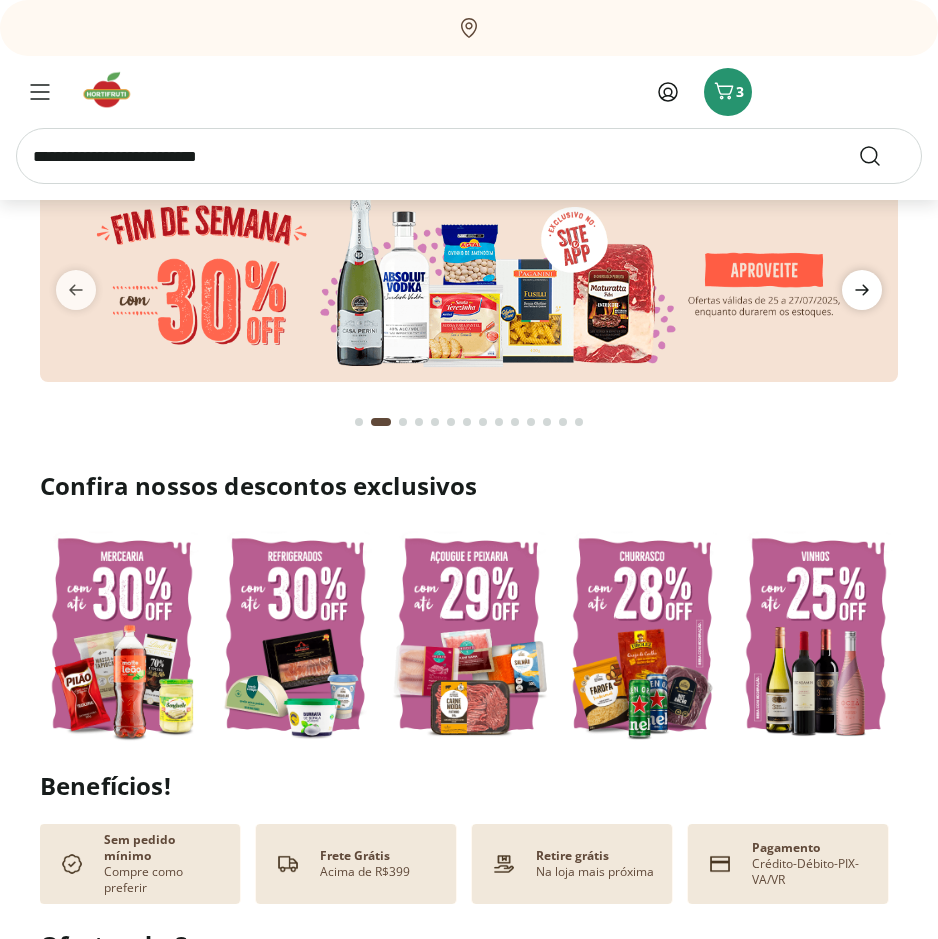 click 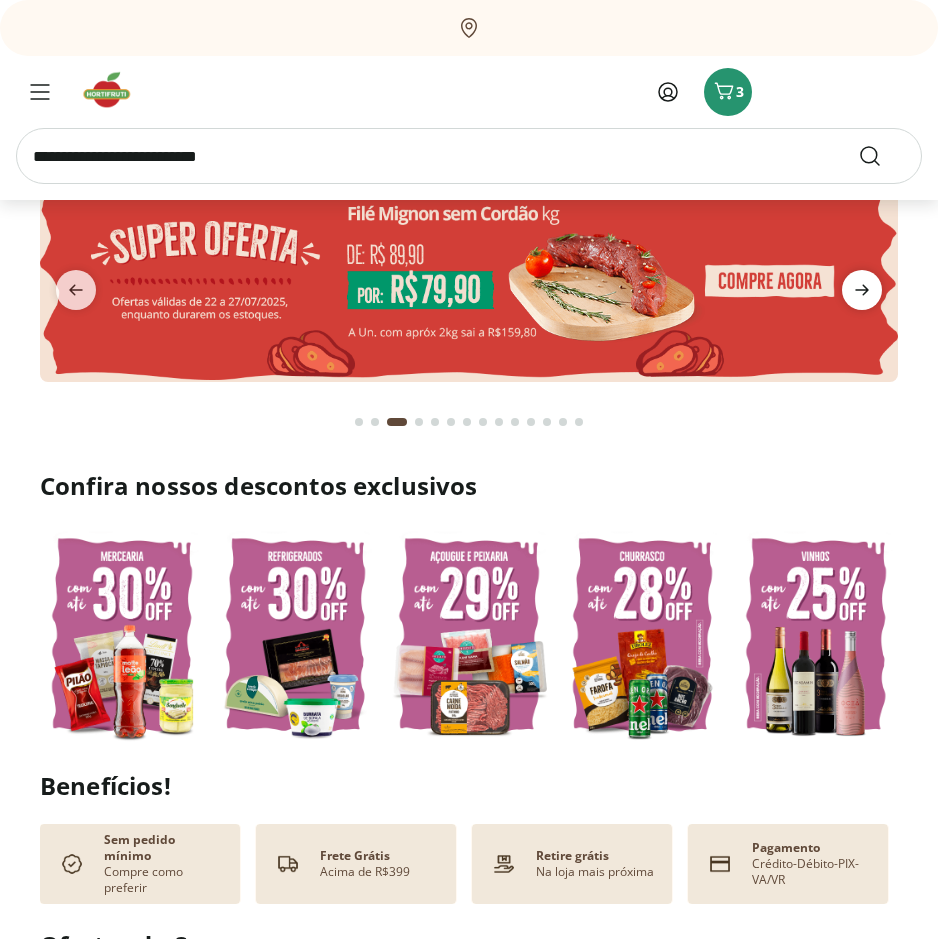 click 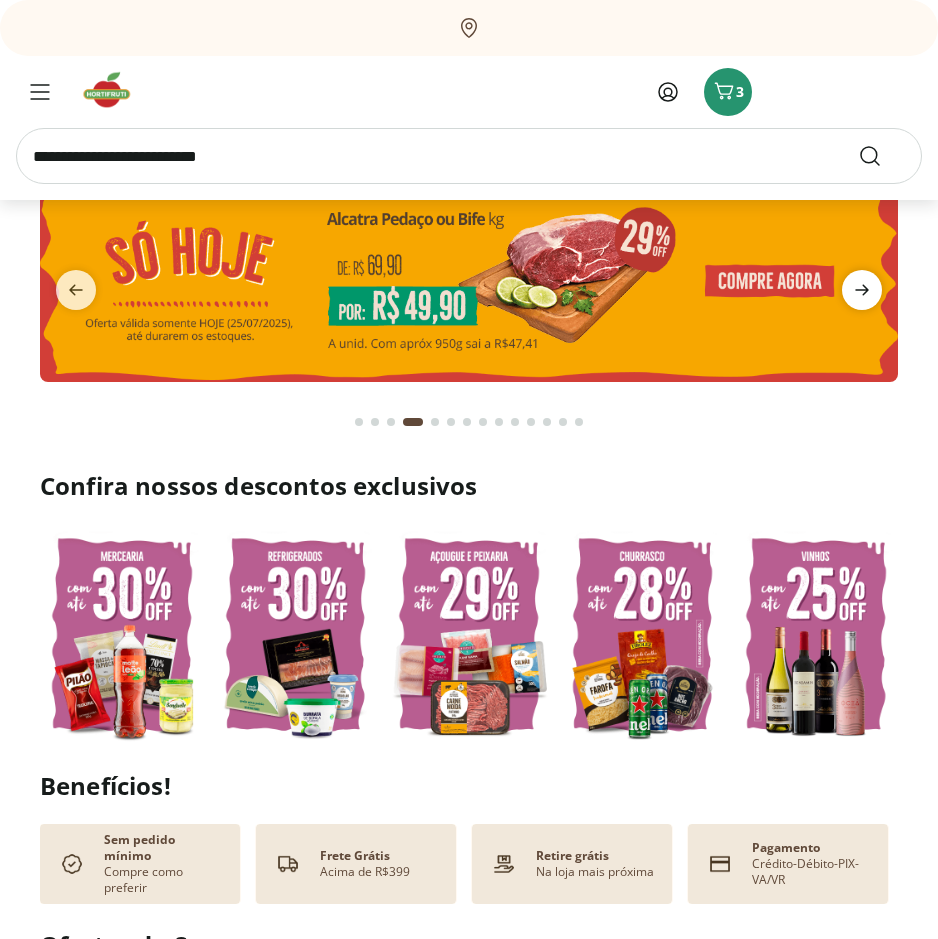 click 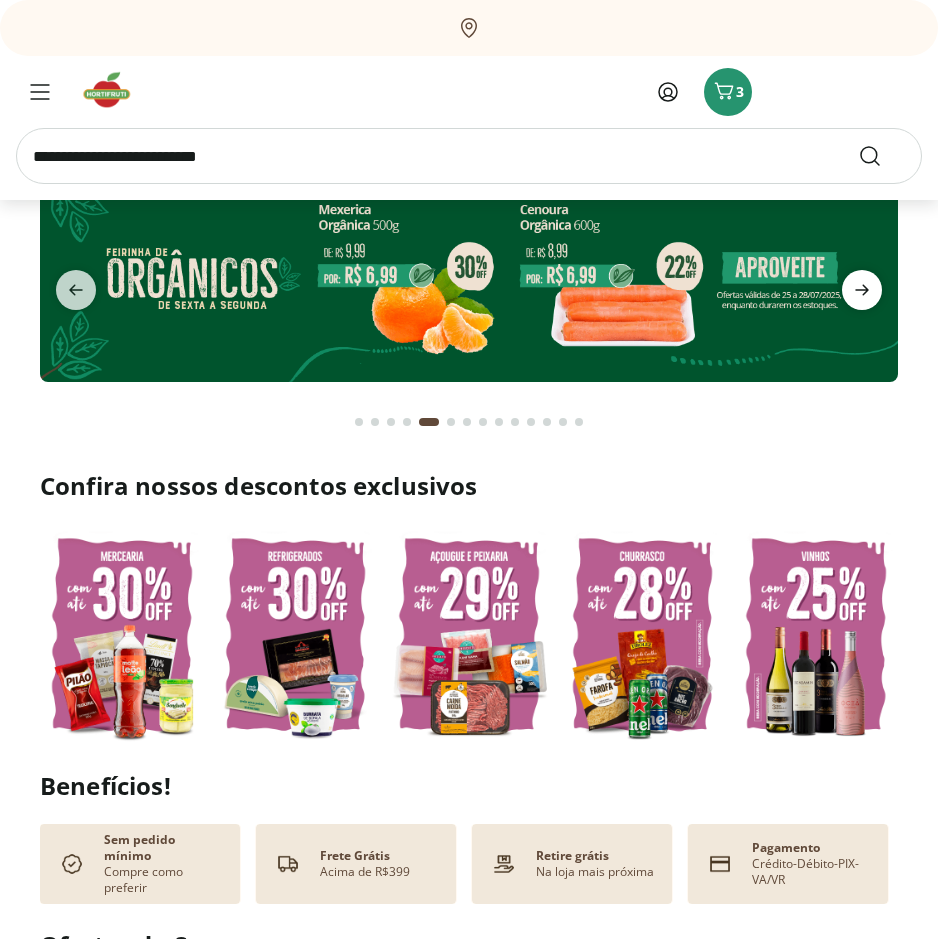 click 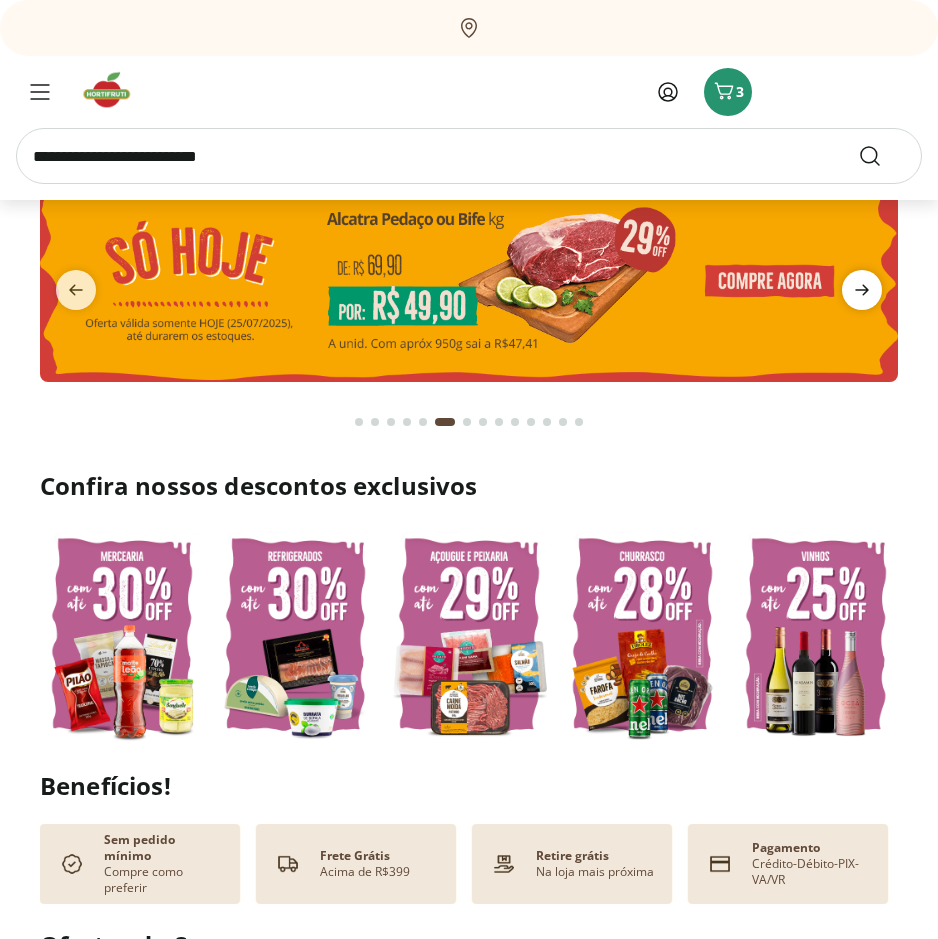 click 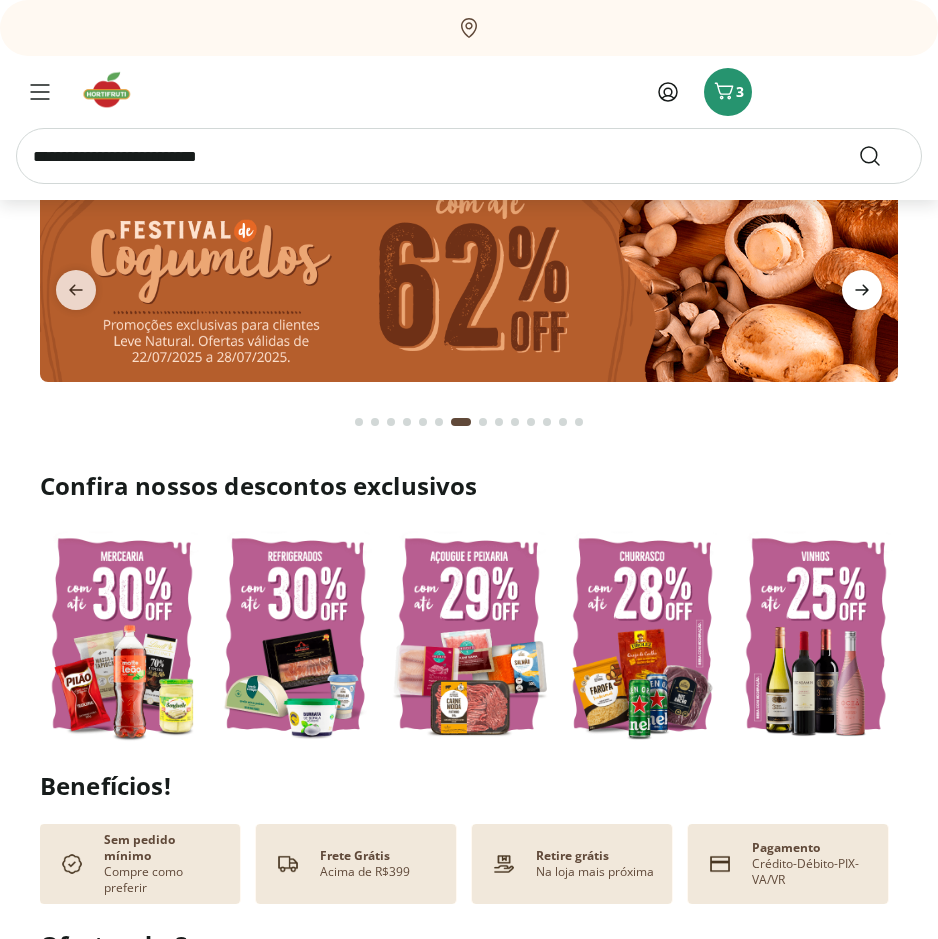 click 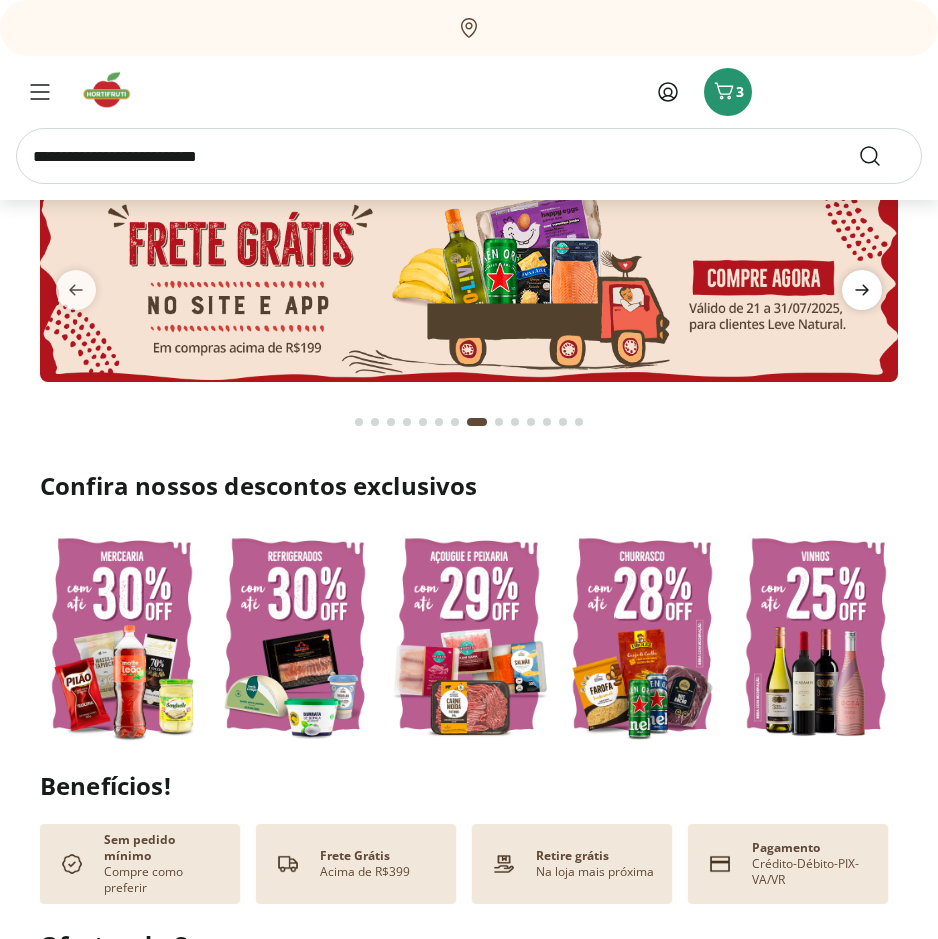 click 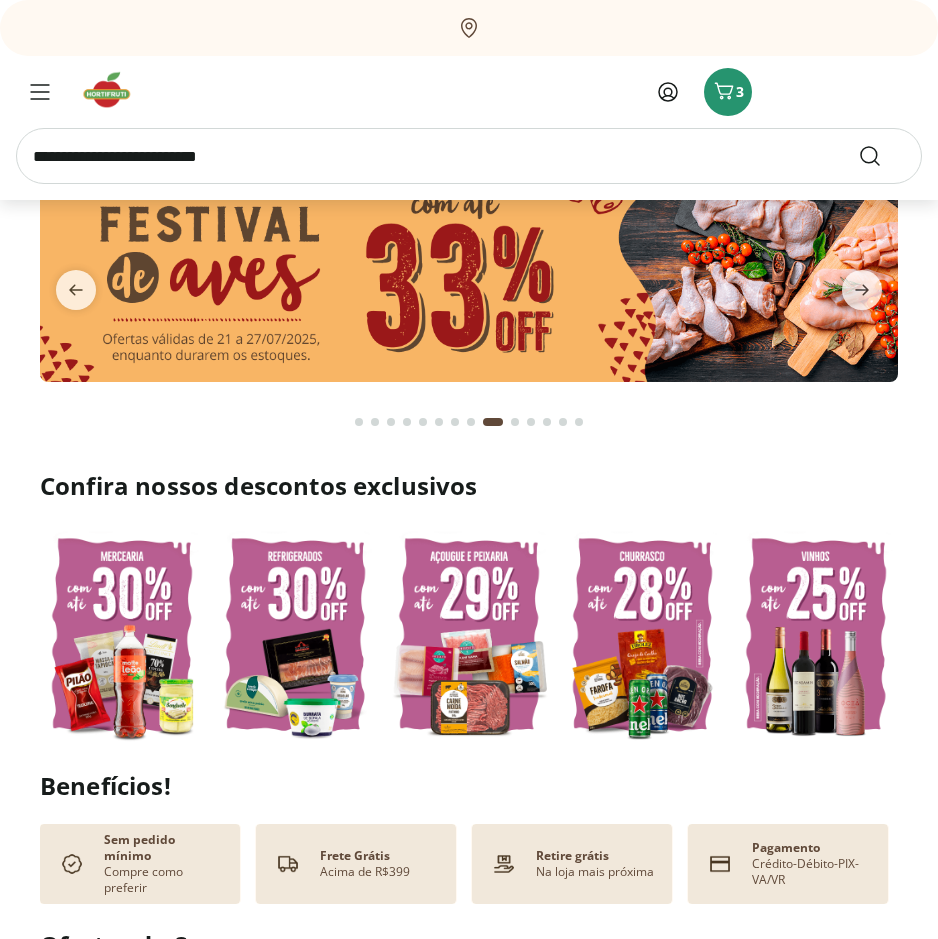 click at bounding box center [469, 278] 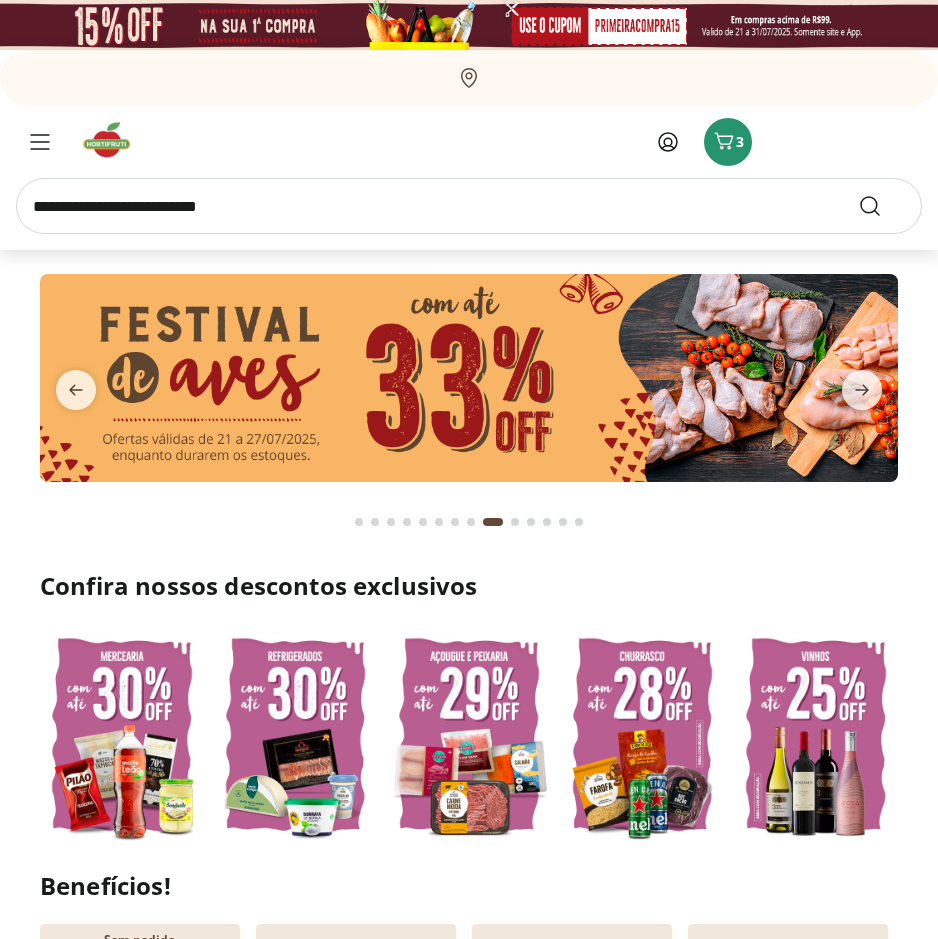 select on "**********" 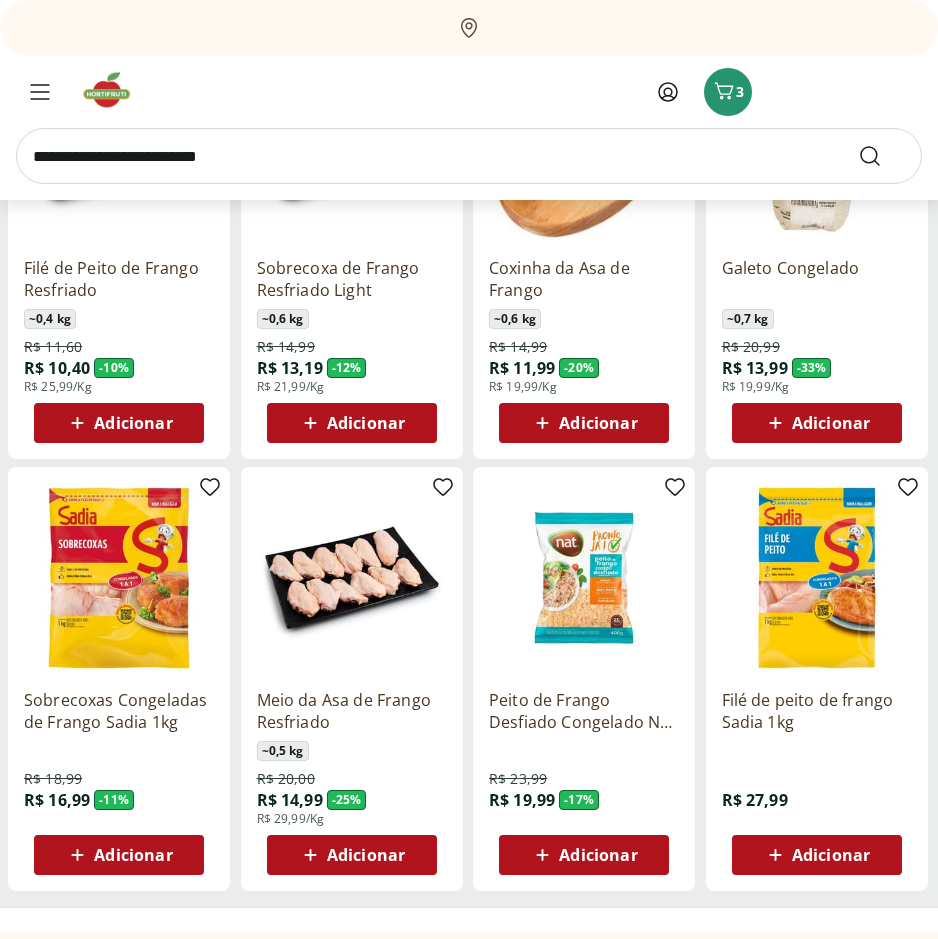 scroll, scrollTop: 500, scrollLeft: 0, axis: vertical 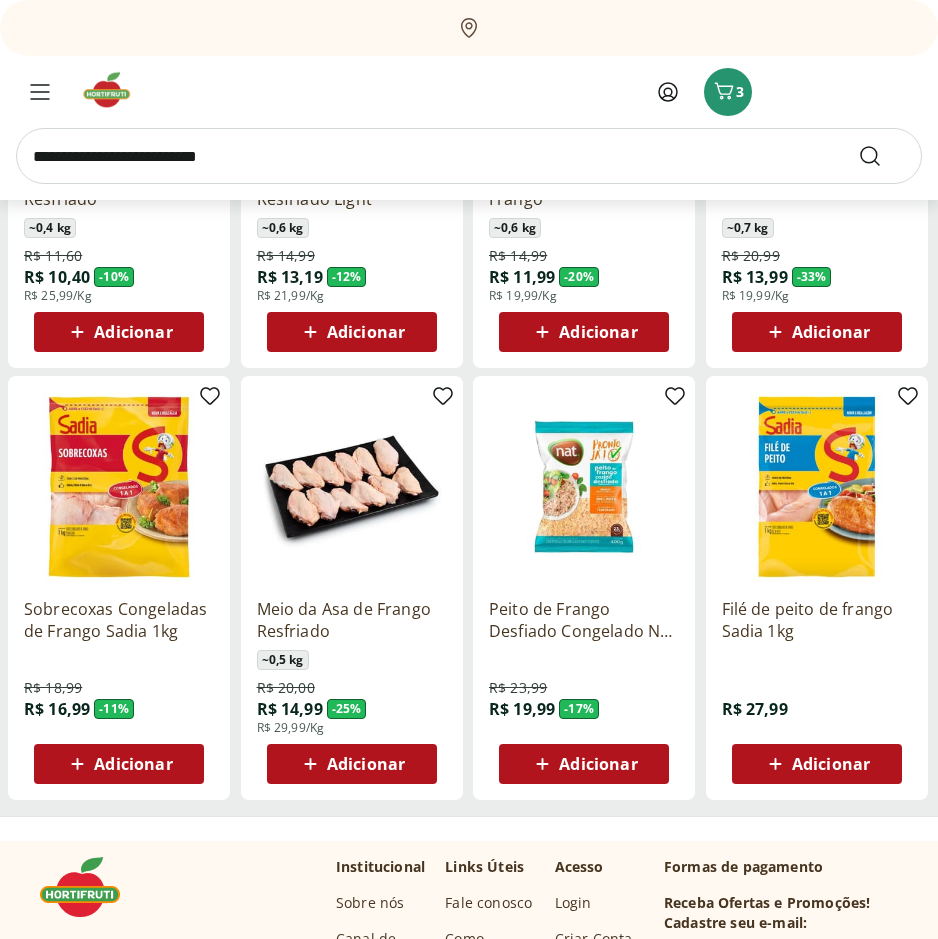 click on "Adicionar" at bounding box center (133, 764) 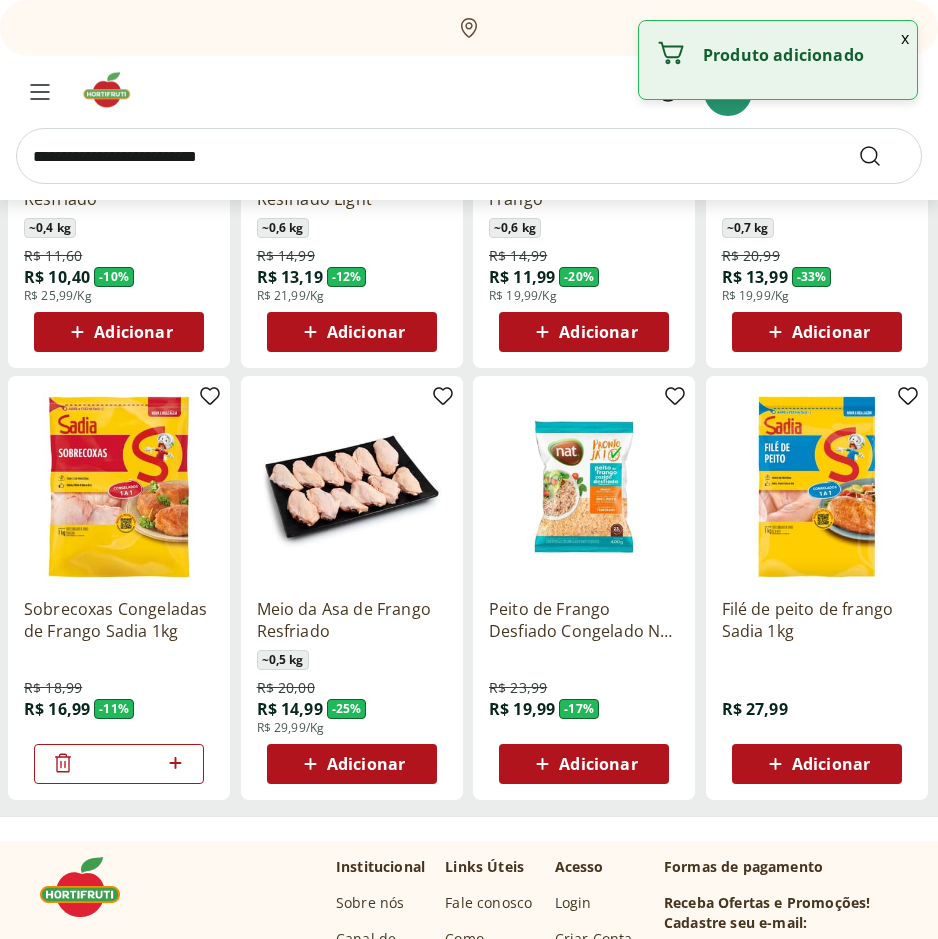 click 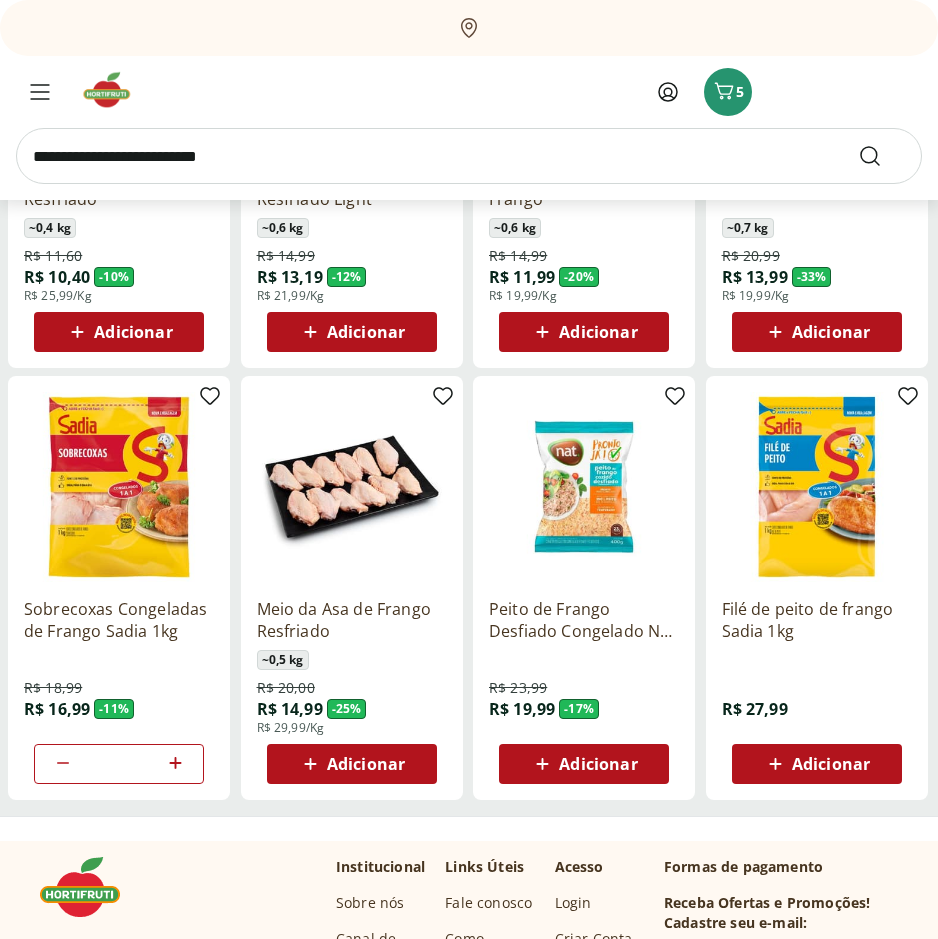 click on "Adicionar" at bounding box center (831, 764) 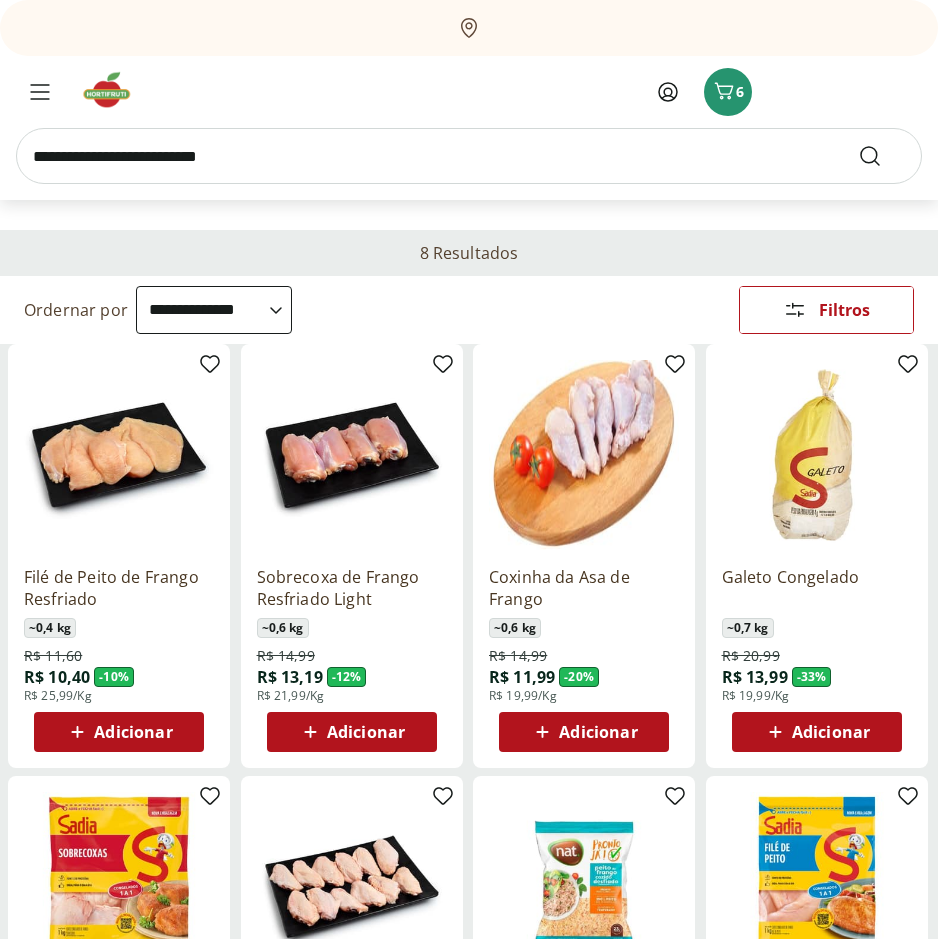 scroll, scrollTop: 0, scrollLeft: 0, axis: both 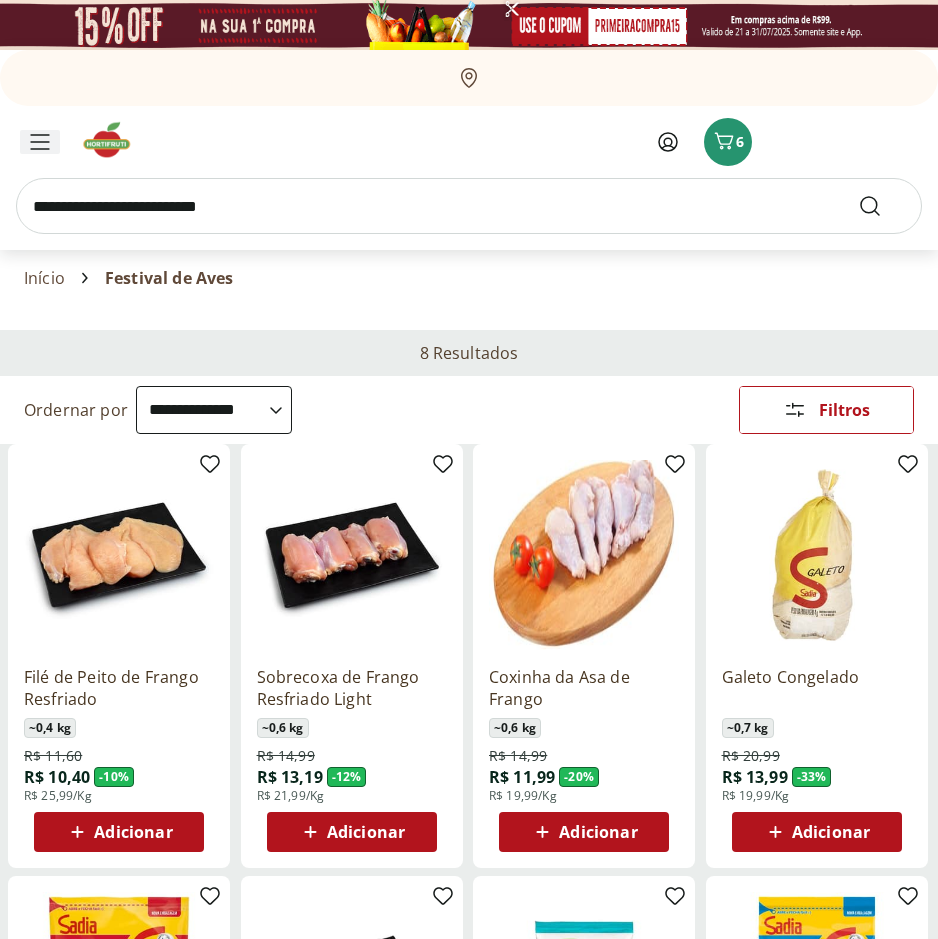 click 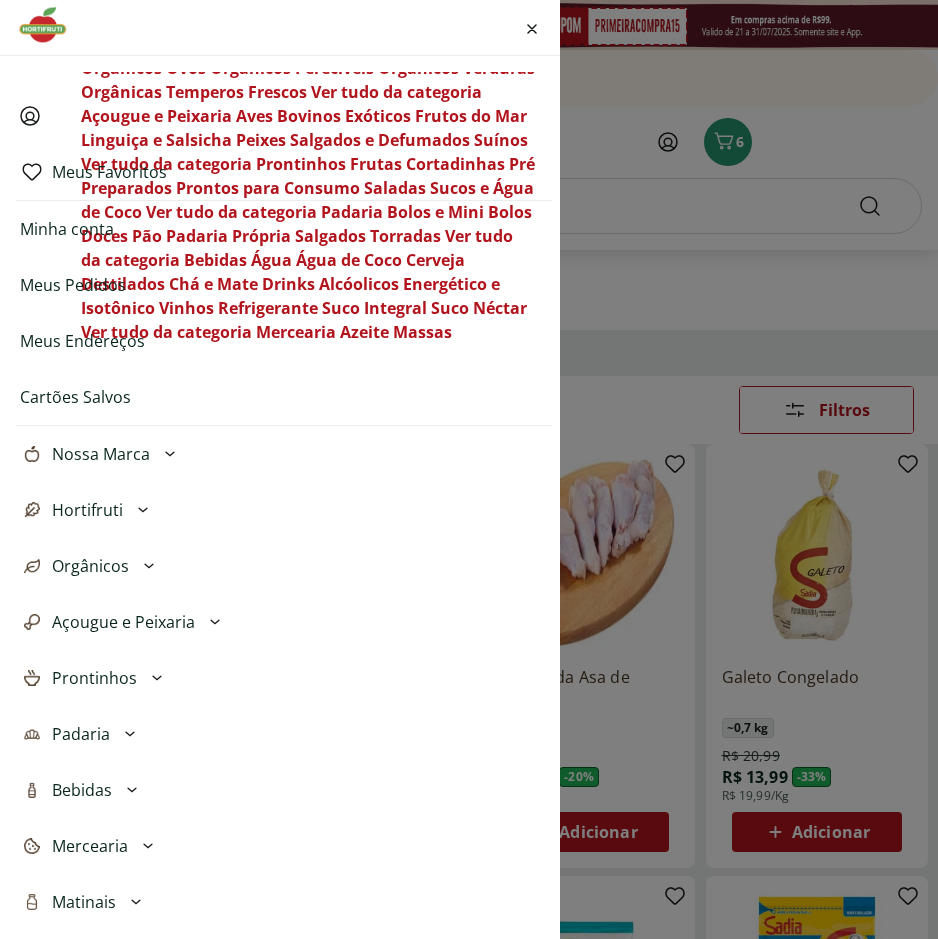 click 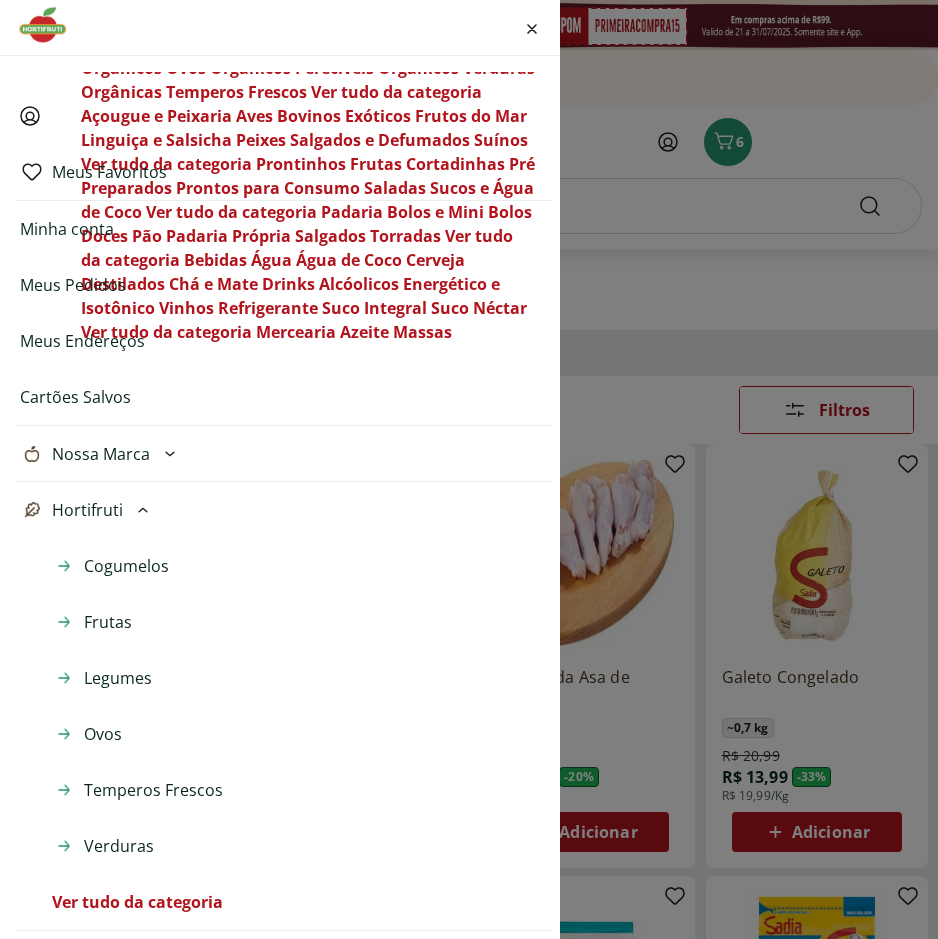 click on "Frutas" at bounding box center [108, 622] 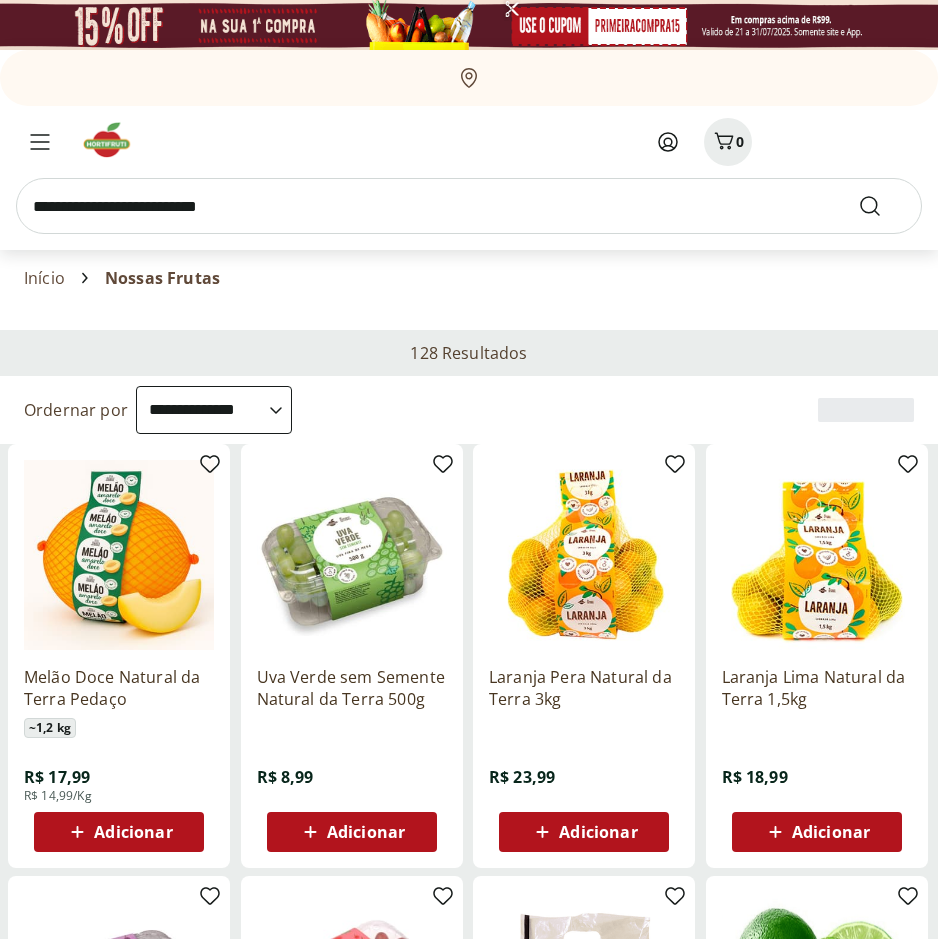 select on "**********" 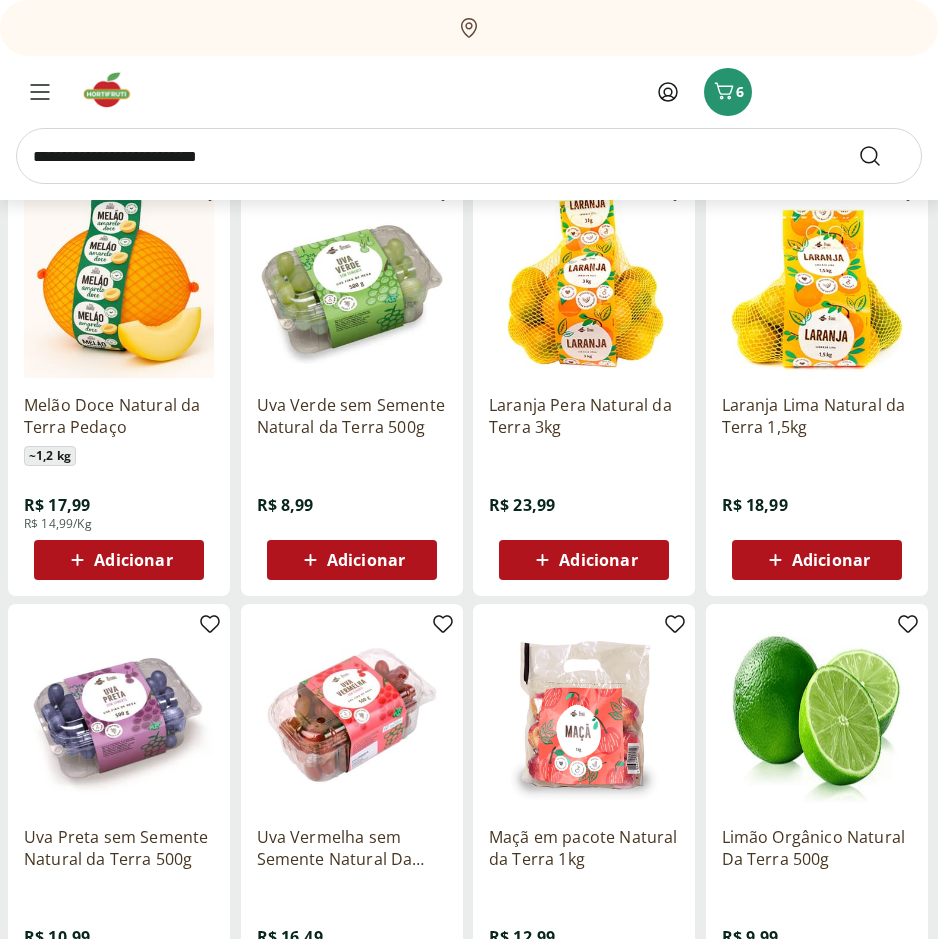 scroll, scrollTop: 300, scrollLeft: 0, axis: vertical 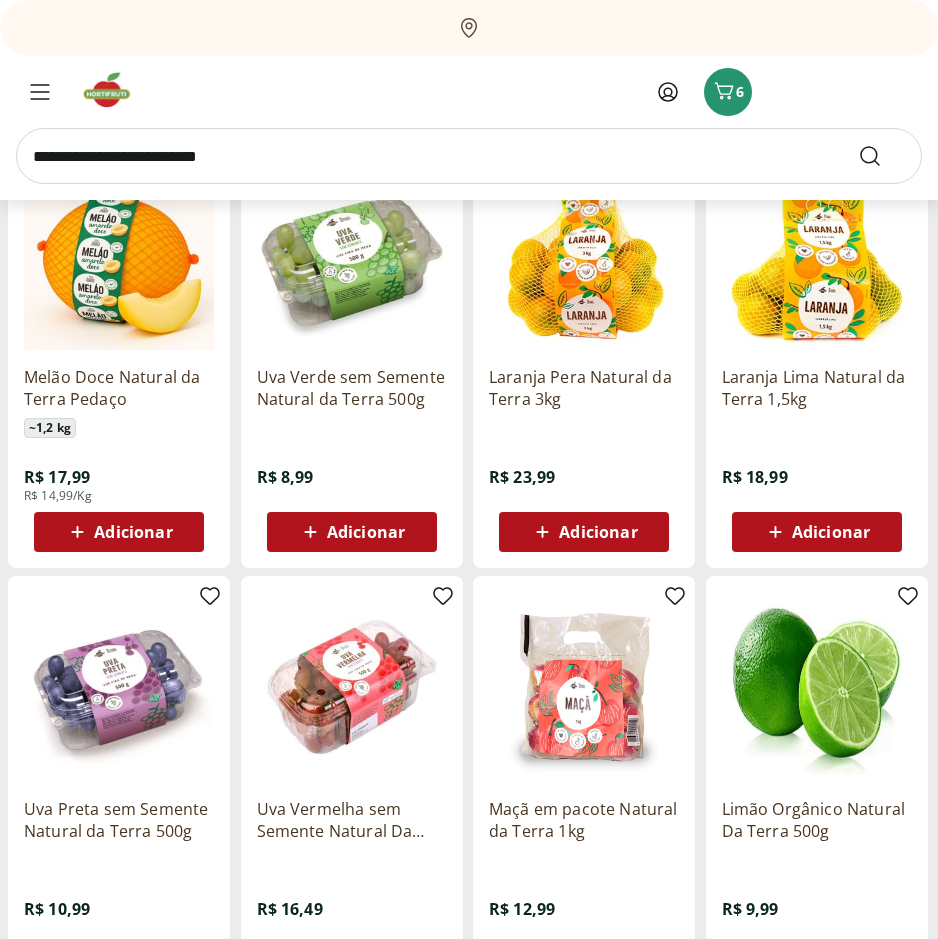 click on "Adicionar" at bounding box center [133, 532] 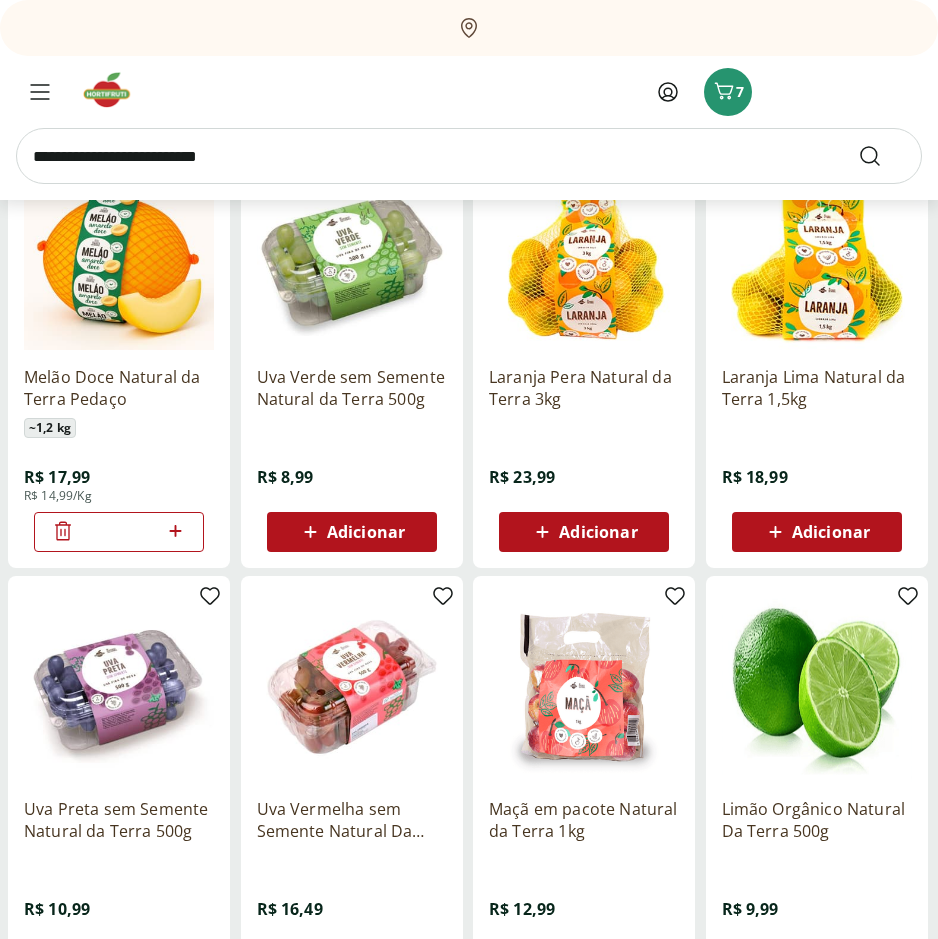 click on "Adicionar" at bounding box center (598, 532) 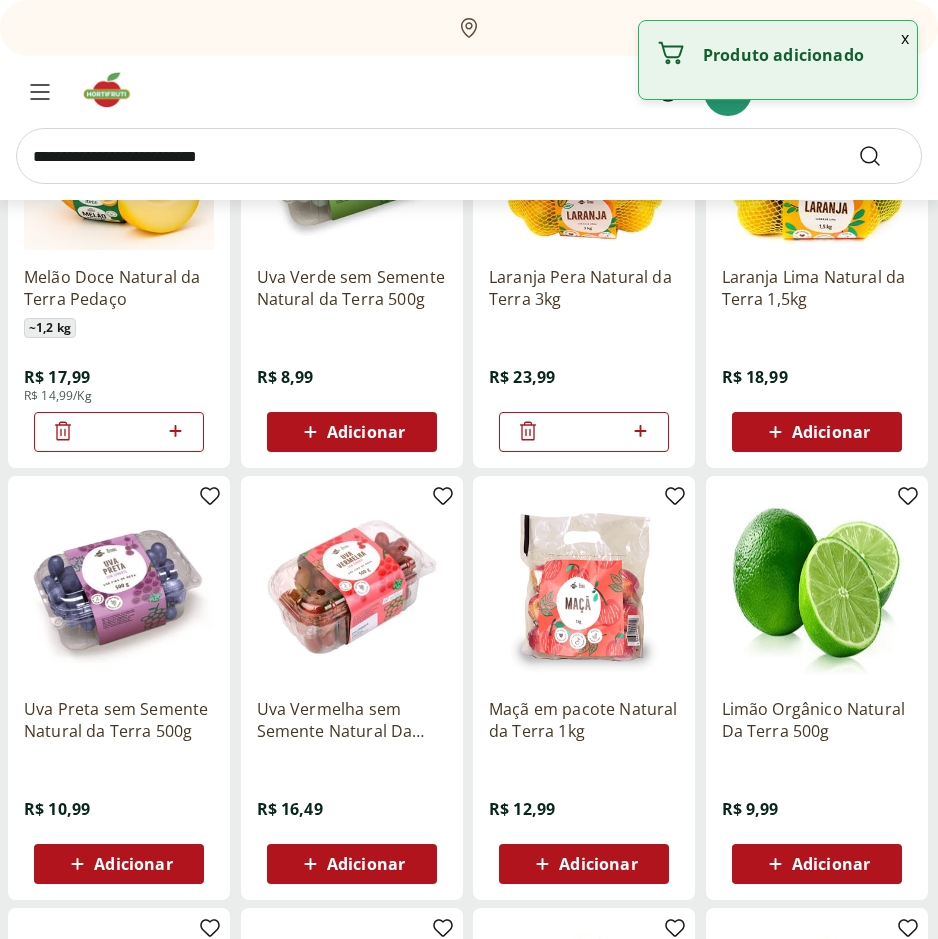 scroll, scrollTop: 500, scrollLeft: 0, axis: vertical 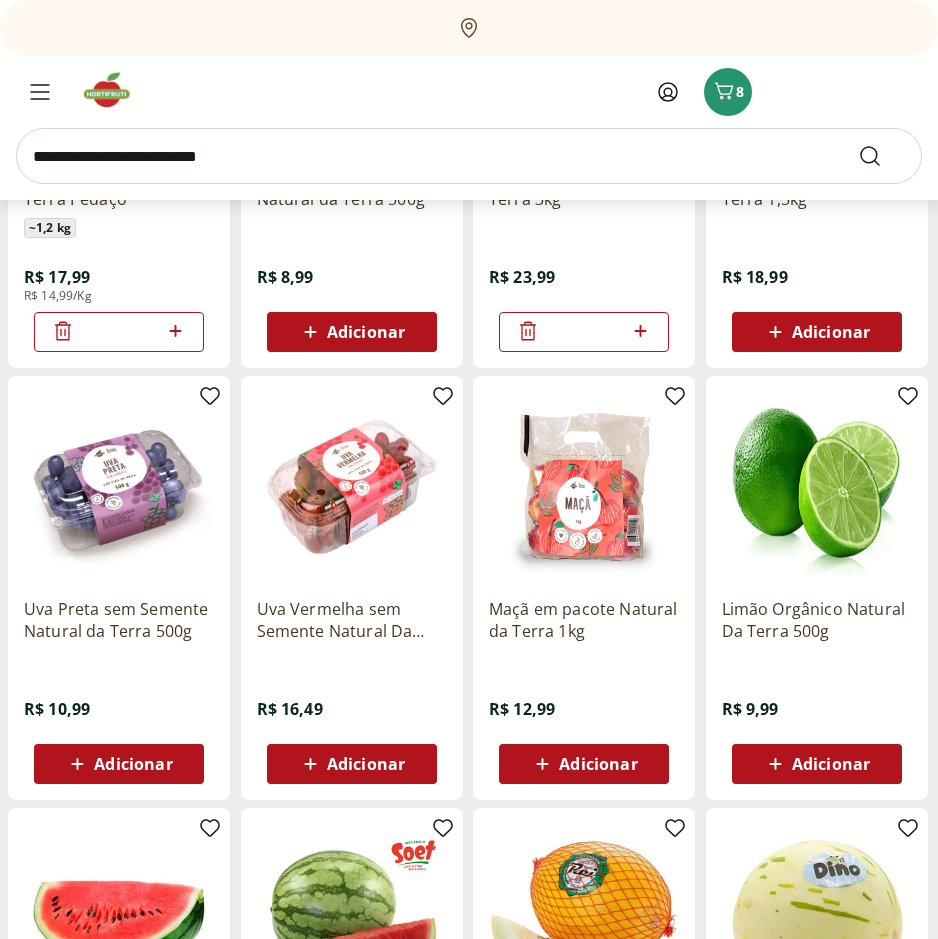 click on "Adicionar" at bounding box center [598, 764] 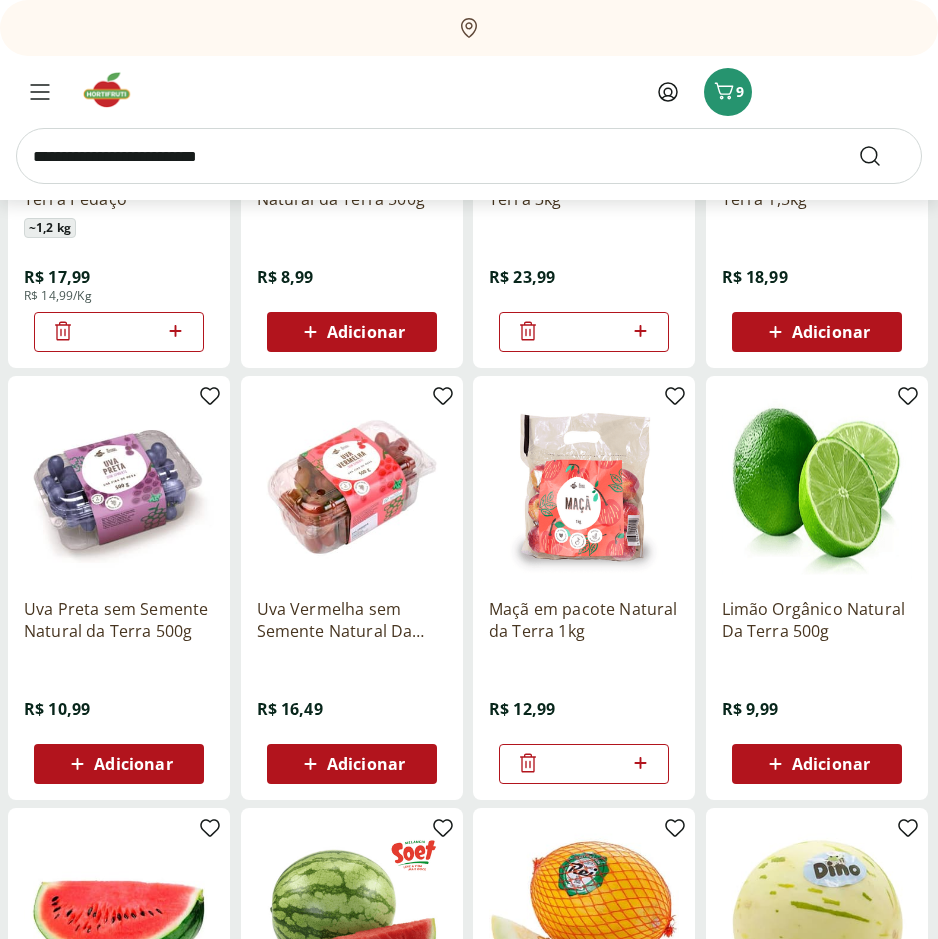 click on "Adicionar" at bounding box center [831, 764] 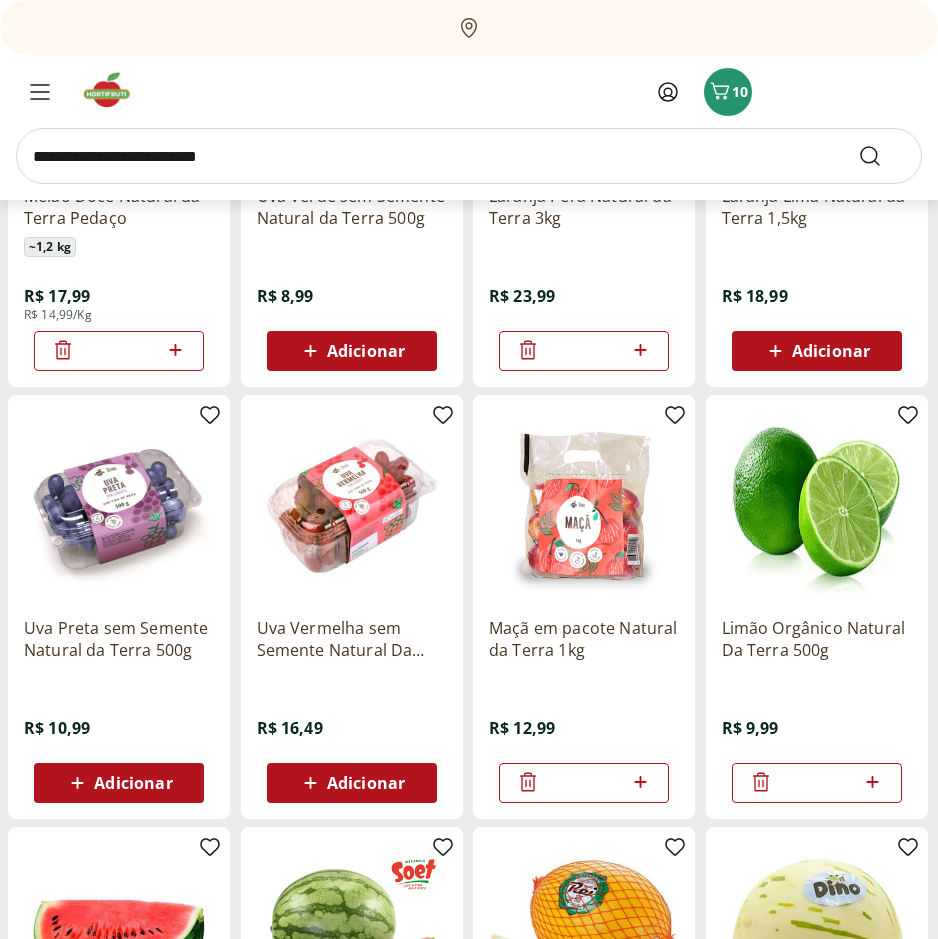 scroll, scrollTop: 500, scrollLeft: 0, axis: vertical 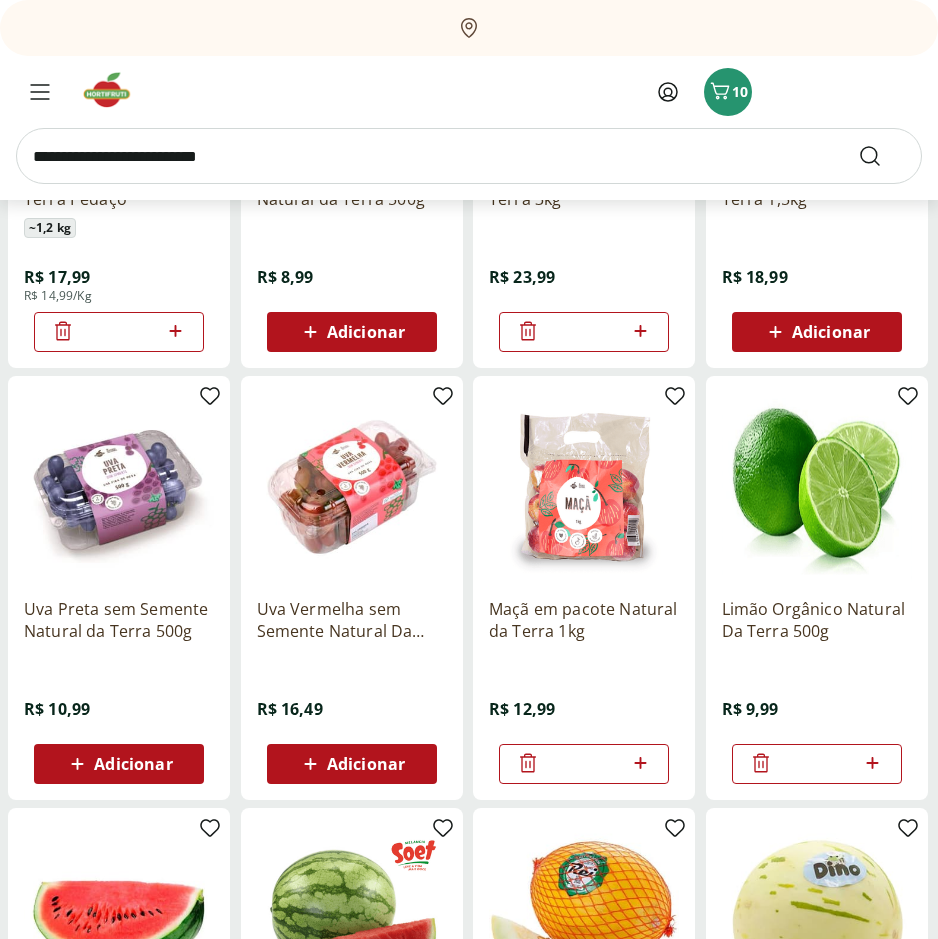 click 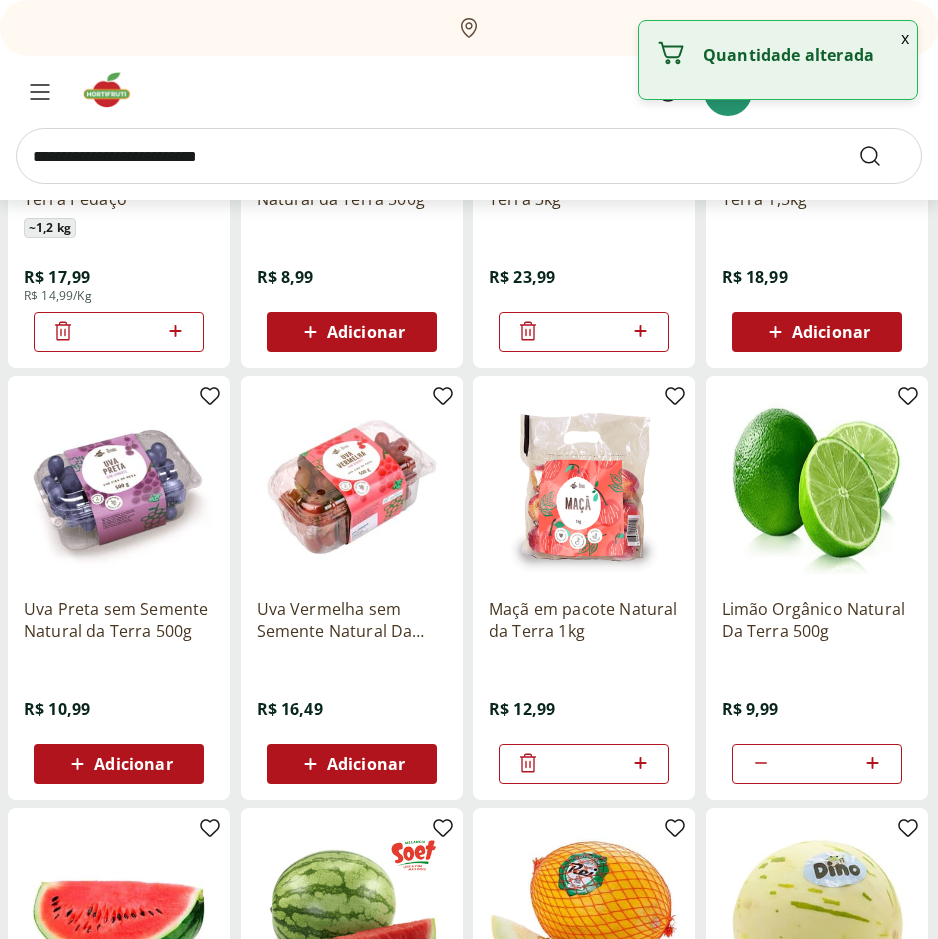 click 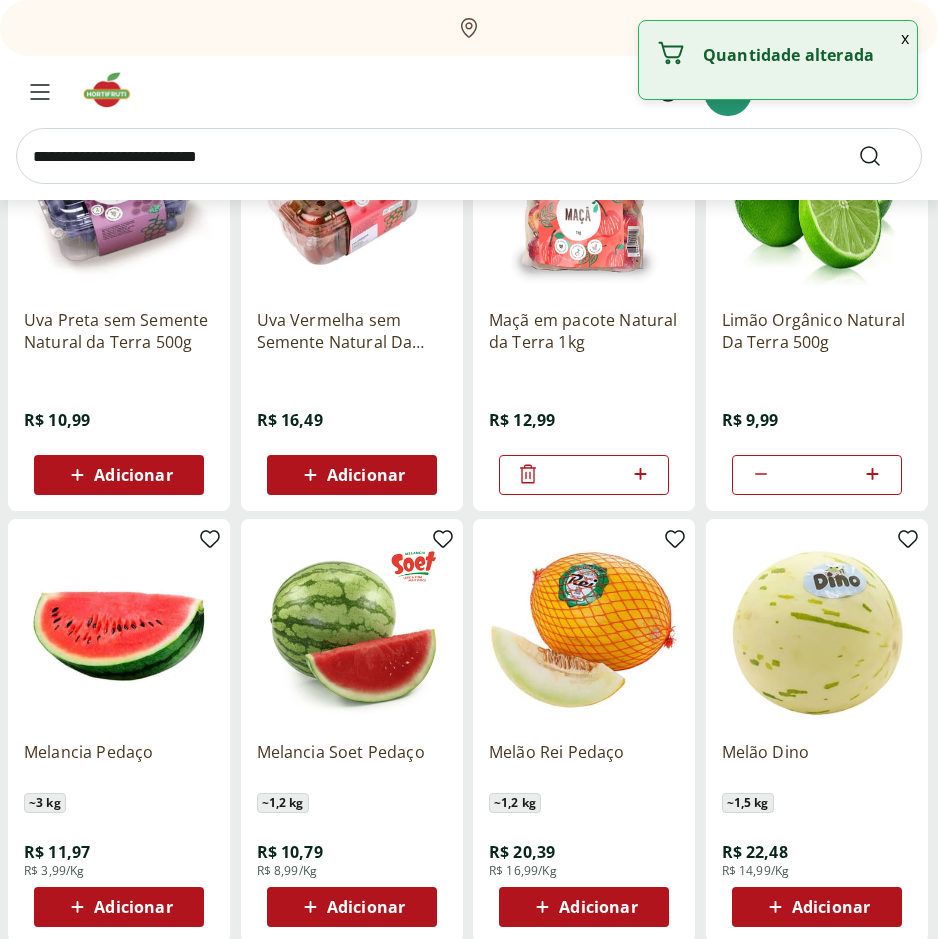 scroll, scrollTop: 800, scrollLeft: 0, axis: vertical 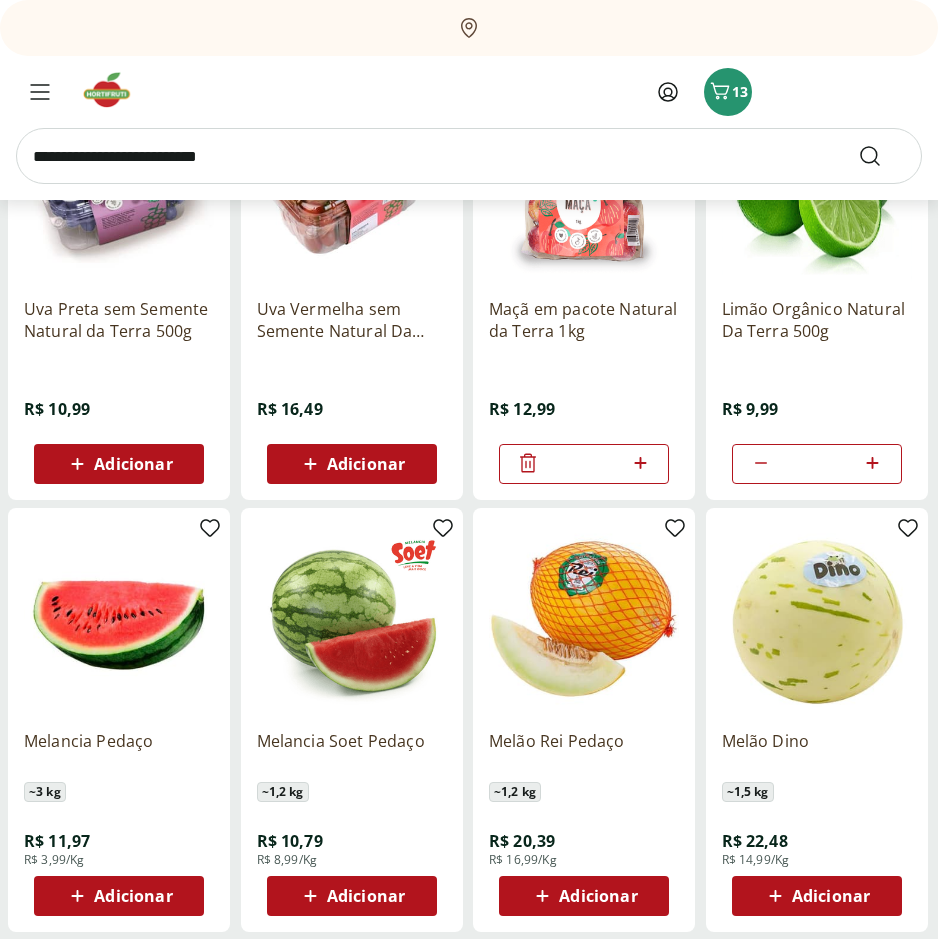 click 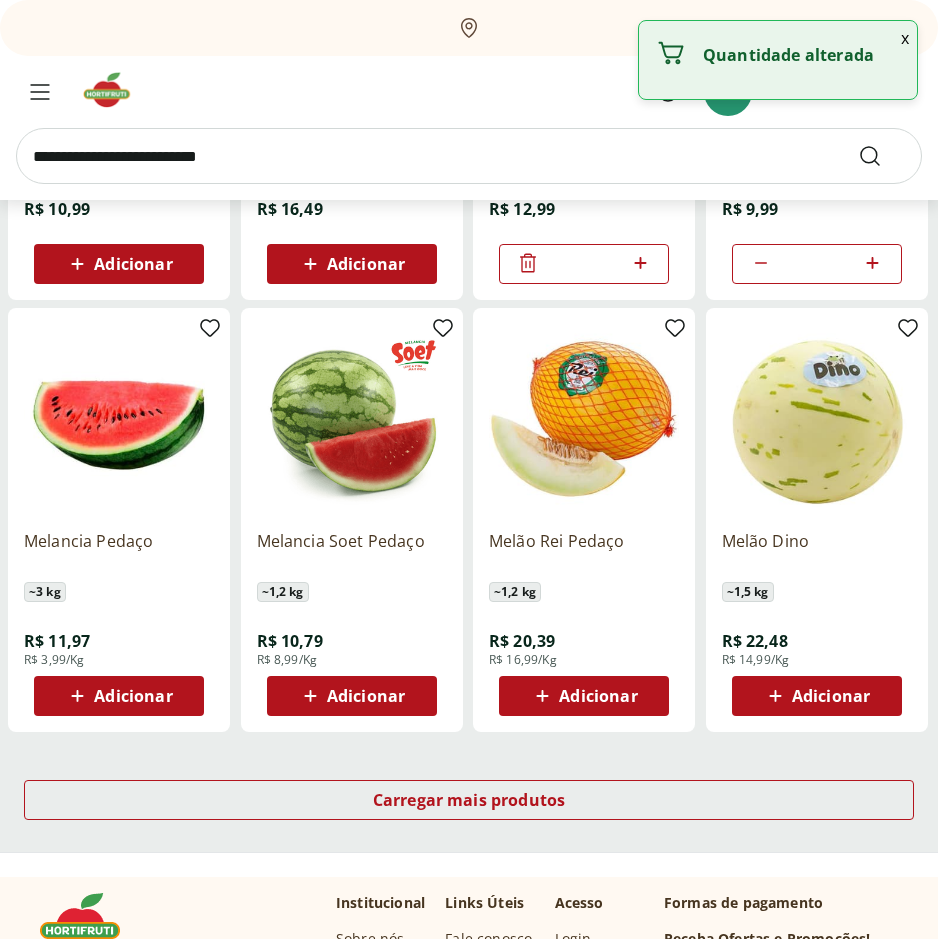 scroll, scrollTop: 1200, scrollLeft: 0, axis: vertical 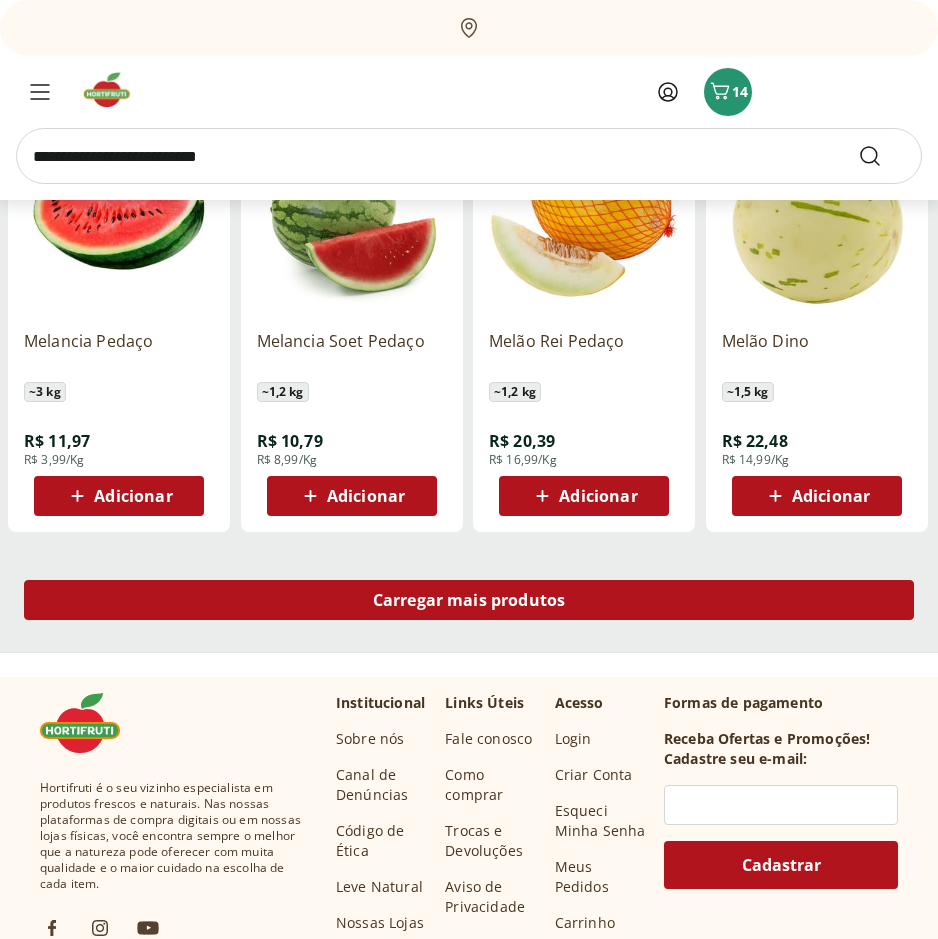 click on "Carregar mais produtos" at bounding box center [469, 600] 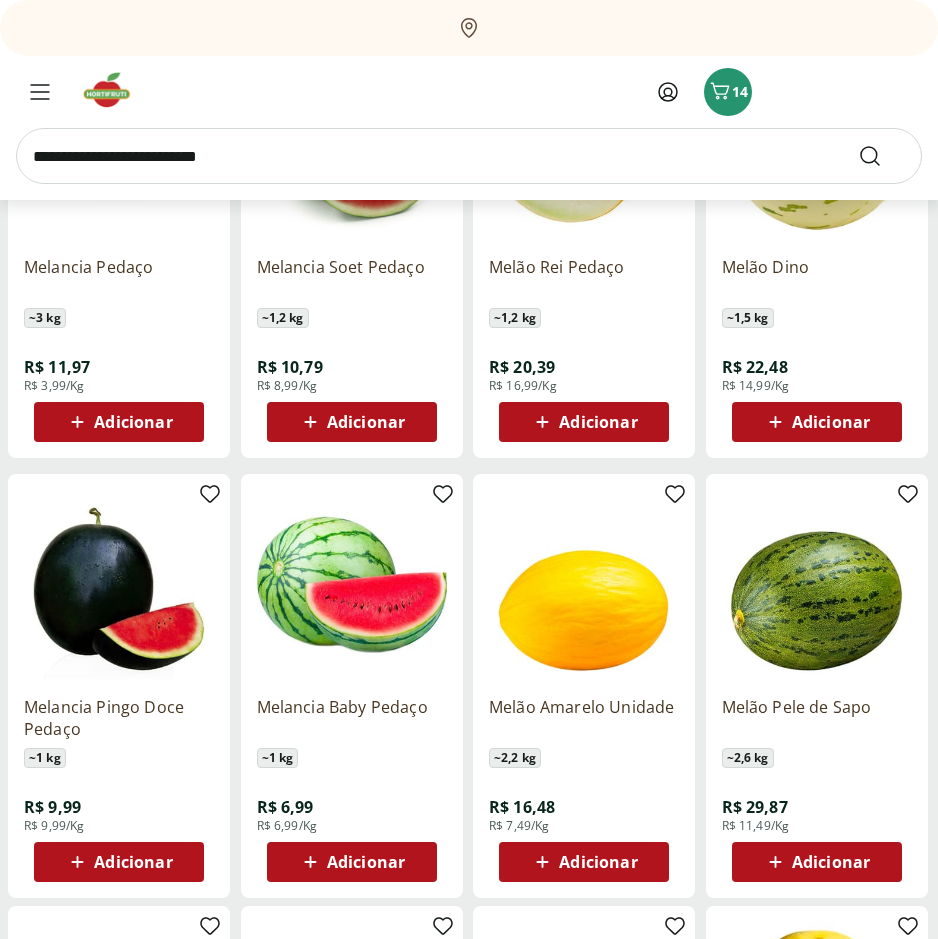 scroll, scrollTop: 1400, scrollLeft: 0, axis: vertical 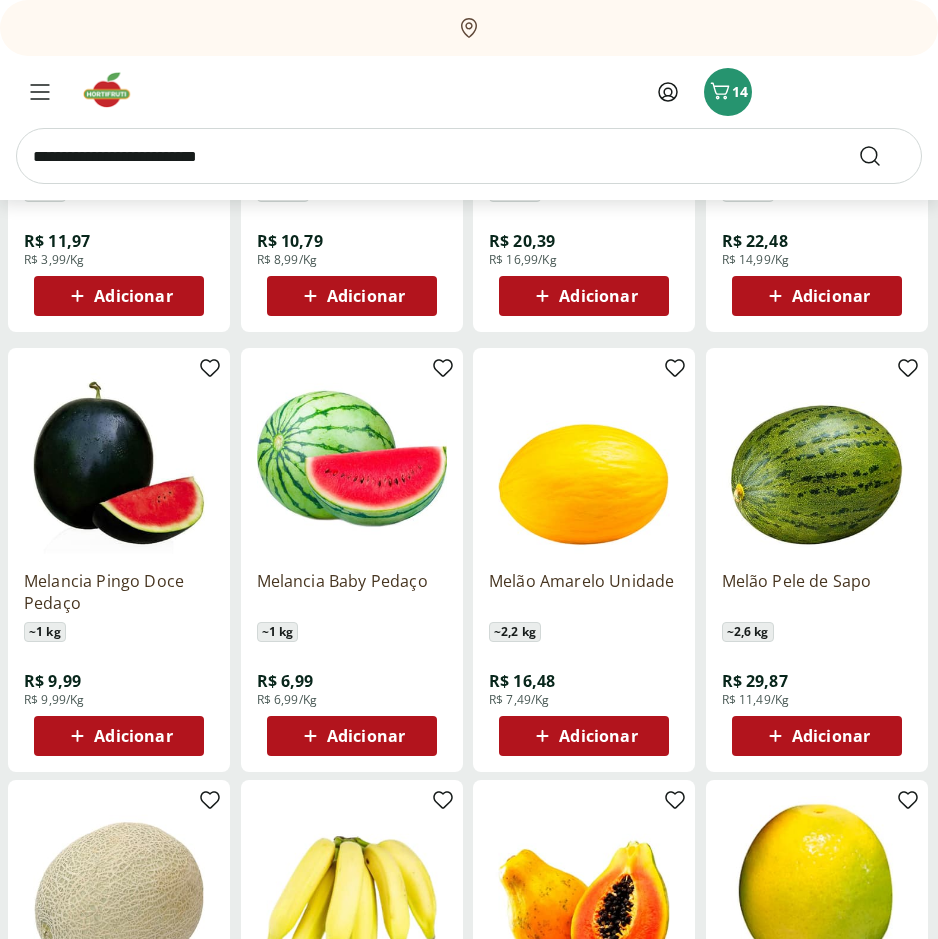 click on "Adicionar" at bounding box center (133, 736) 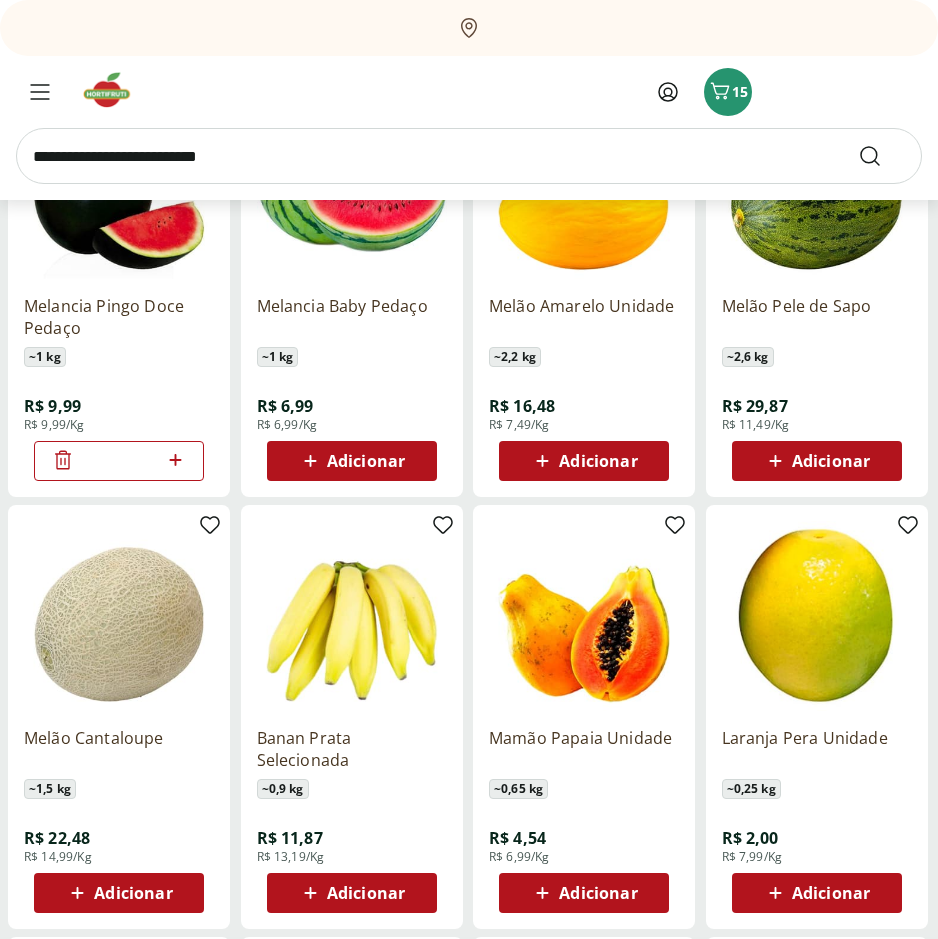 scroll, scrollTop: 1700, scrollLeft: 0, axis: vertical 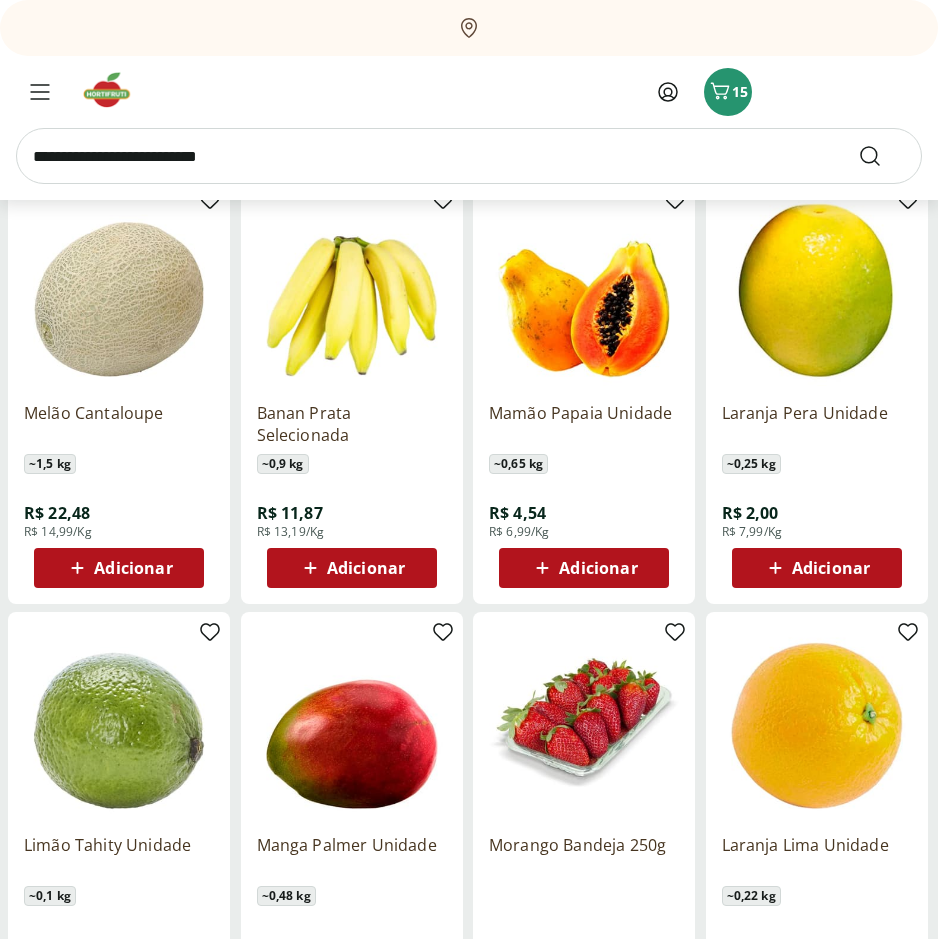 click on "Adicionar" at bounding box center [366, 568] 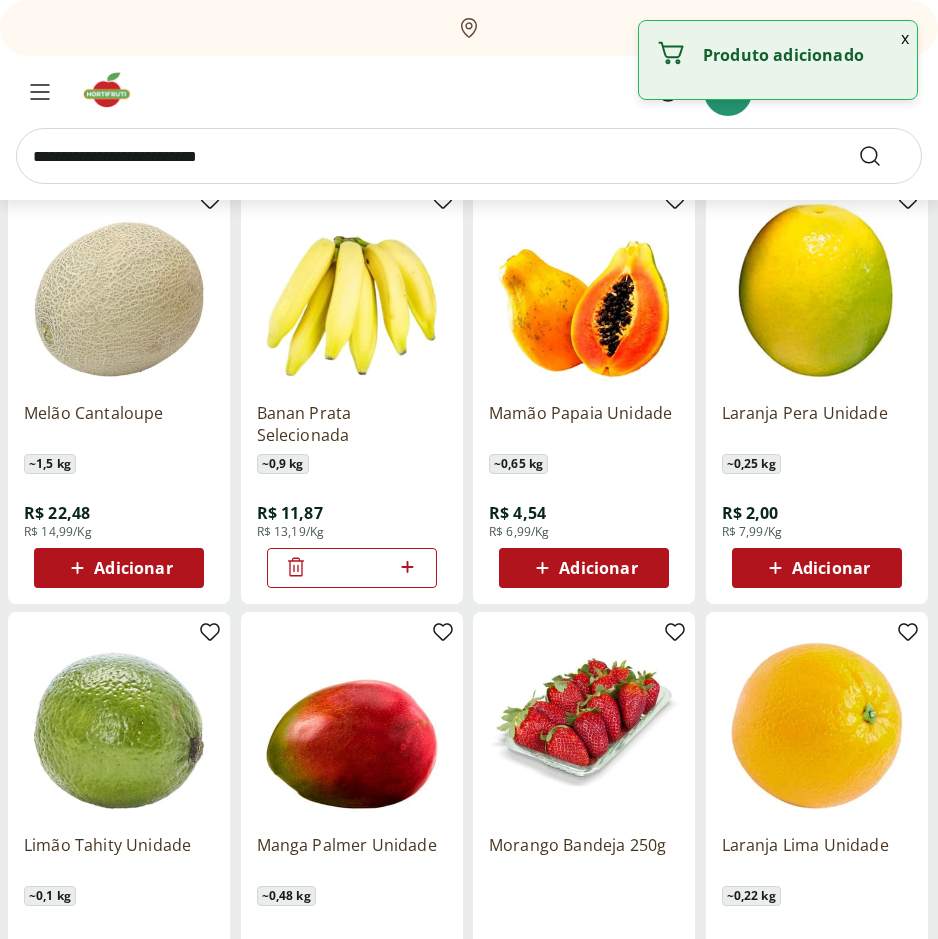 click 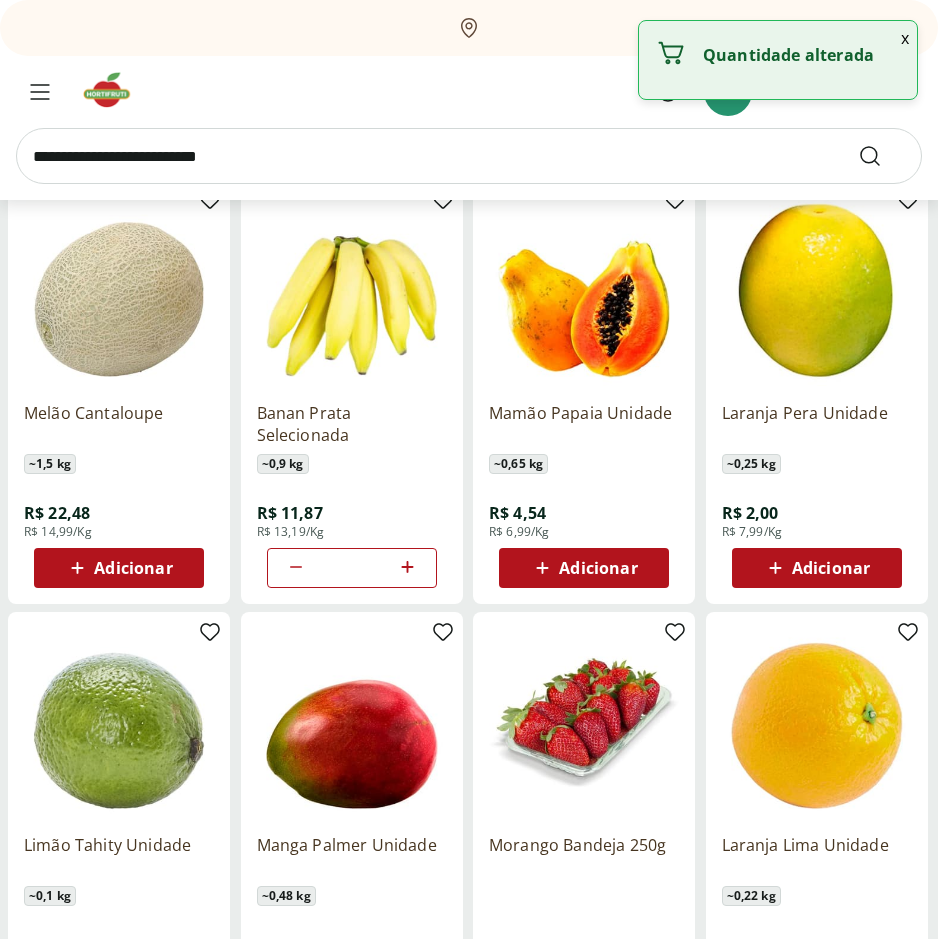 click 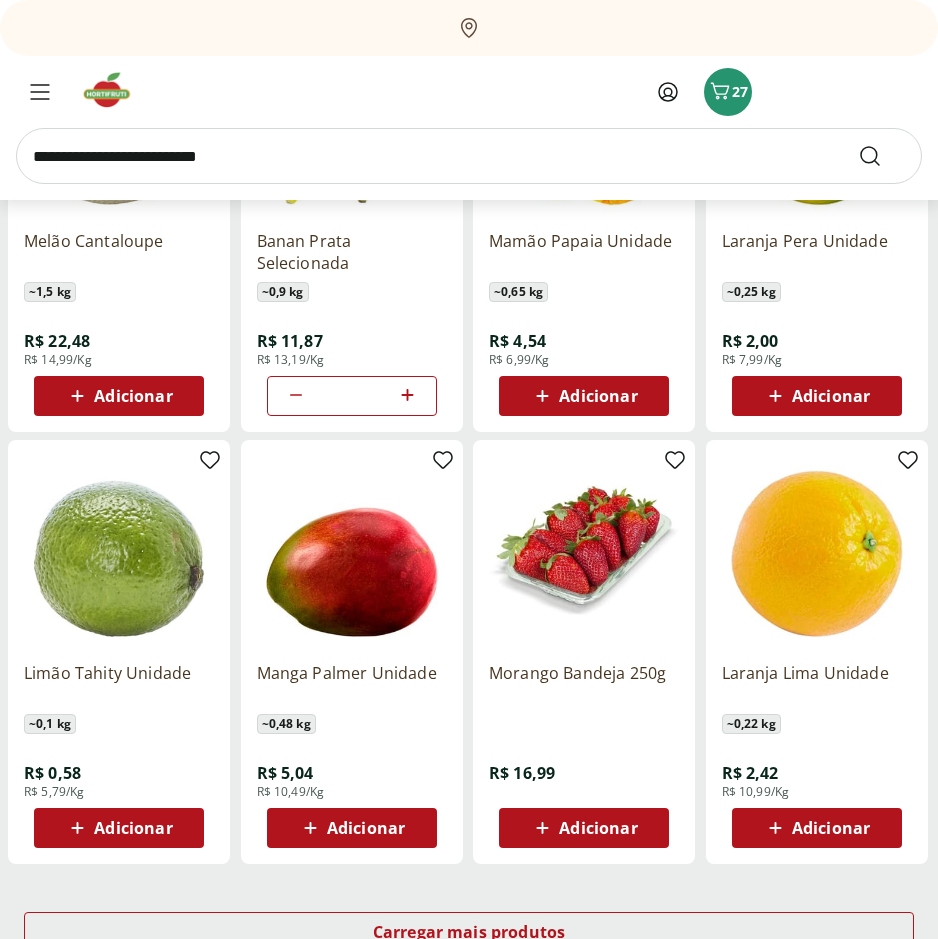 scroll, scrollTop: 2200, scrollLeft: 0, axis: vertical 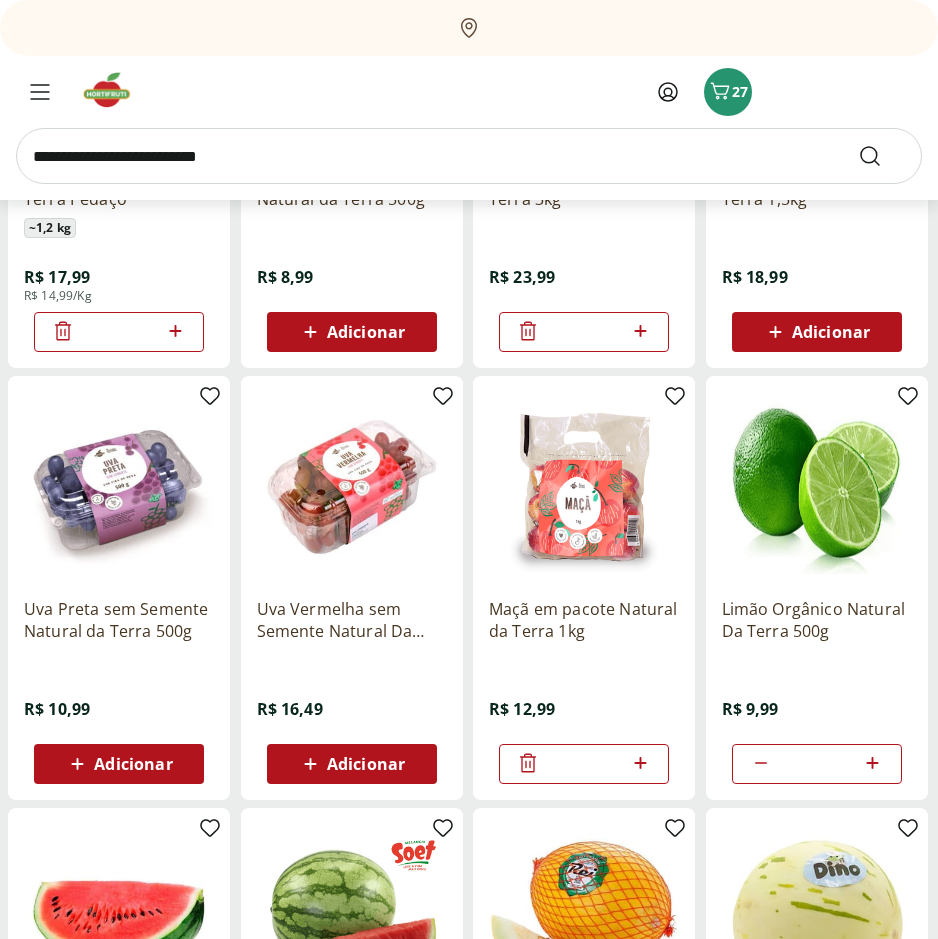 click 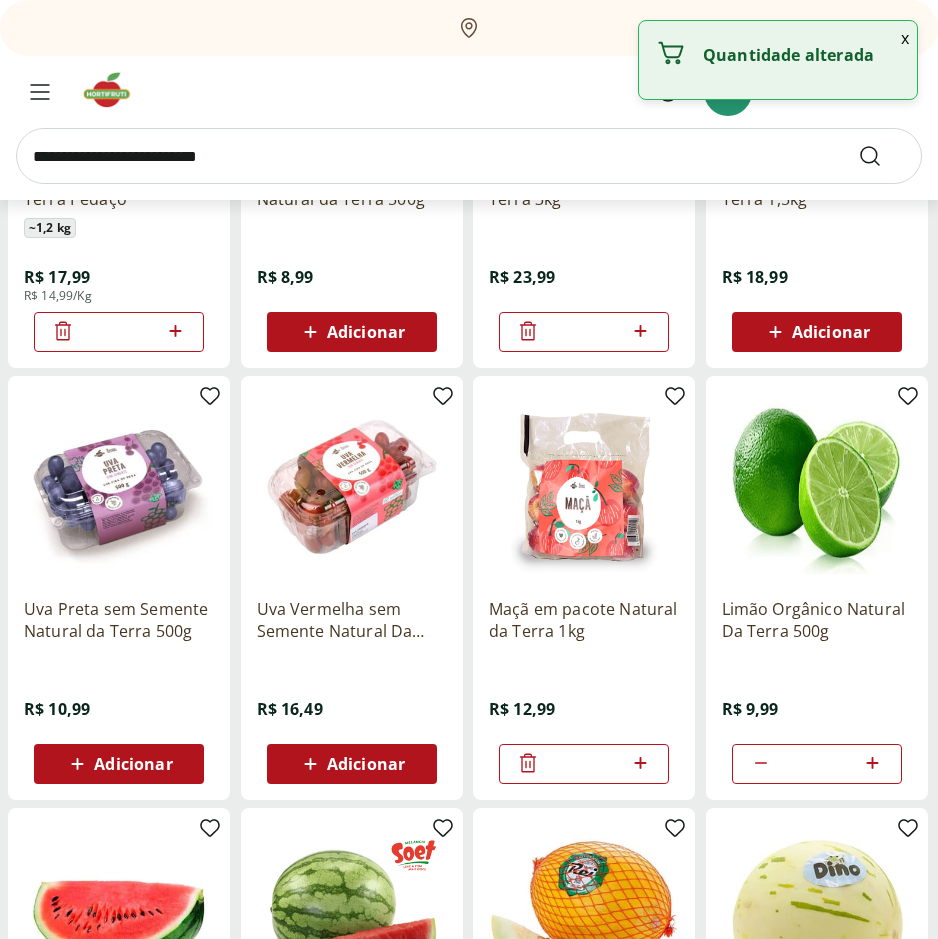 click 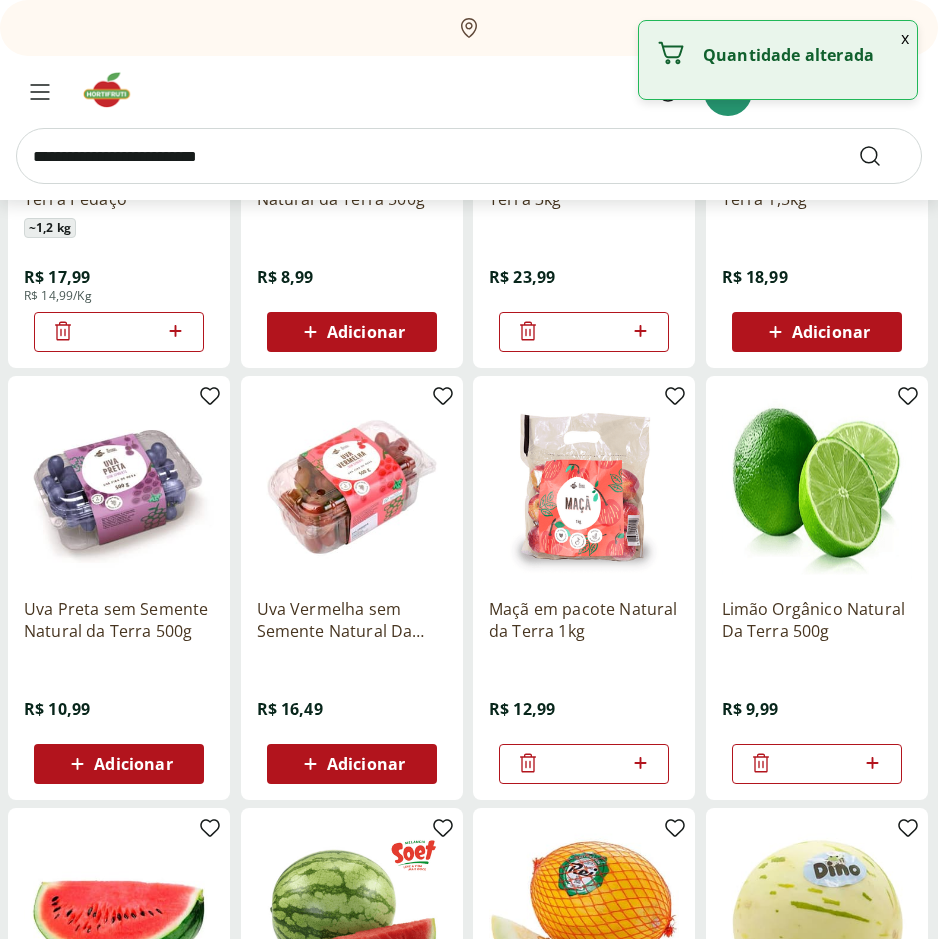 click 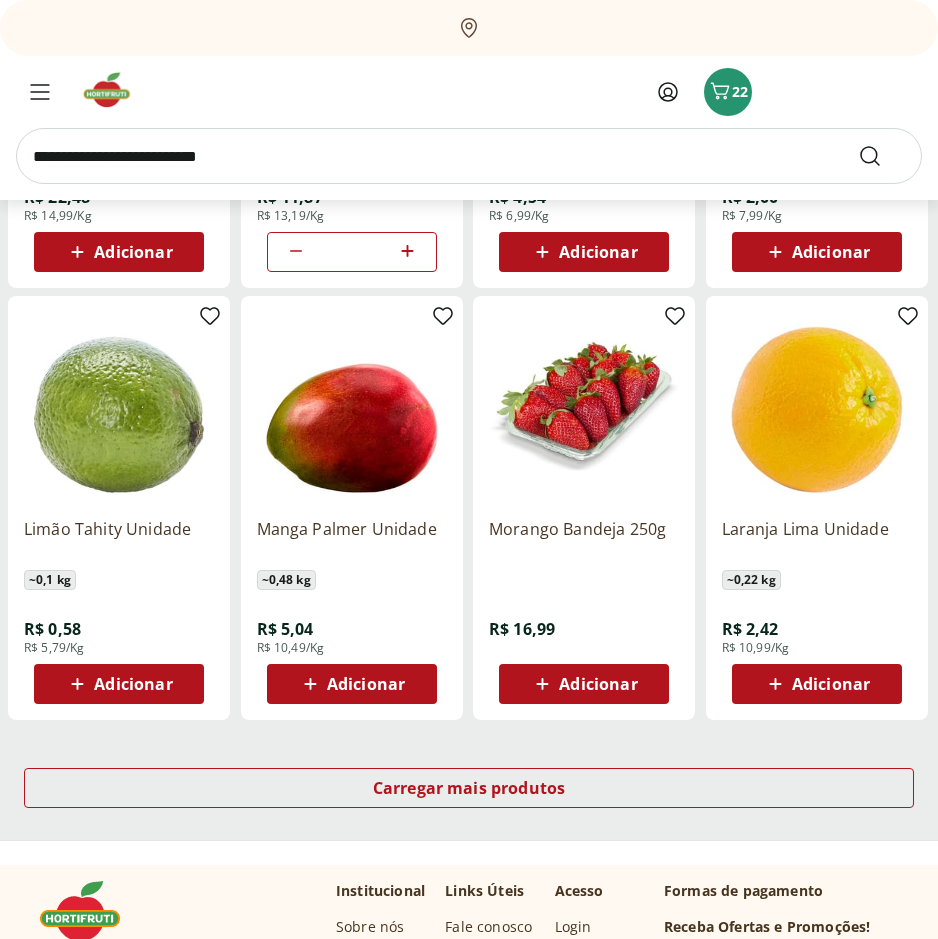 scroll, scrollTop: 2400, scrollLeft: 0, axis: vertical 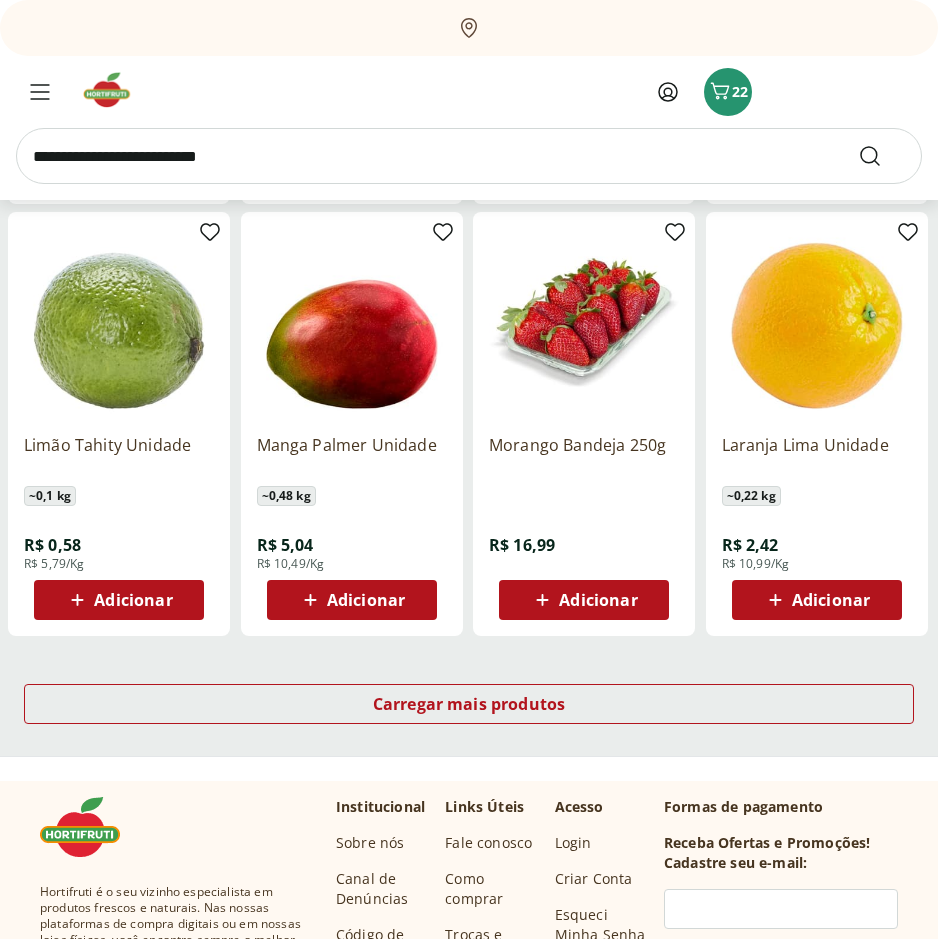 click on "Adicionar" at bounding box center (133, 600) 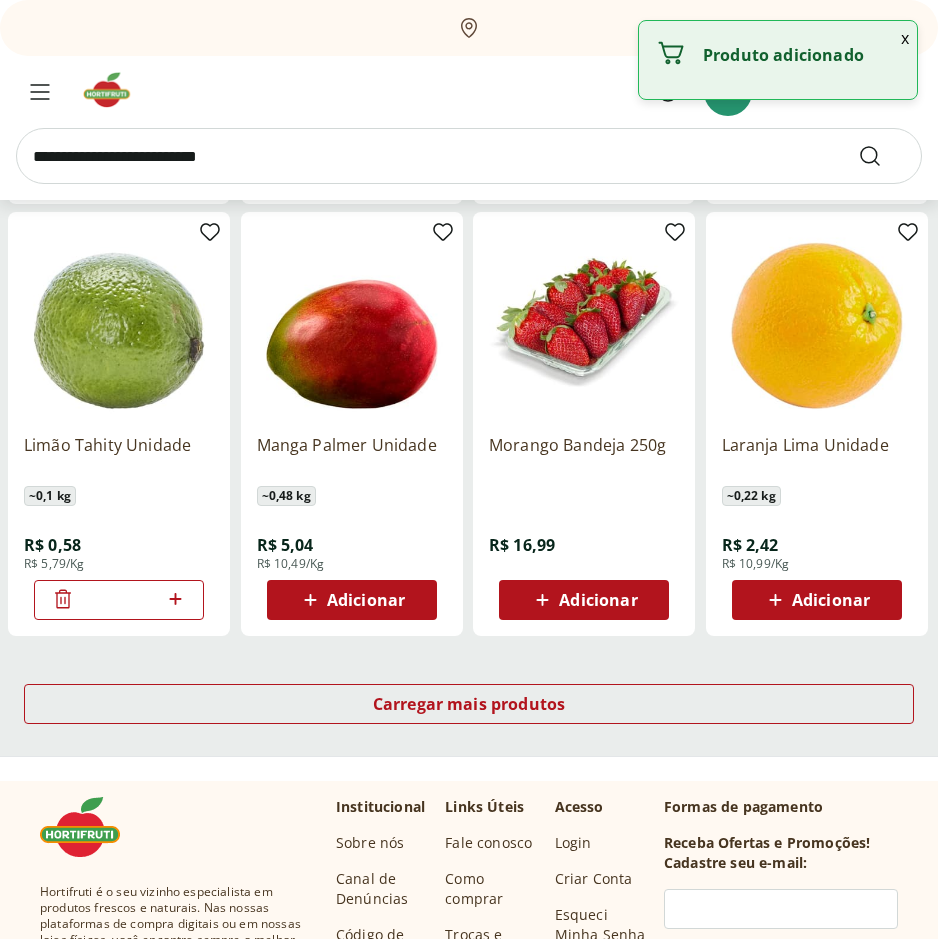 click 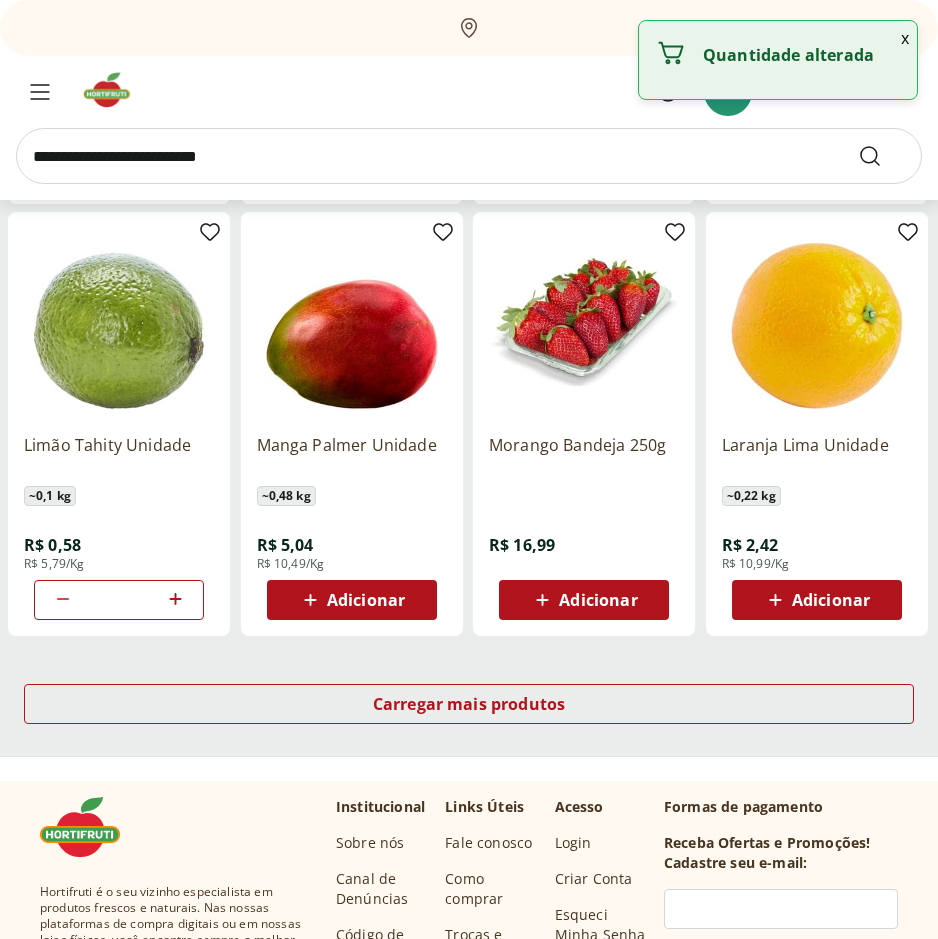 click 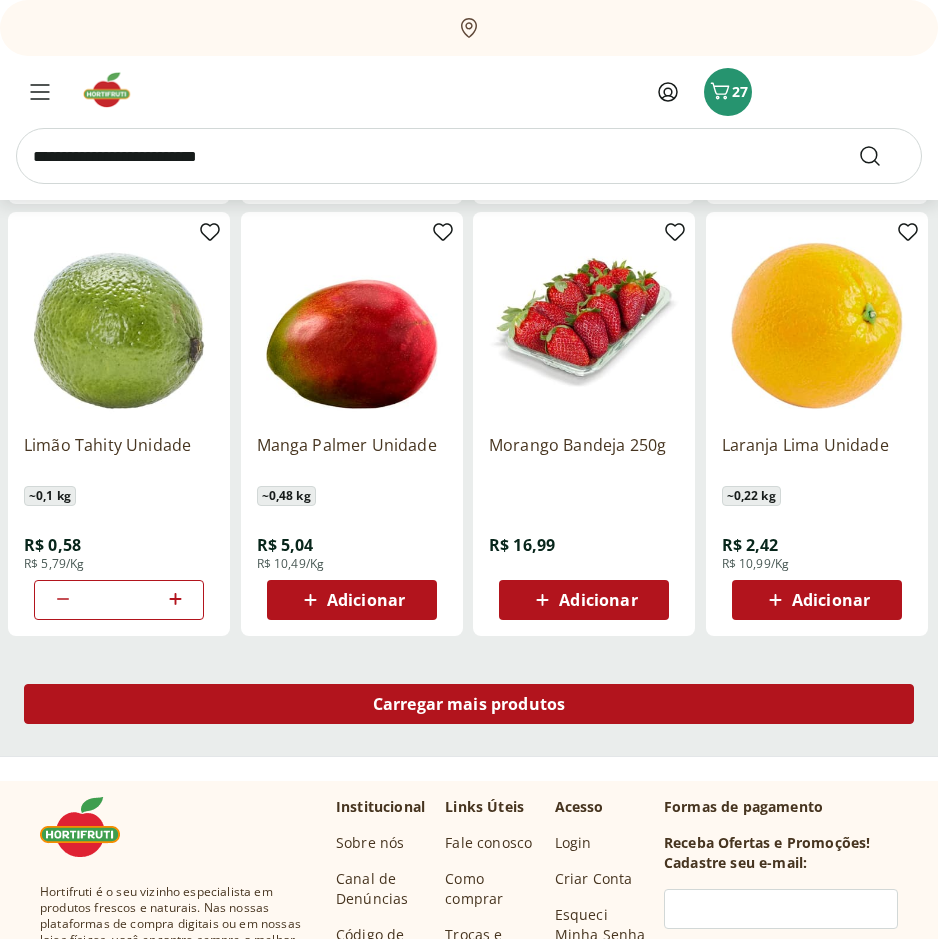 click on "Carregar mais produtos" at bounding box center [469, 704] 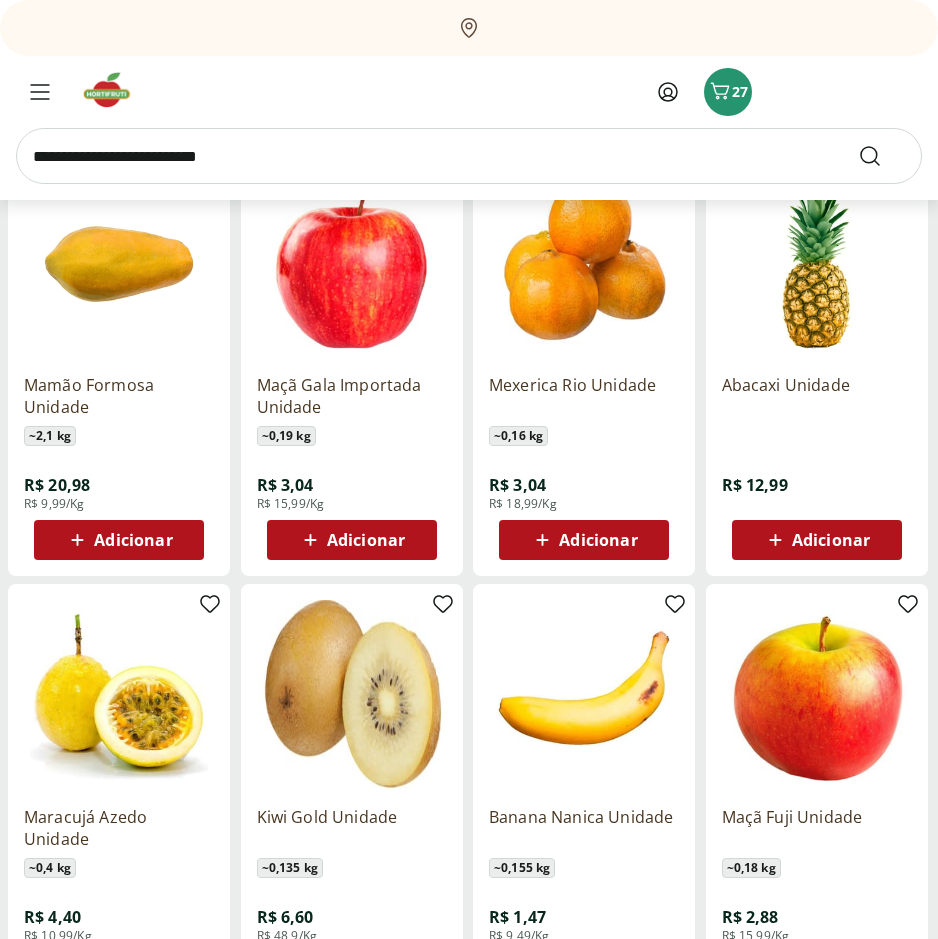 scroll, scrollTop: 3000, scrollLeft: 0, axis: vertical 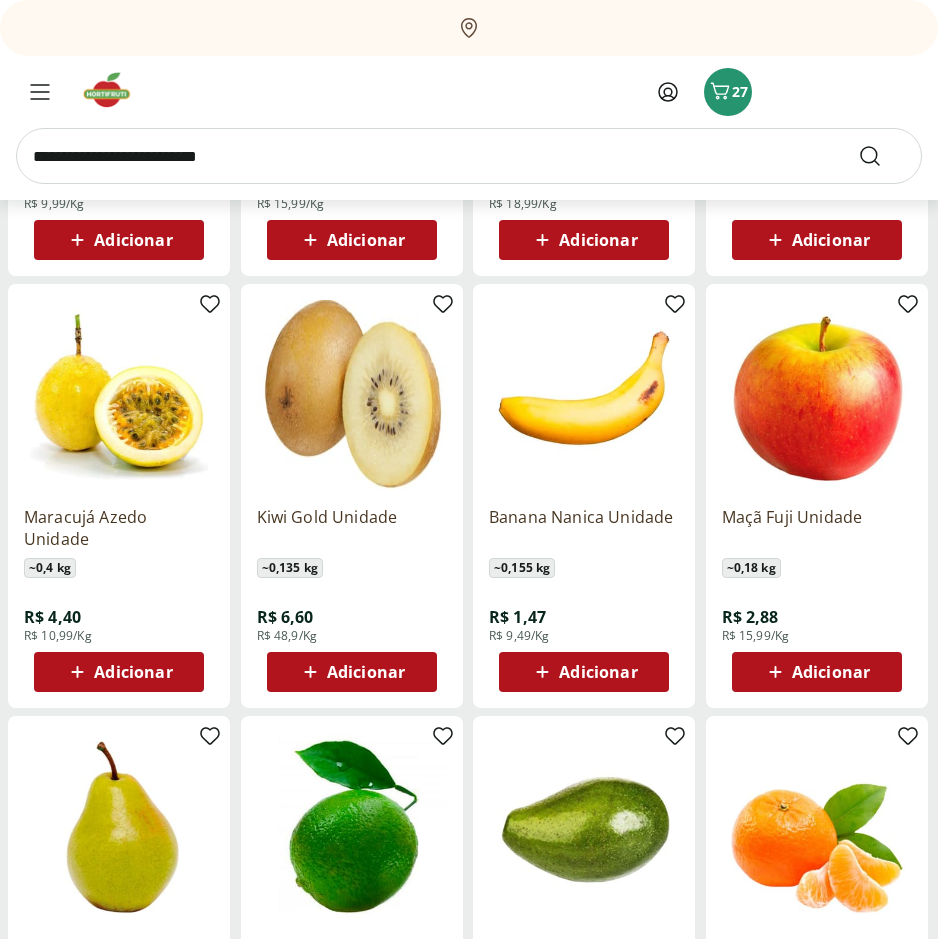 click on "Adicionar" at bounding box center (598, 672) 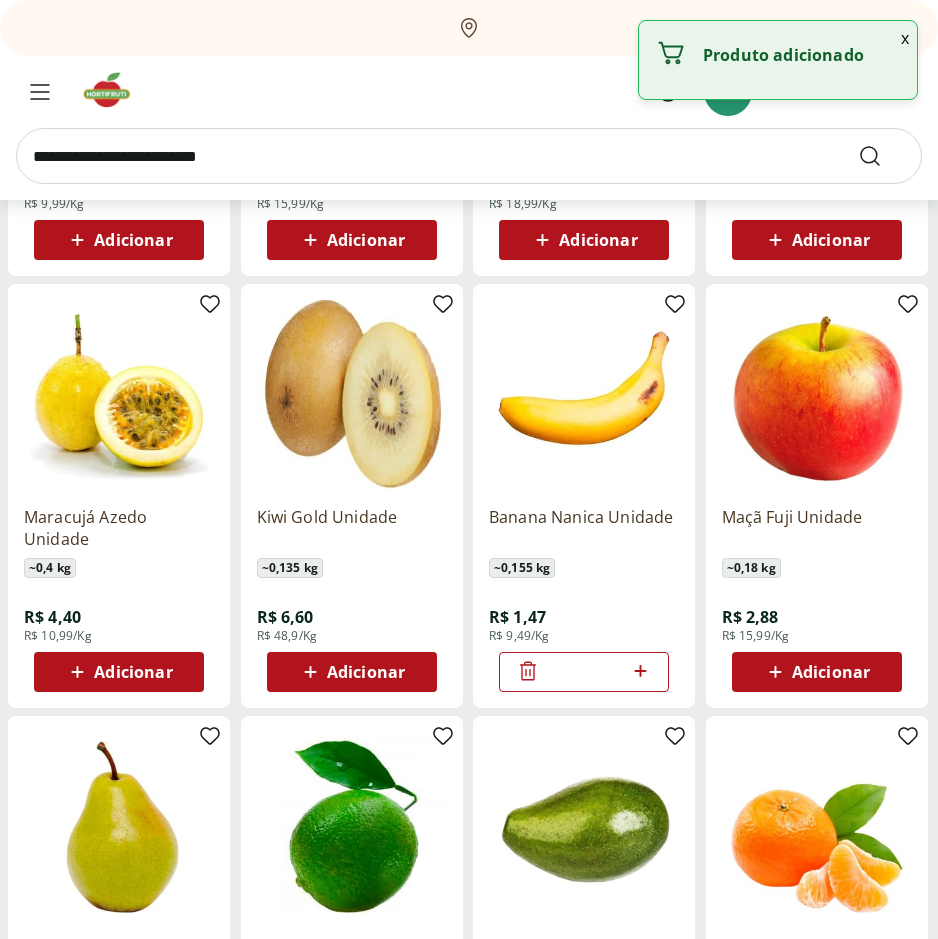 click on "*" at bounding box center [584, 672] 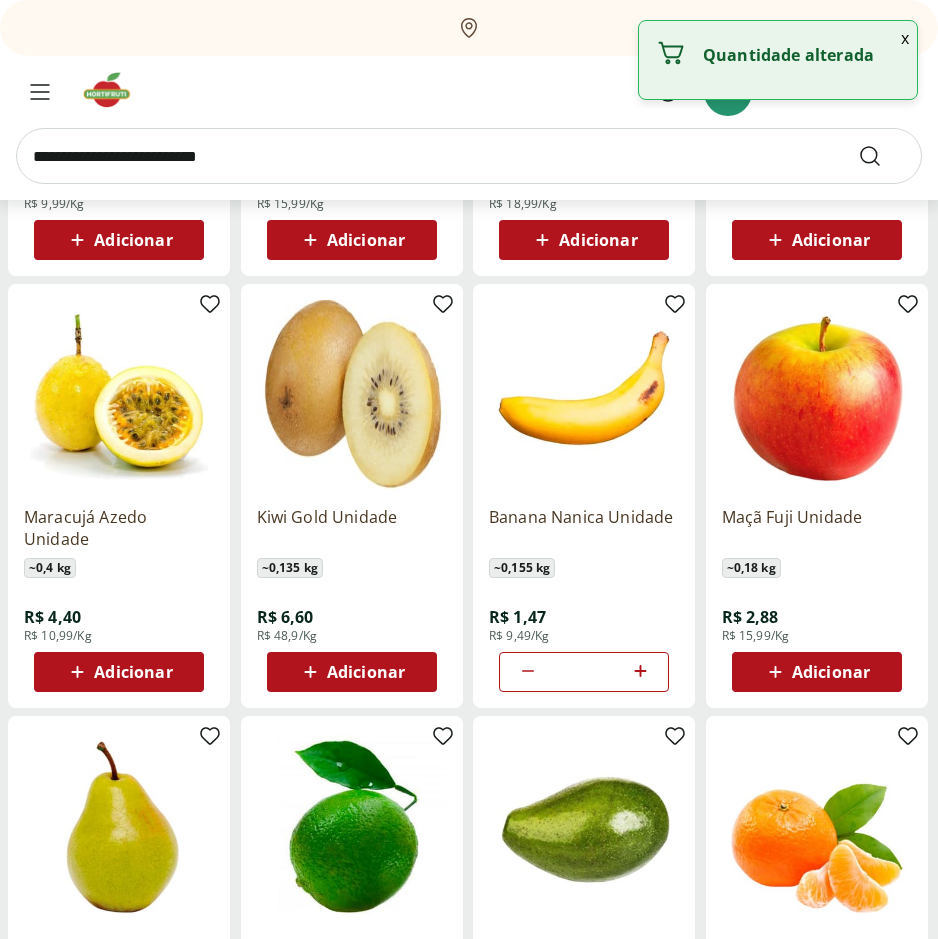 click 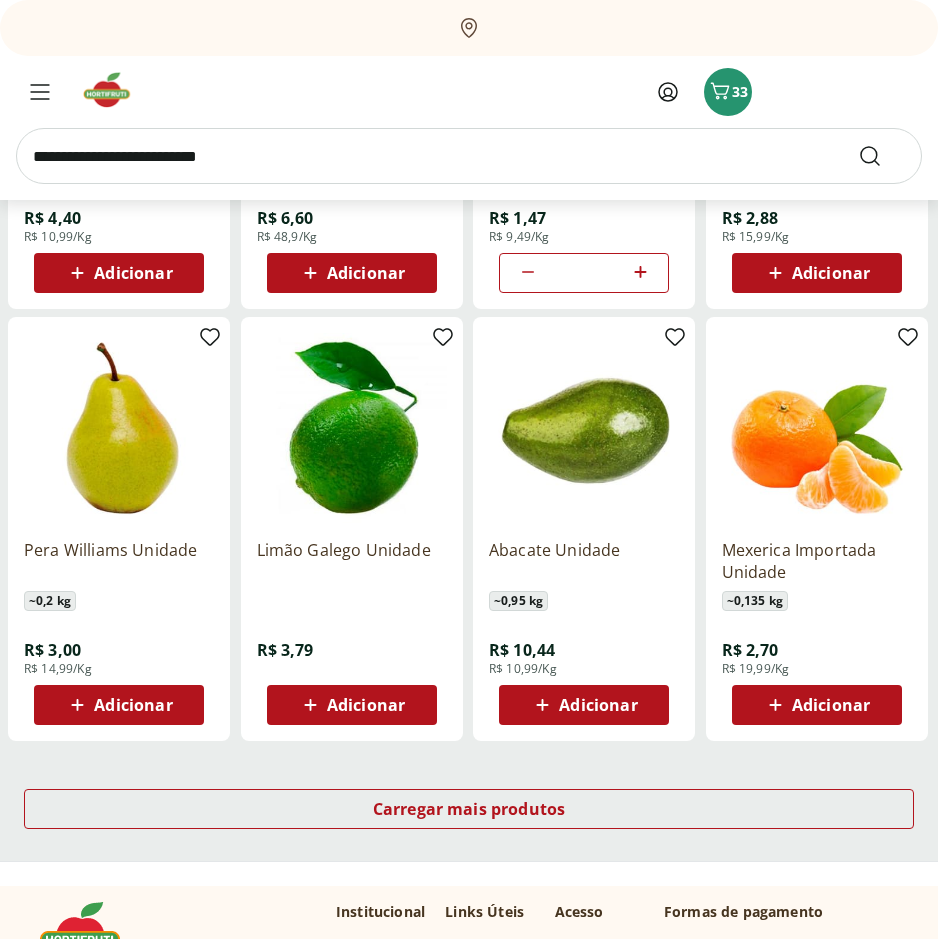 scroll, scrollTop: 3600, scrollLeft: 0, axis: vertical 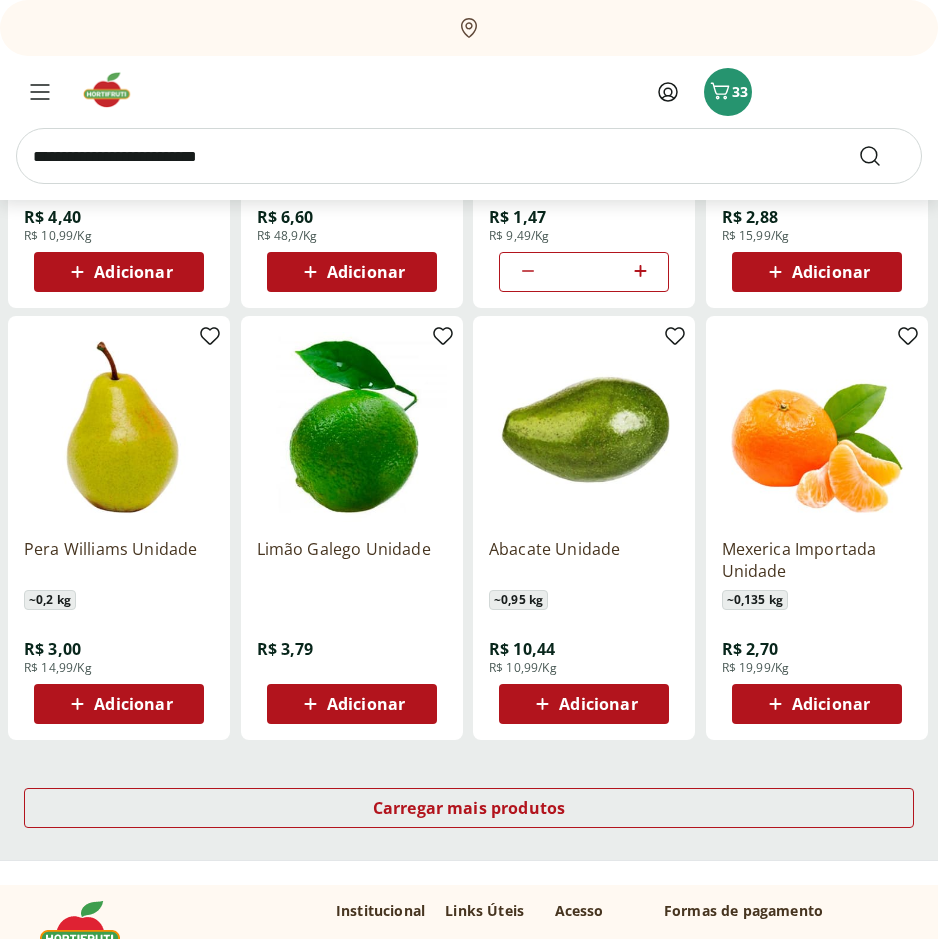 click on "Adicionar" at bounding box center [133, 704] 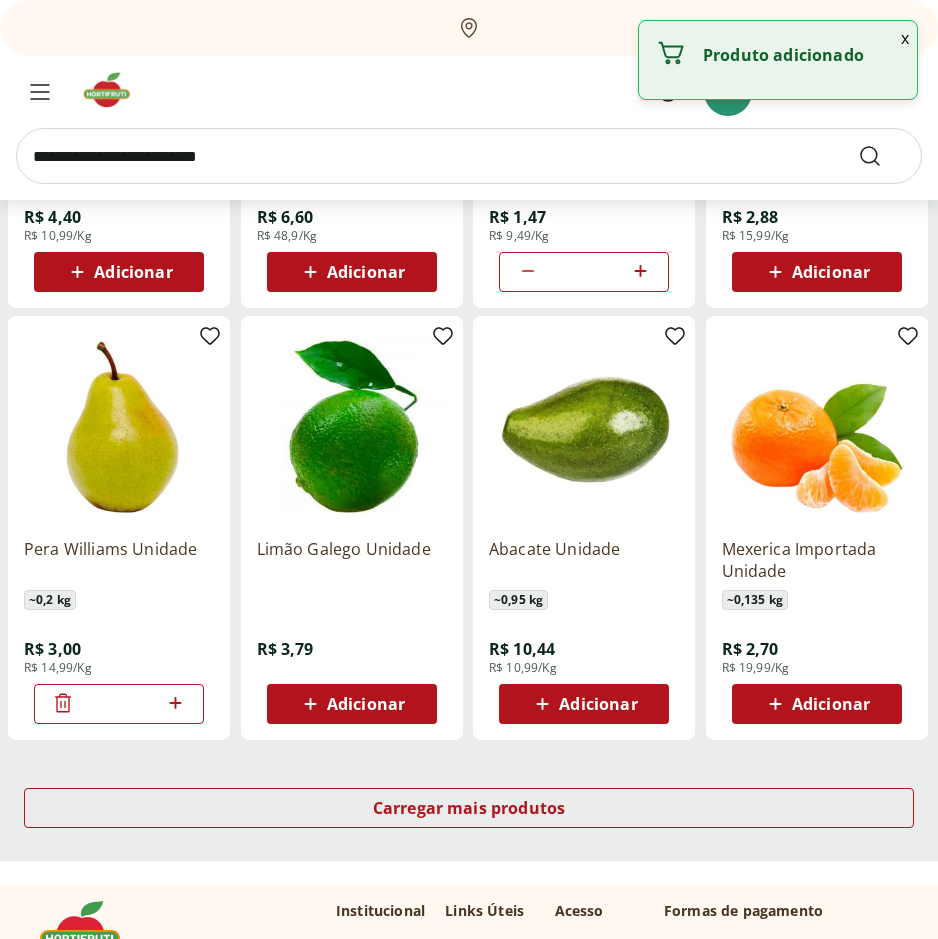 click 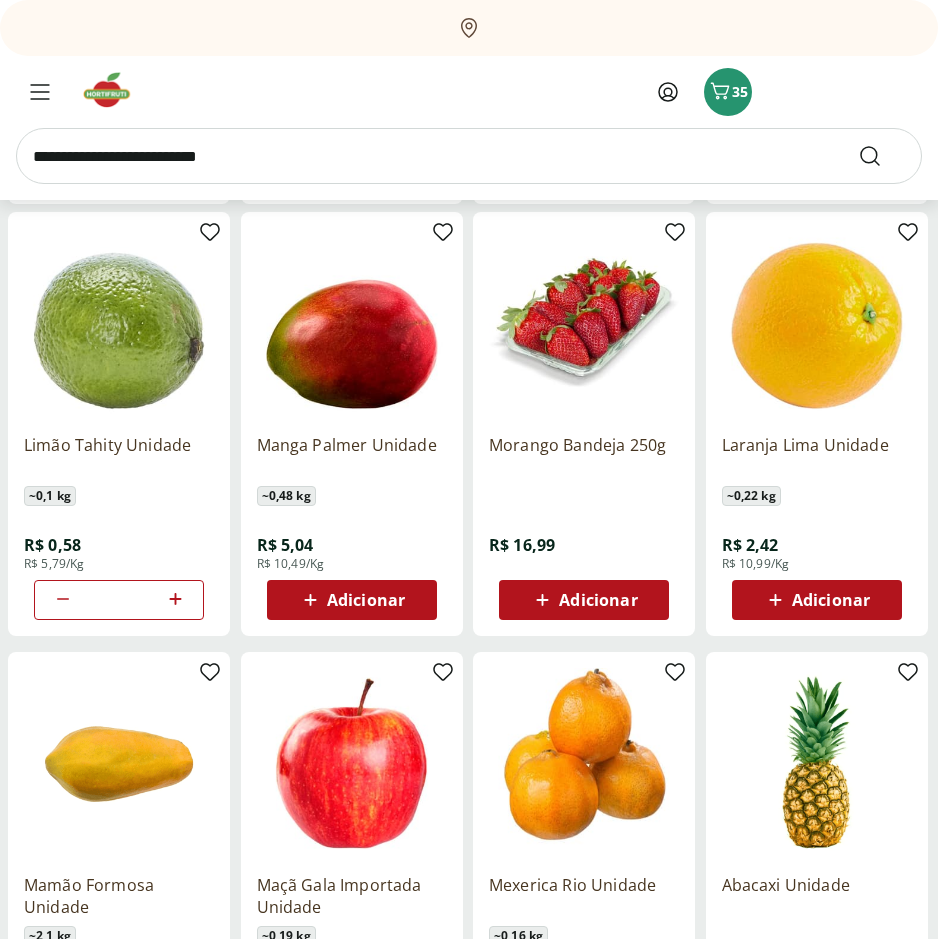 scroll, scrollTop: 2200, scrollLeft: 0, axis: vertical 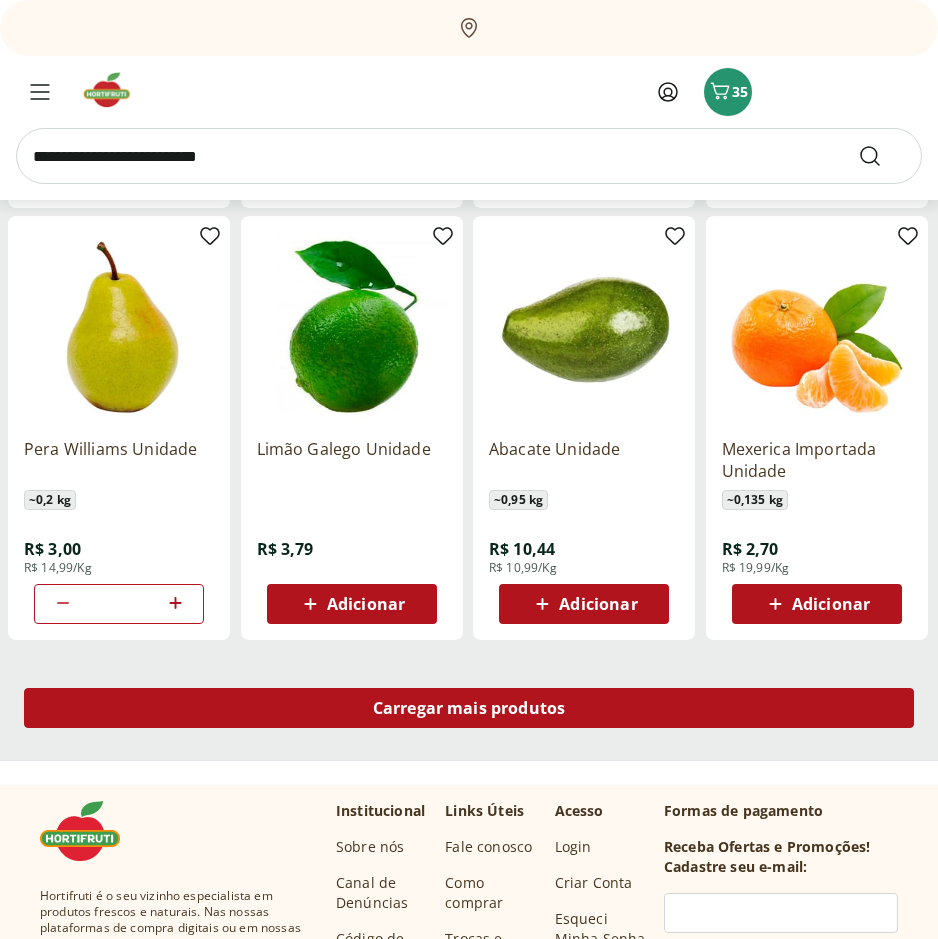 click on "Carregar mais produtos" at bounding box center [469, 708] 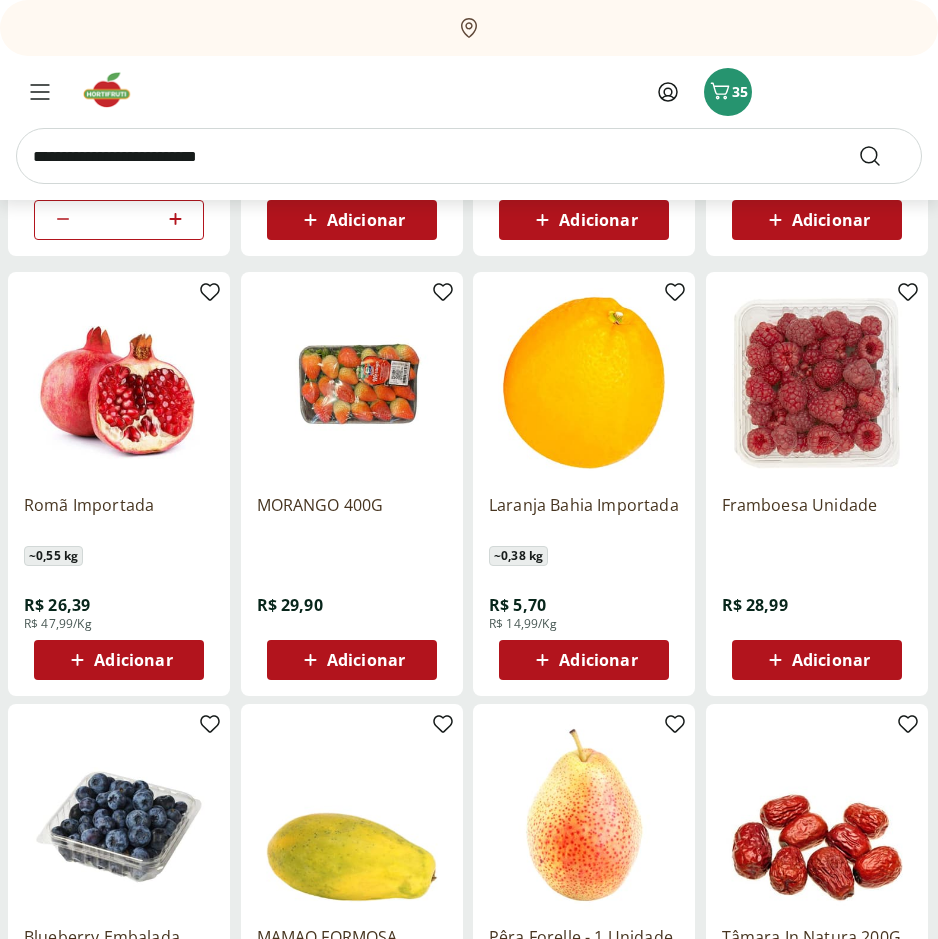 scroll, scrollTop: 4200, scrollLeft: 0, axis: vertical 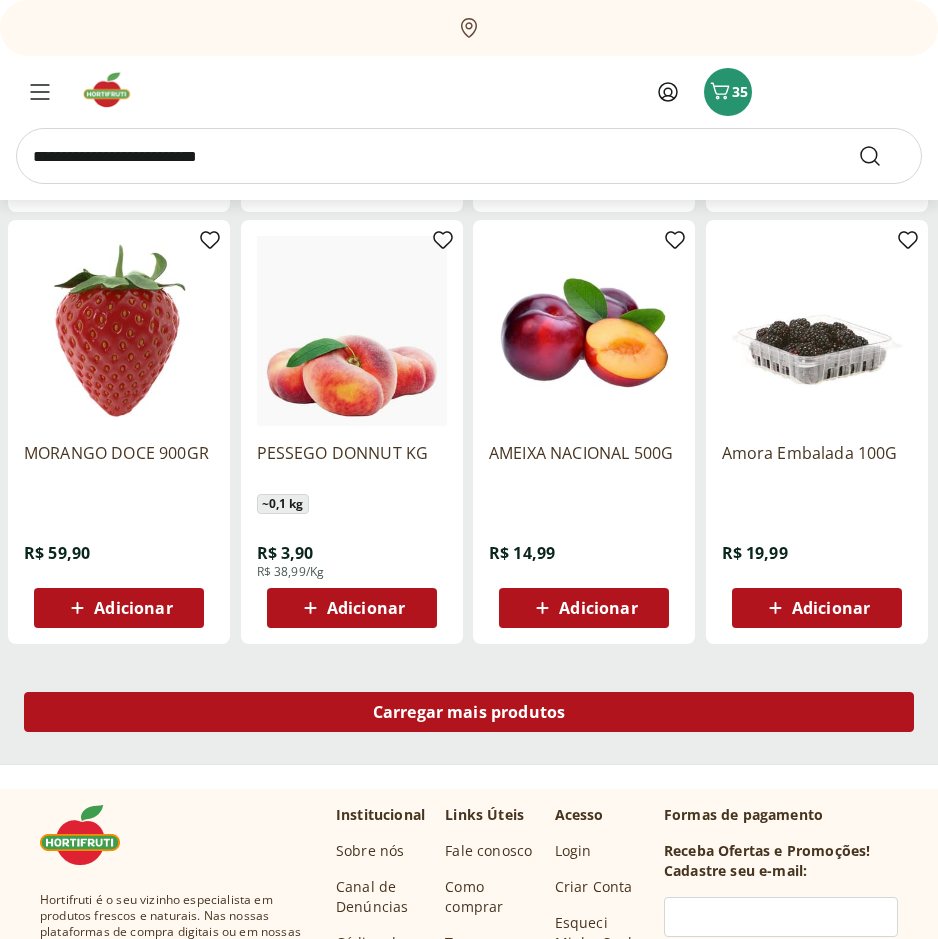 click on "Carregar mais produtos" at bounding box center [469, 712] 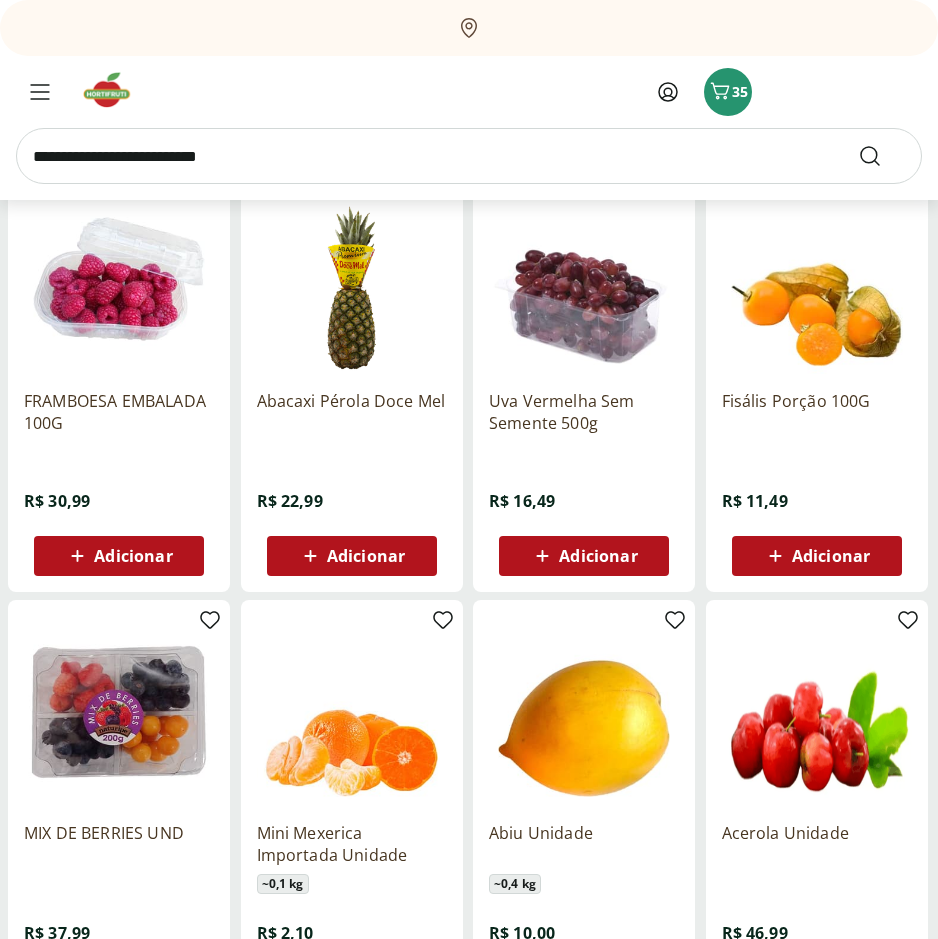 scroll, scrollTop: 5500, scrollLeft: 0, axis: vertical 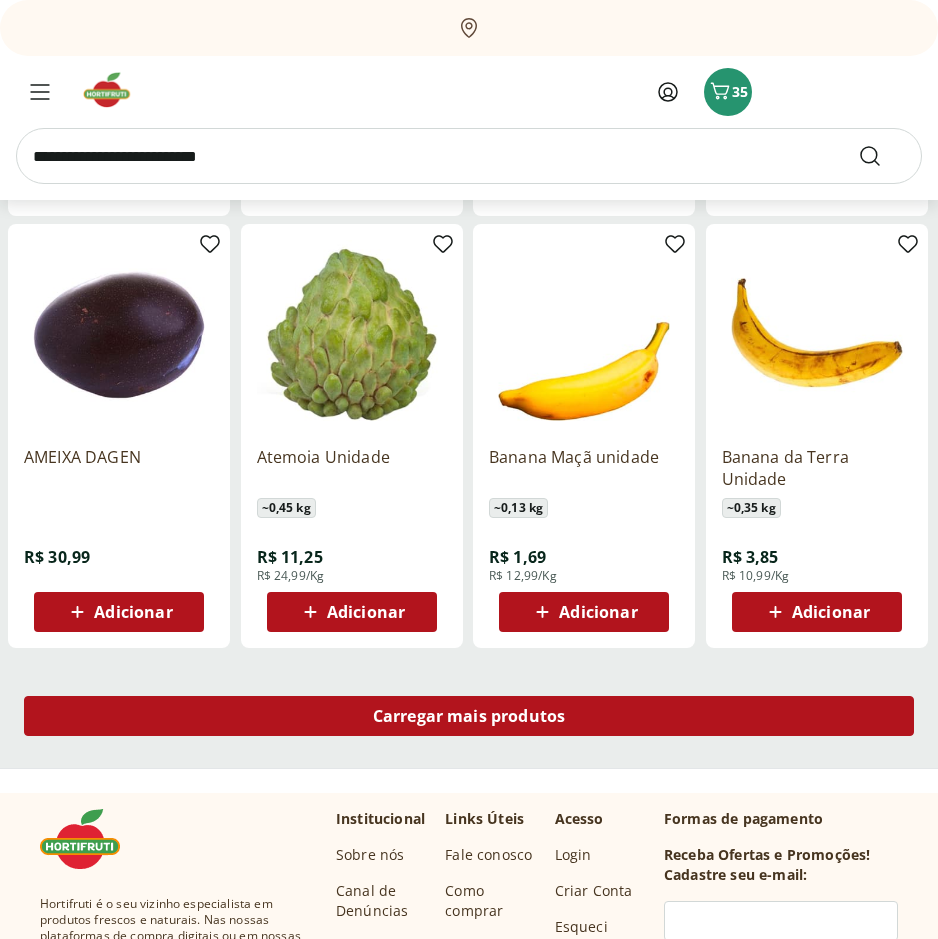 click on "Carregar mais produtos" at bounding box center (469, 716) 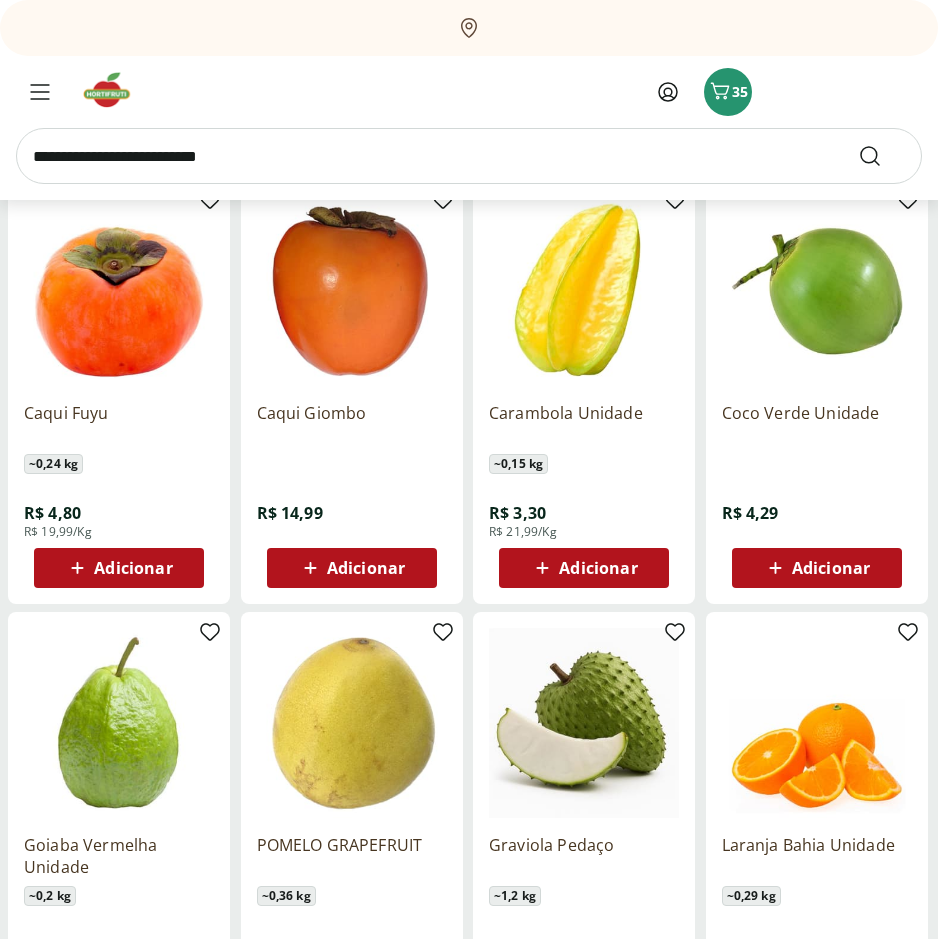 scroll, scrollTop: 6800, scrollLeft: 0, axis: vertical 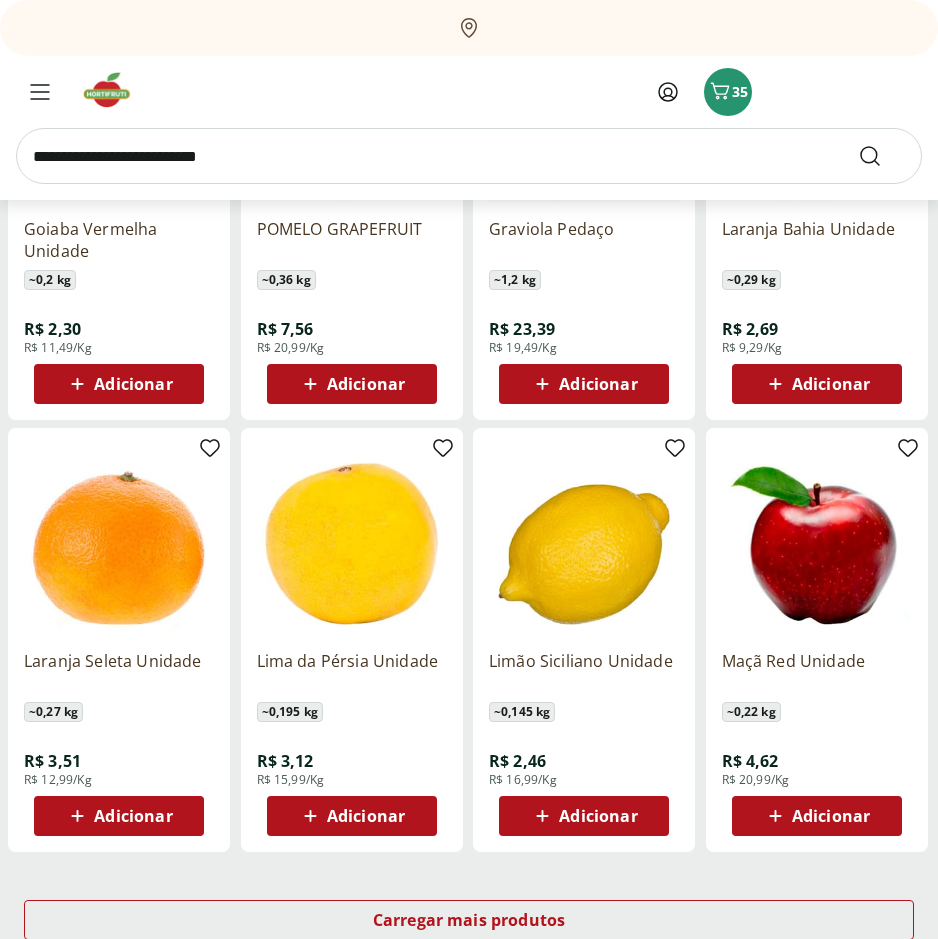 click on "Adicionar" at bounding box center [831, 816] 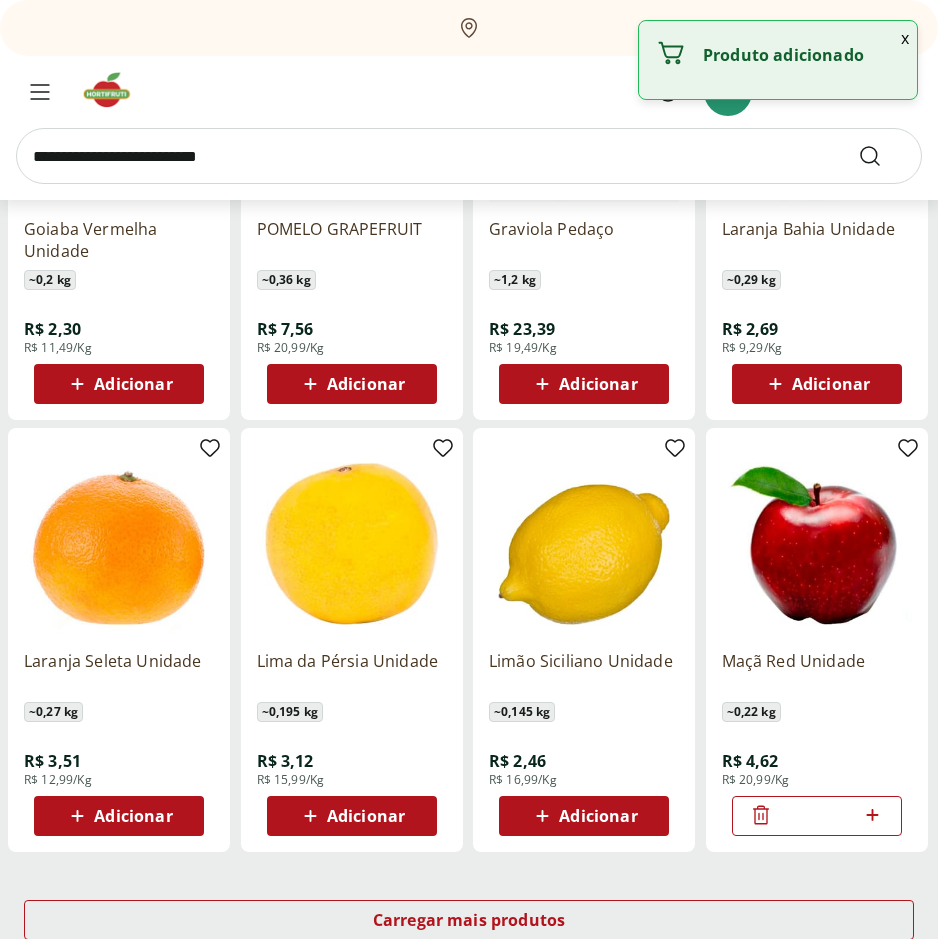click 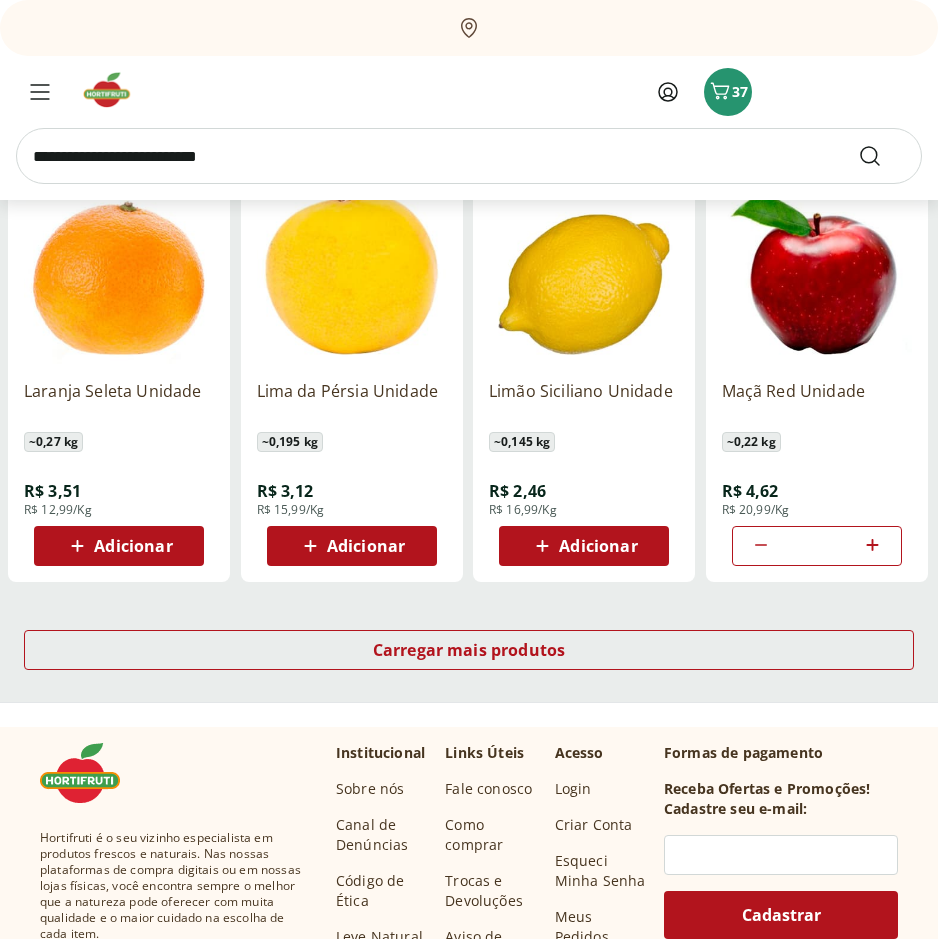 scroll, scrollTop: 7700, scrollLeft: 0, axis: vertical 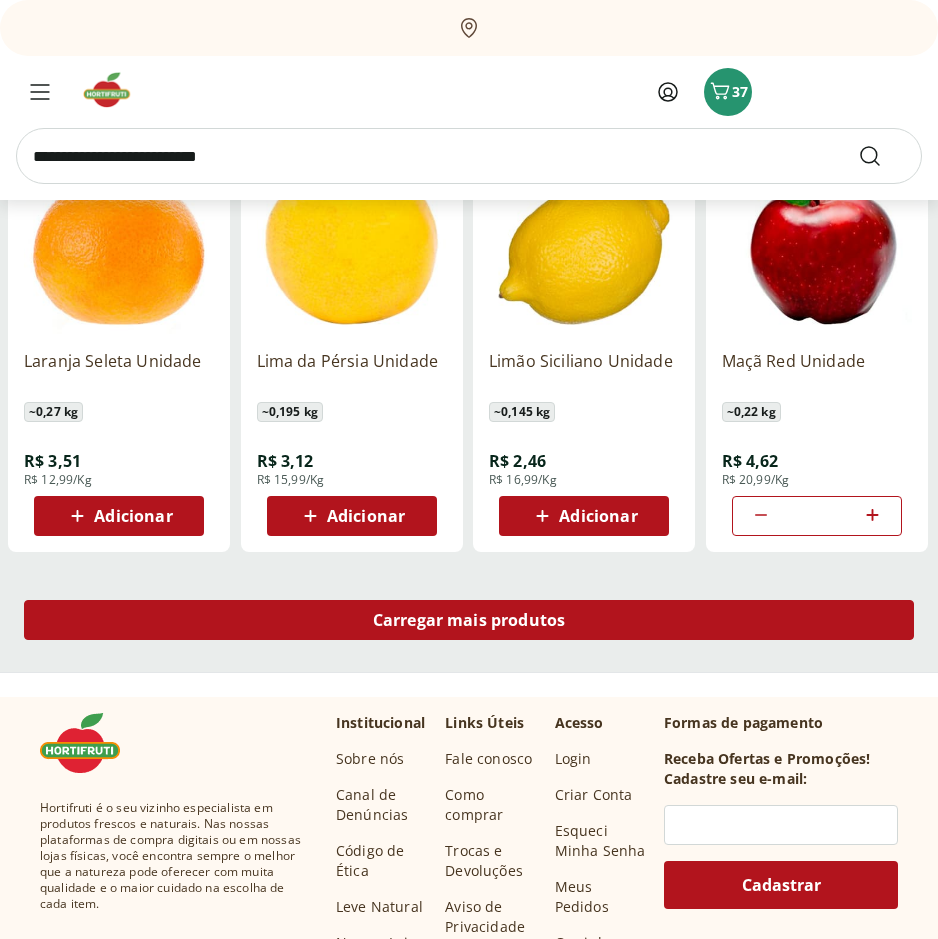 click on "Carregar mais produtos" at bounding box center (469, 620) 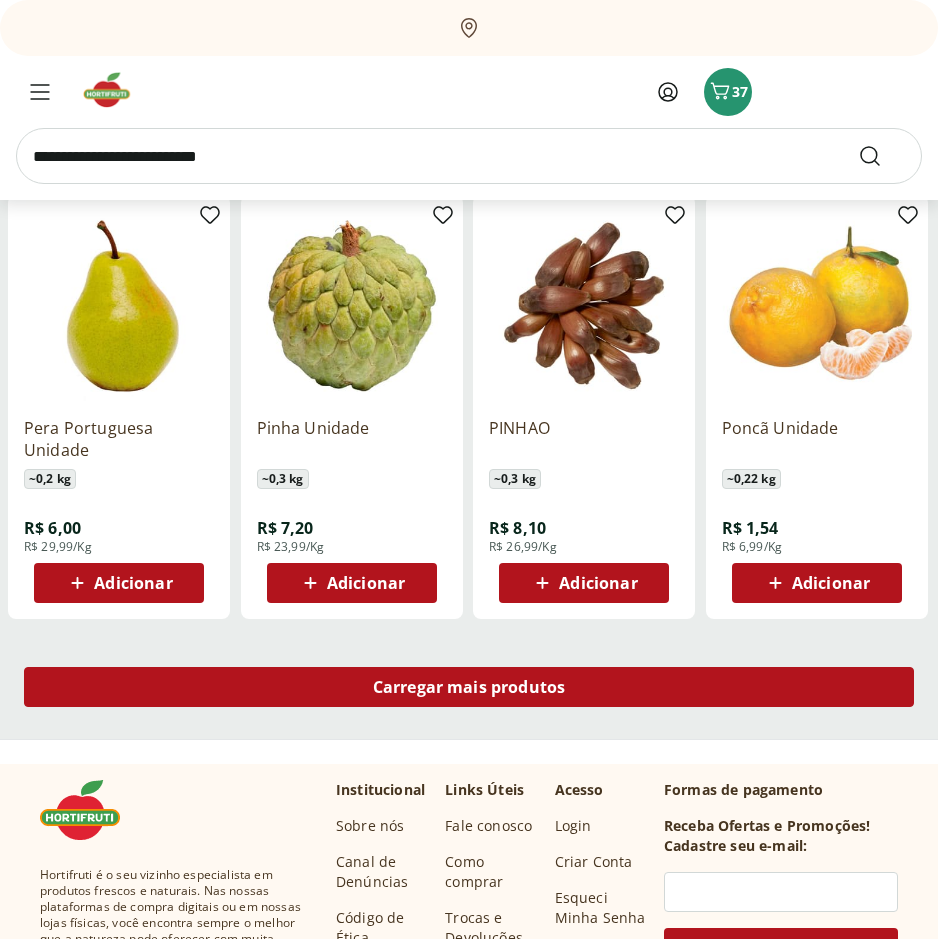 scroll, scrollTop: 9100, scrollLeft: 0, axis: vertical 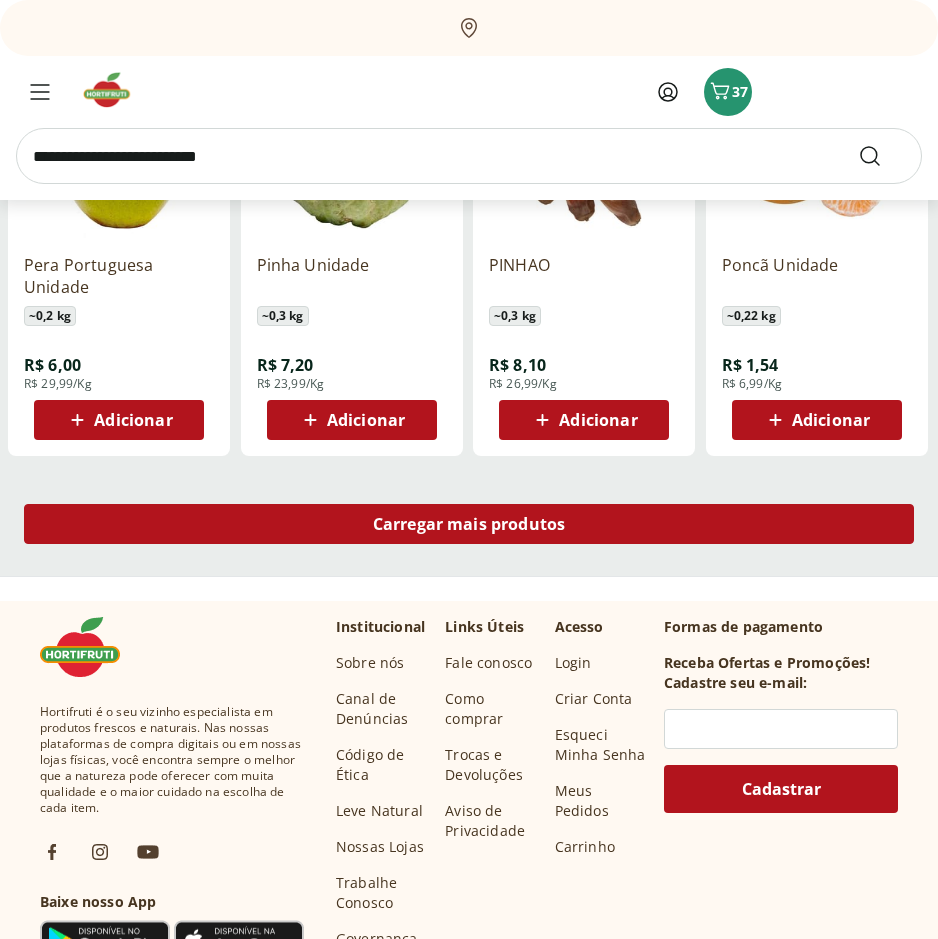 click on "Carregar mais produtos" at bounding box center [469, 524] 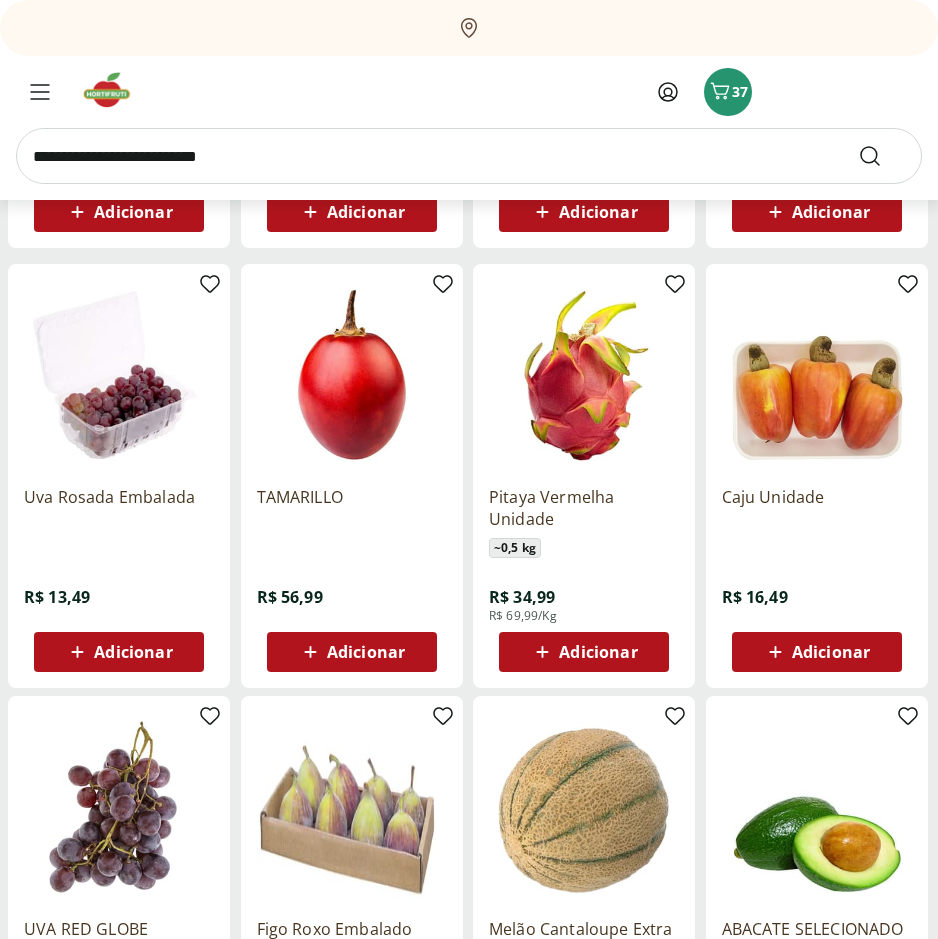 scroll, scrollTop: 9400, scrollLeft: 0, axis: vertical 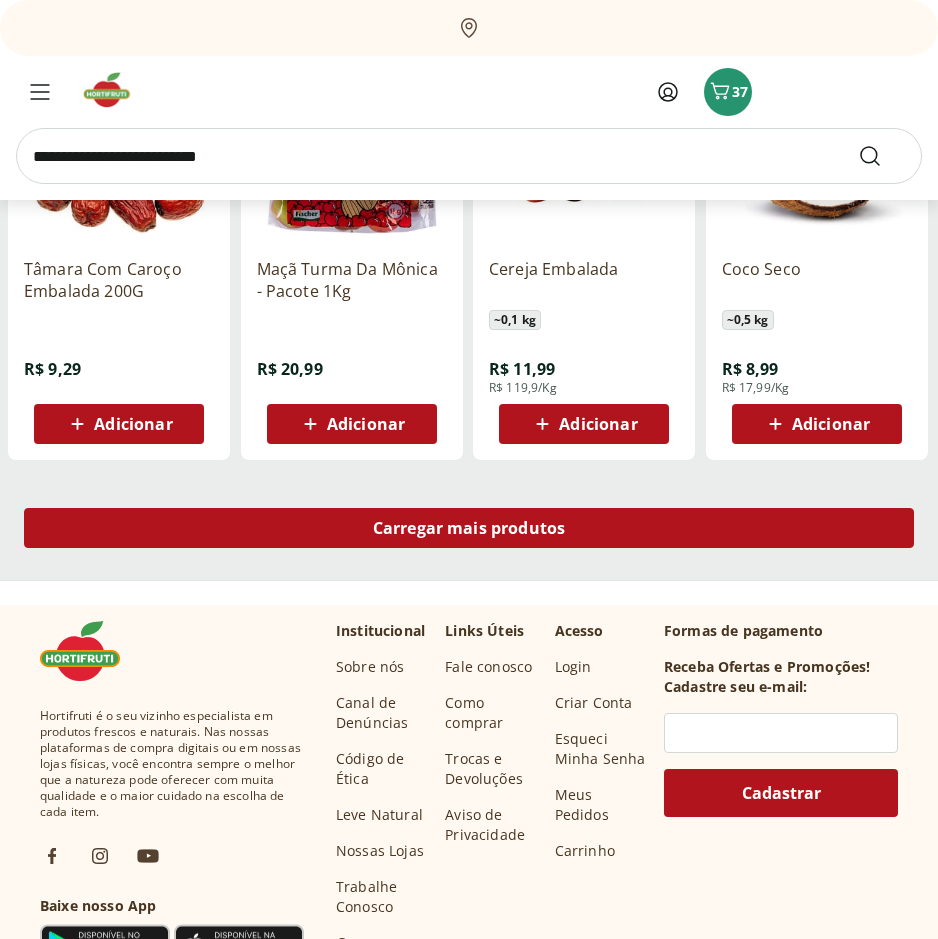 click on "Carregar mais produtos" at bounding box center (469, 528) 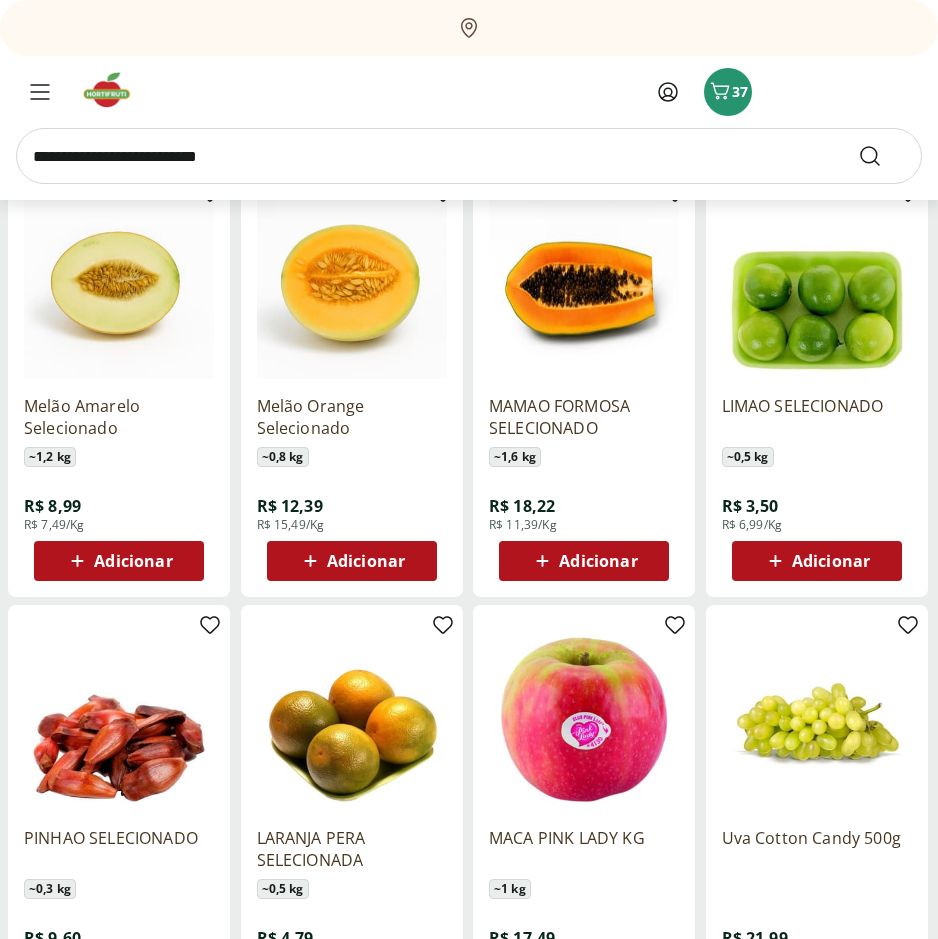scroll, scrollTop: 10800, scrollLeft: 0, axis: vertical 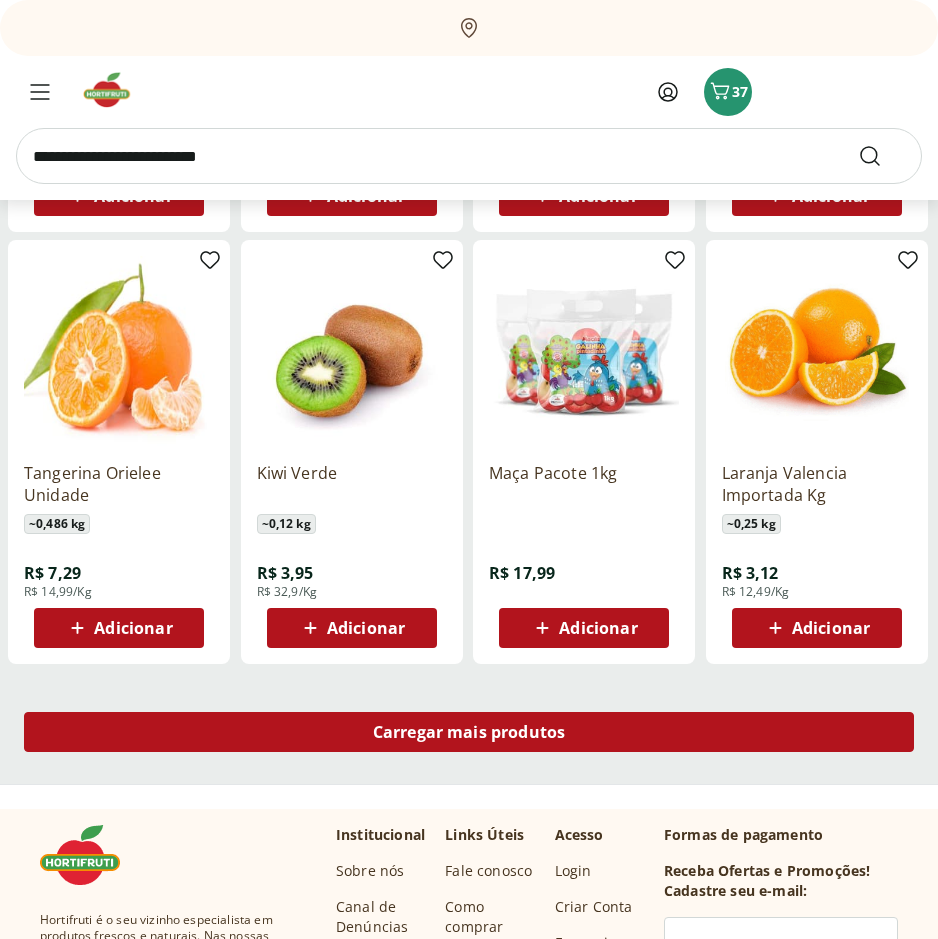 click on "Carregar mais produtos" at bounding box center [469, 732] 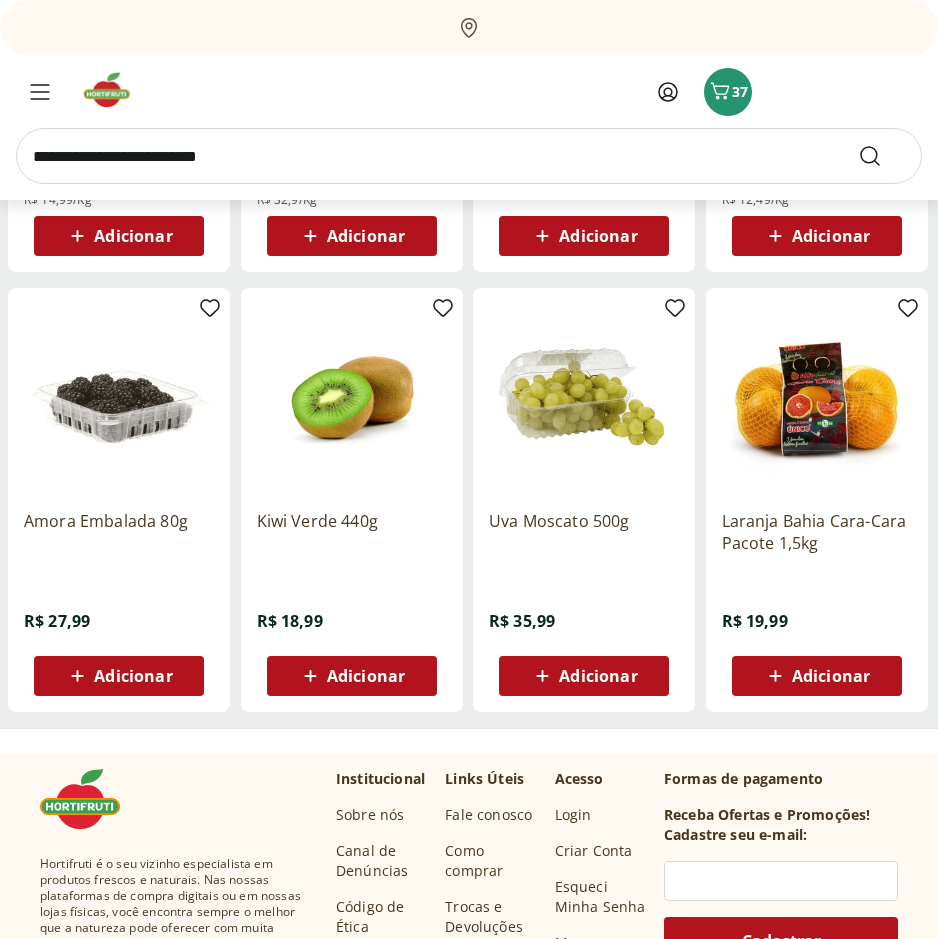 scroll, scrollTop: 11900, scrollLeft: 0, axis: vertical 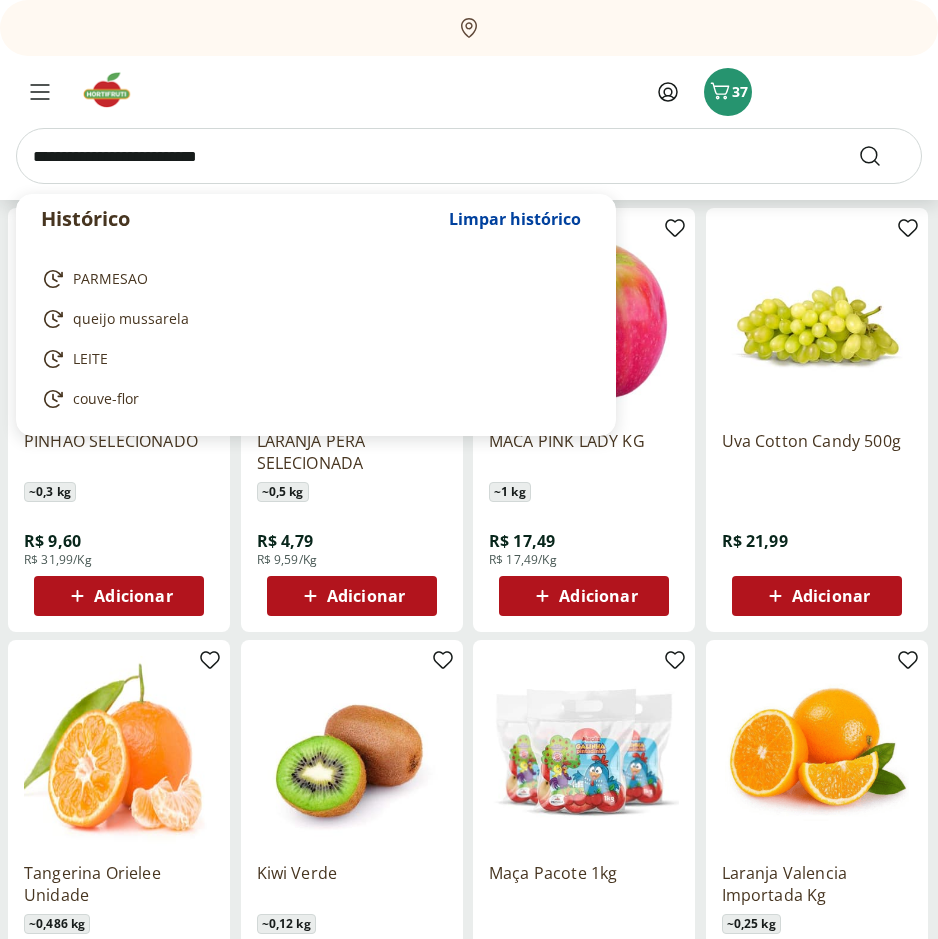 click at bounding box center [469, 156] 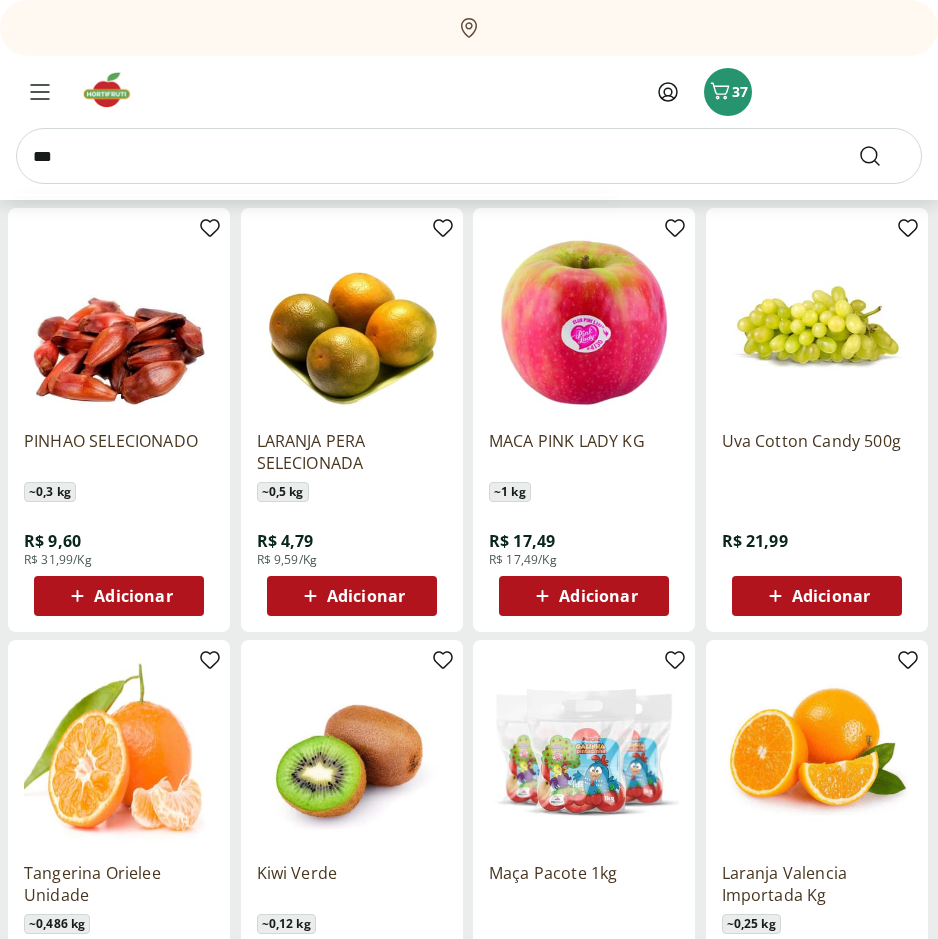 type on "***" 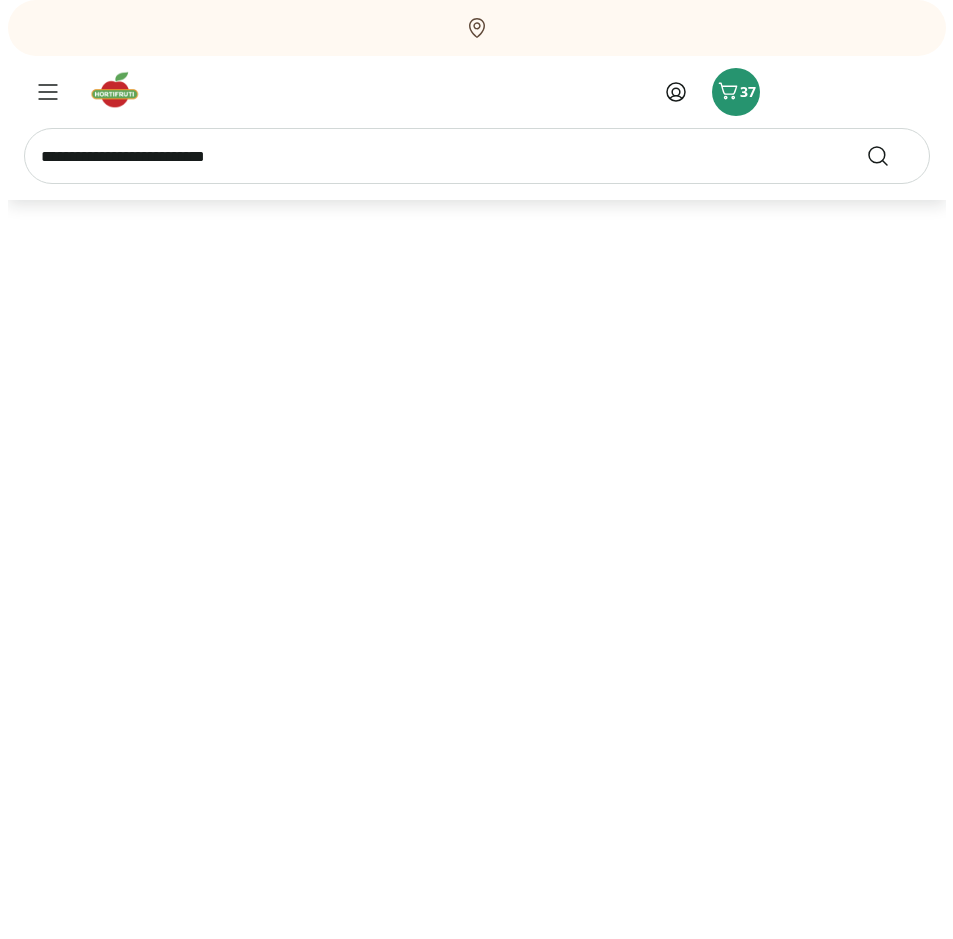 scroll, scrollTop: 0, scrollLeft: 0, axis: both 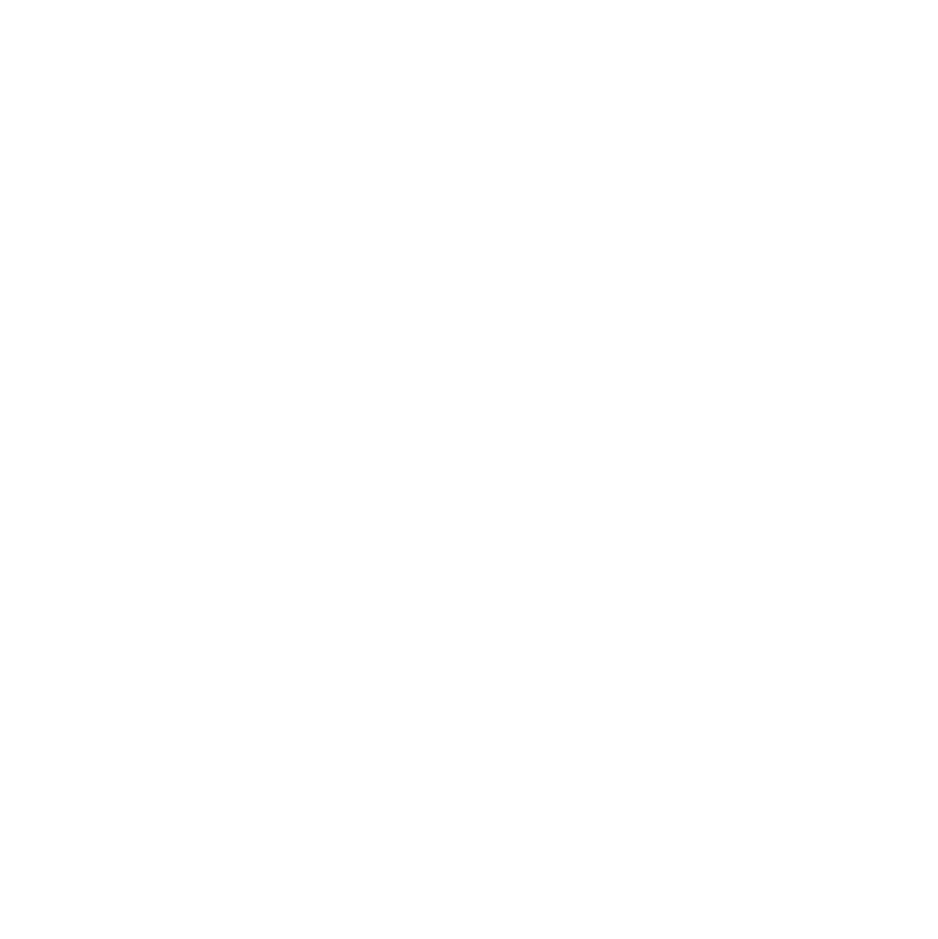 select on "**********" 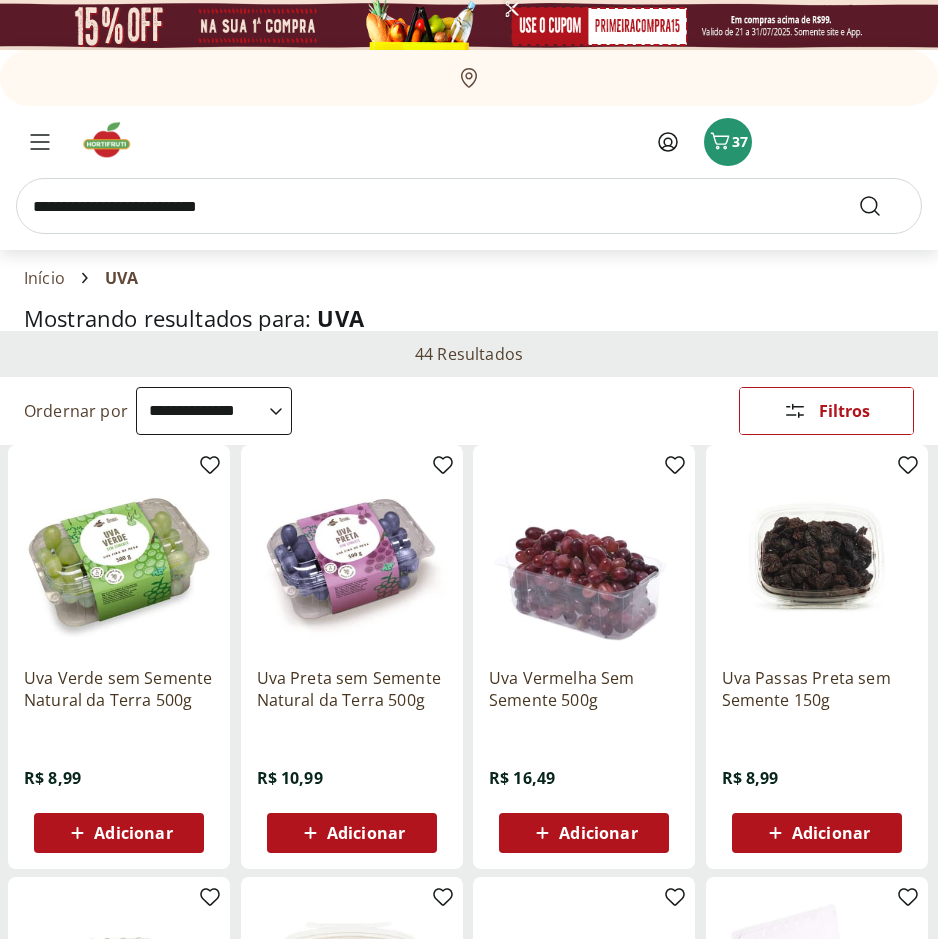 click on "Adicionar" at bounding box center (133, 833) 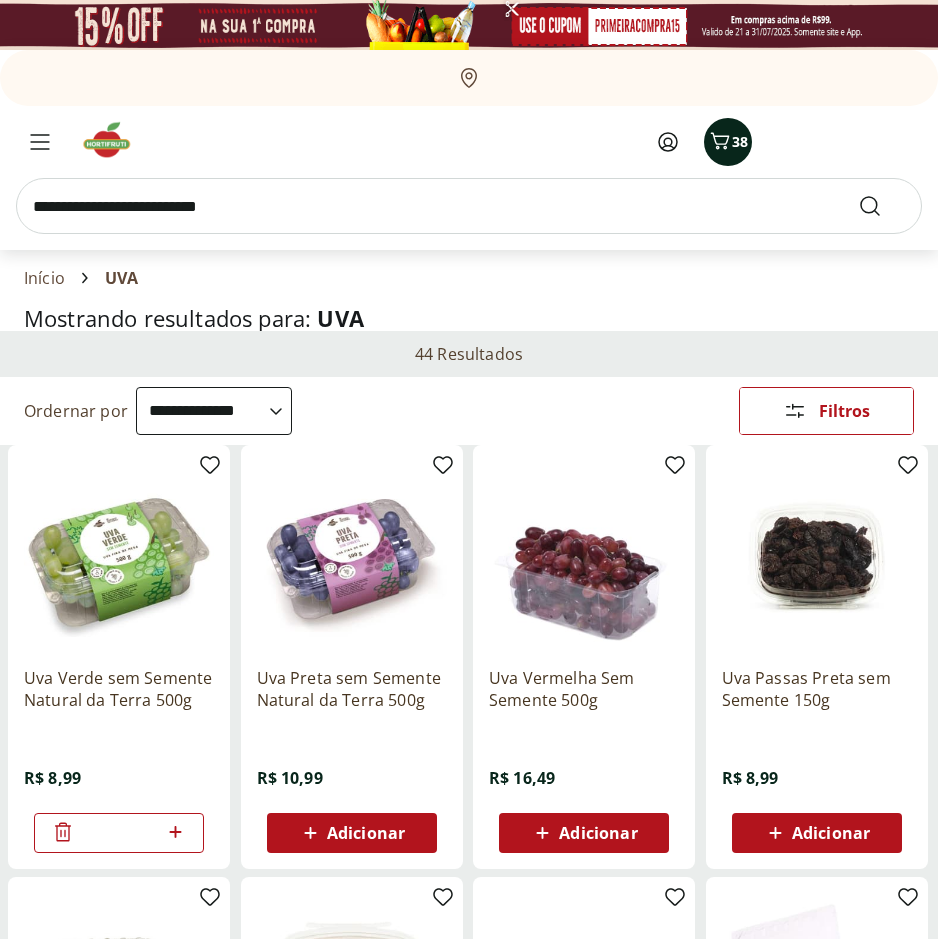 click on "38" at bounding box center [740, 141] 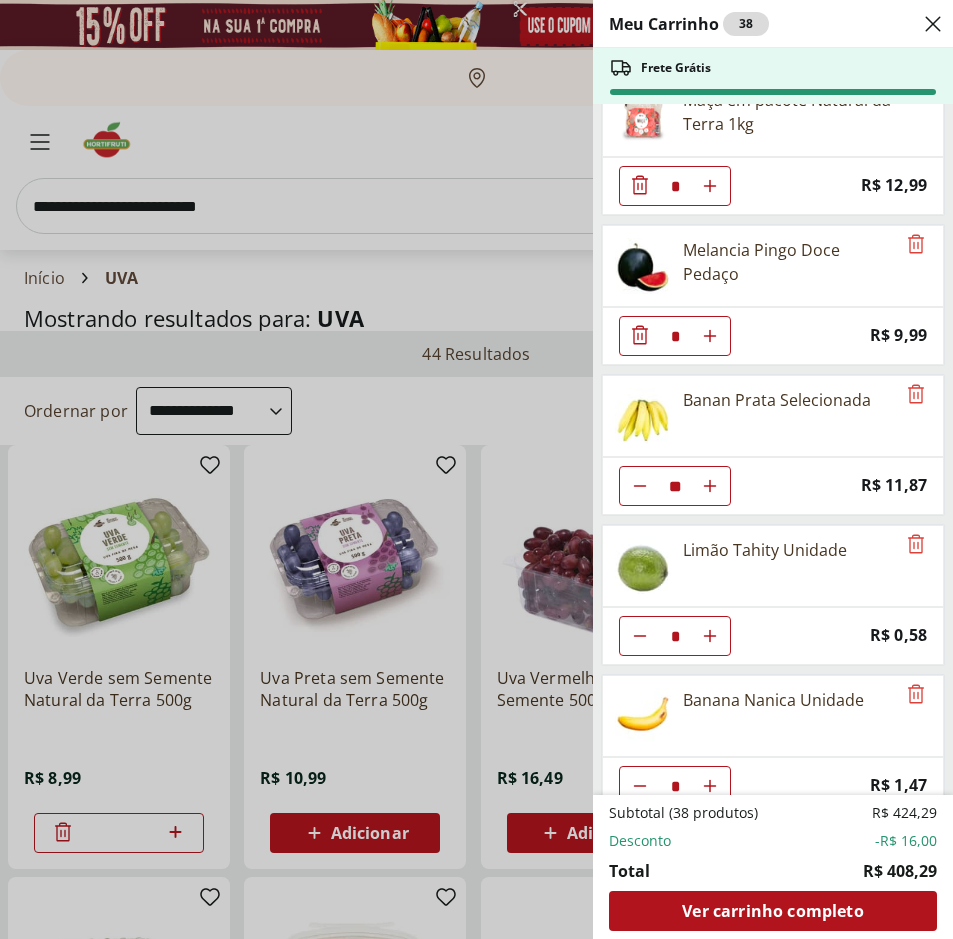 scroll, scrollTop: 917, scrollLeft: 0, axis: vertical 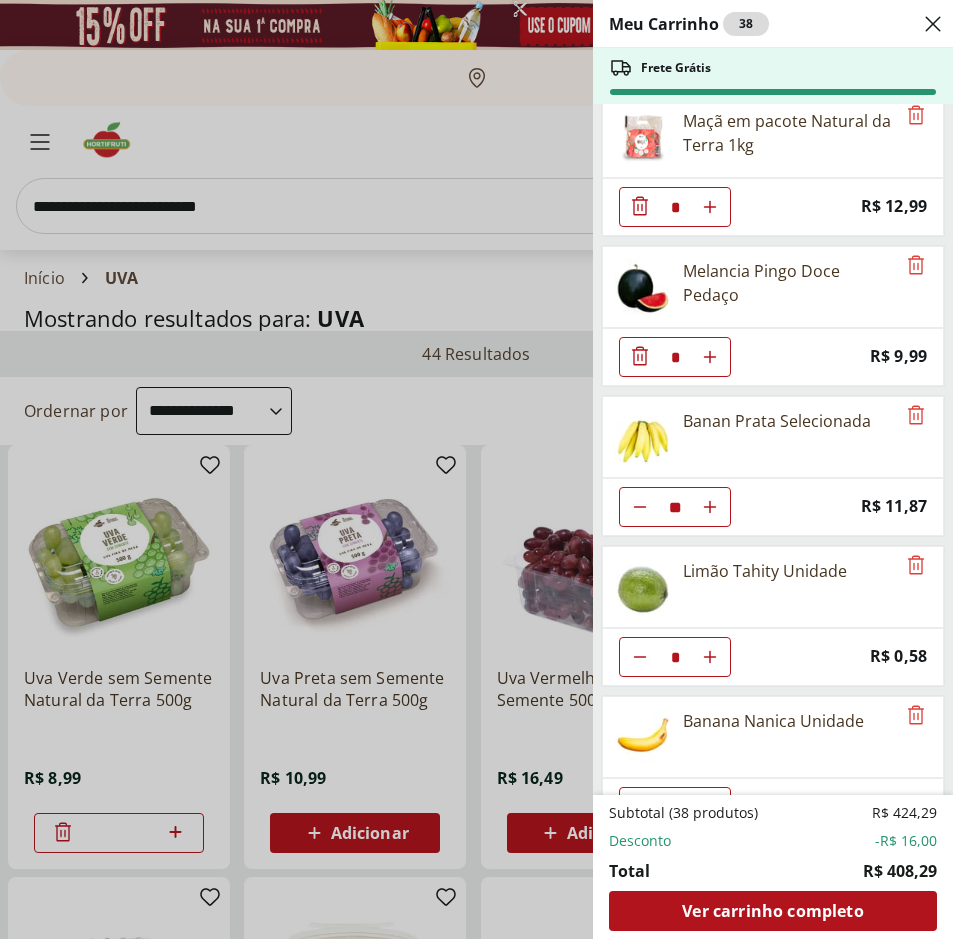 click 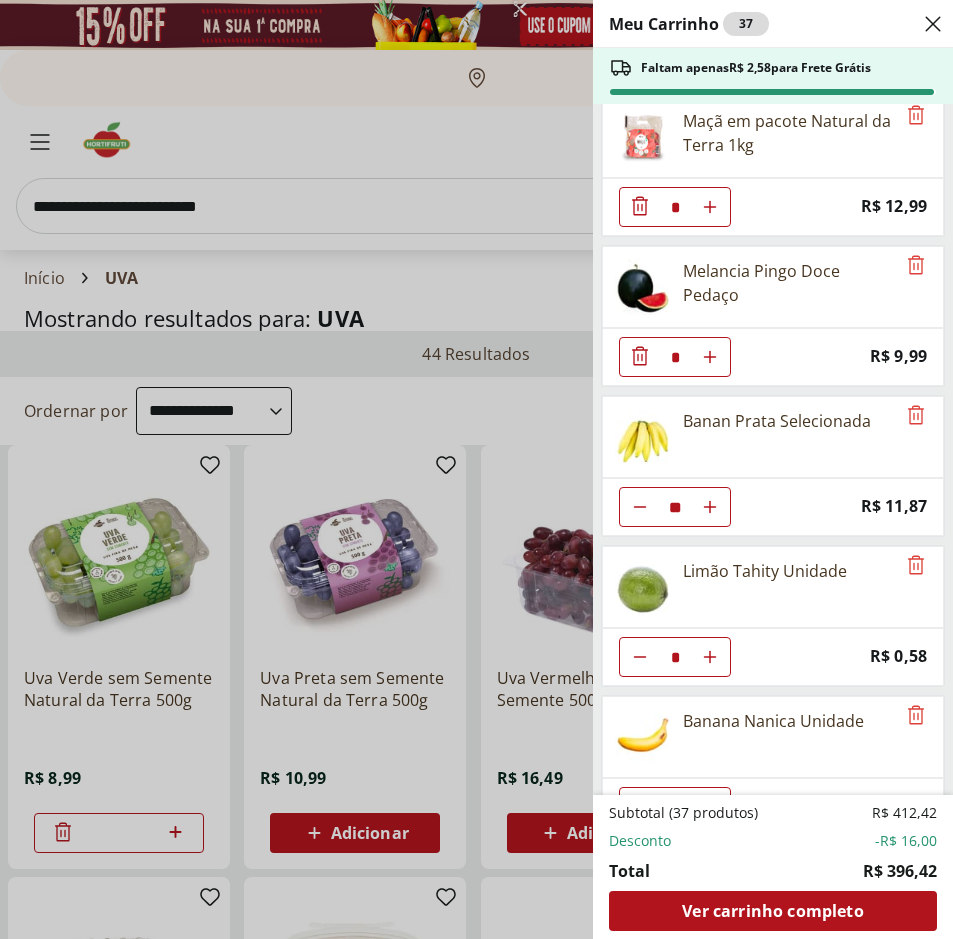 click 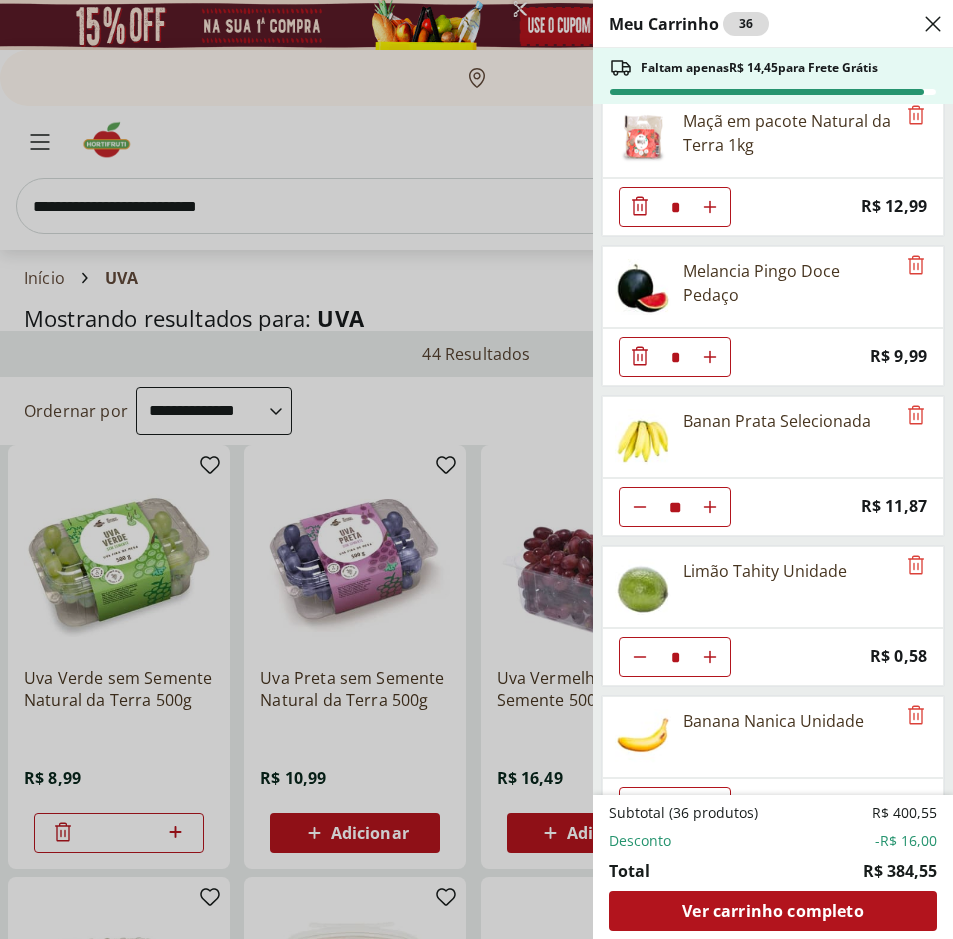 click 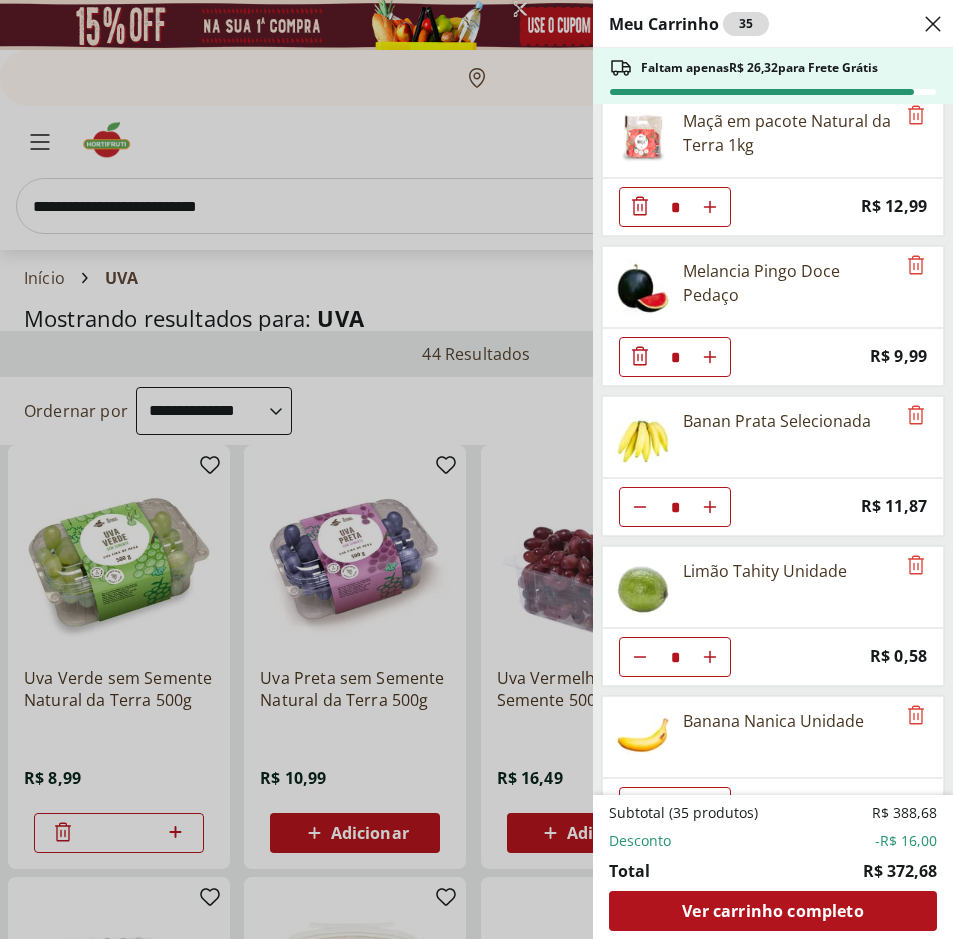 click 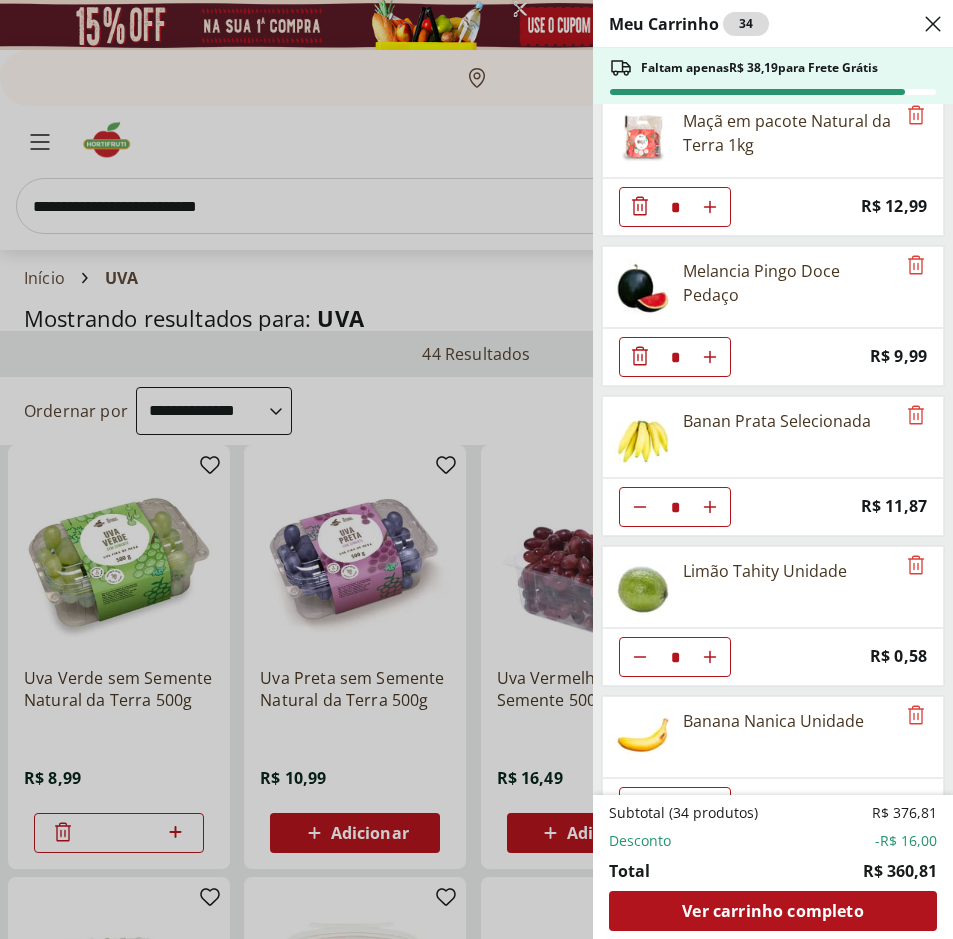 click 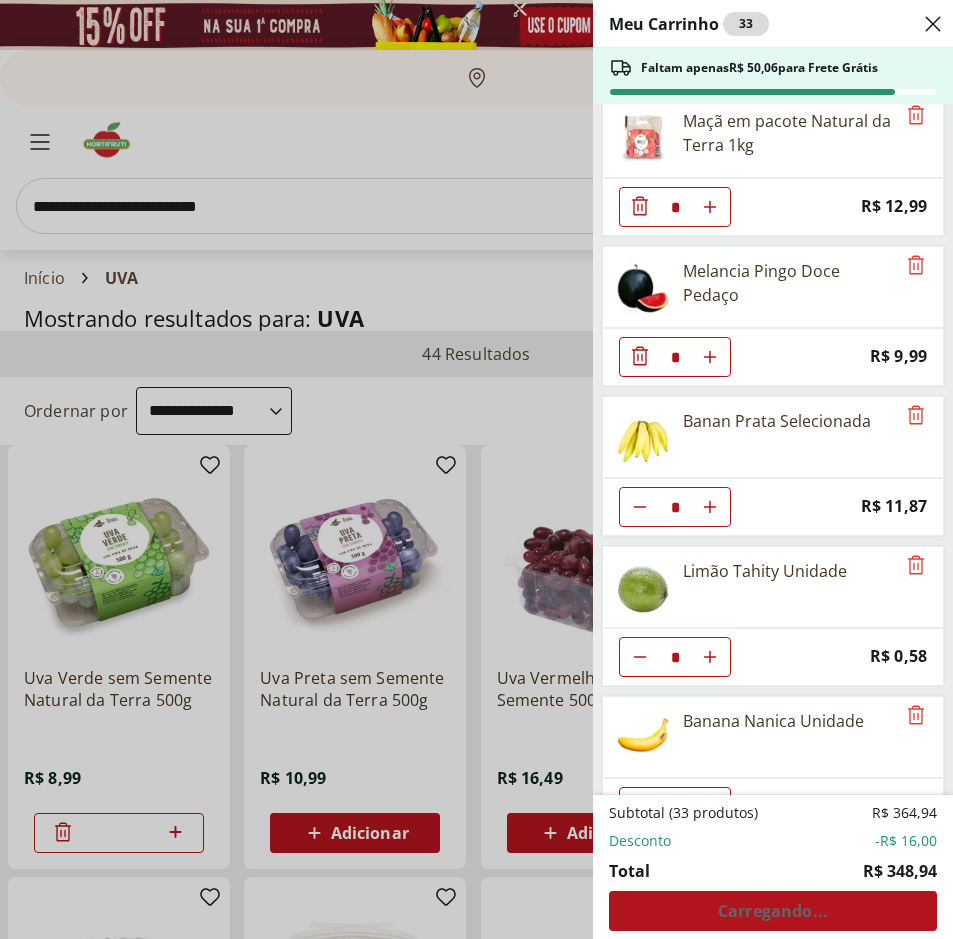 click 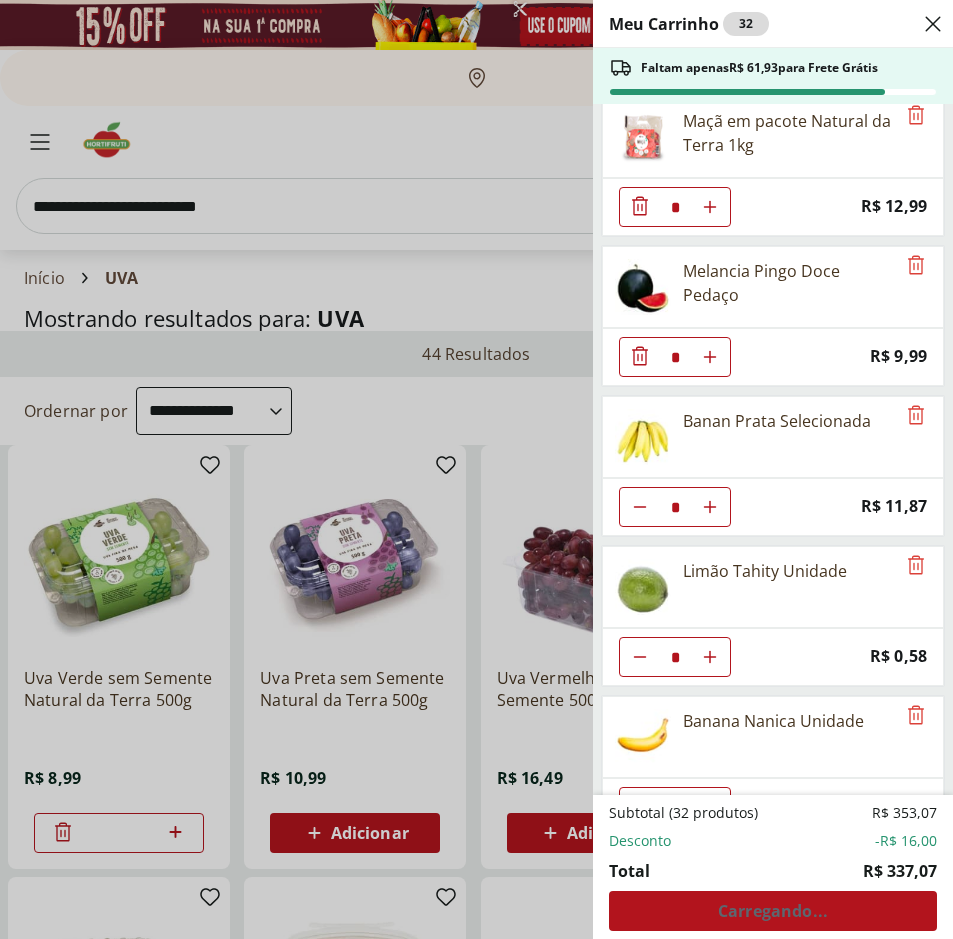 click 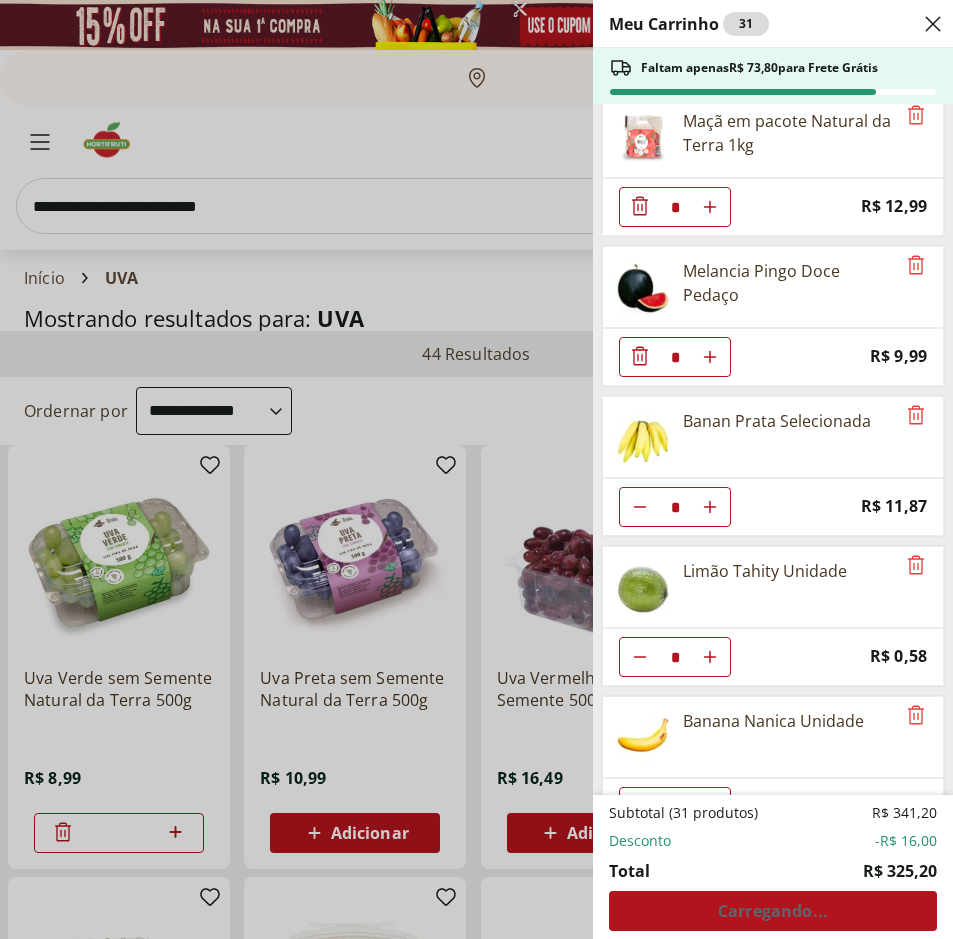 click 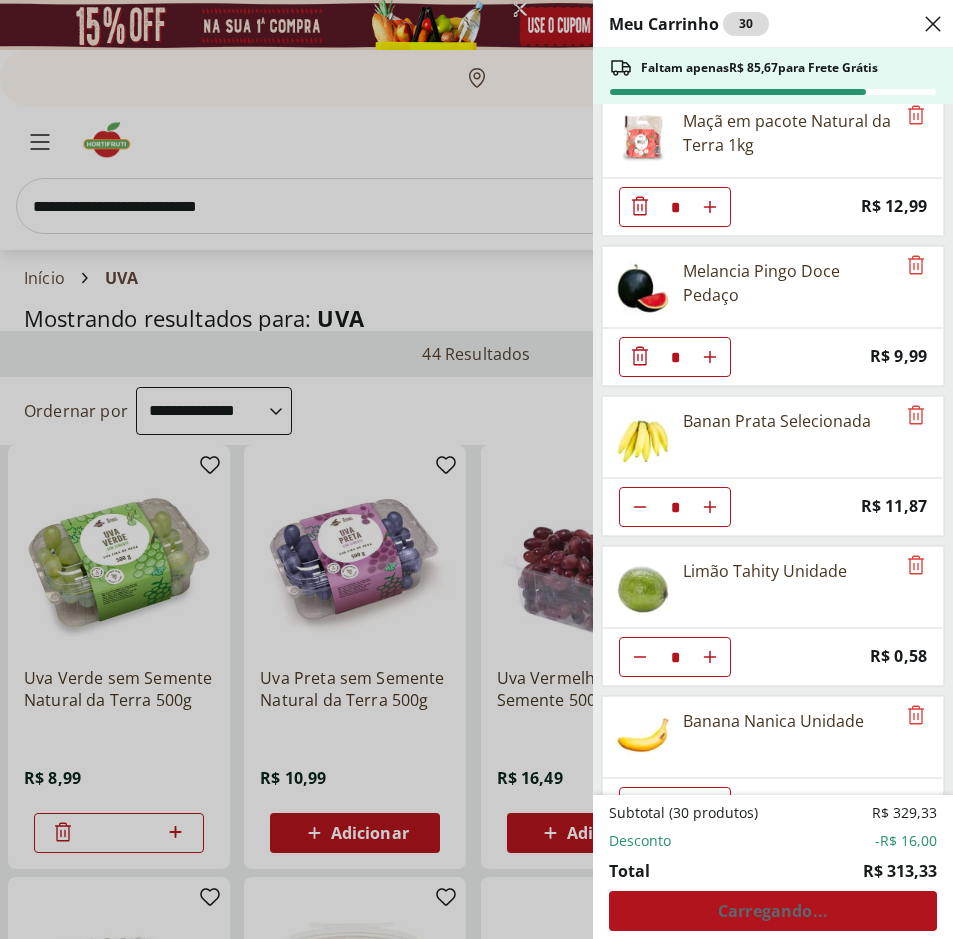 click 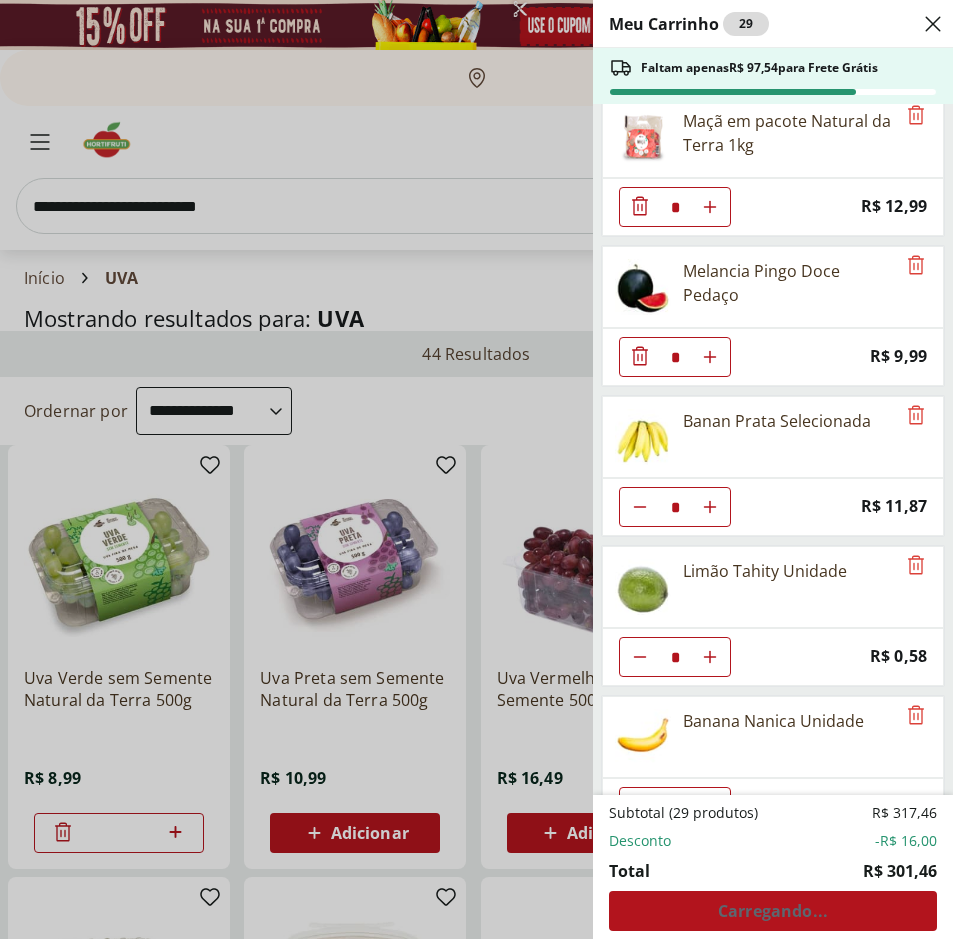 click 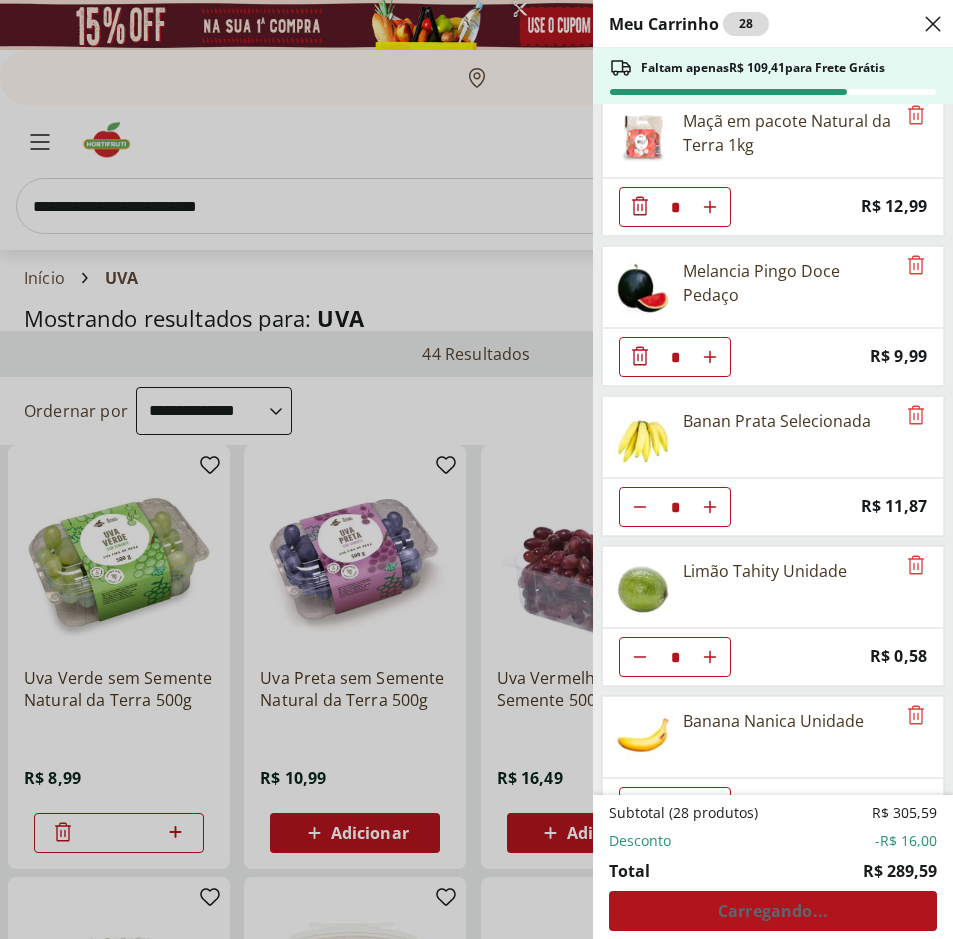 click at bounding box center (643, 437) 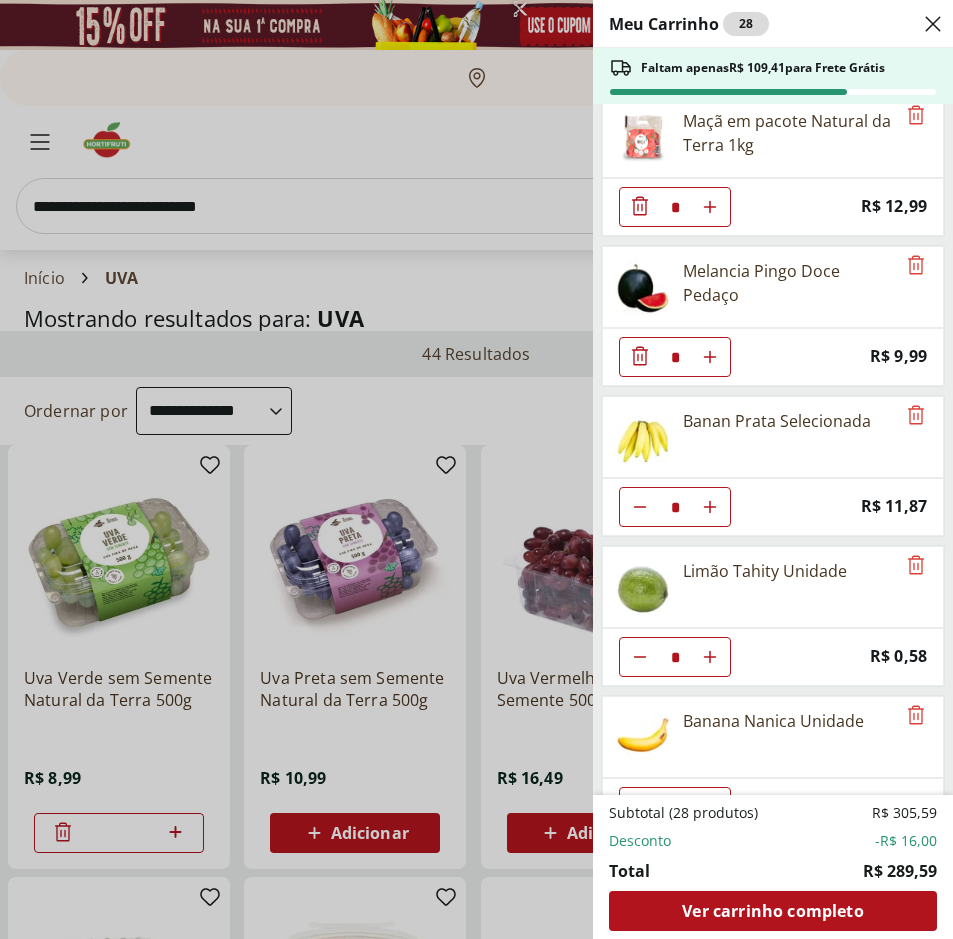 click on "Banan Prata Selecionada" at bounding box center (777, 421) 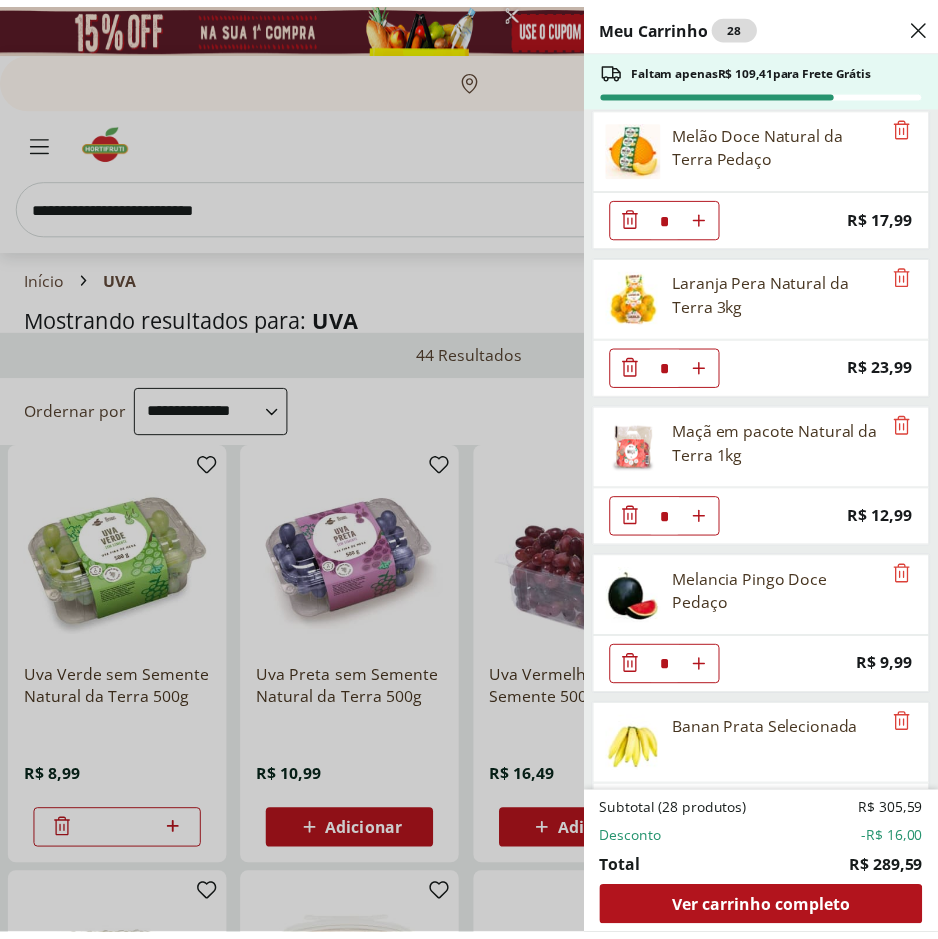 scroll, scrollTop: 800, scrollLeft: 0, axis: vertical 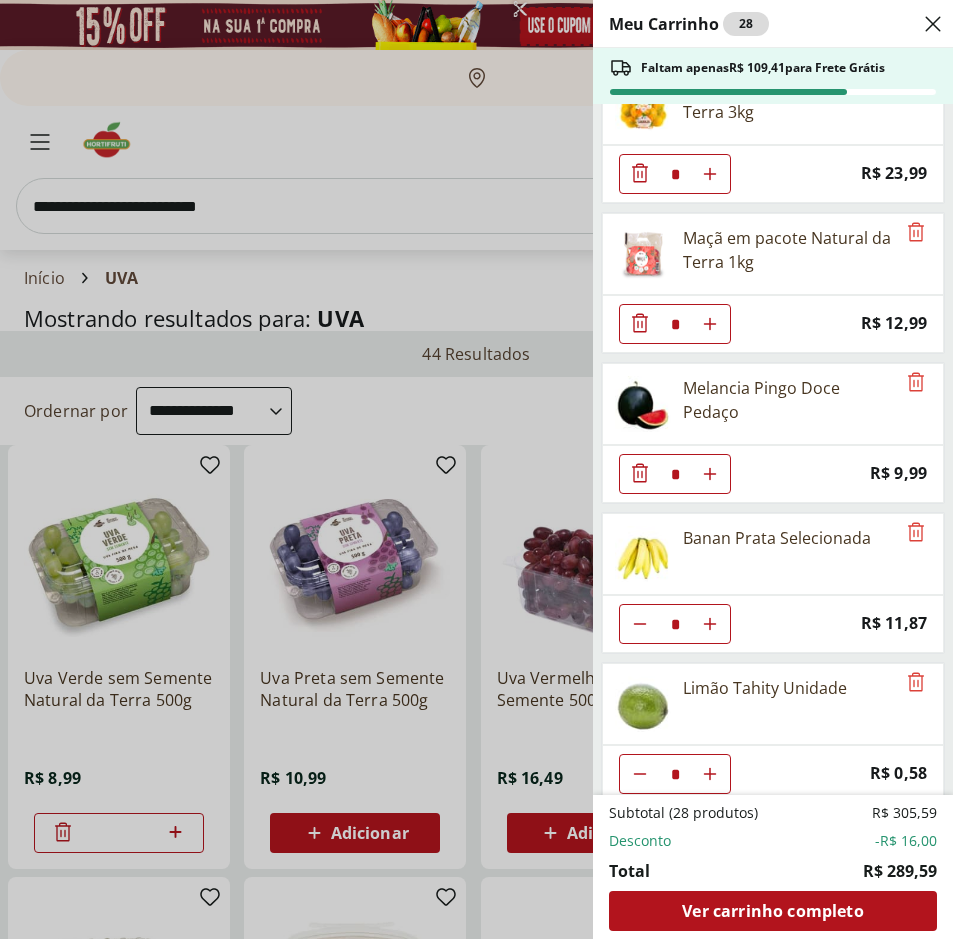 click on "Meu Carrinho 28 Faltam apenas  R$ 109,41  para Frete Grátis Carne Moída Patinho Resfriada Natural Da Terra 500g * Original price: R$ 43,99 Price: R$ 37,99 Ovo caipira vermelho HNT 20 unidades * Price: R$ 26,99 Sobrecoxas Congeladas de Frango Sadia 1kg * Original price: R$ 18,99 Price: R$ 16,99 Filé de peito de frango Sadia 1kg * Price: R$ 27,99 Melão Doce Natural da Terra Pedaço * Price: R$ 17,99 Laranja Pera Natural da Terra 3kg * Price: R$ 23,99 Maçã em pacote Natural da Terra 1kg * Price: R$ 12,99 Melancia Pingo Doce Pedaço * Price: R$ 9,99 Banan Prata Selecionada * Price: R$ 11,87 Limão Tahity Unidade * Price: R$ 0,58 Banana Nanica Unidade * Price: R$ 1,47 Pera Williams Unidade * Price: R$ 3,00 Maçã Red Unidade * Price: R$ 4,62 Uva Verde sem Semente Natural da Terra 500g * Price: R$ 8,99 Subtotal (28 produtos) R$ 305,59 Desconto -R$ 16,00 Total R$ 289,59 Ver carrinho completo" at bounding box center [476, 469] 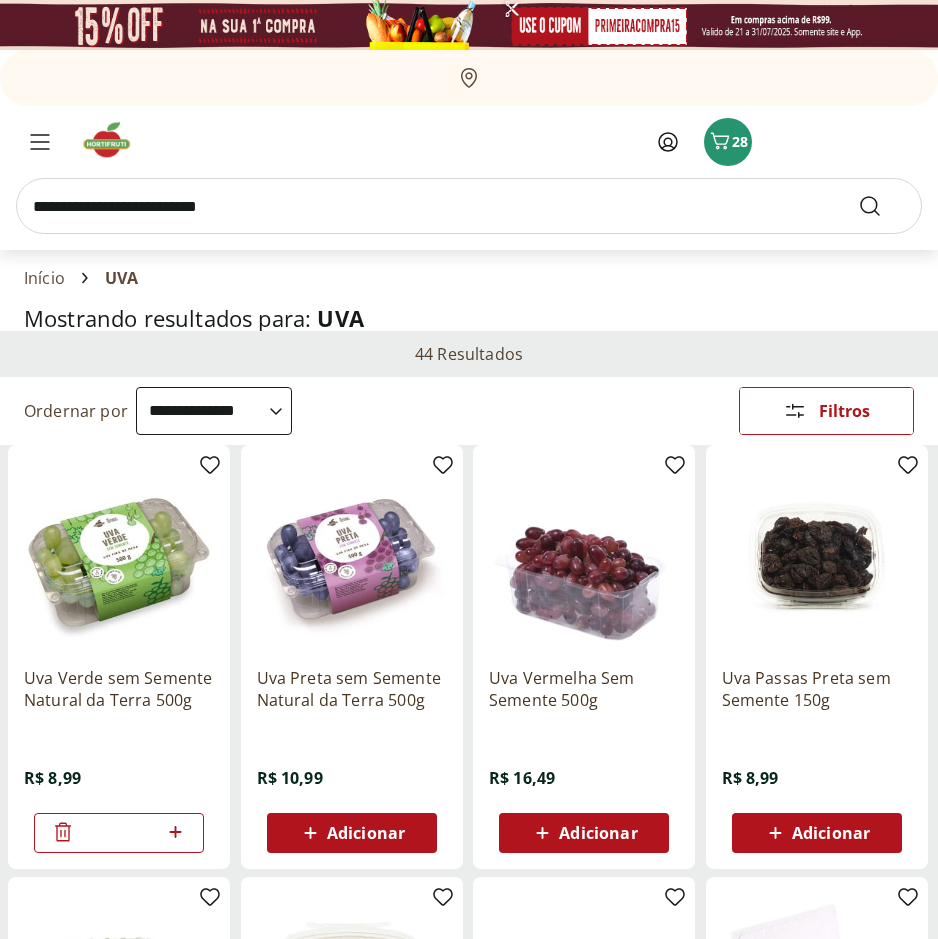 click at bounding box center (469, 206) 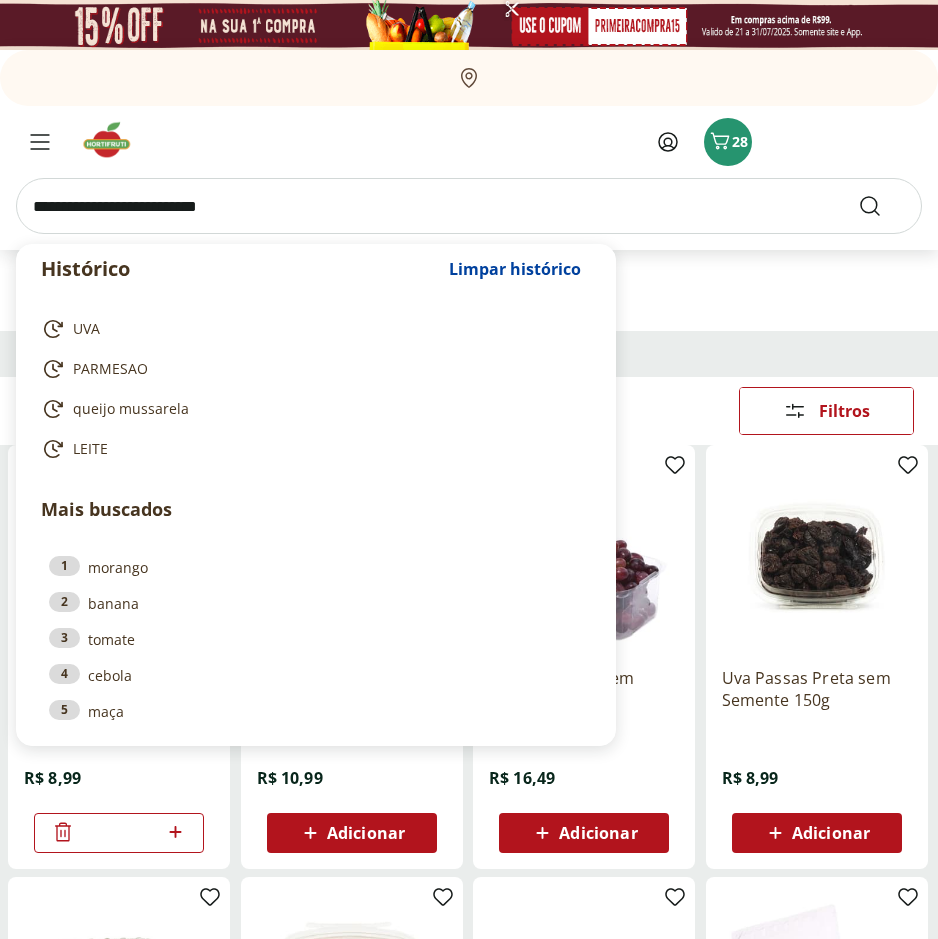 click at bounding box center (469, 206) 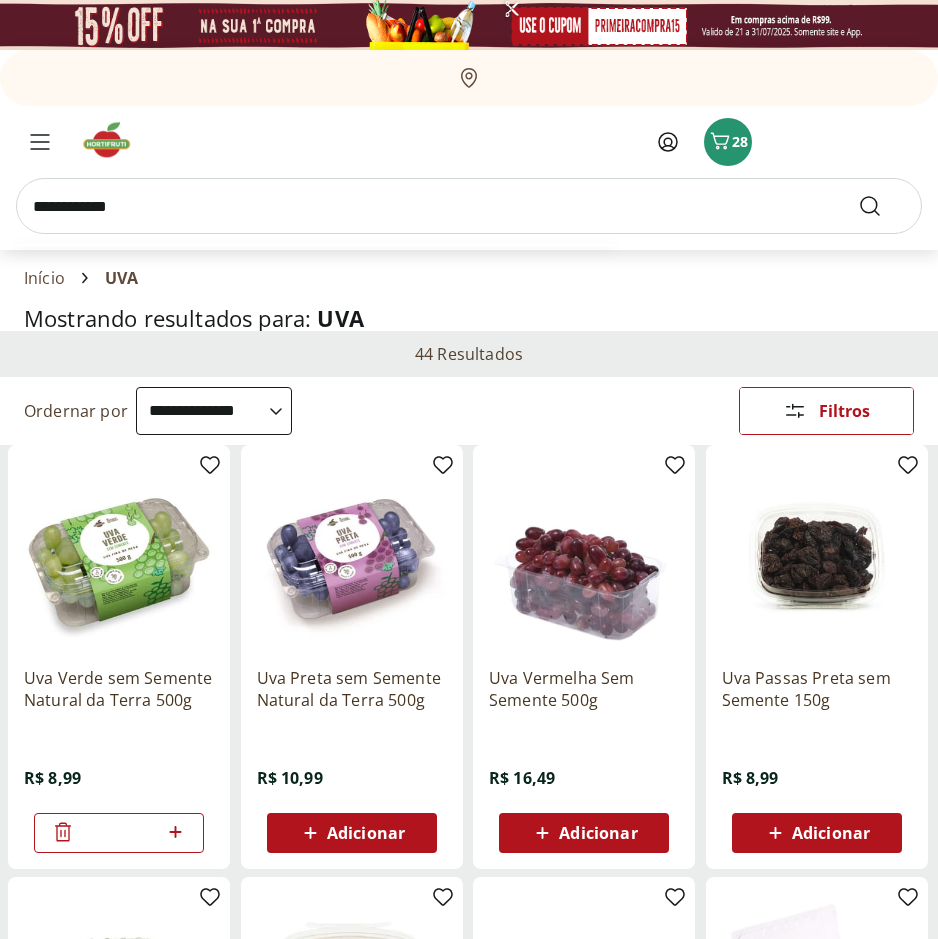 type on "**********" 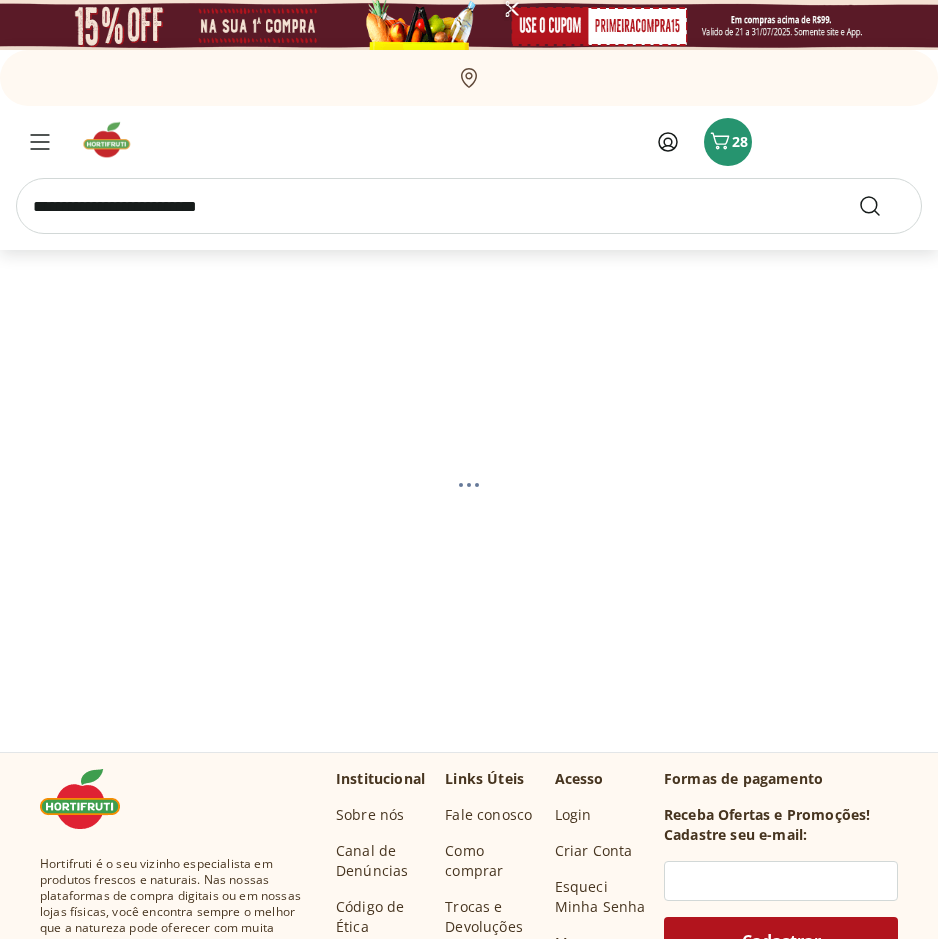 select on "**********" 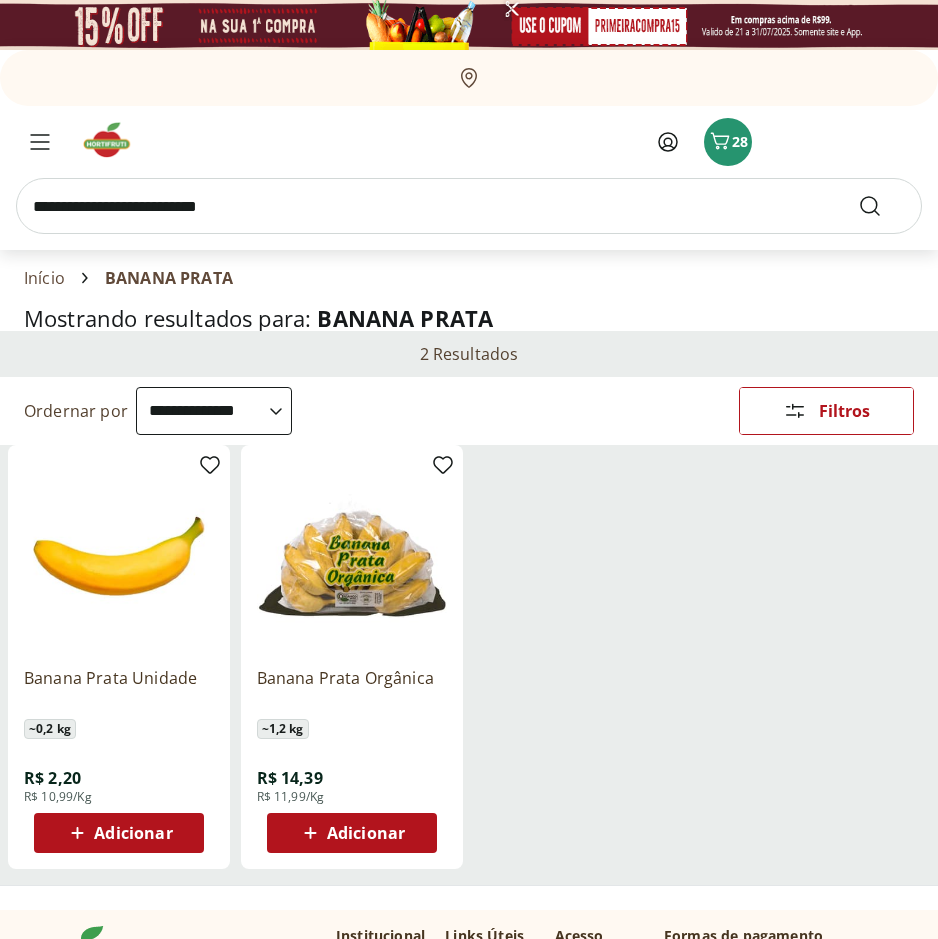 select on "**********" 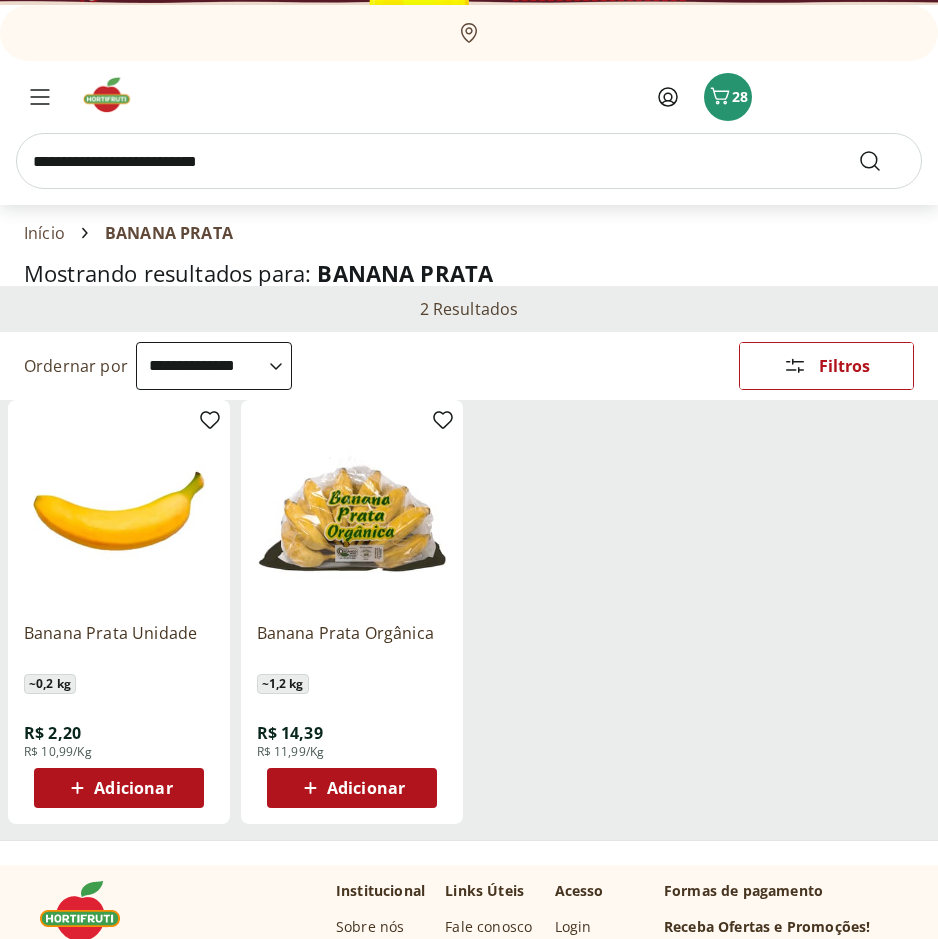 scroll, scrollTop: 0, scrollLeft: 0, axis: both 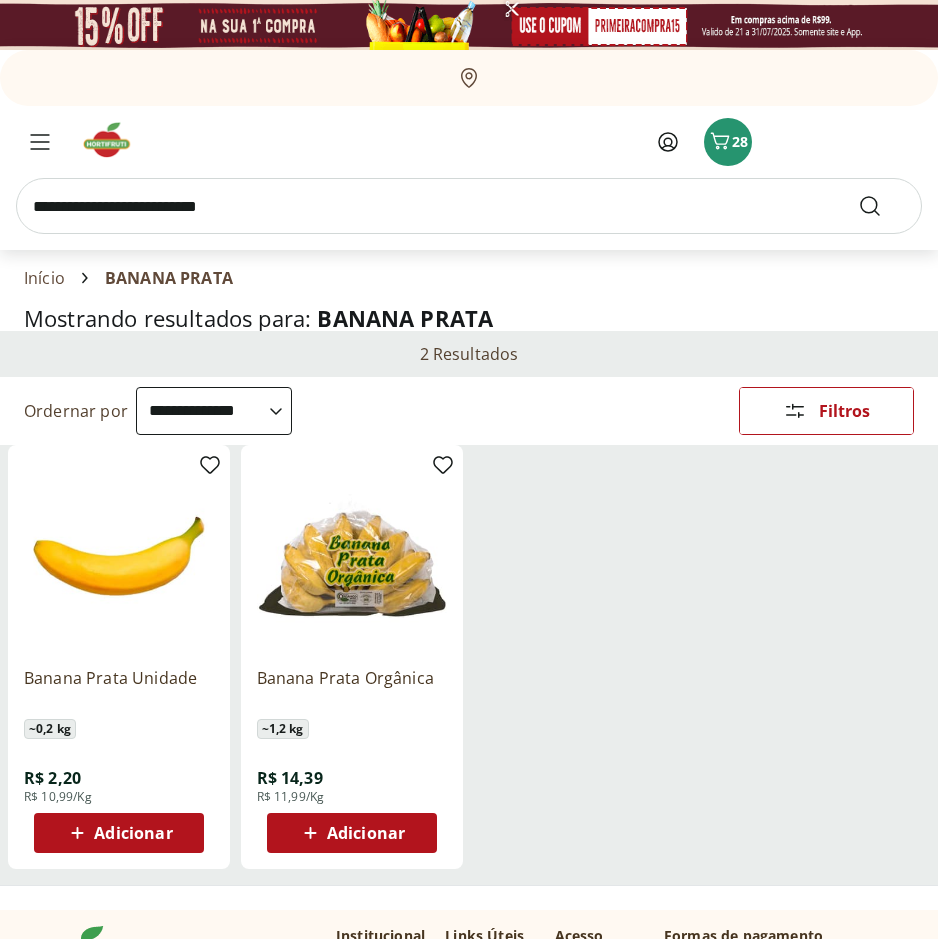 click on "Adicionar" at bounding box center (133, 833) 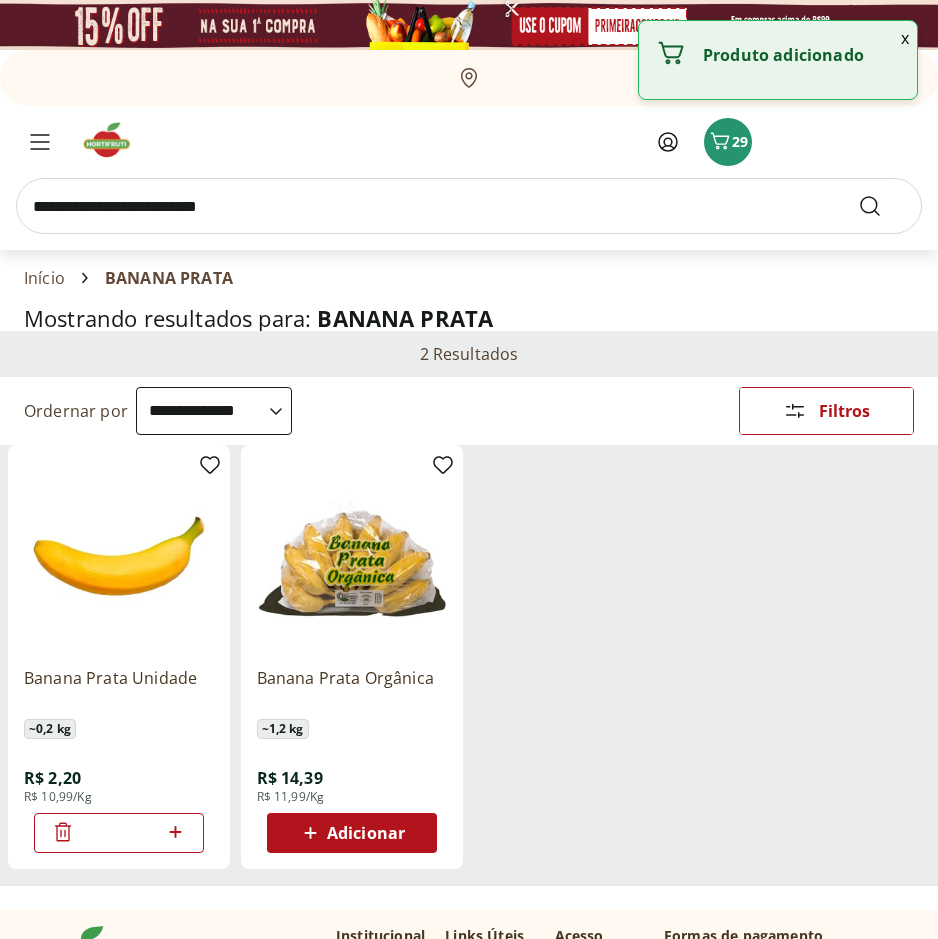 click 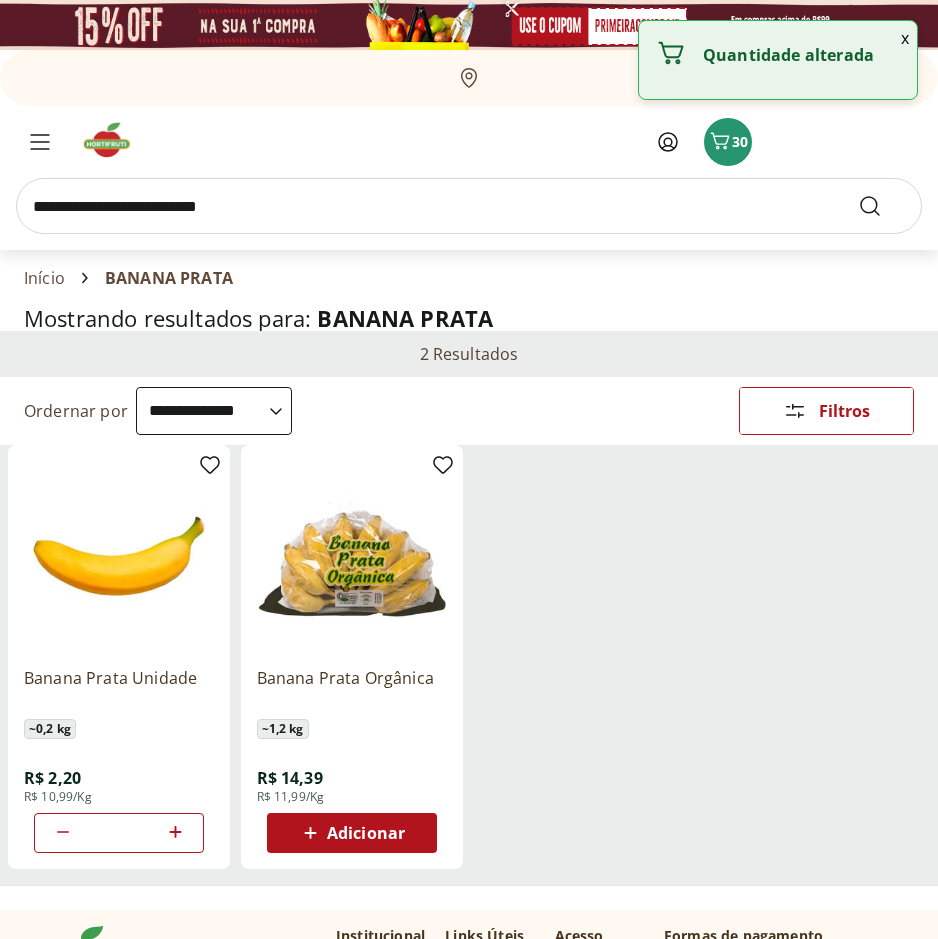 click 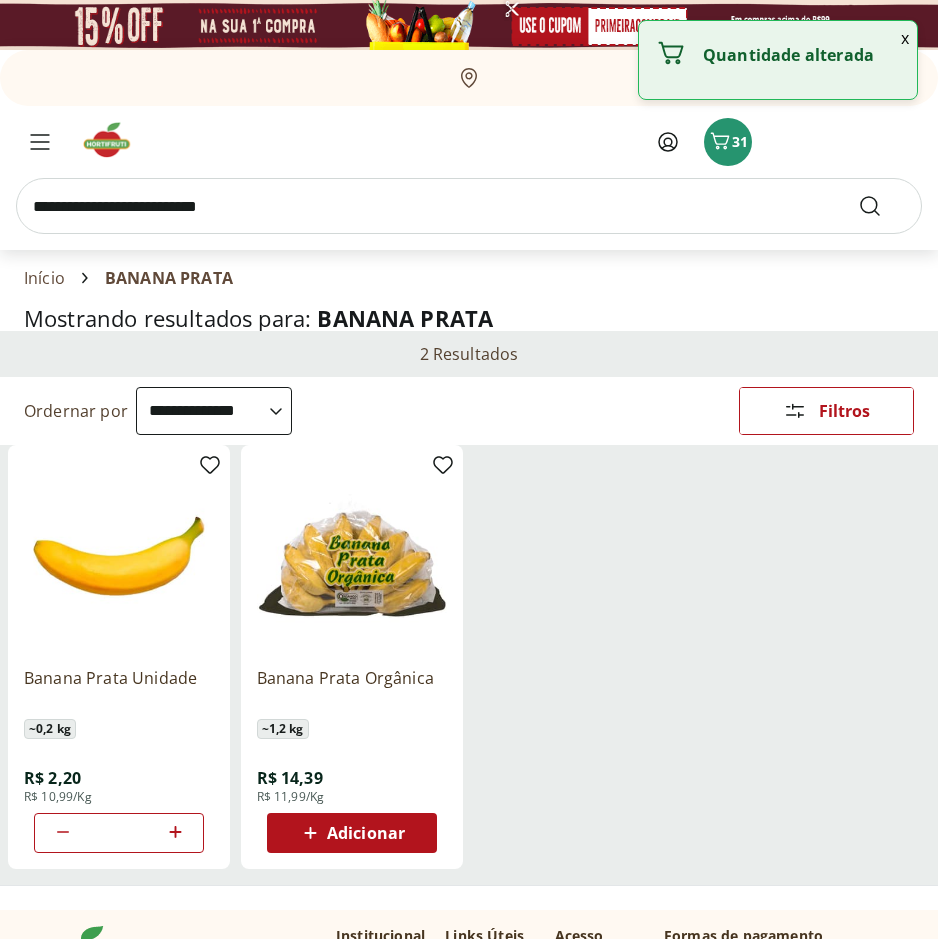 click 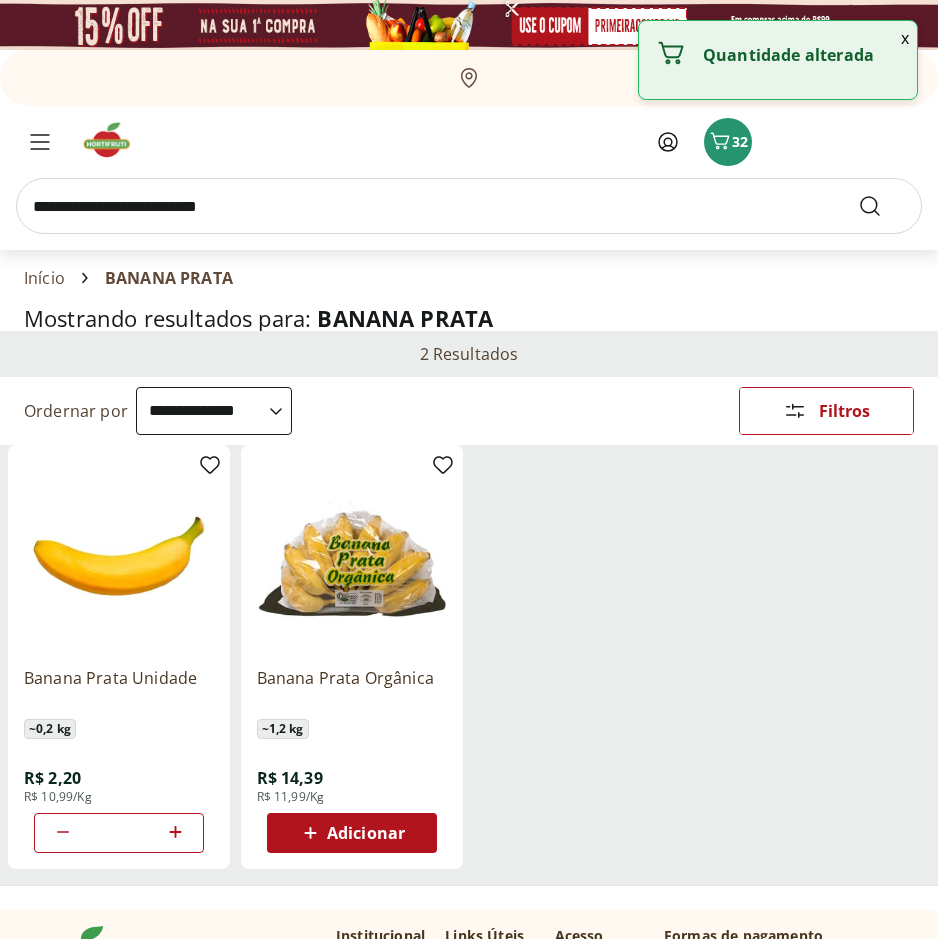 click 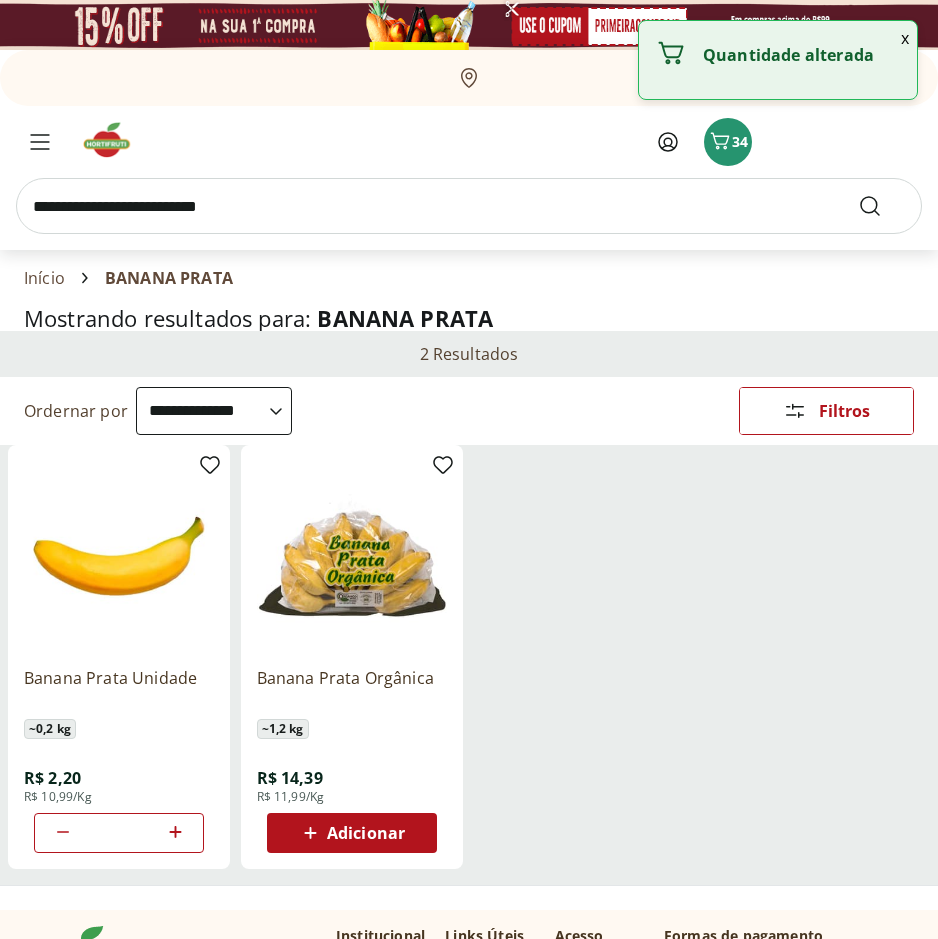 click 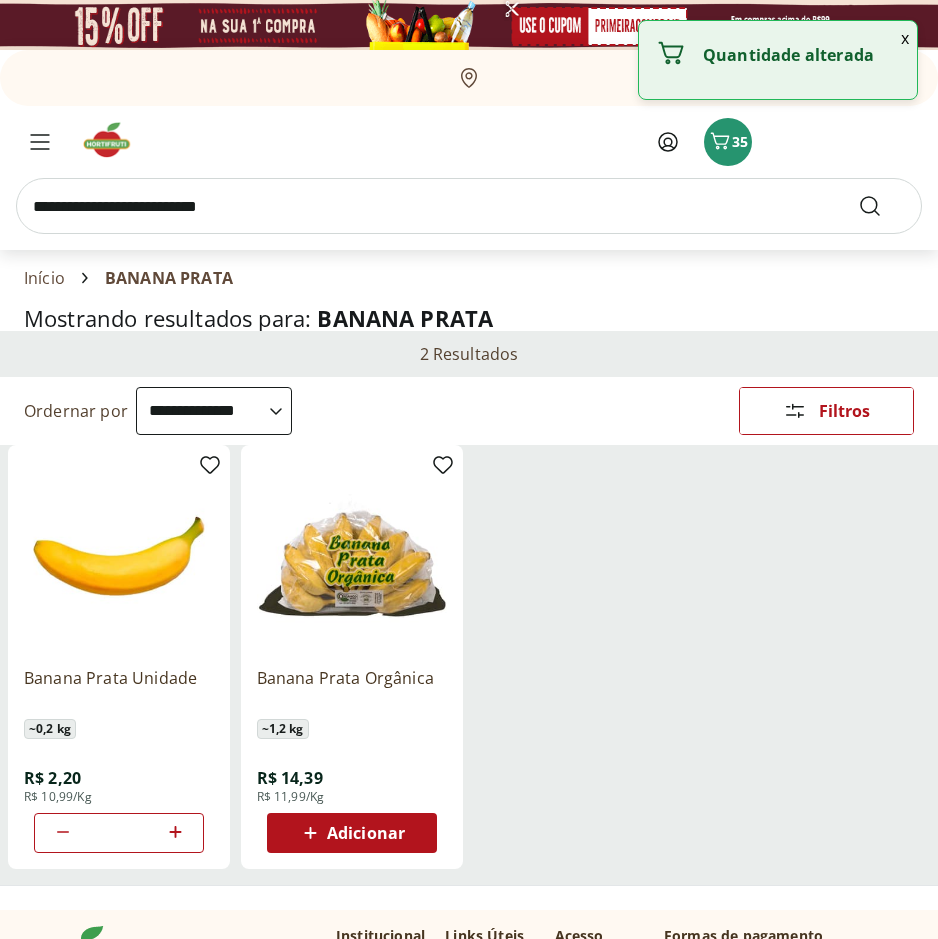 click 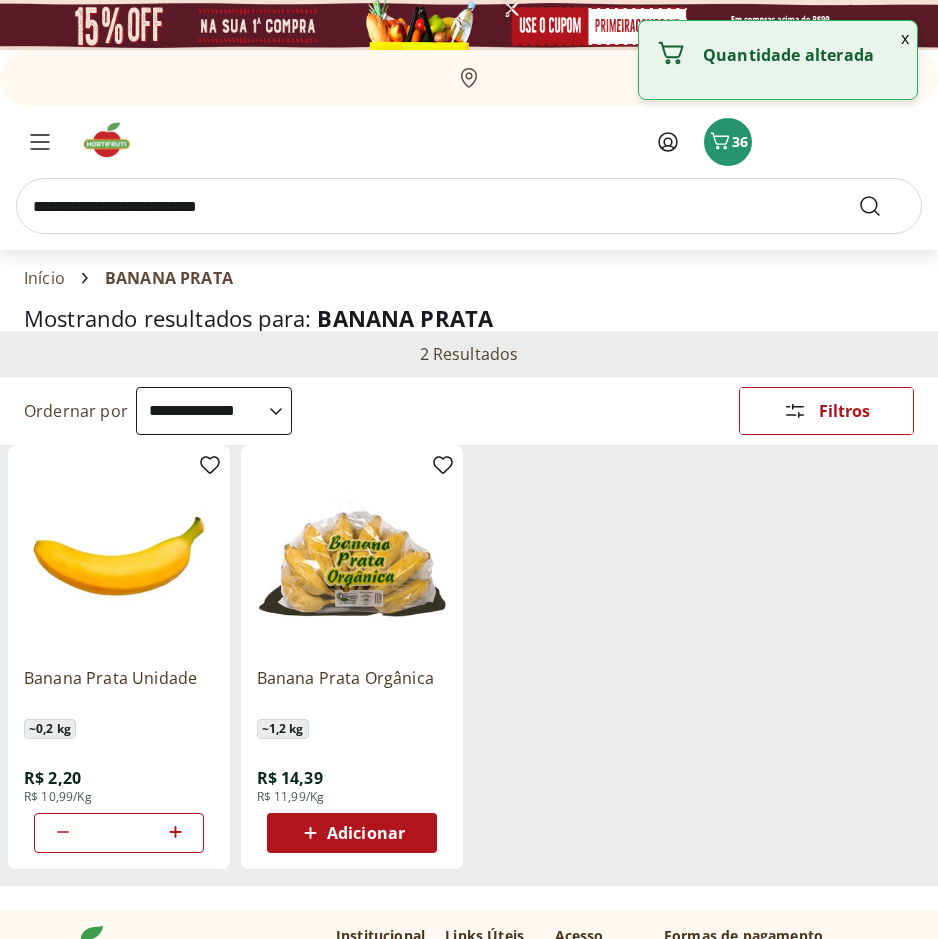 click 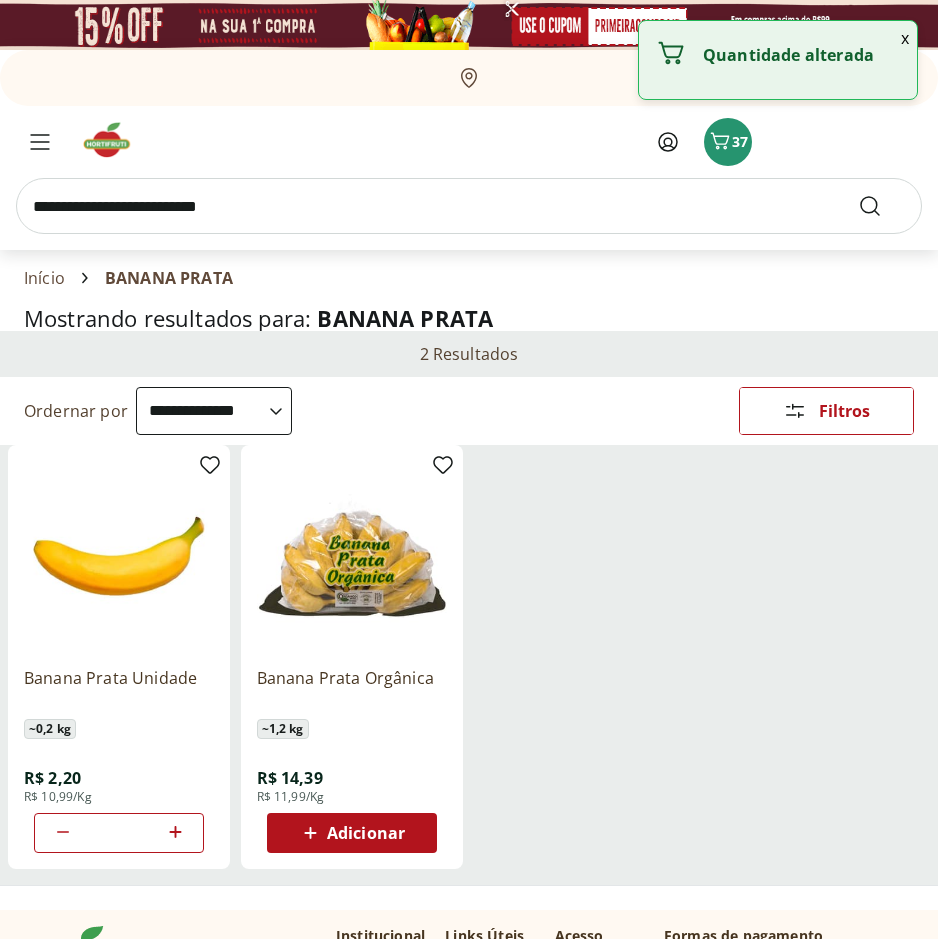 click 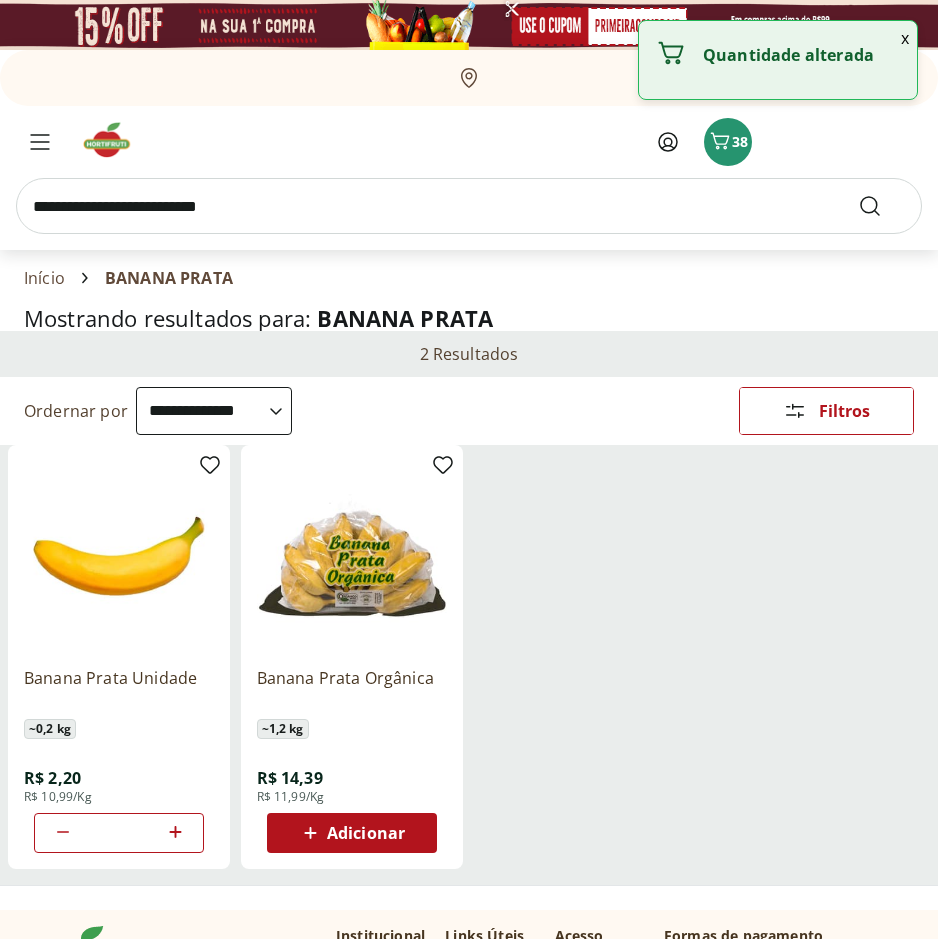 click 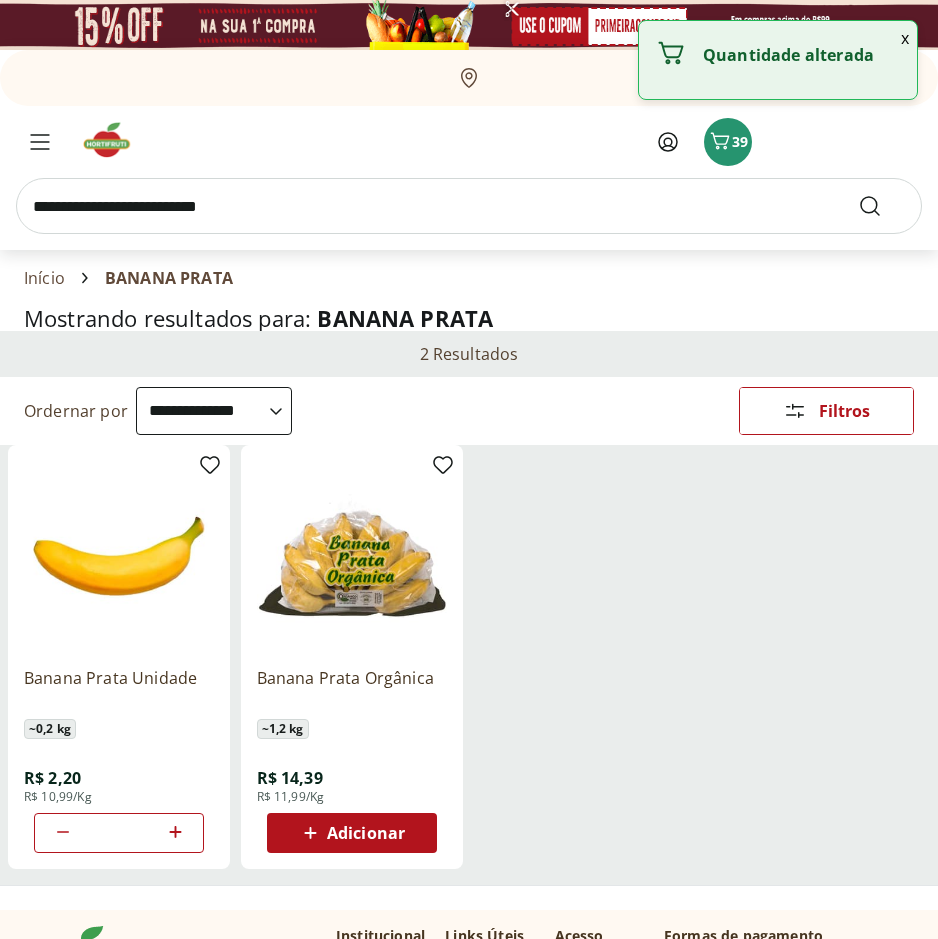 click 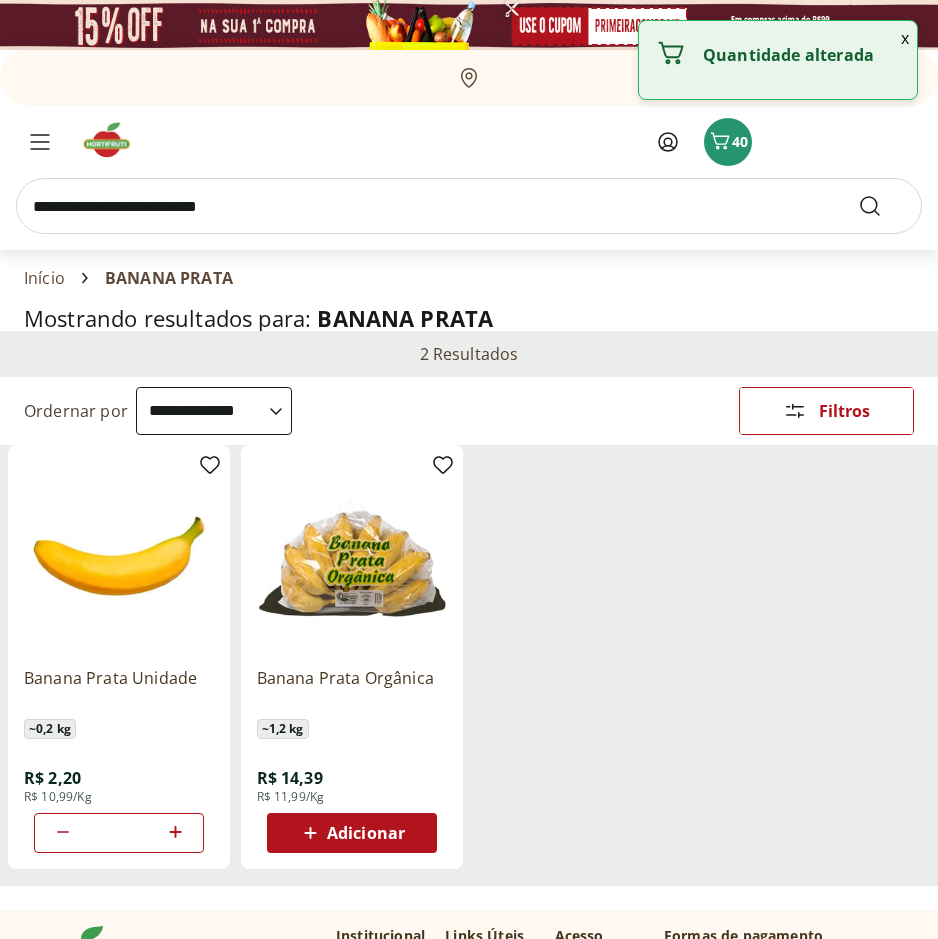 click on "Banana Prata Unidade ~ 0,2 kg R$ 2,20 R$ 10,99/Kg ** Banana Prata Orgânica ~ 1,2 kg R$ 14,39 R$ 11,99/Kg Adicionar" at bounding box center (469, 665) 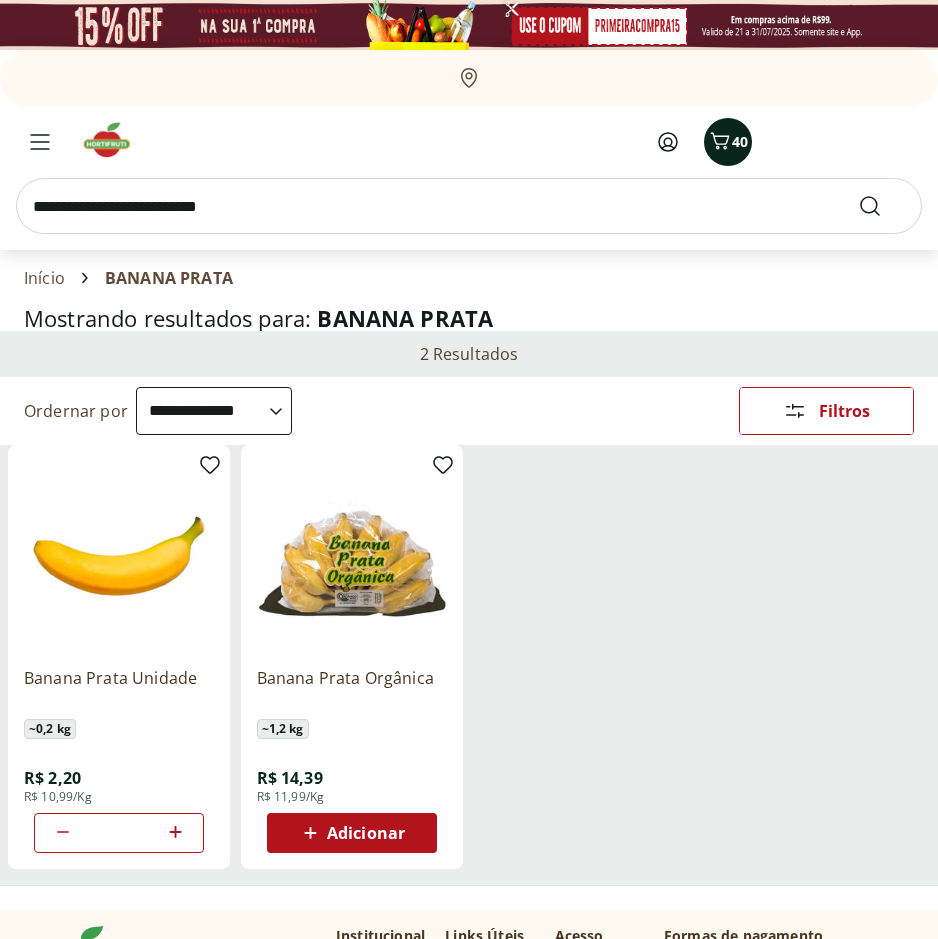 click on "40" at bounding box center [740, 141] 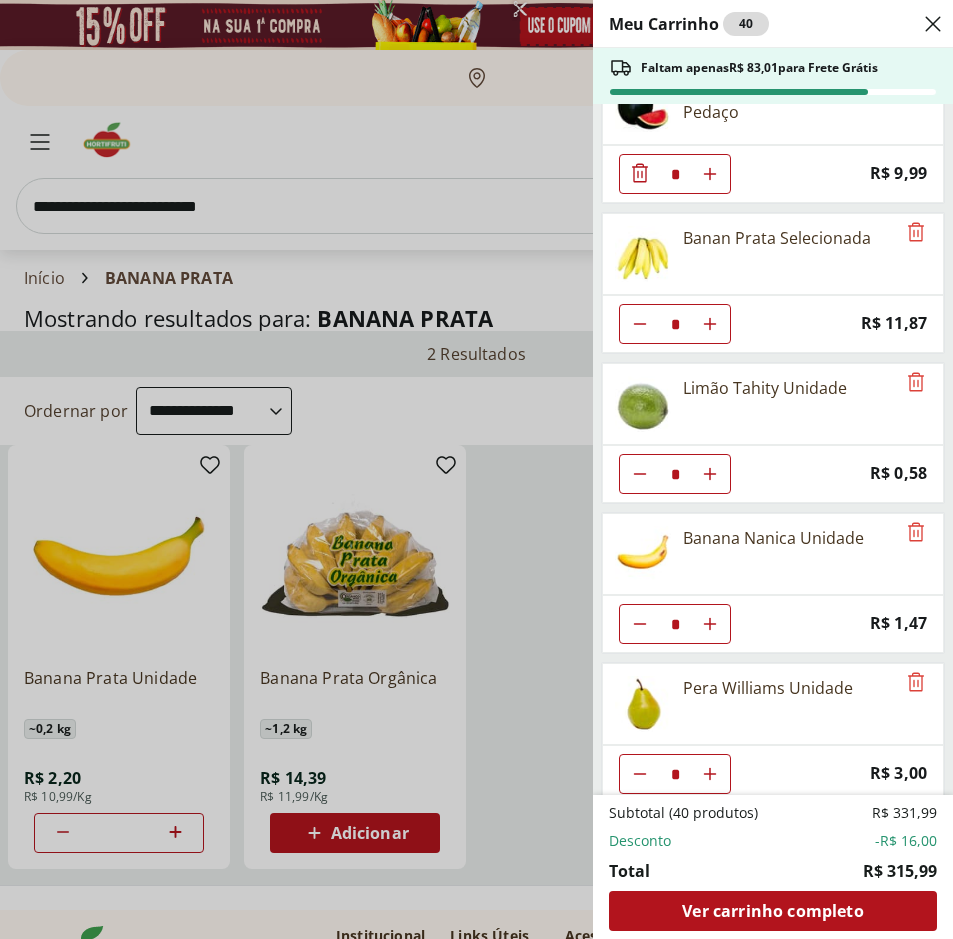 scroll, scrollTop: 1200, scrollLeft: 0, axis: vertical 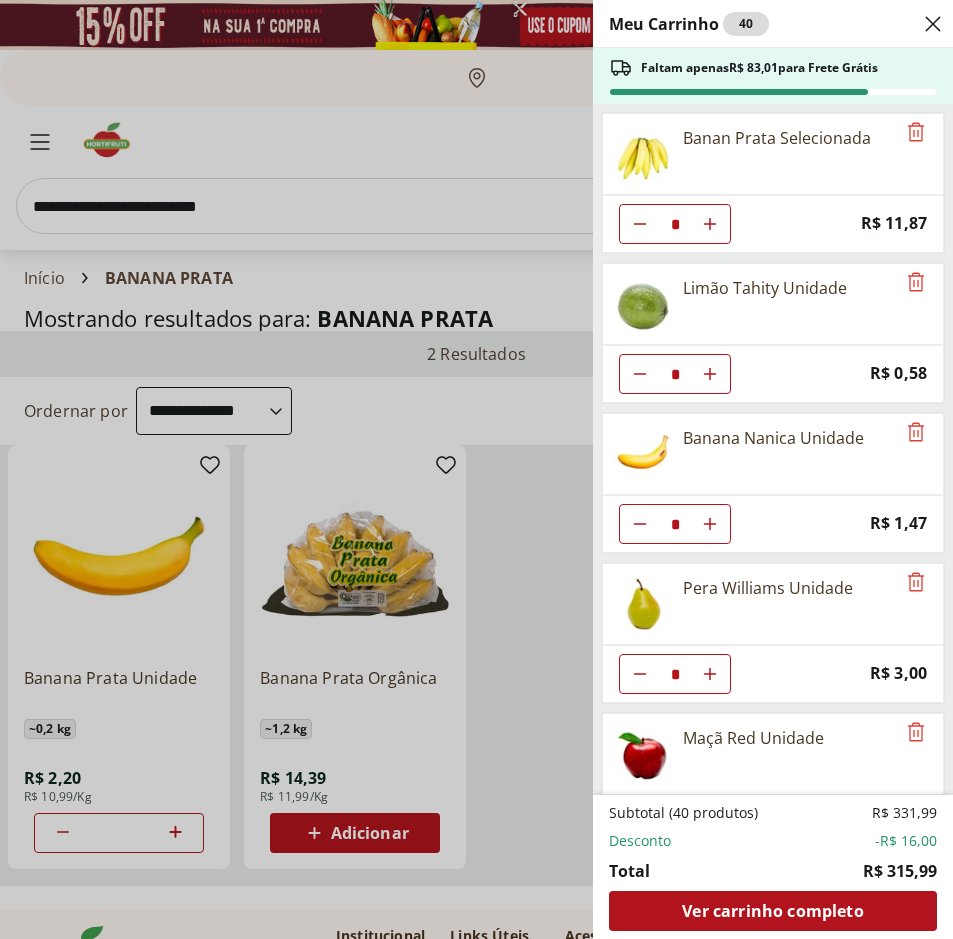 click 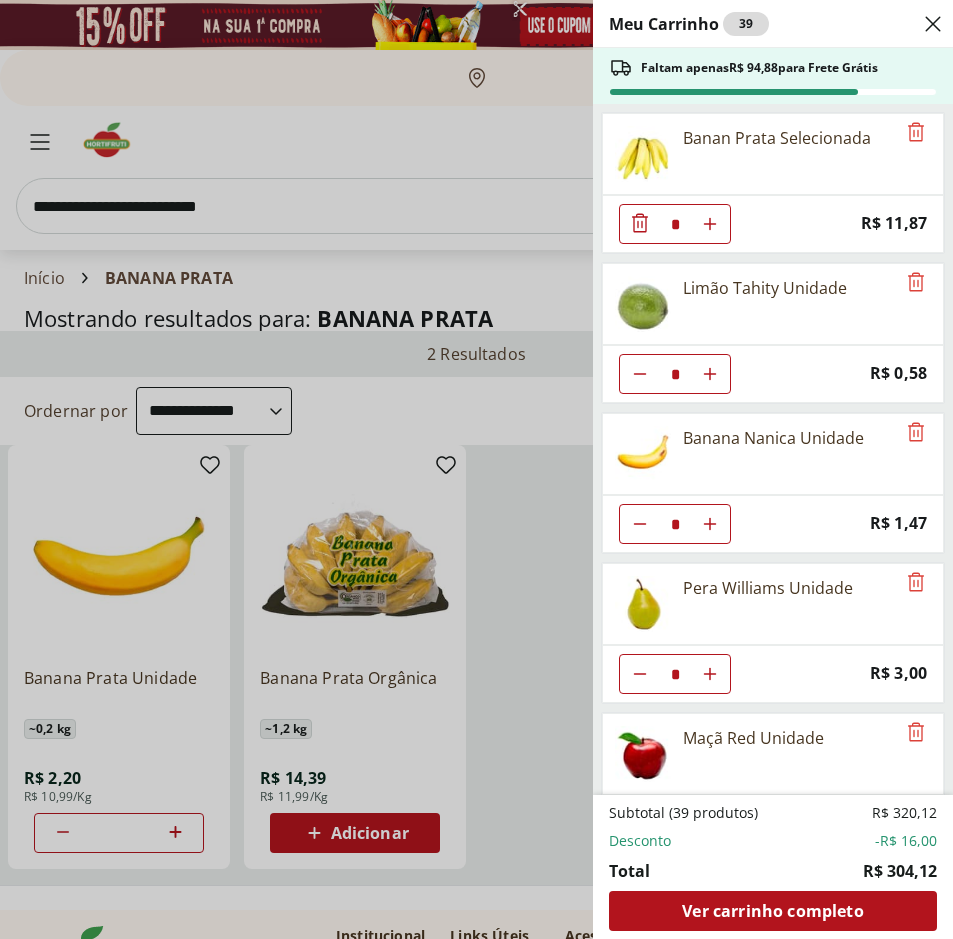 click 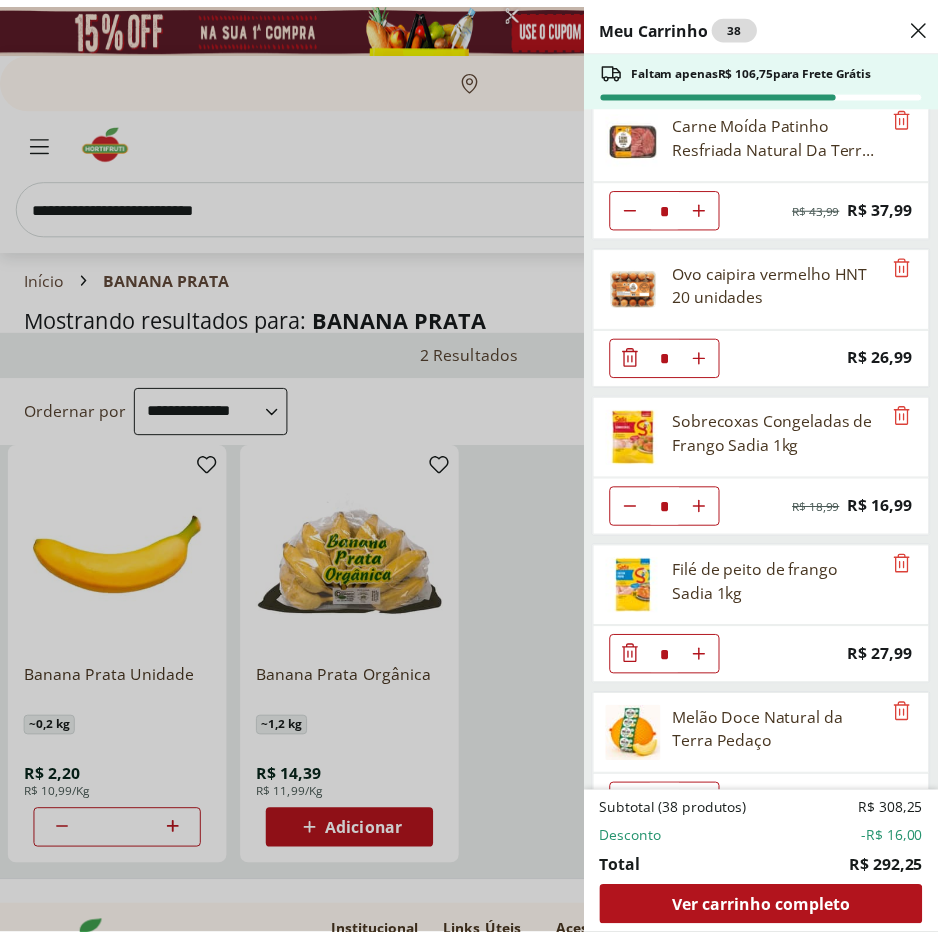 scroll, scrollTop: 0, scrollLeft: 0, axis: both 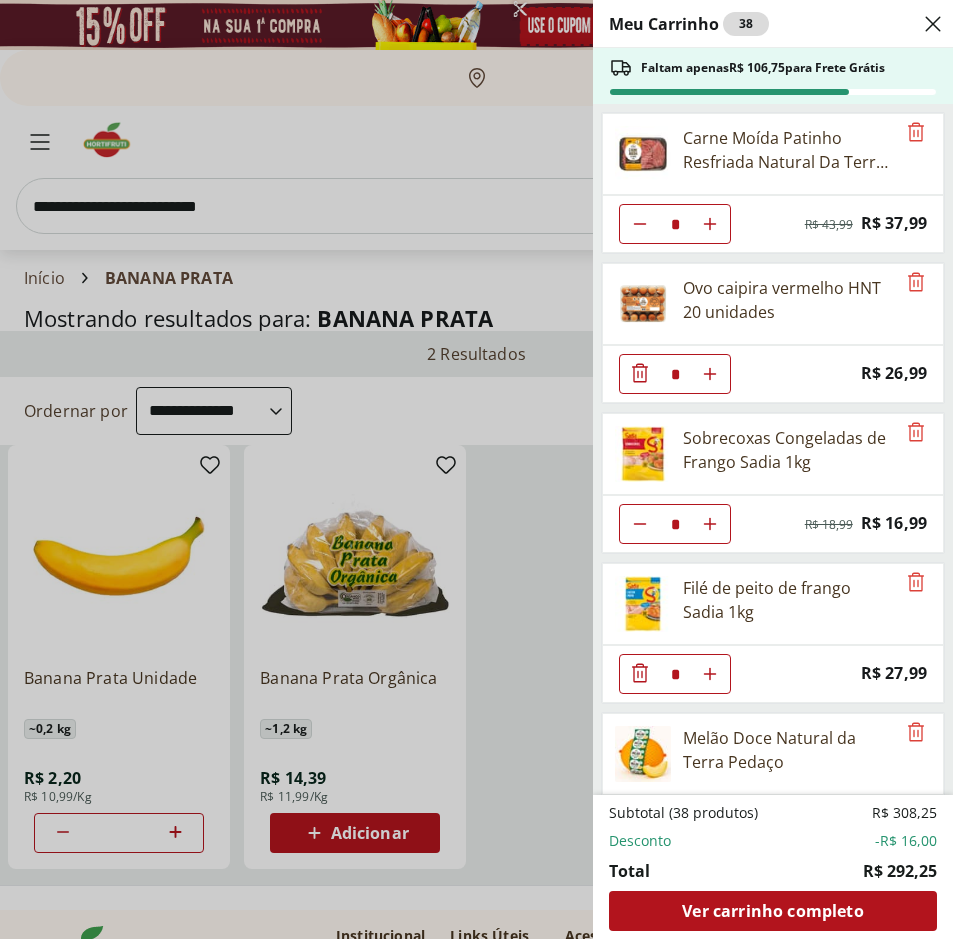 click on "Meu Carrinho 38 Faltam apenas  R$ 106,75  para Frete Grátis Carne Moída Patinho Resfriada Natural Da Terra 500g * Original price: R$ 43,99 Price: R$ 37,99 Ovo caipira vermelho HNT 20 unidades * Price: R$ 26,99 Sobrecoxas Congeladas de Frango Sadia 1kg * Original price: R$ 18,99 Price: R$ 16,99 Filé de peito de frango Sadia 1kg * Price: R$ 27,99 Melão Doce Natural da Terra Pedaço * Price: R$ 17,99 Laranja Pera Natural da Terra 3kg * Price: R$ 23,99 Maçã em pacote Natural da Terra 1kg * Price: R$ 12,99 Melancia Pingo Doce Pedaço * Price: R$ 9,99 Limão Tahity Unidade * Price: R$ 0,58 Banana Nanica Unidade * Price: R$ 1,47 Pera Williams Unidade * Price: R$ 3,00 Maçã Red Unidade * Price: R$ 4,62 Uva Verde sem Semente Natural da Terra 500g * Price: R$ 8,99 Banana Prata Unidade ** Price: R$ 2,20 Subtotal (38 produtos) R$ 308,25 Desconto -R$ 16,00 Total R$ 292,25 Ver carrinho completo" at bounding box center (476, 469) 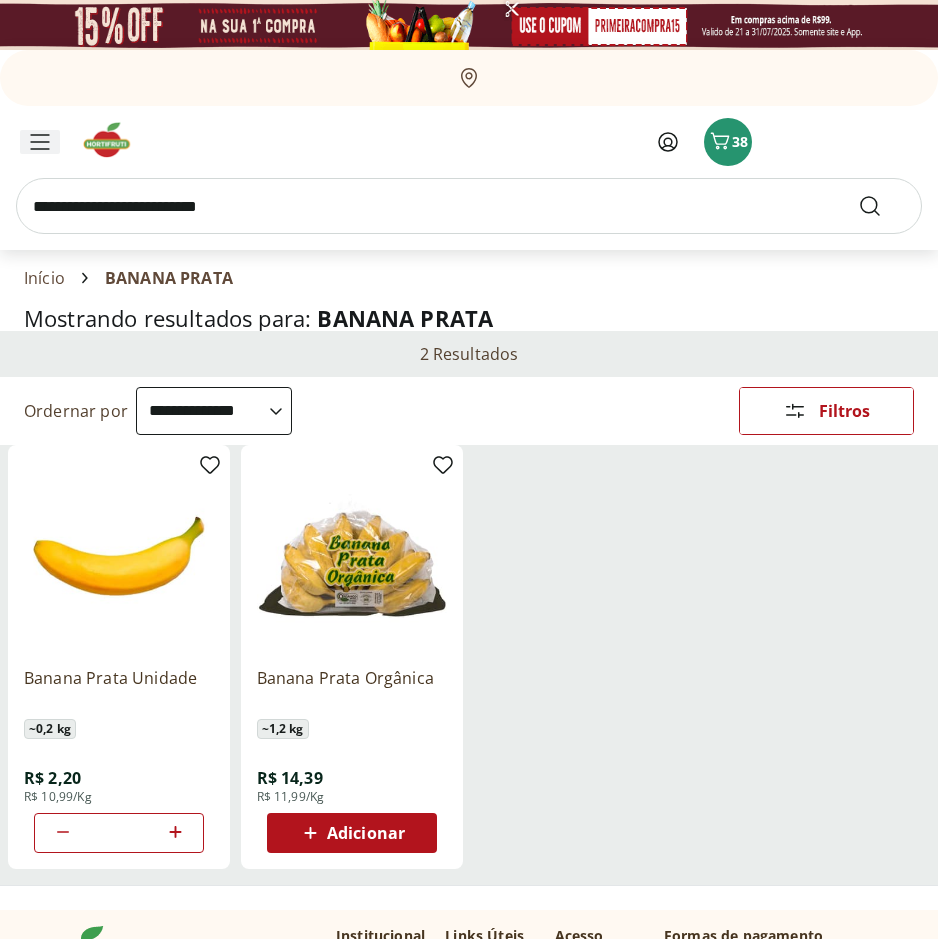click 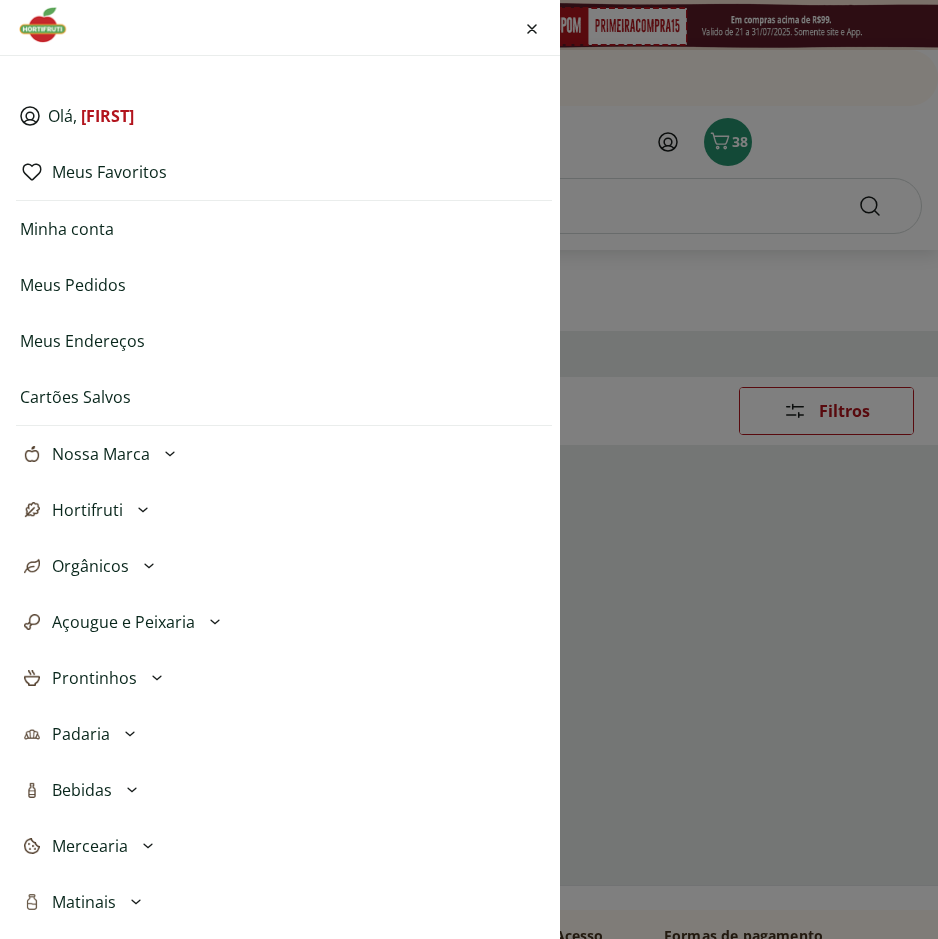 click 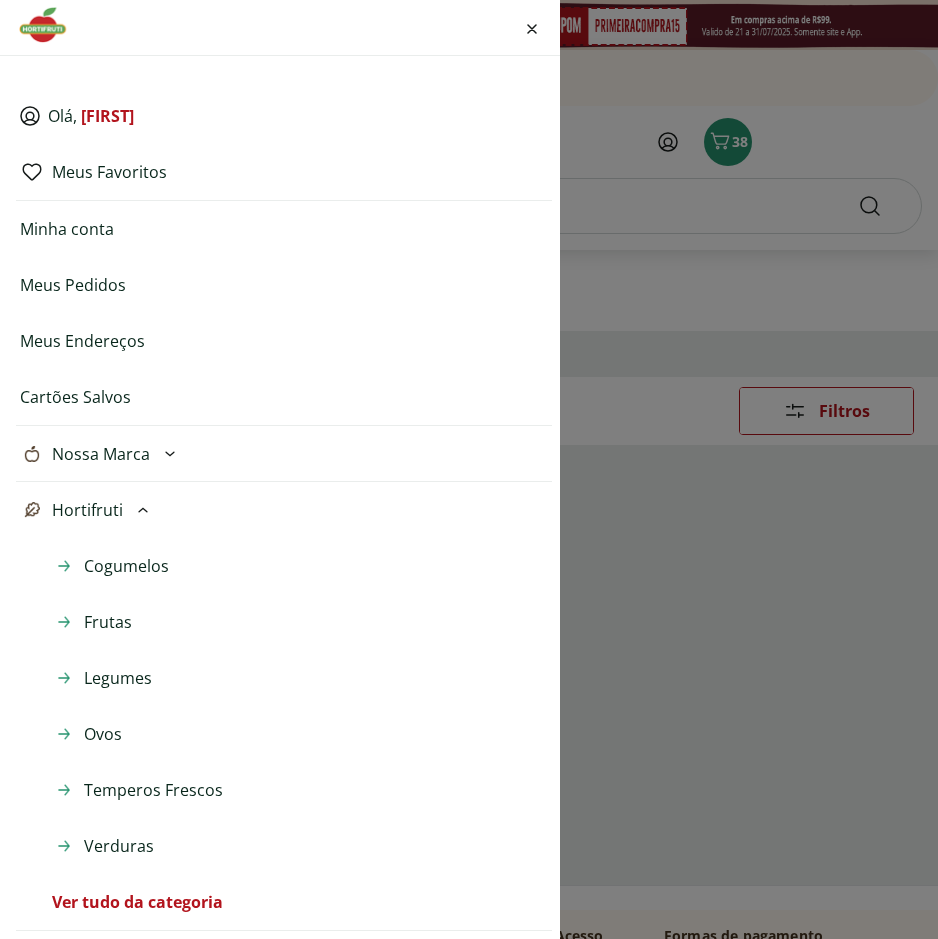 click on "Legumes" at bounding box center (118, 678) 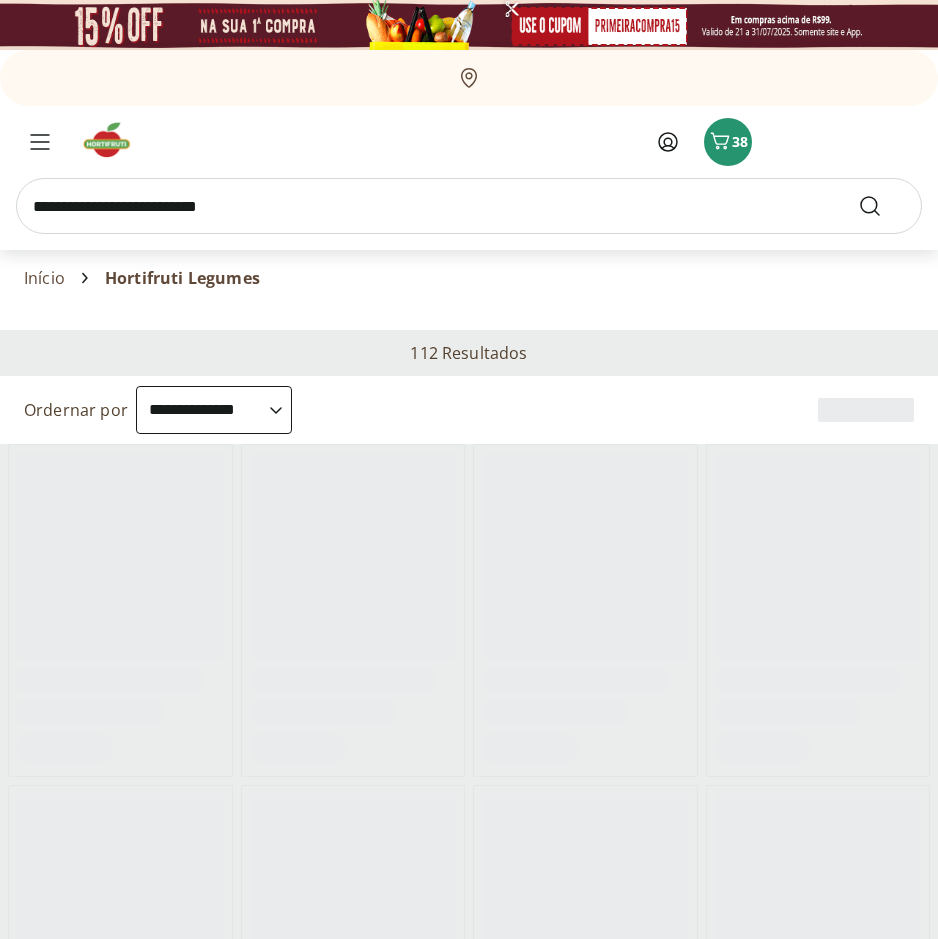 select on "**********" 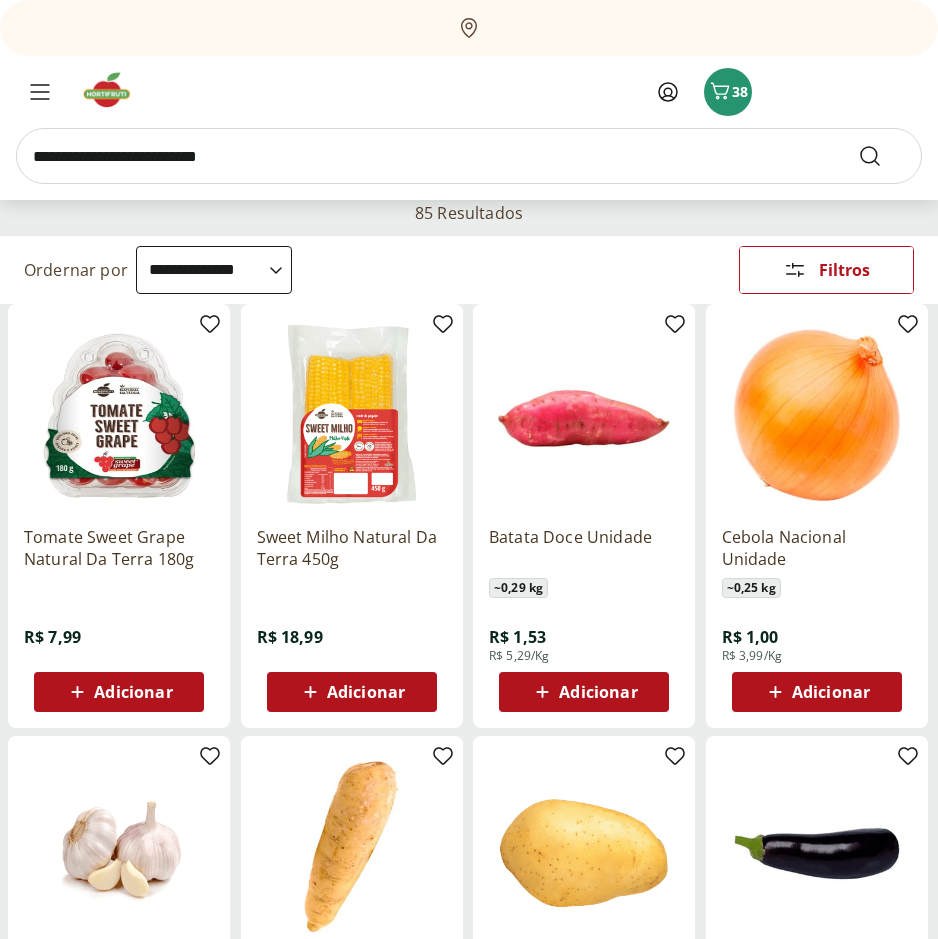 scroll, scrollTop: 200, scrollLeft: 0, axis: vertical 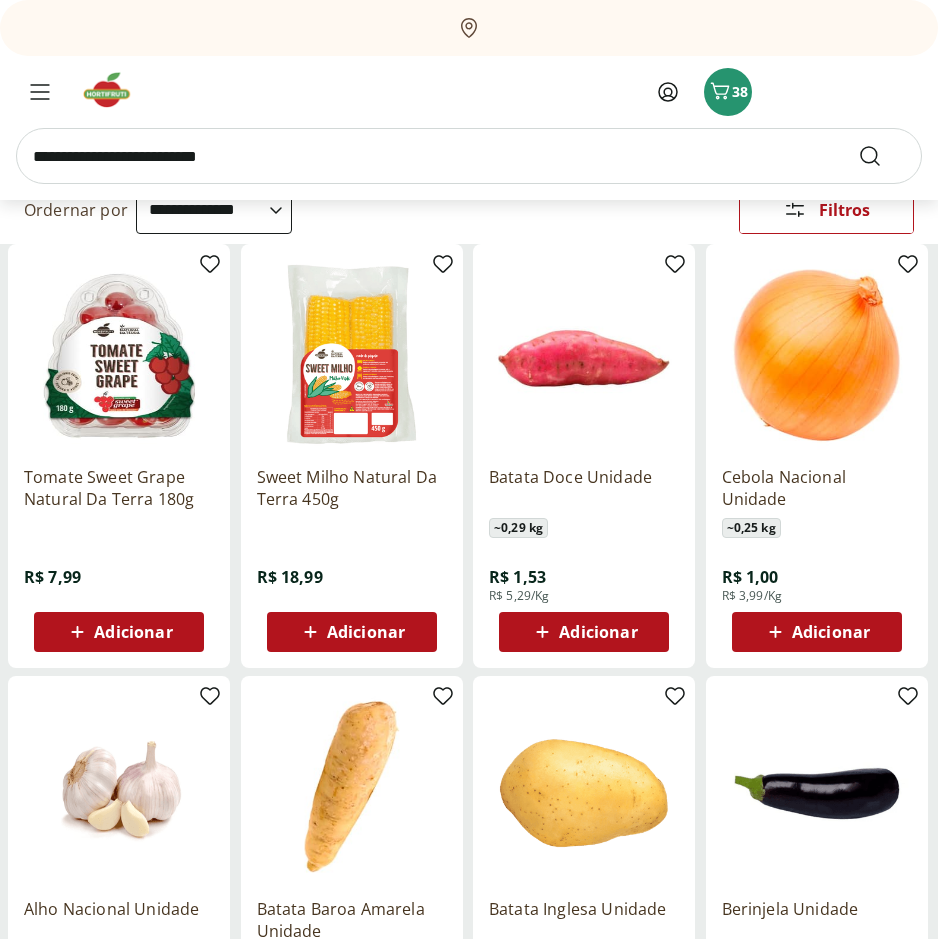 click on "Adicionar" at bounding box center (119, 632) 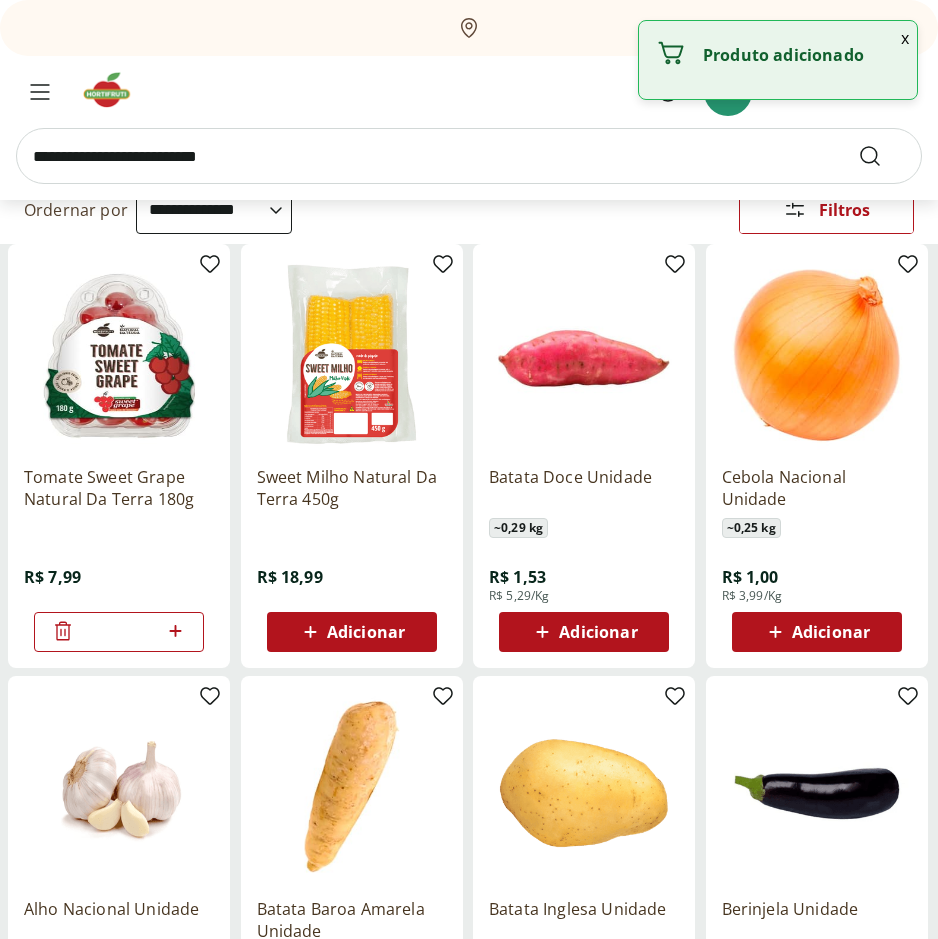 click 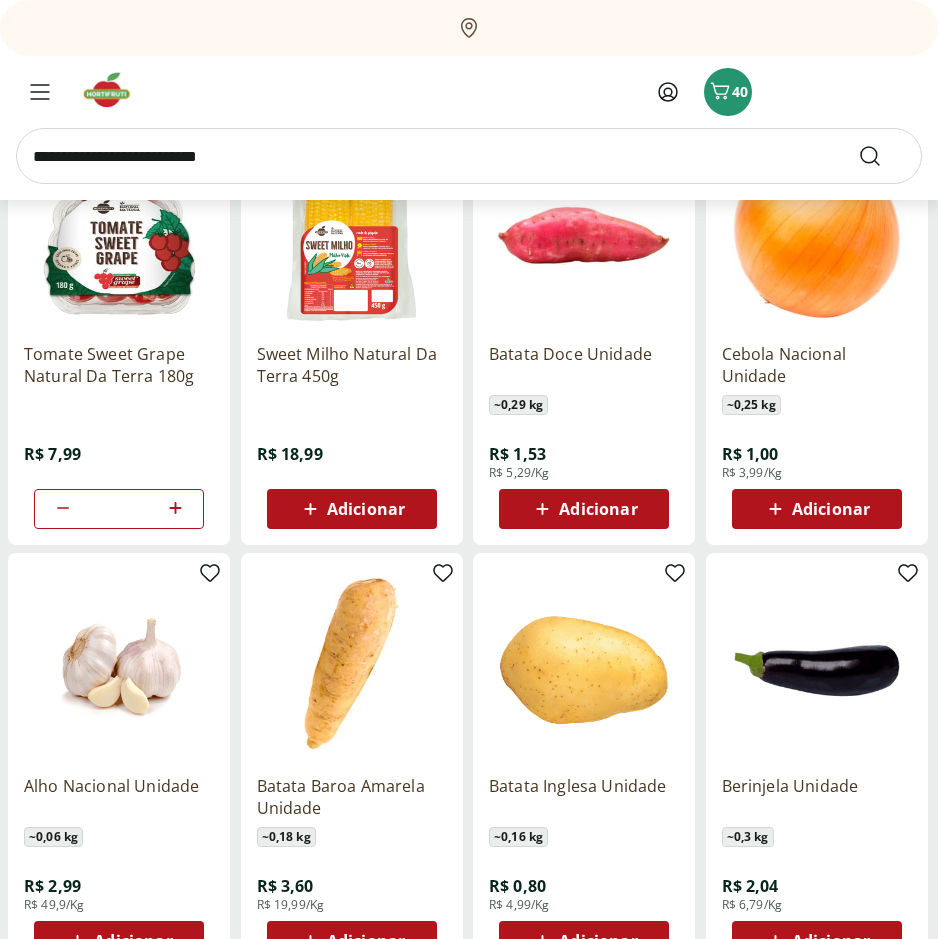 scroll, scrollTop: 500, scrollLeft: 0, axis: vertical 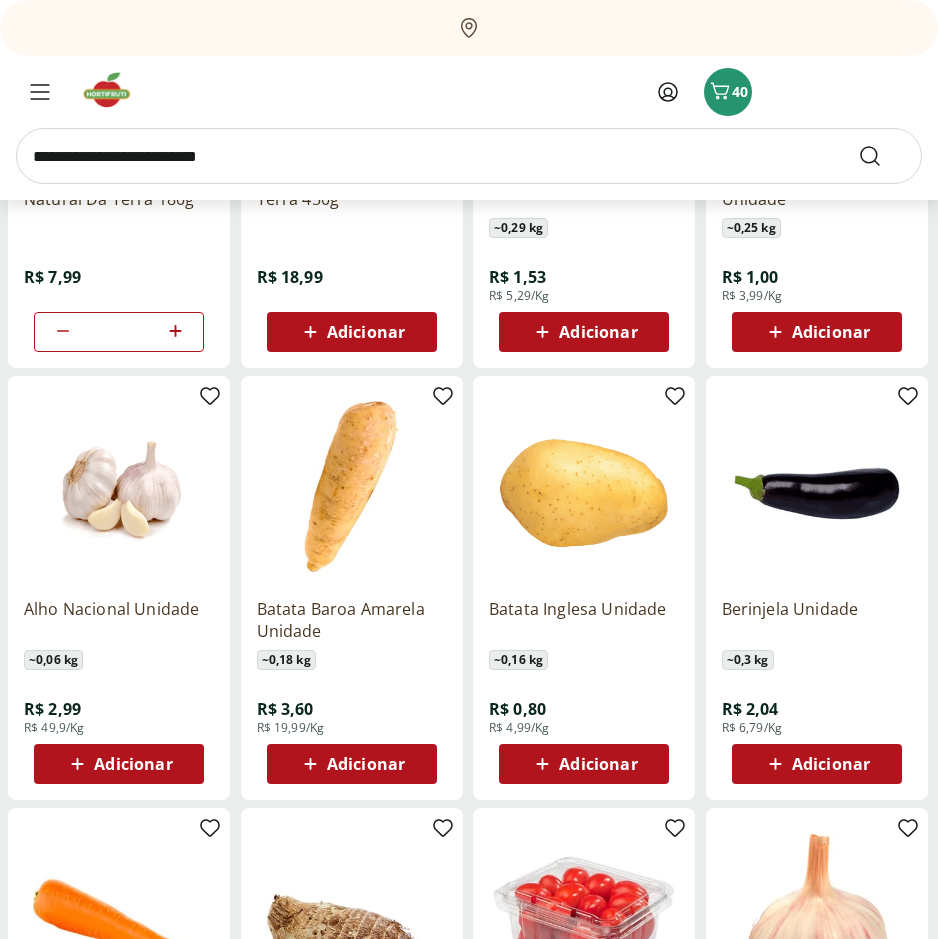 click on "Adicionar" at bounding box center [366, 764] 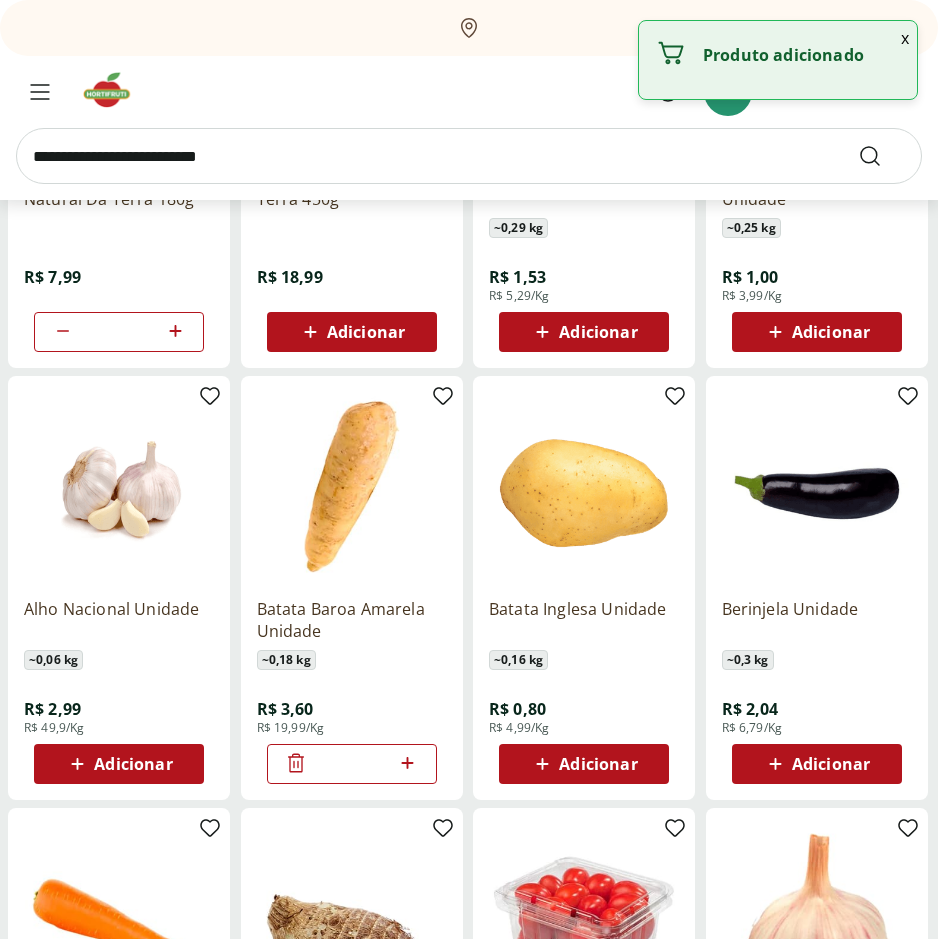 click 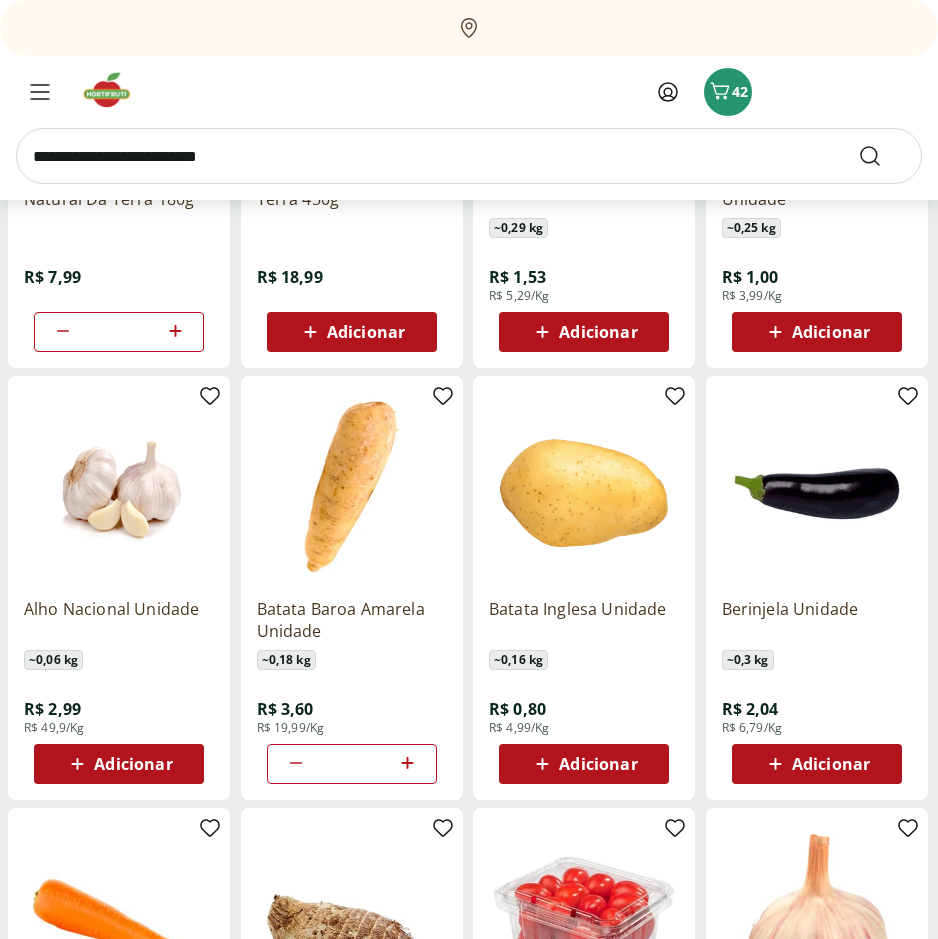 click 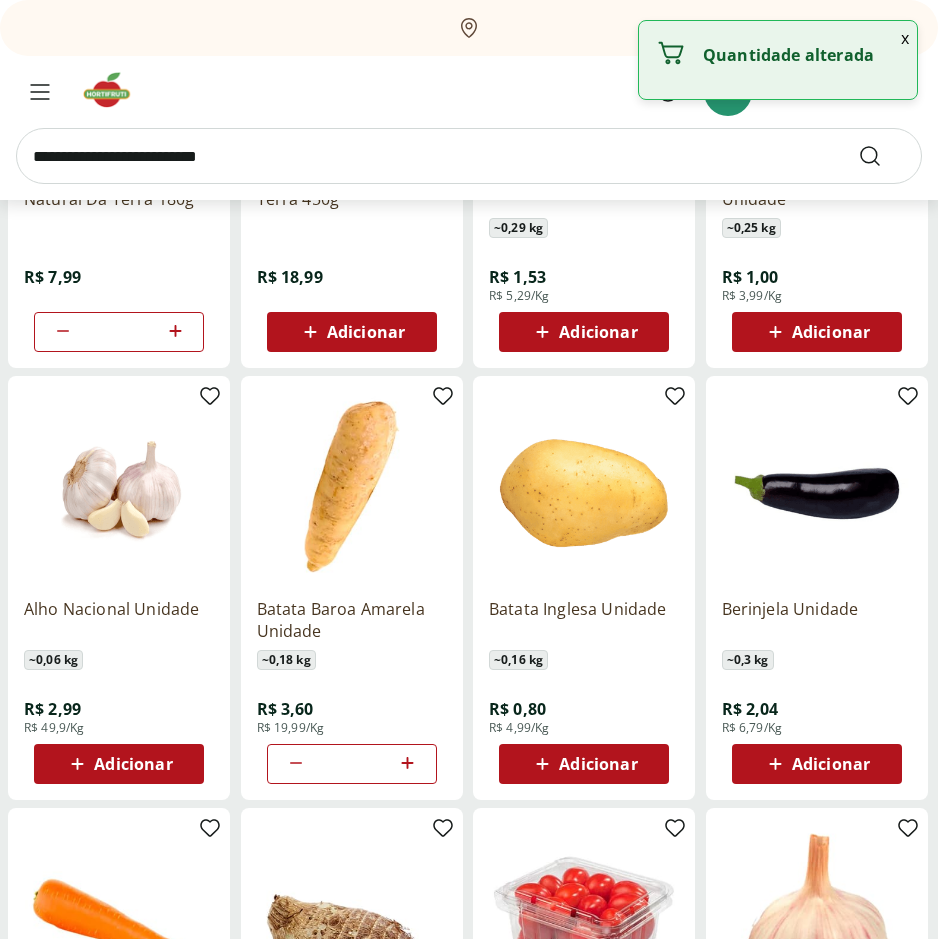 click 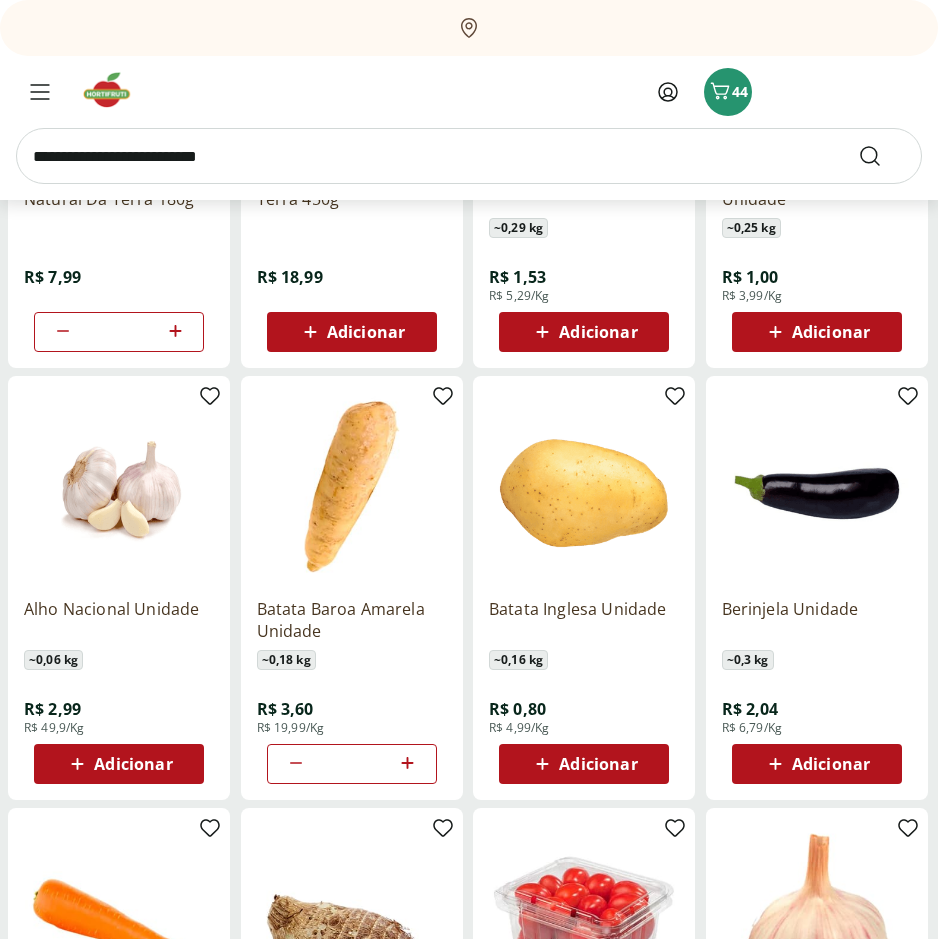 click on "Adicionar" at bounding box center [598, 764] 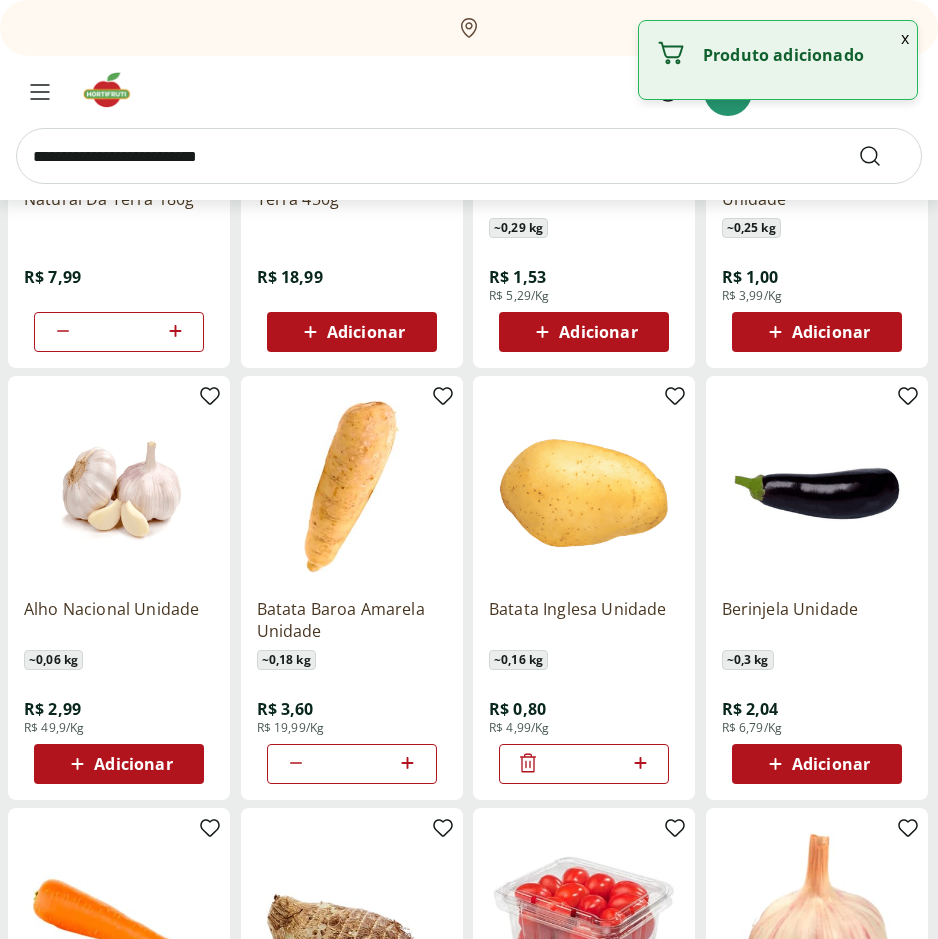 click 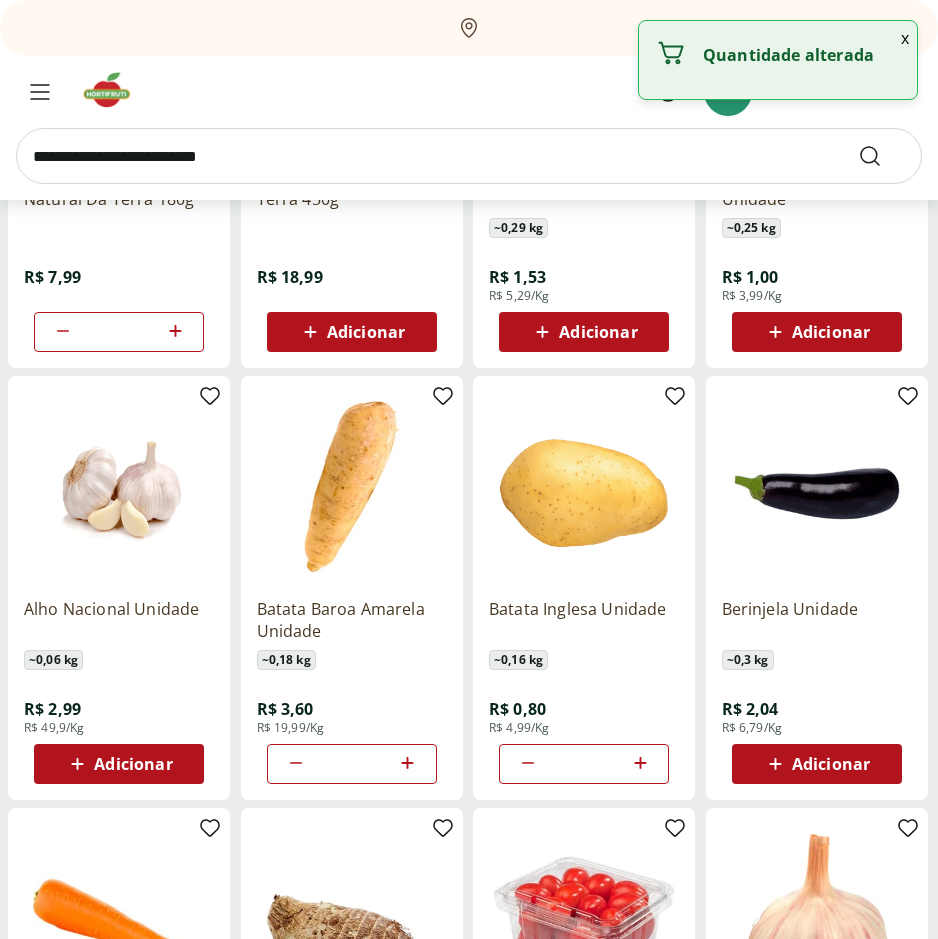 click 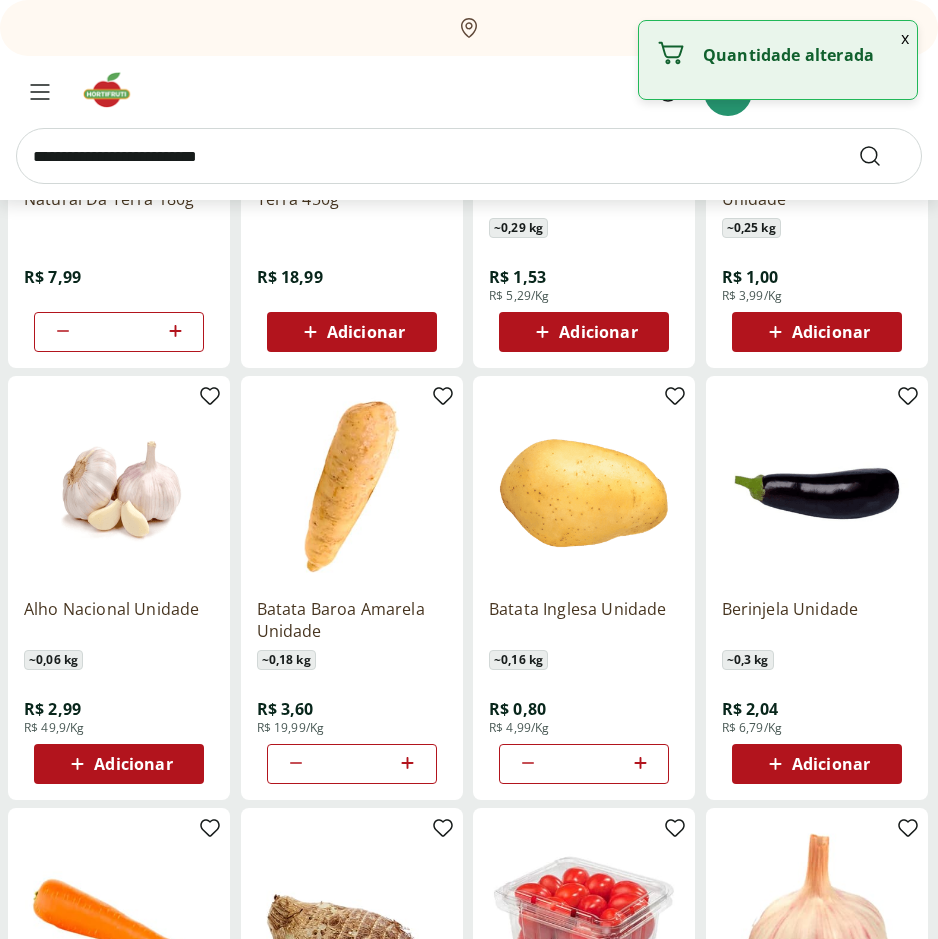 click 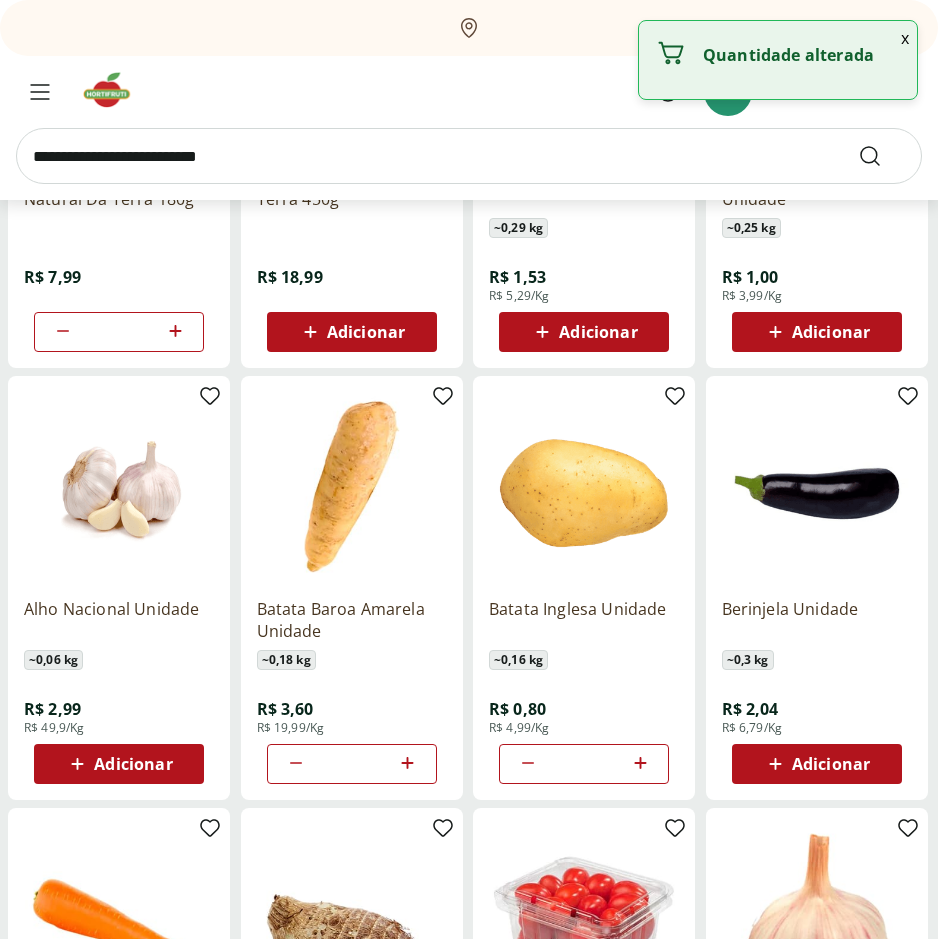 click 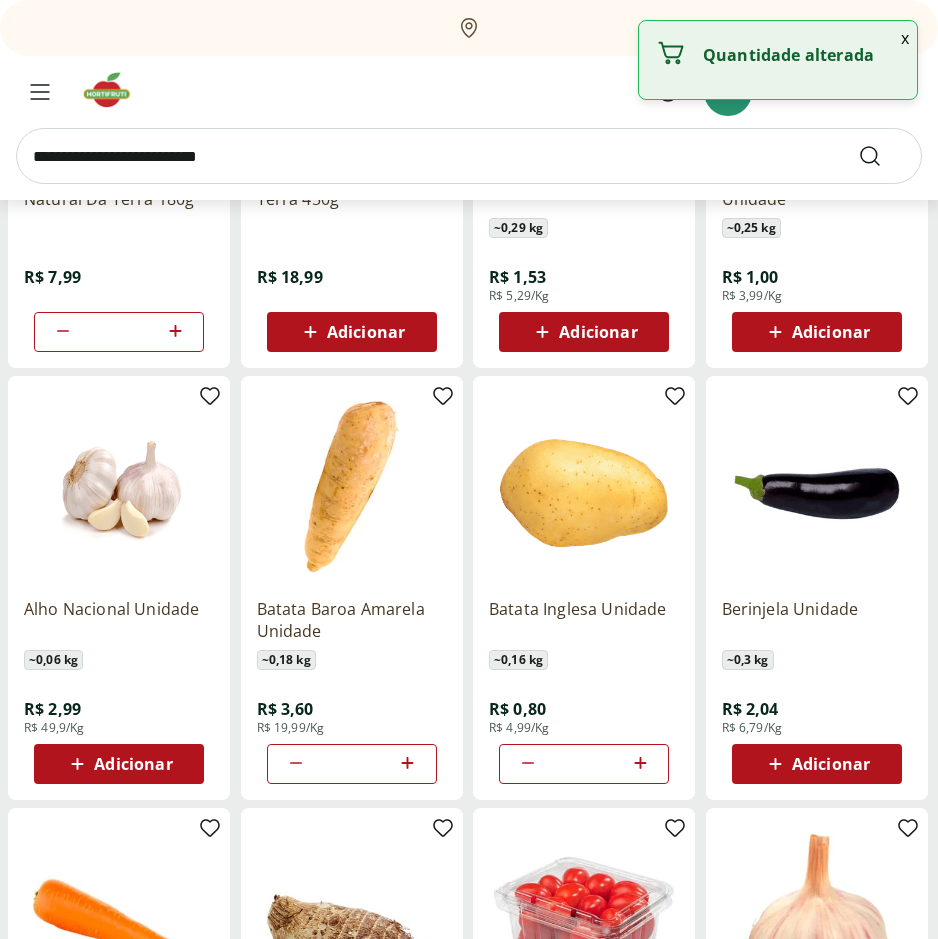 click 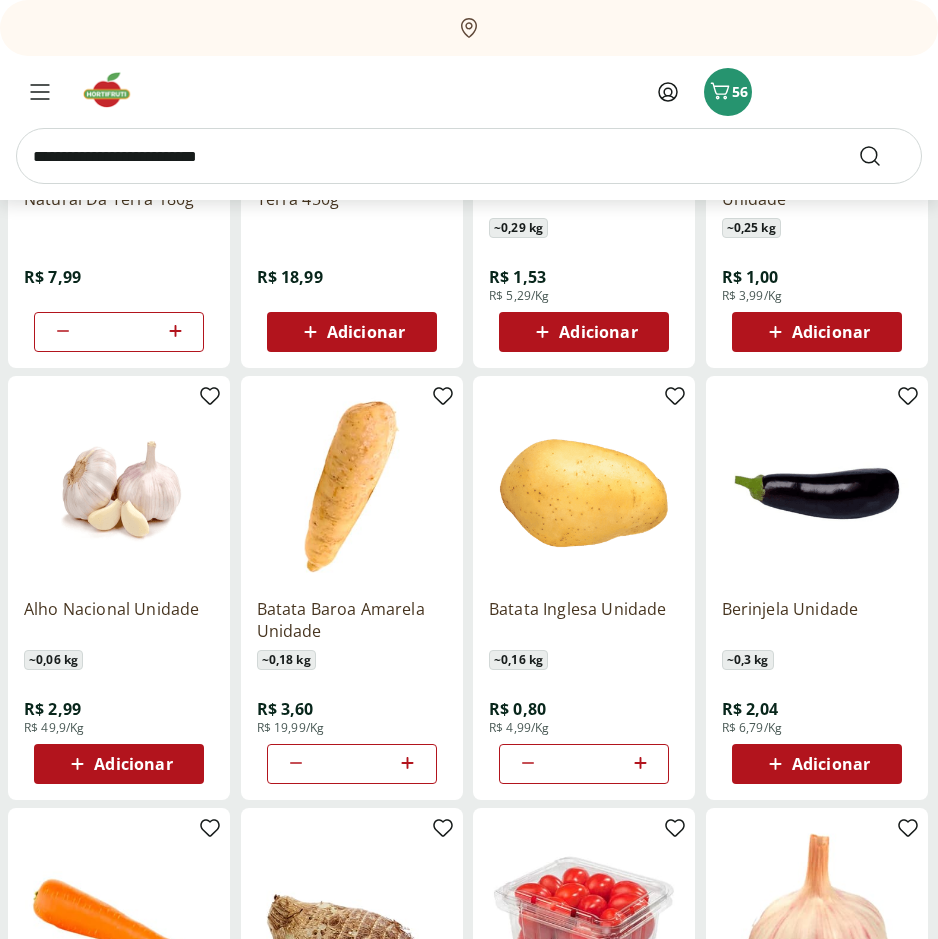 click on "Adicionar" at bounding box center [831, 764] 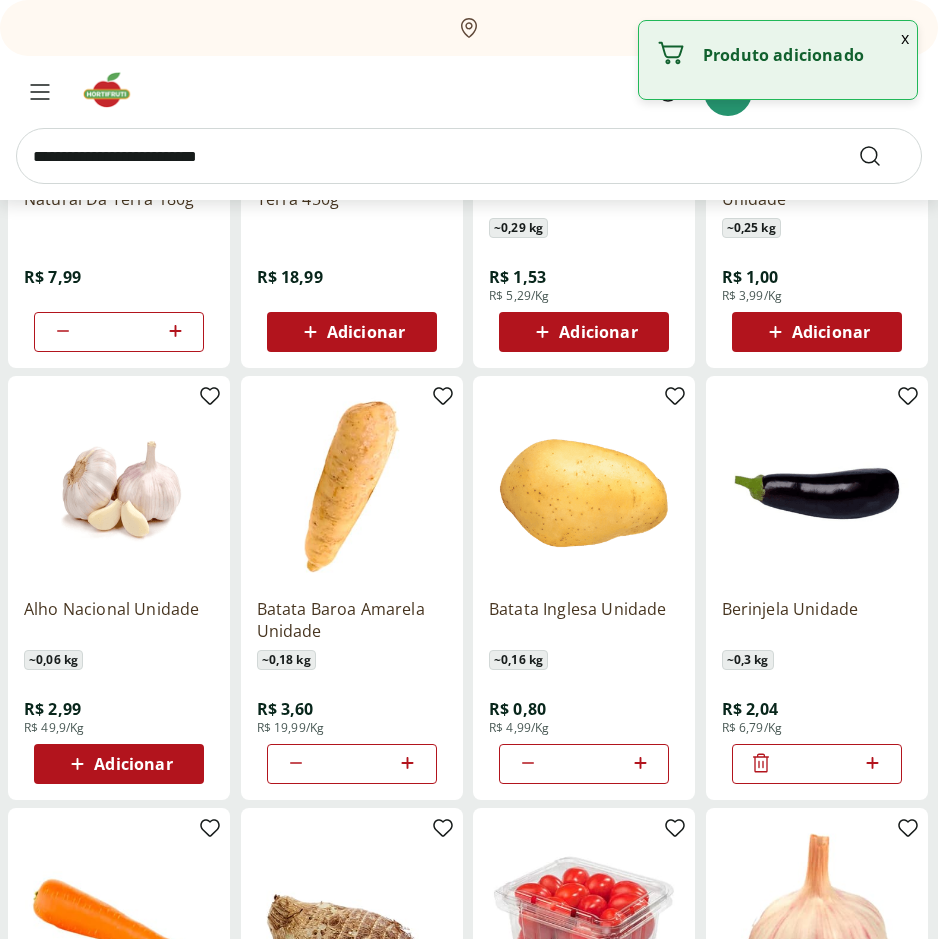 click 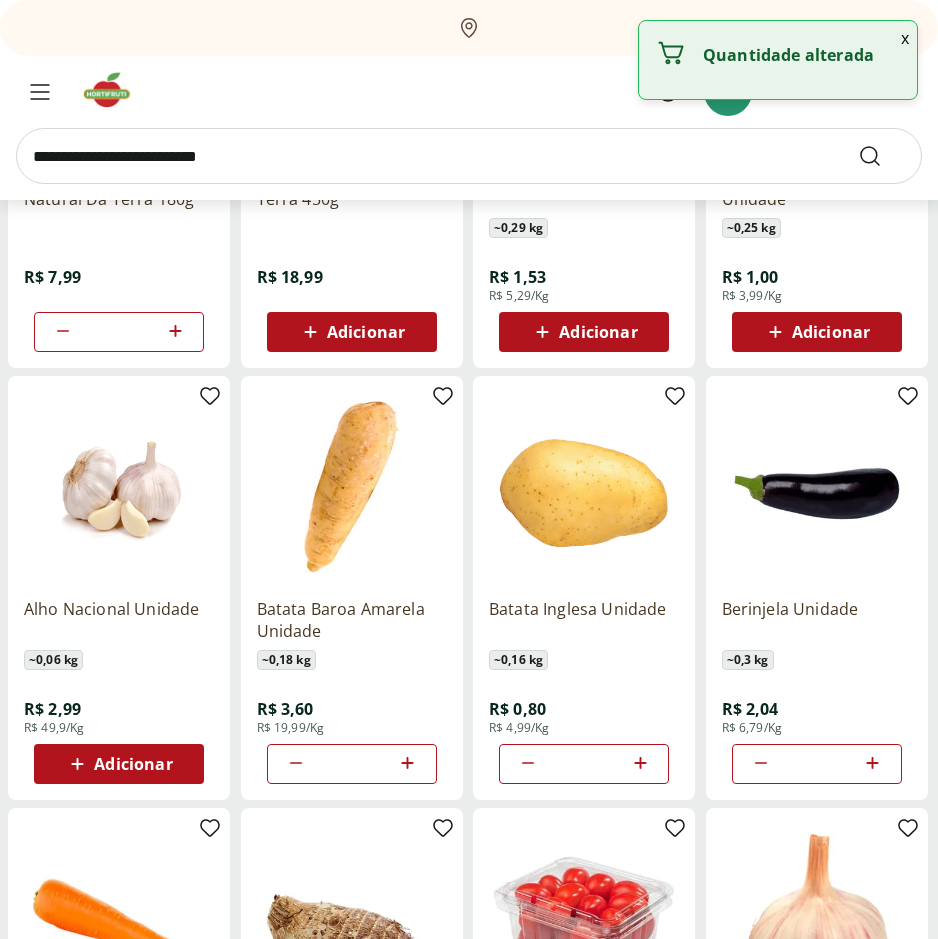 click 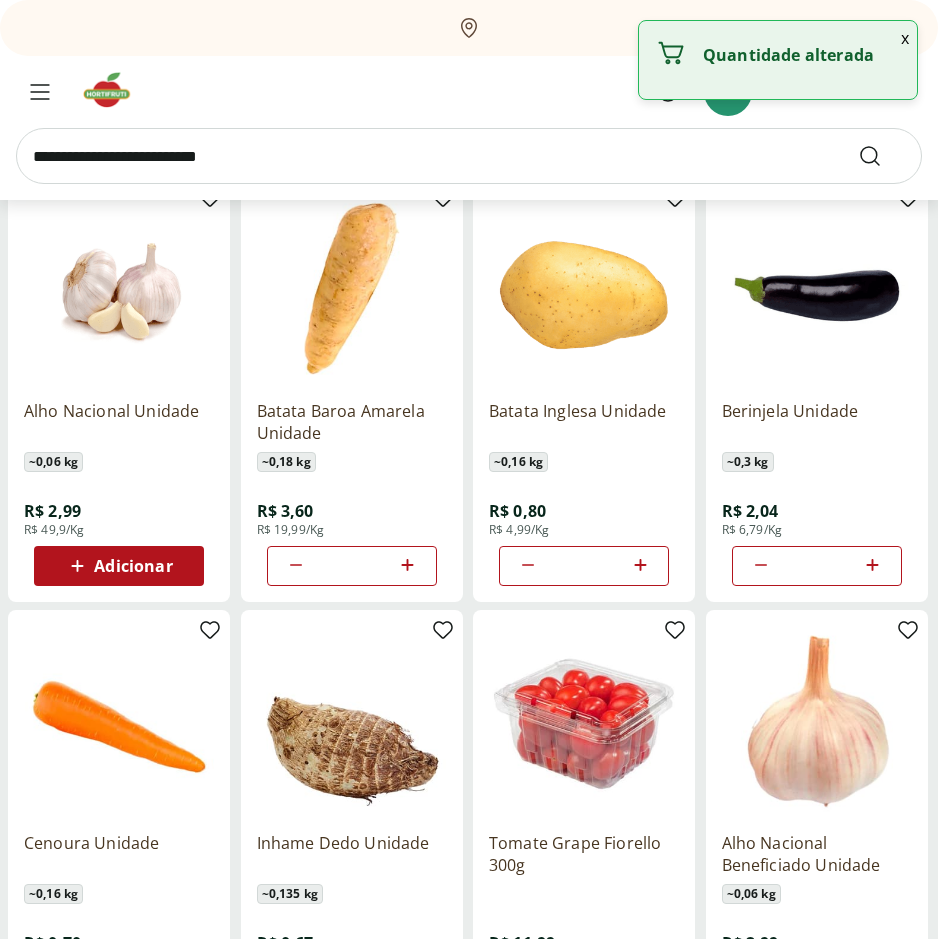 scroll, scrollTop: 600, scrollLeft: 0, axis: vertical 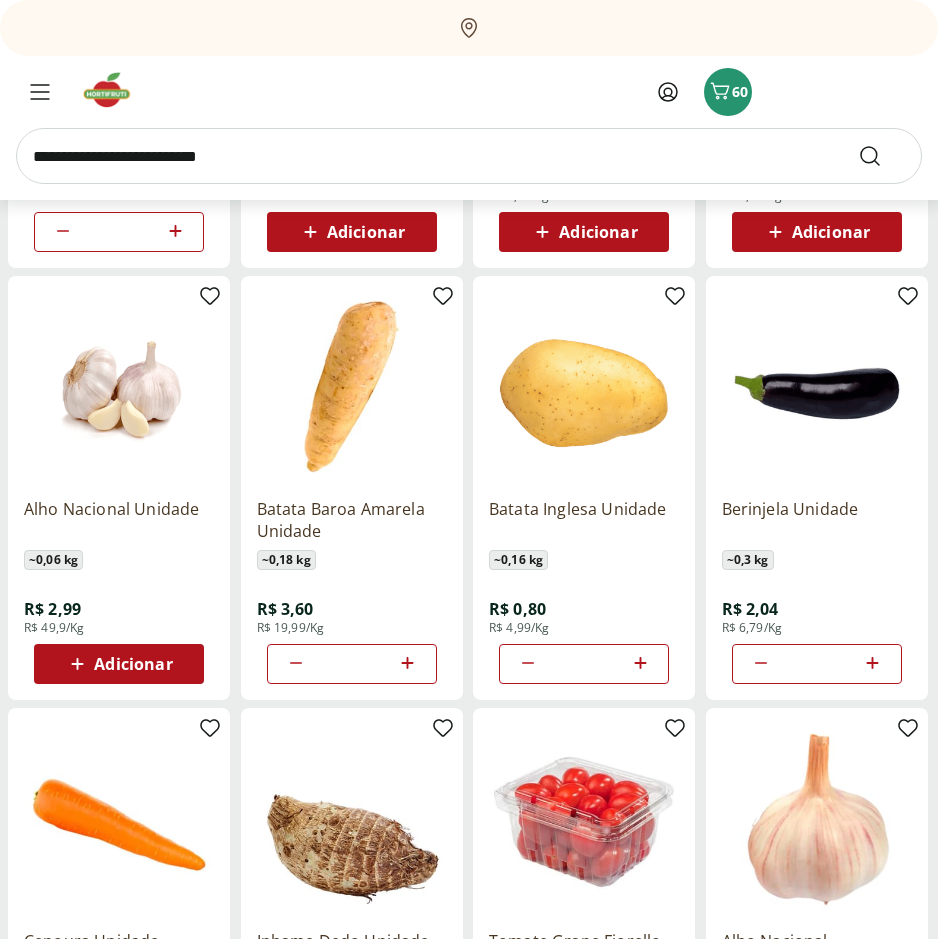 click 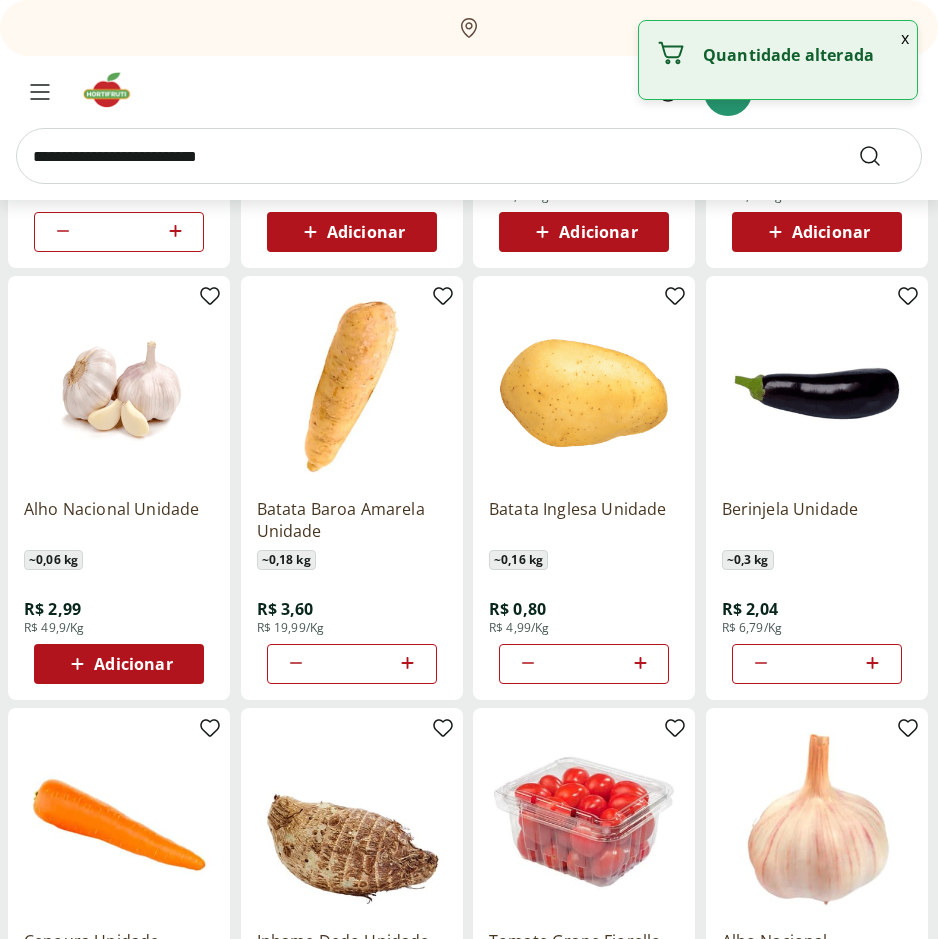 click 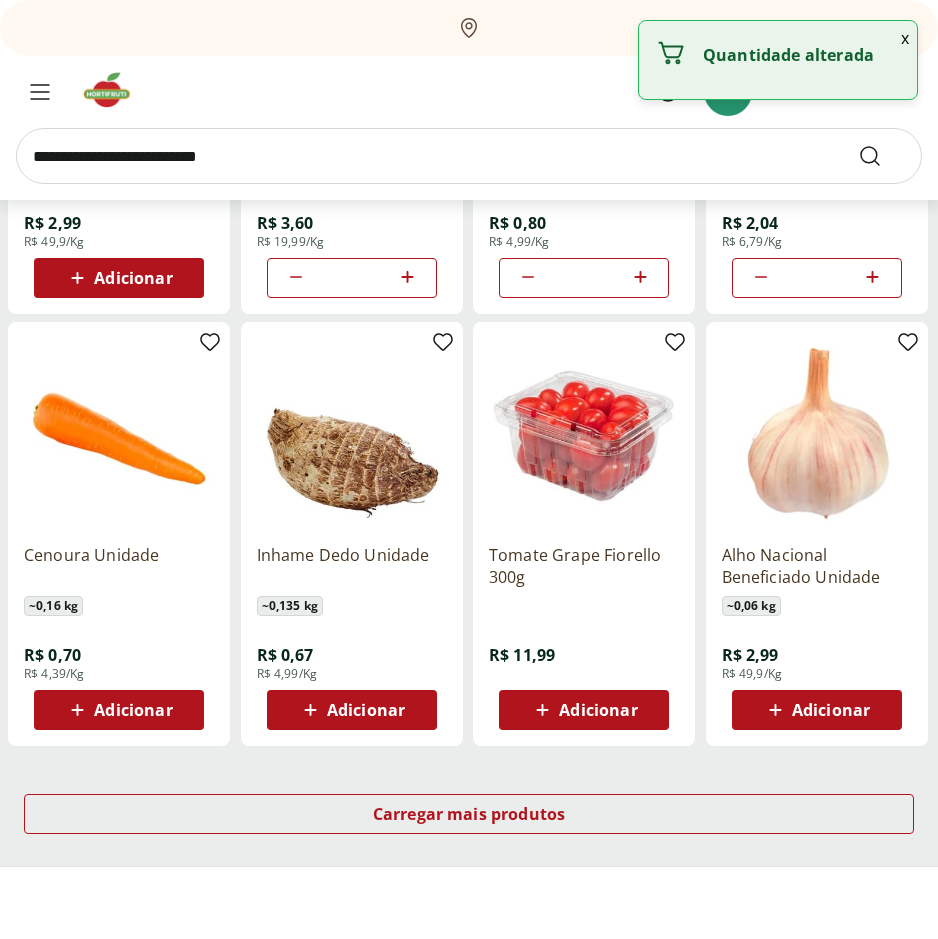 scroll, scrollTop: 1000, scrollLeft: 0, axis: vertical 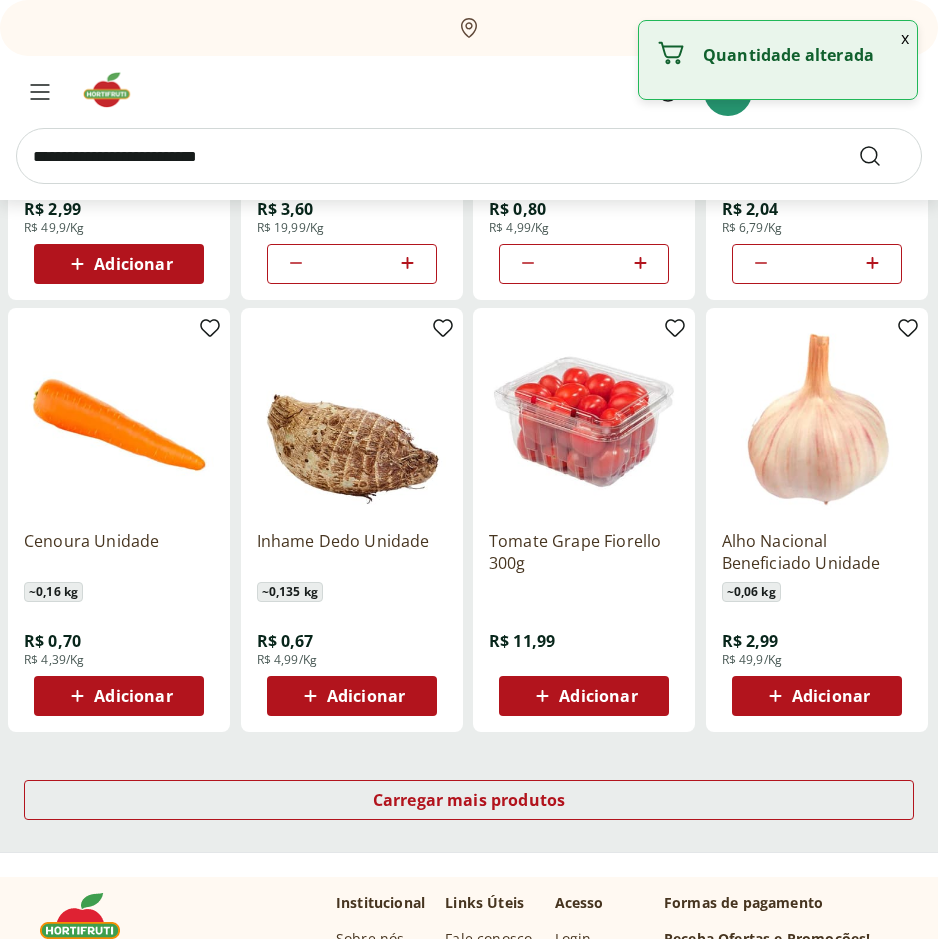 click on "Adicionar" at bounding box center [133, 696] 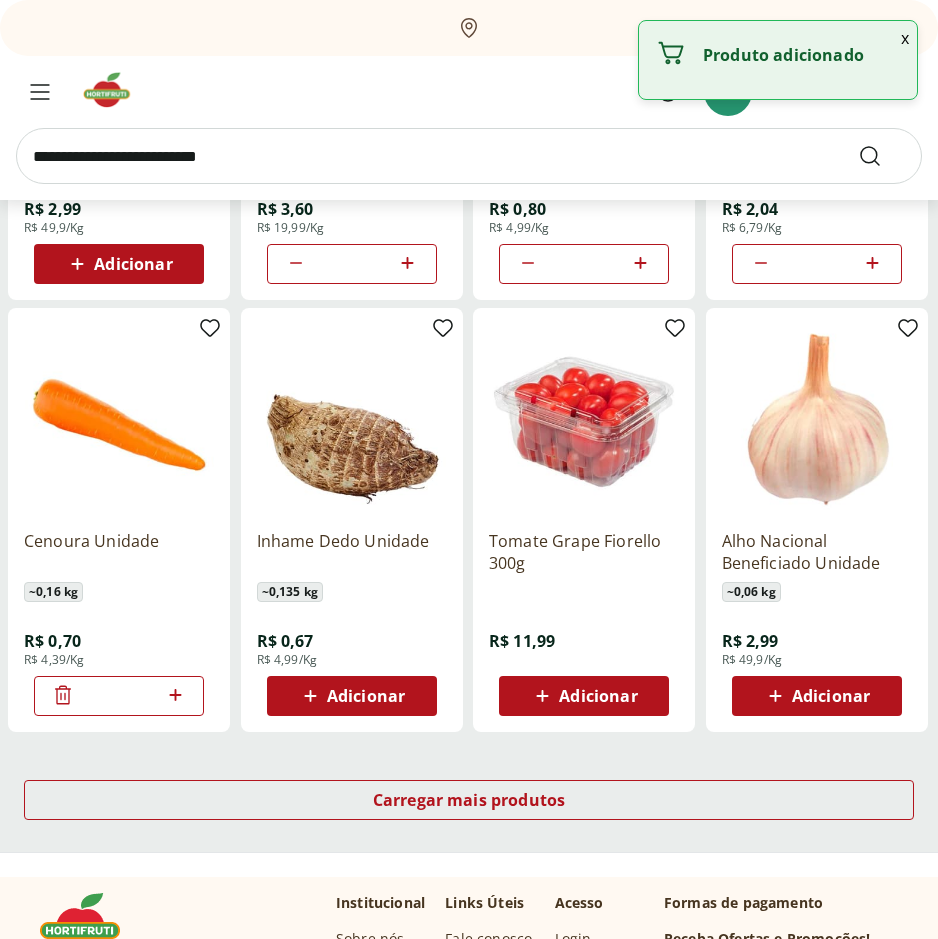 click 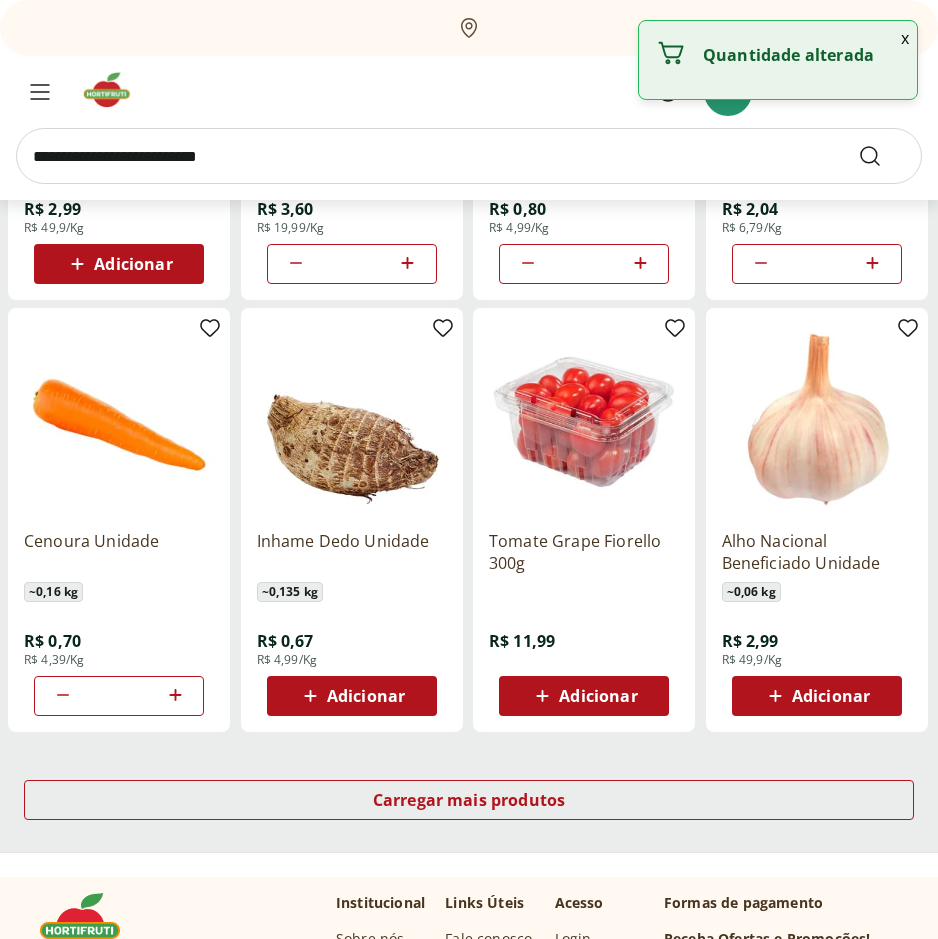 click 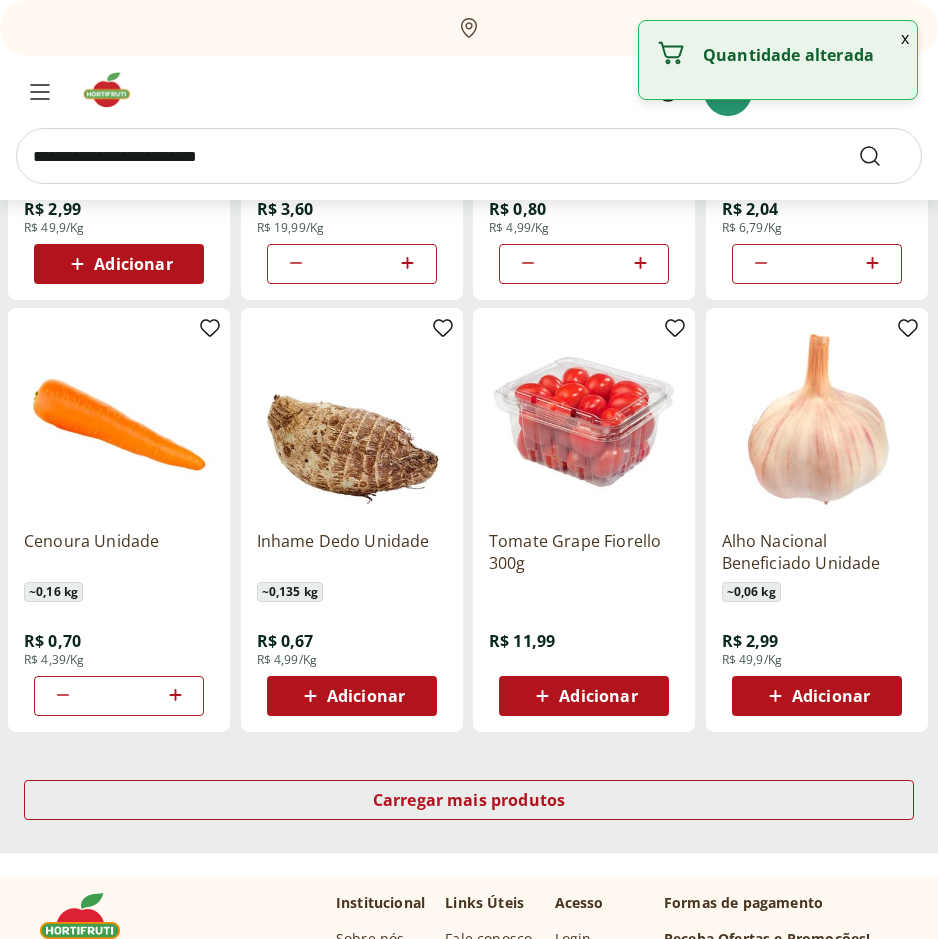 click 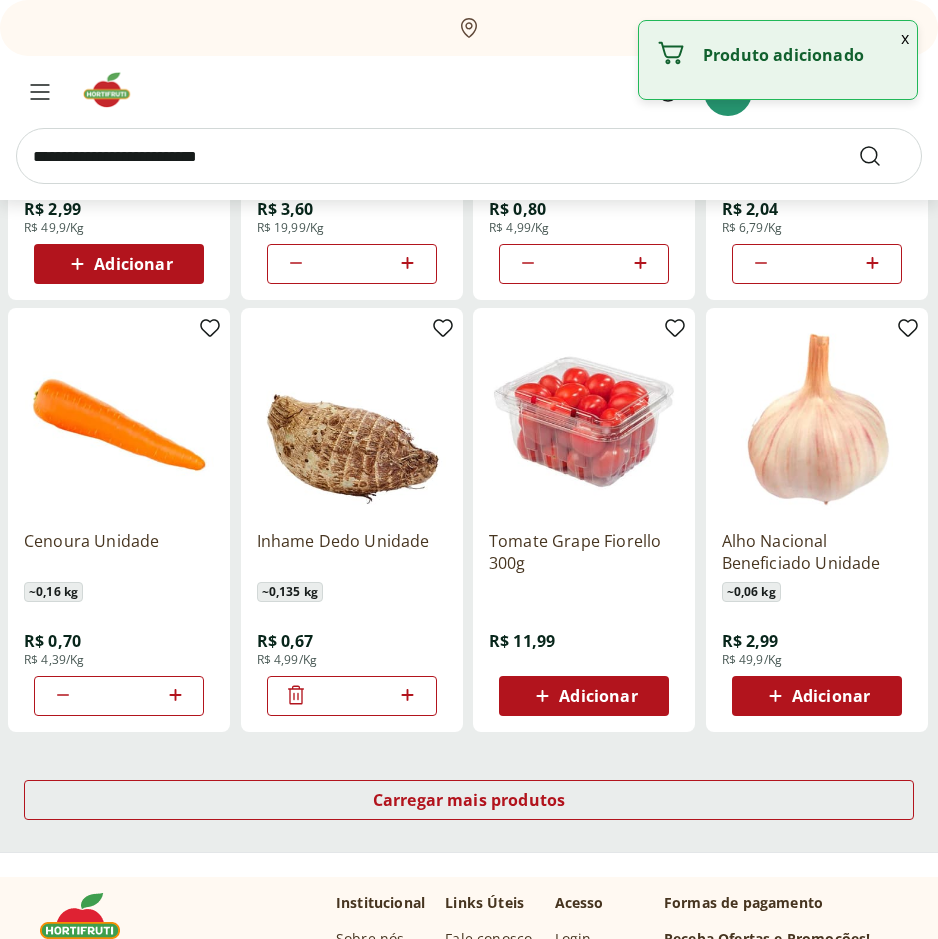 click 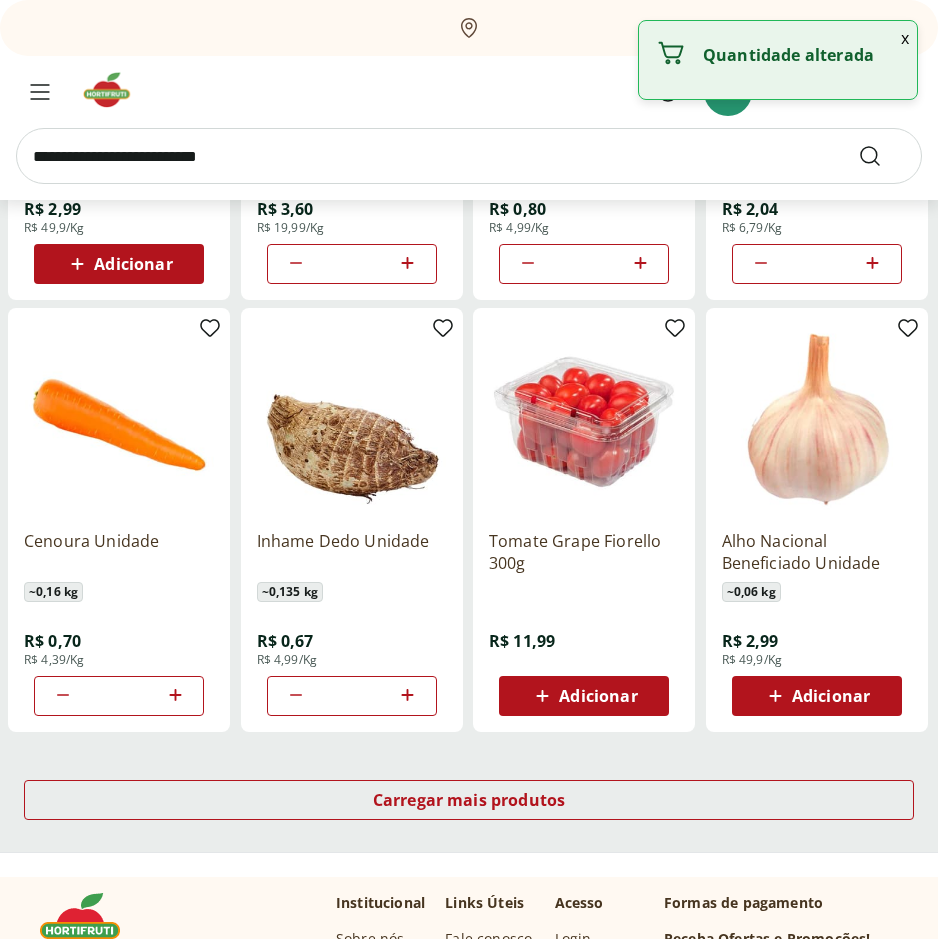 click 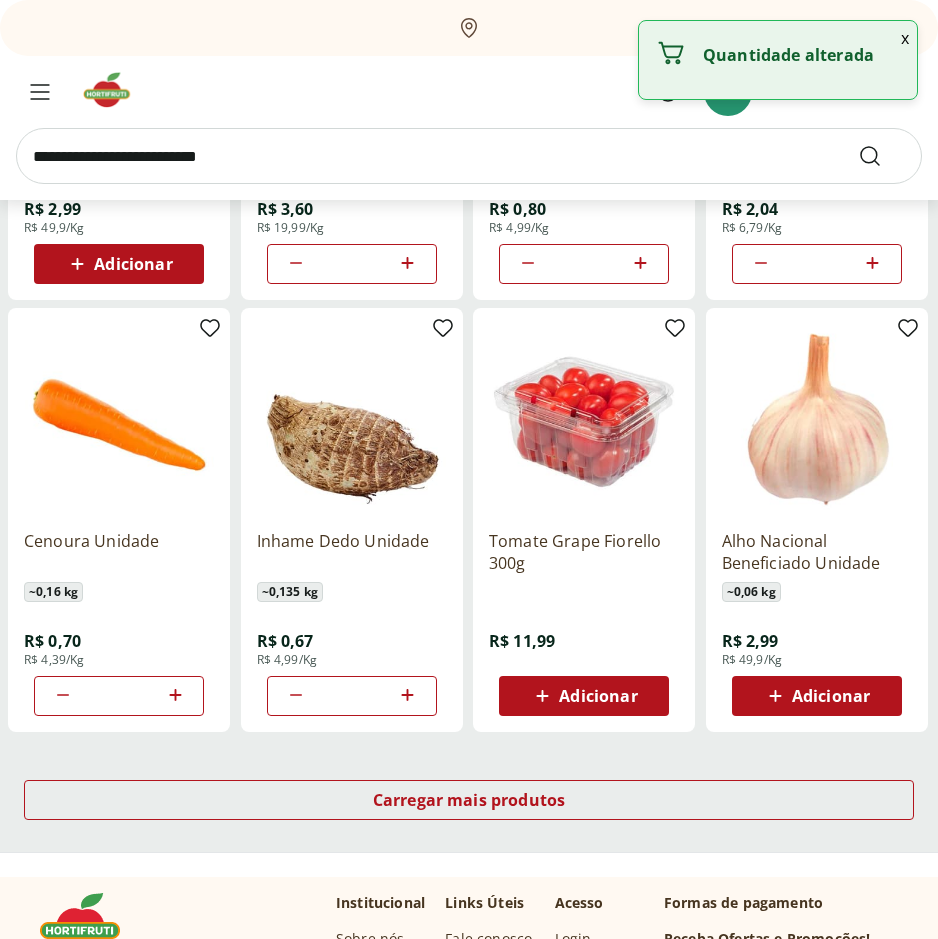click 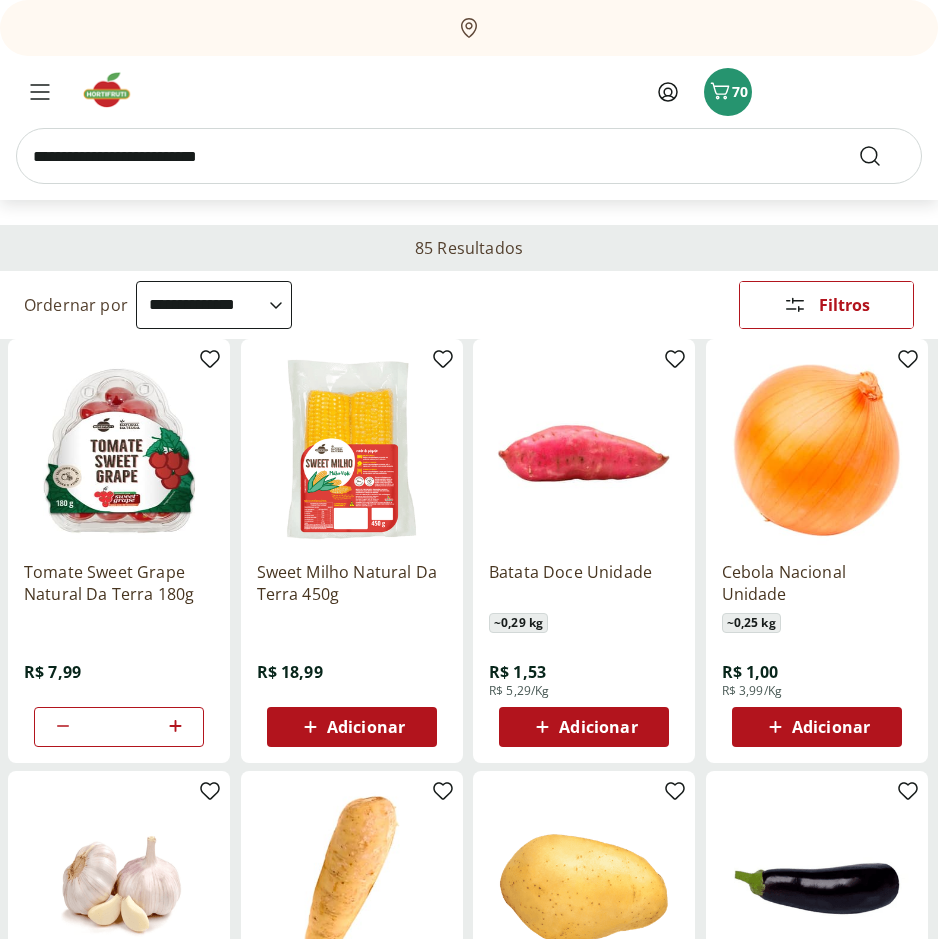 scroll, scrollTop: 100, scrollLeft: 0, axis: vertical 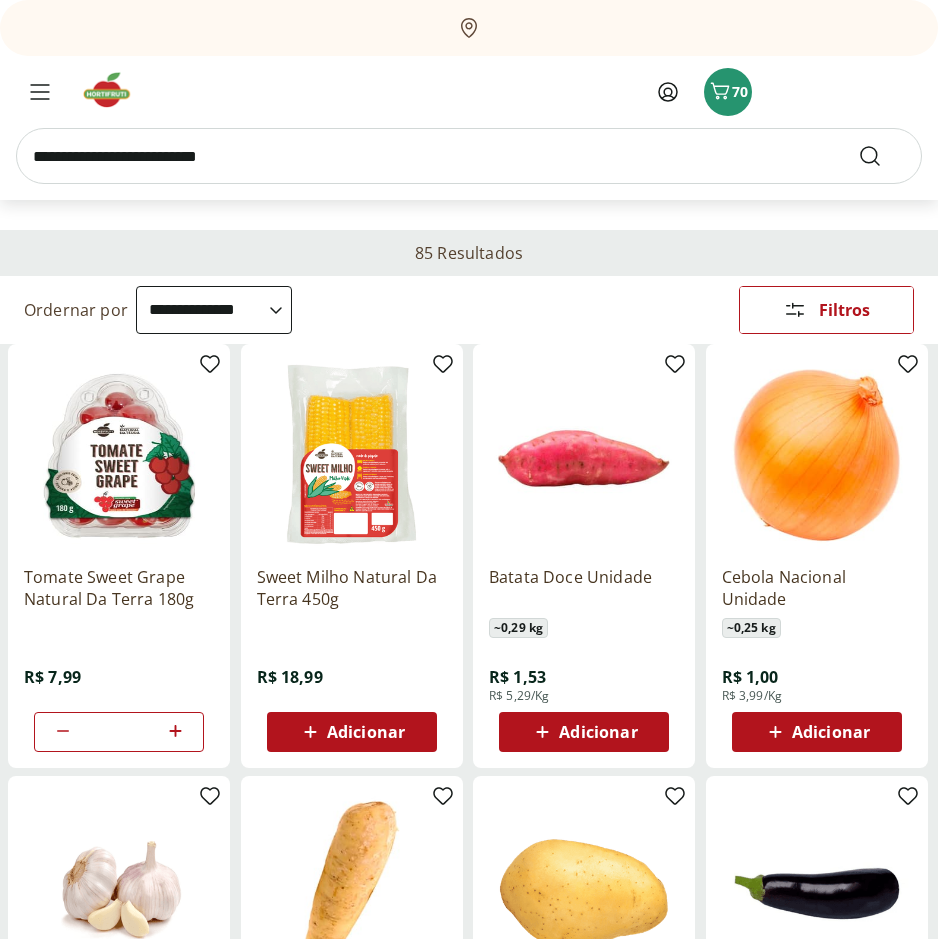 click 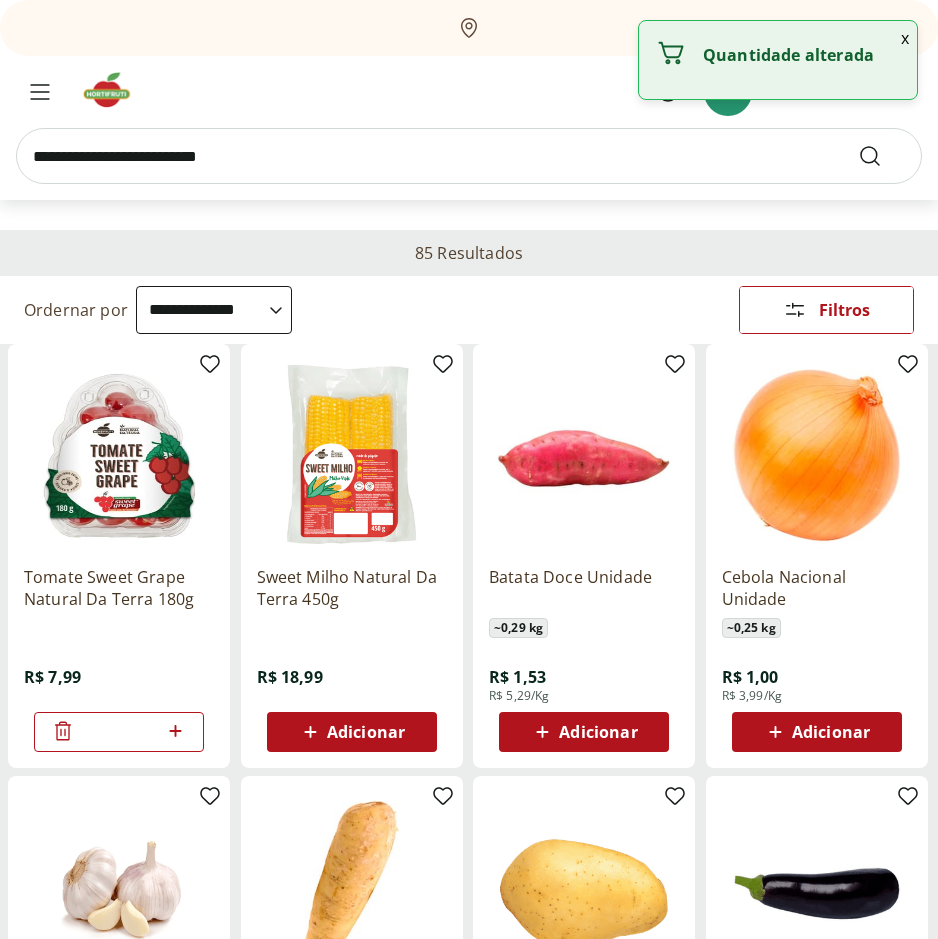 click 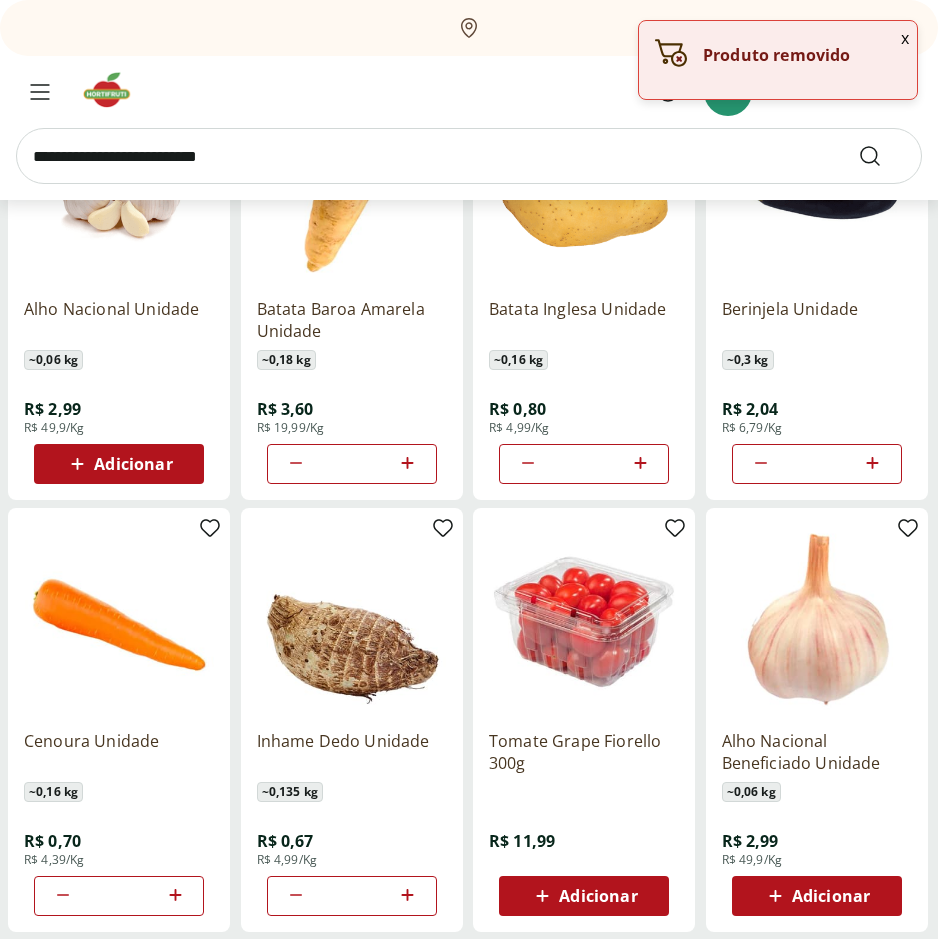 scroll, scrollTop: 900, scrollLeft: 0, axis: vertical 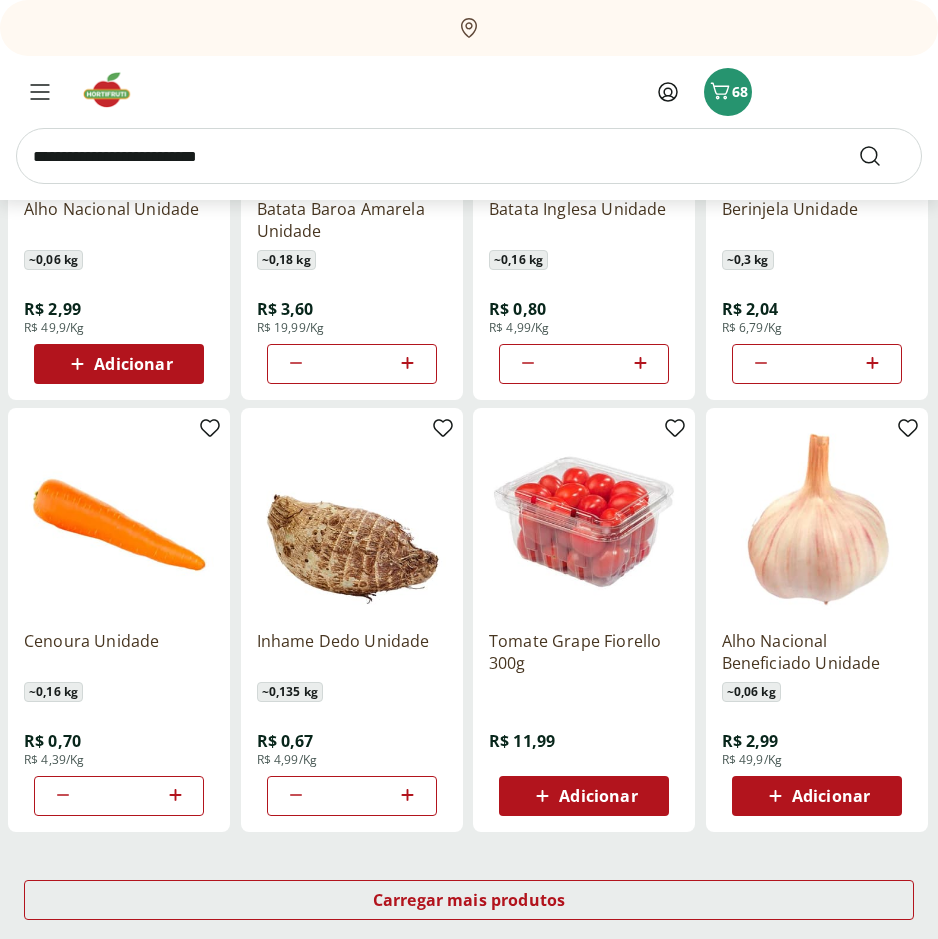 click on "Adicionar" at bounding box center [598, 796] 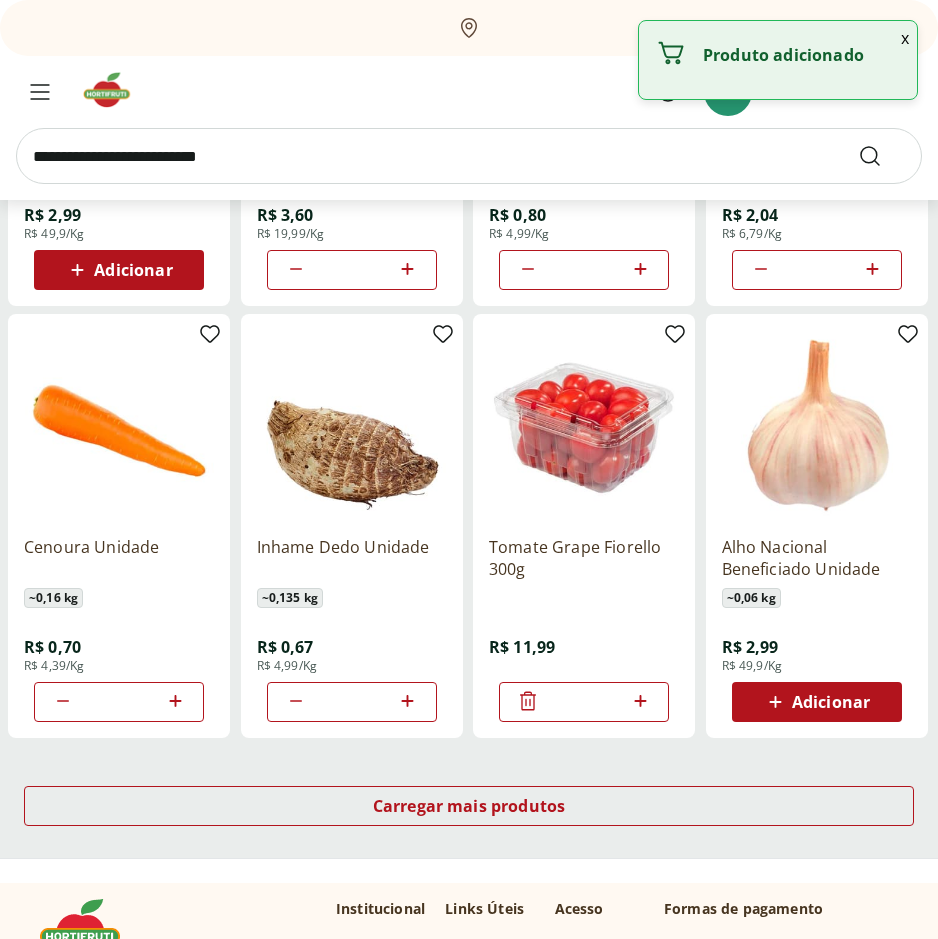 scroll, scrollTop: 1100, scrollLeft: 0, axis: vertical 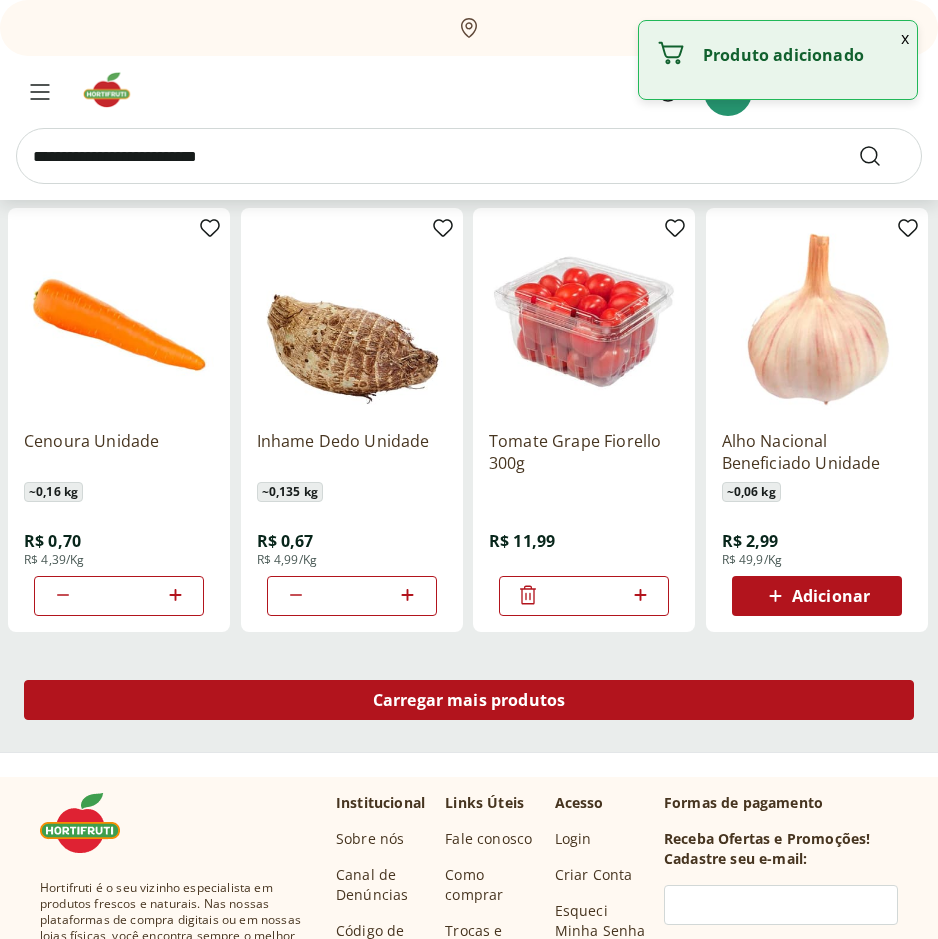 click on "Carregar mais produtos" at bounding box center (469, 700) 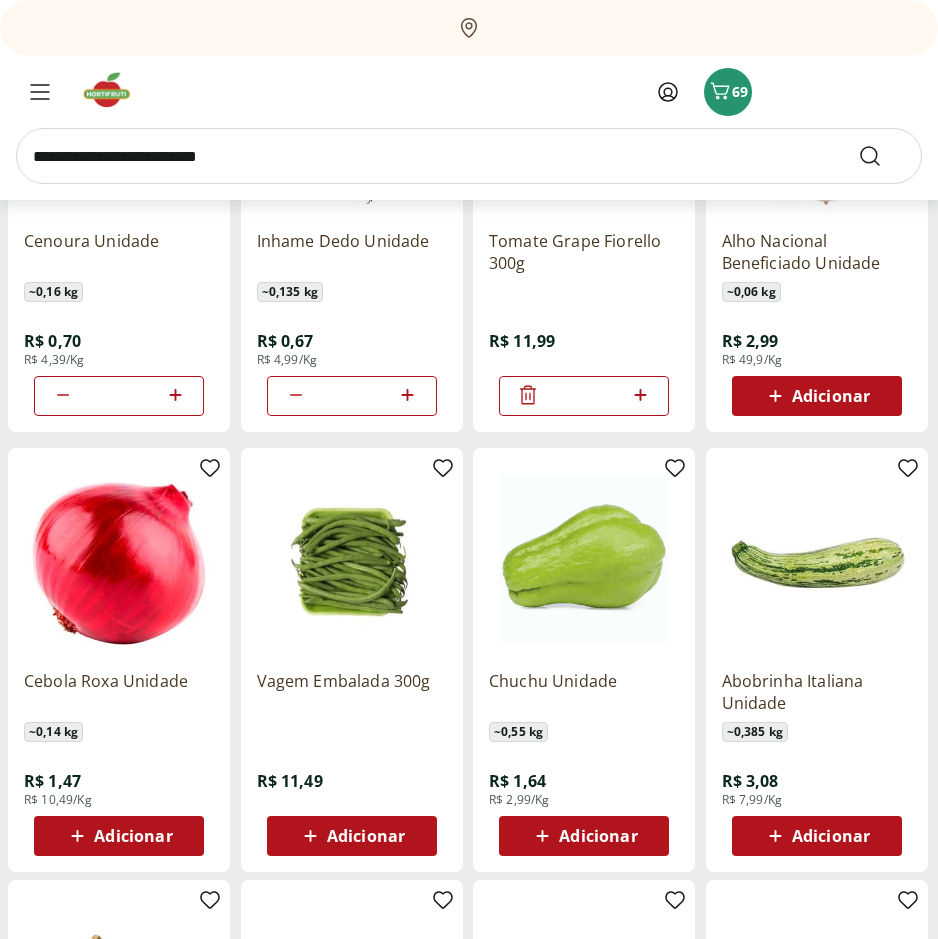 scroll, scrollTop: 1500, scrollLeft: 0, axis: vertical 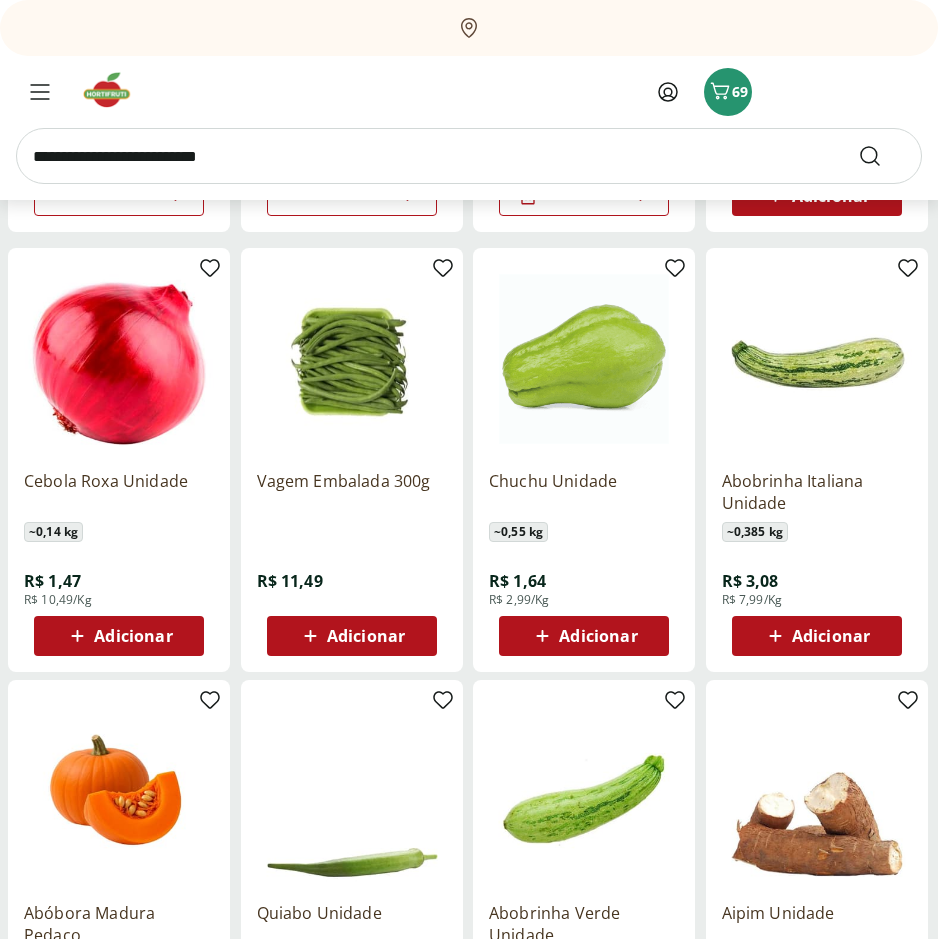 click on "Adicionar" at bounding box center (598, 636) 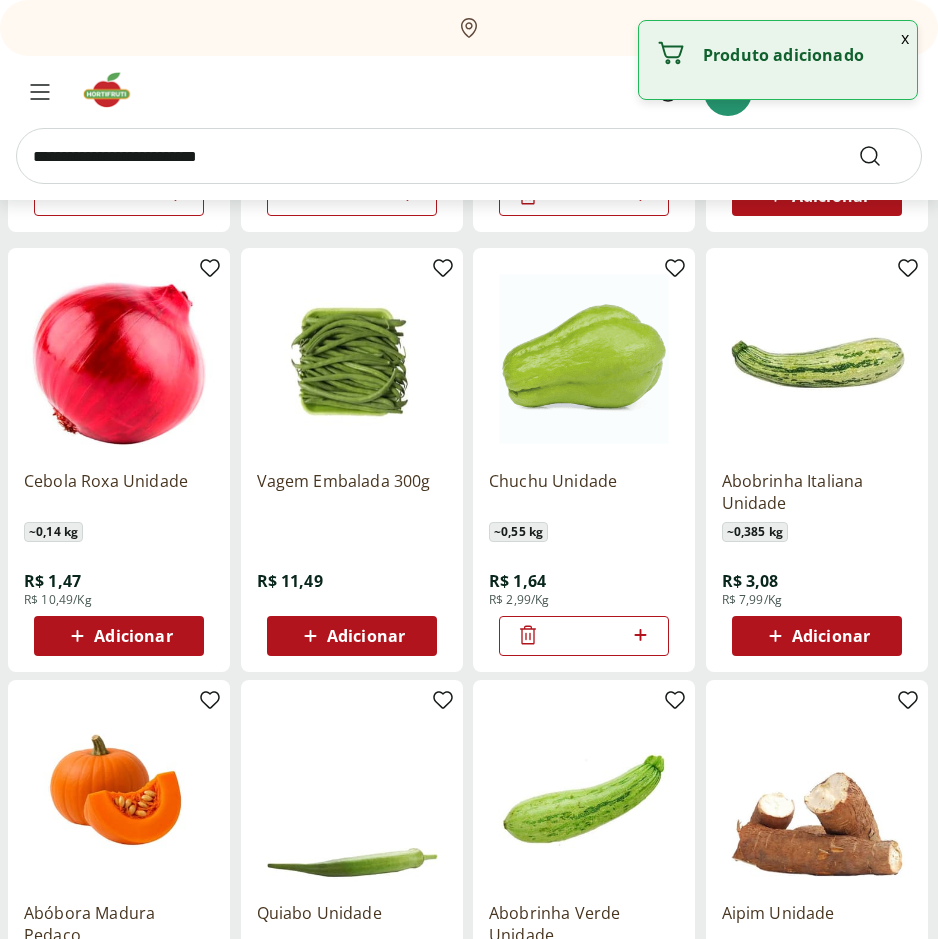 click 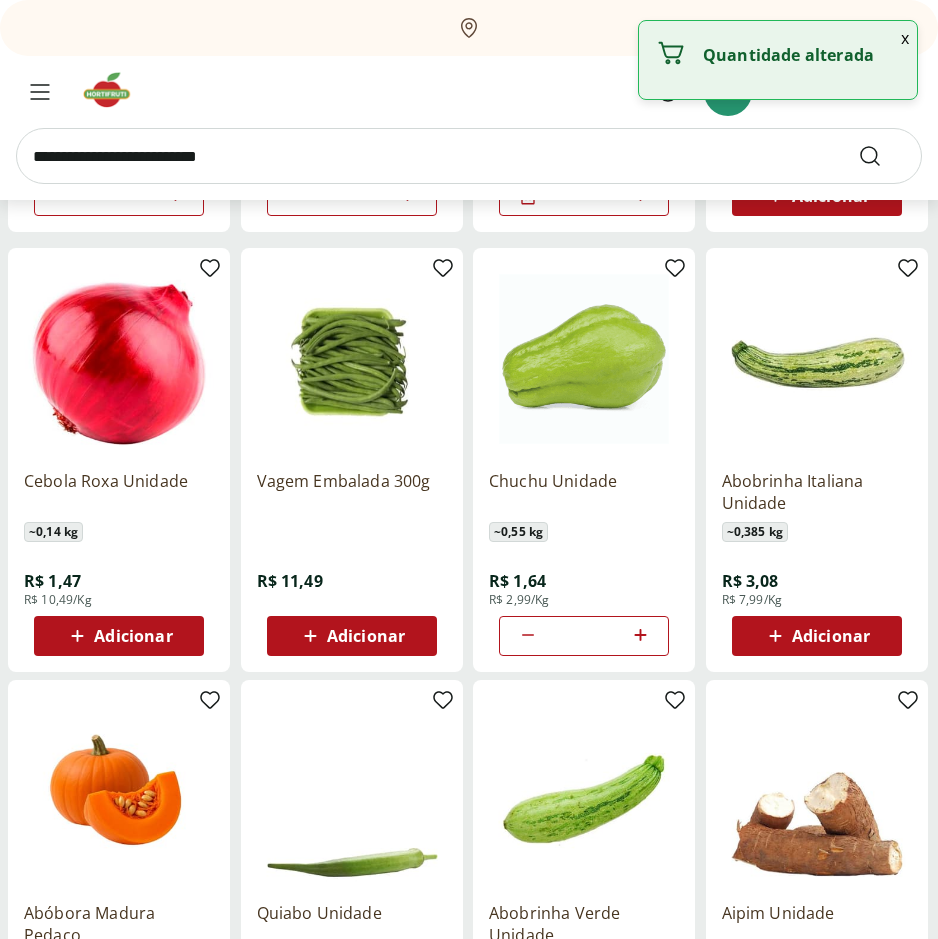 click 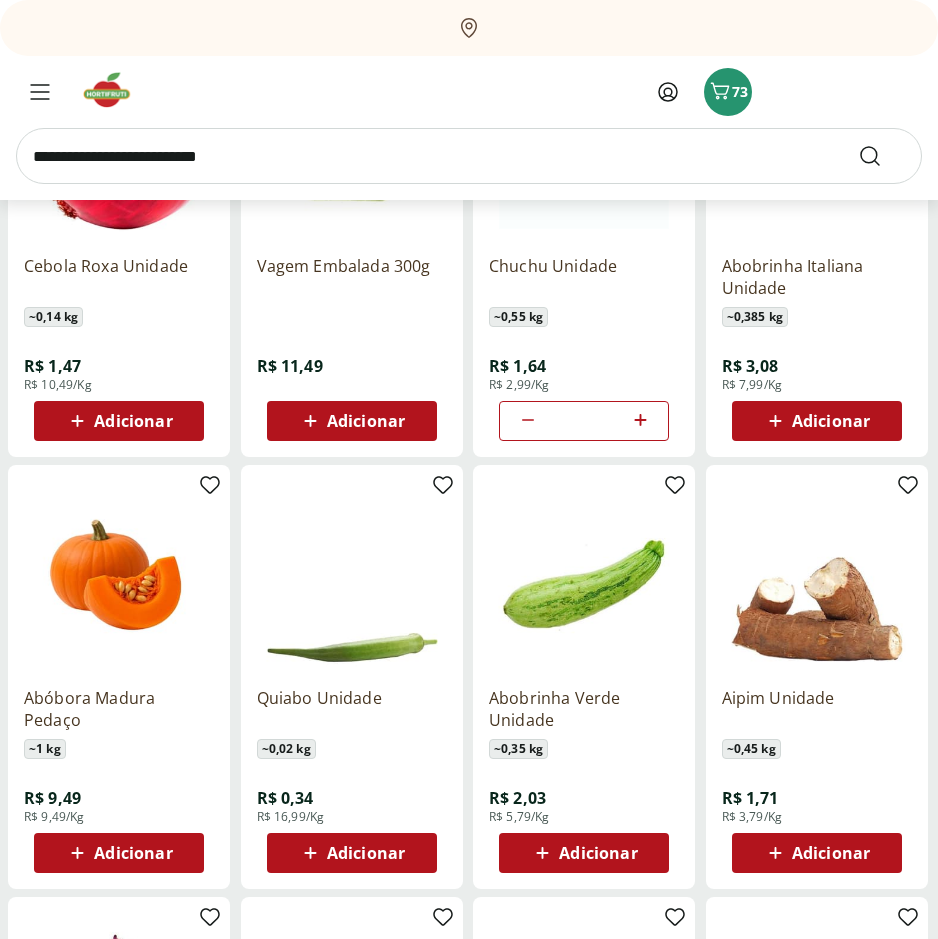 scroll, scrollTop: 1800, scrollLeft: 0, axis: vertical 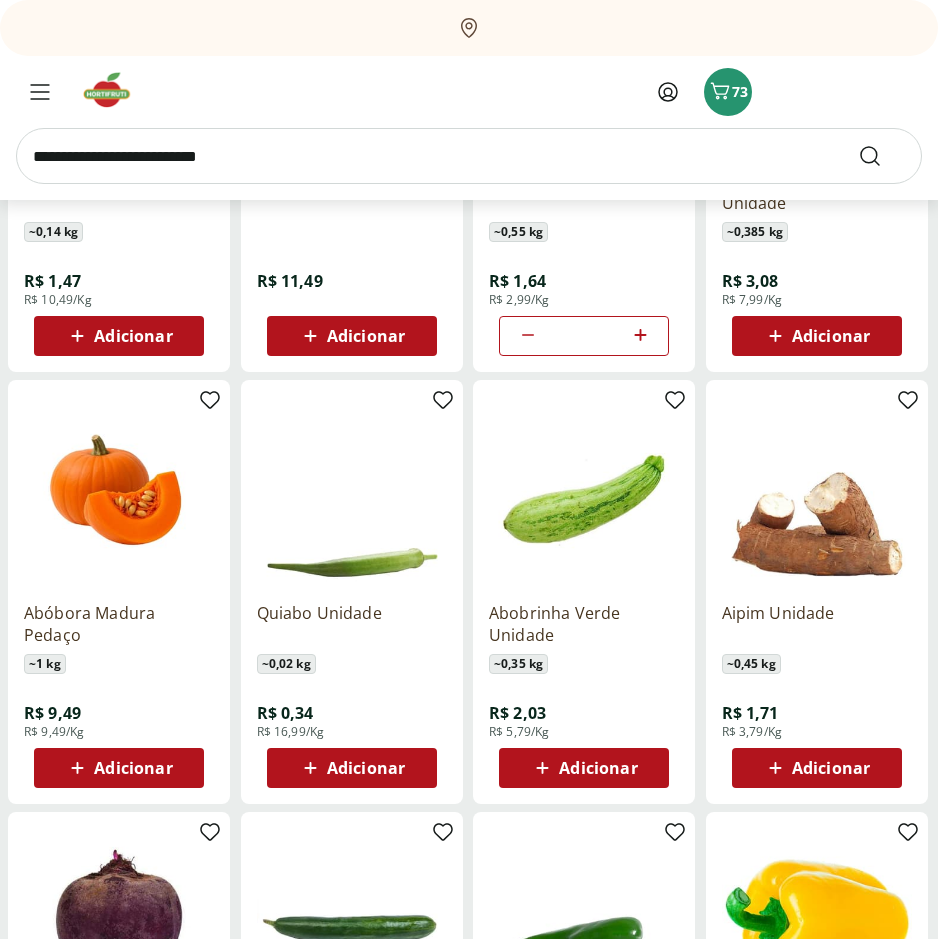 click on "Adicionar" at bounding box center [598, 768] 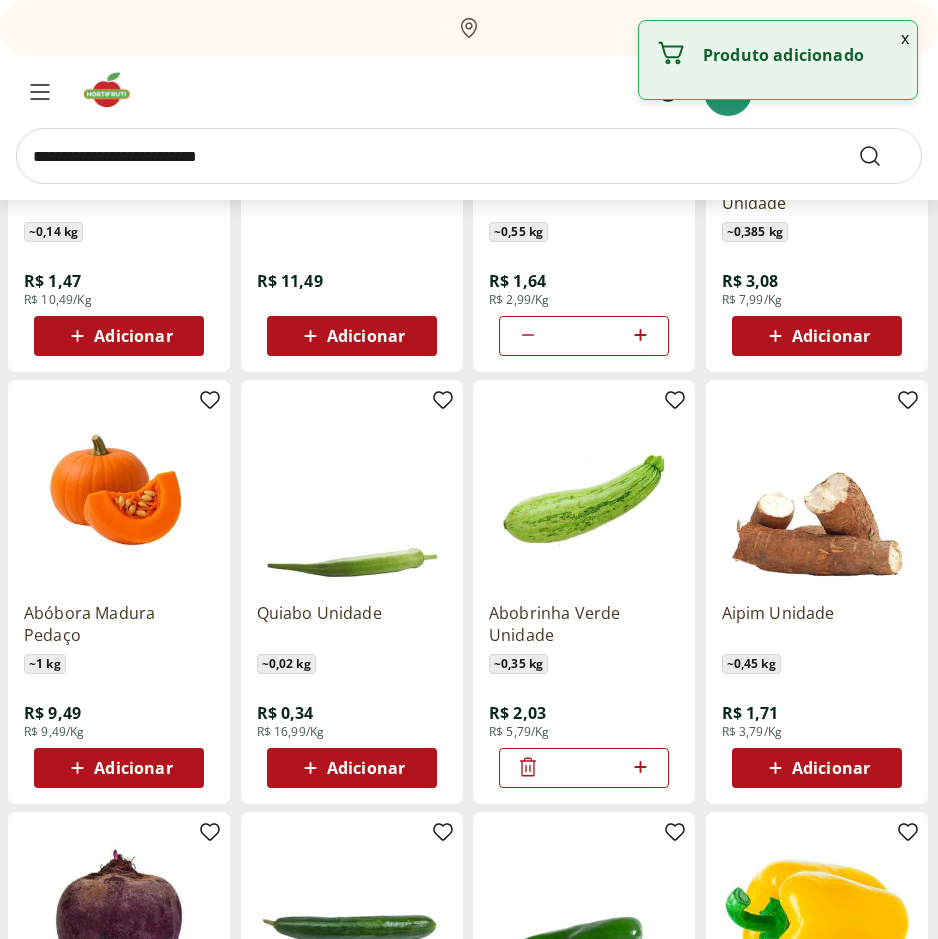 click 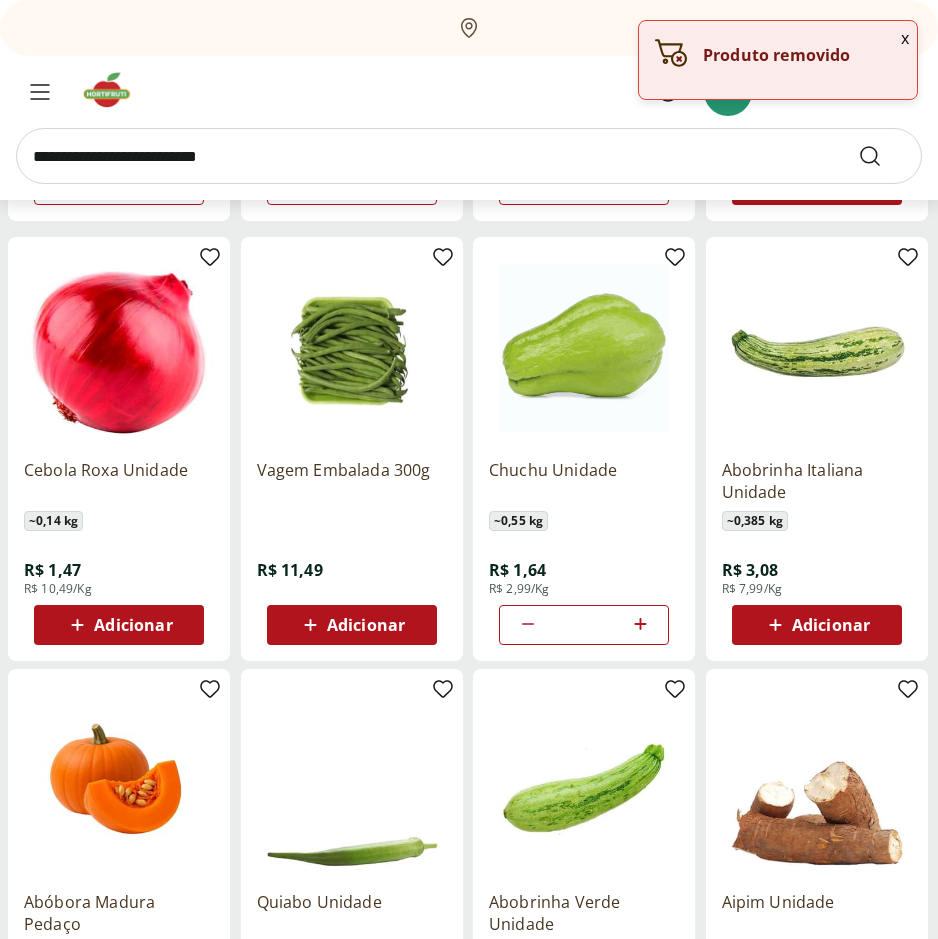 scroll, scrollTop: 1500, scrollLeft: 0, axis: vertical 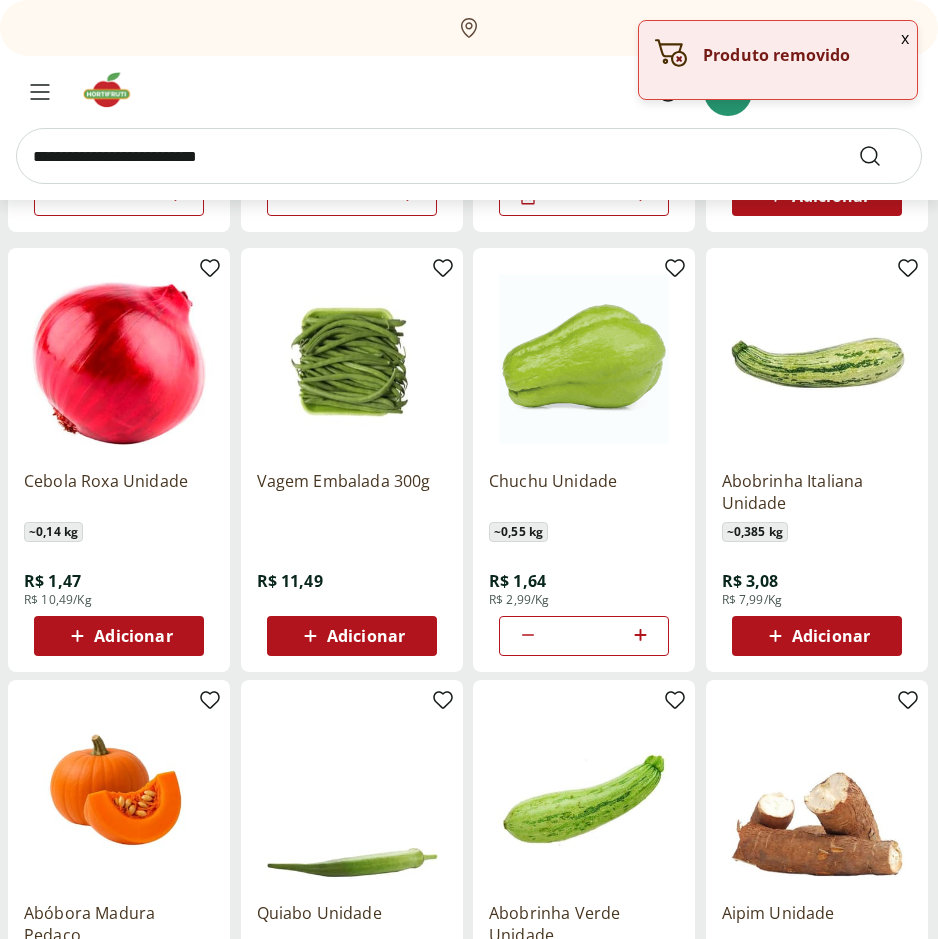 click on "Adicionar" at bounding box center (831, 636) 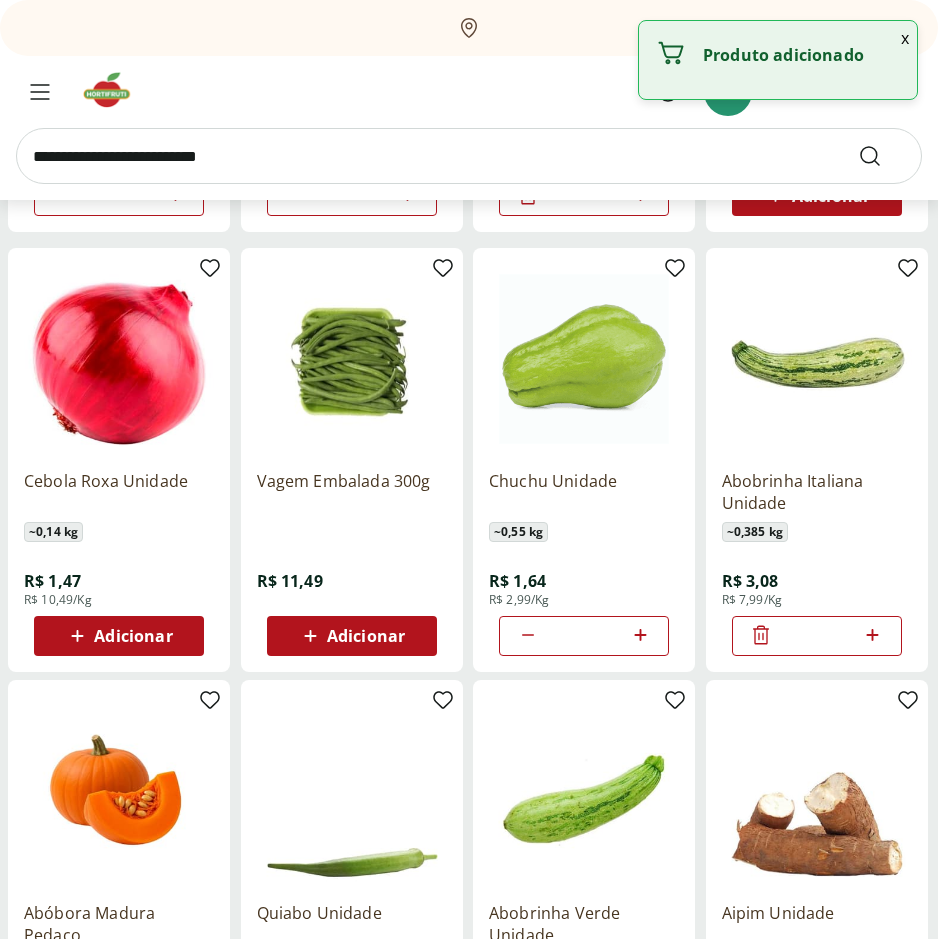 click 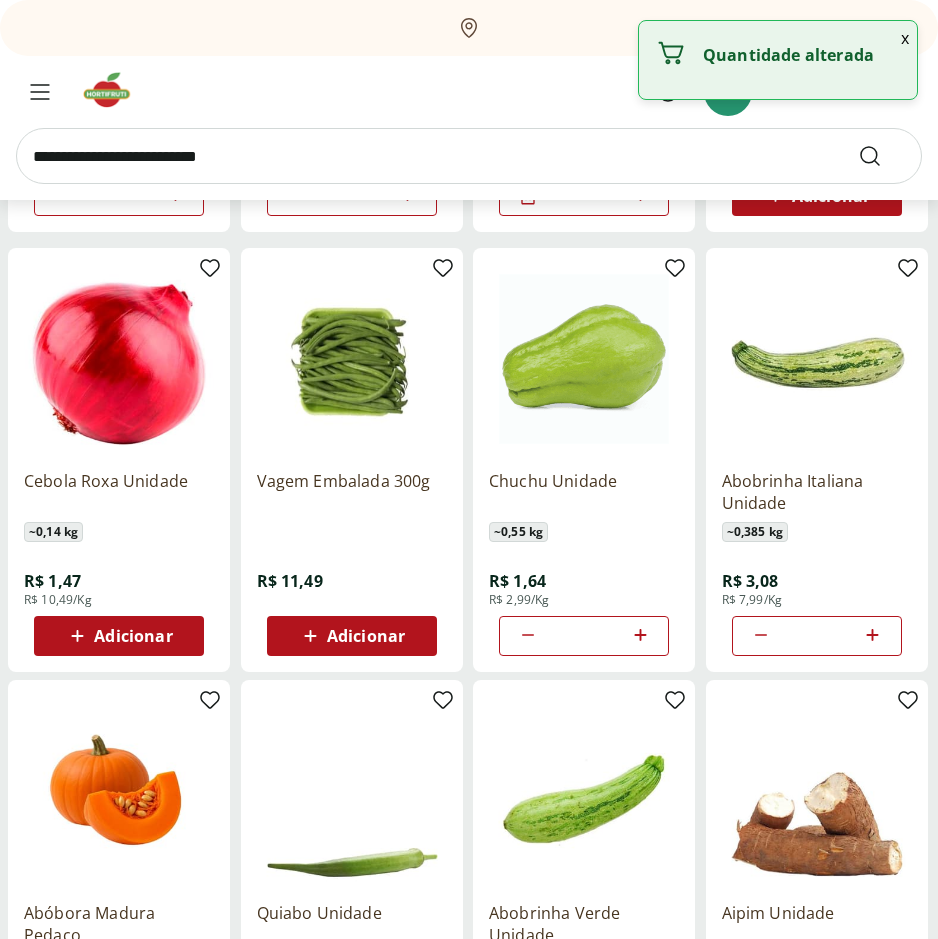 click 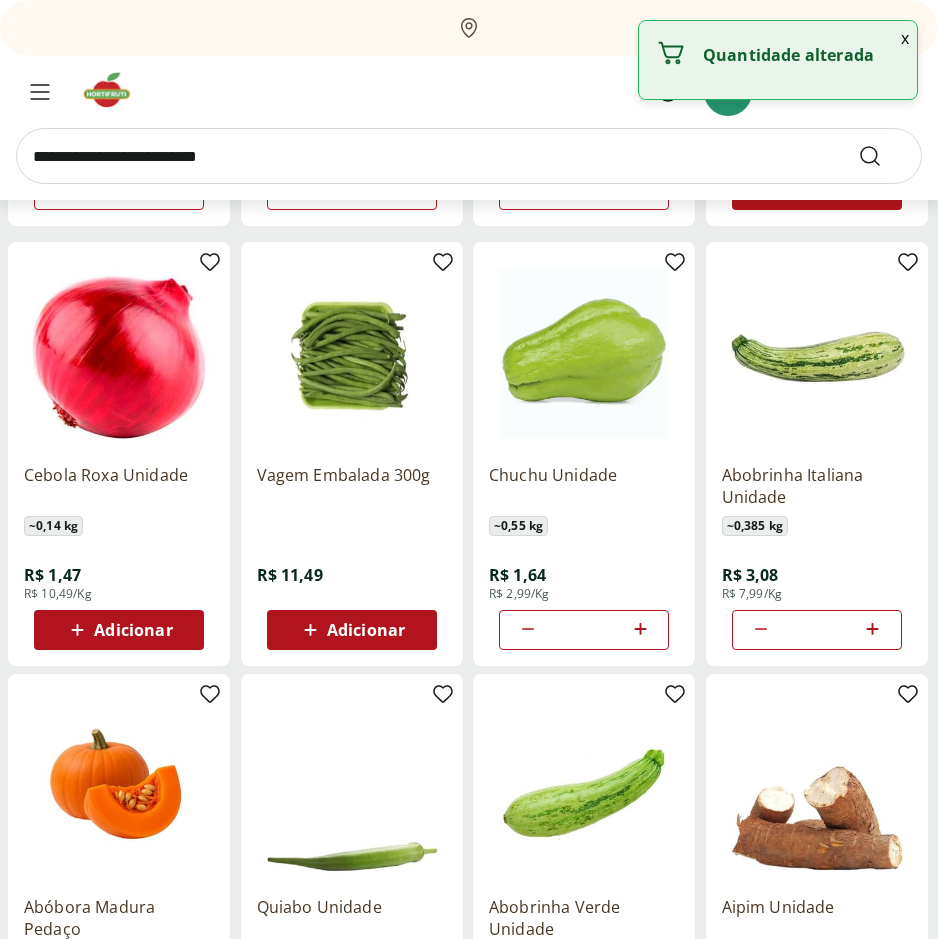 scroll, scrollTop: 1700, scrollLeft: 0, axis: vertical 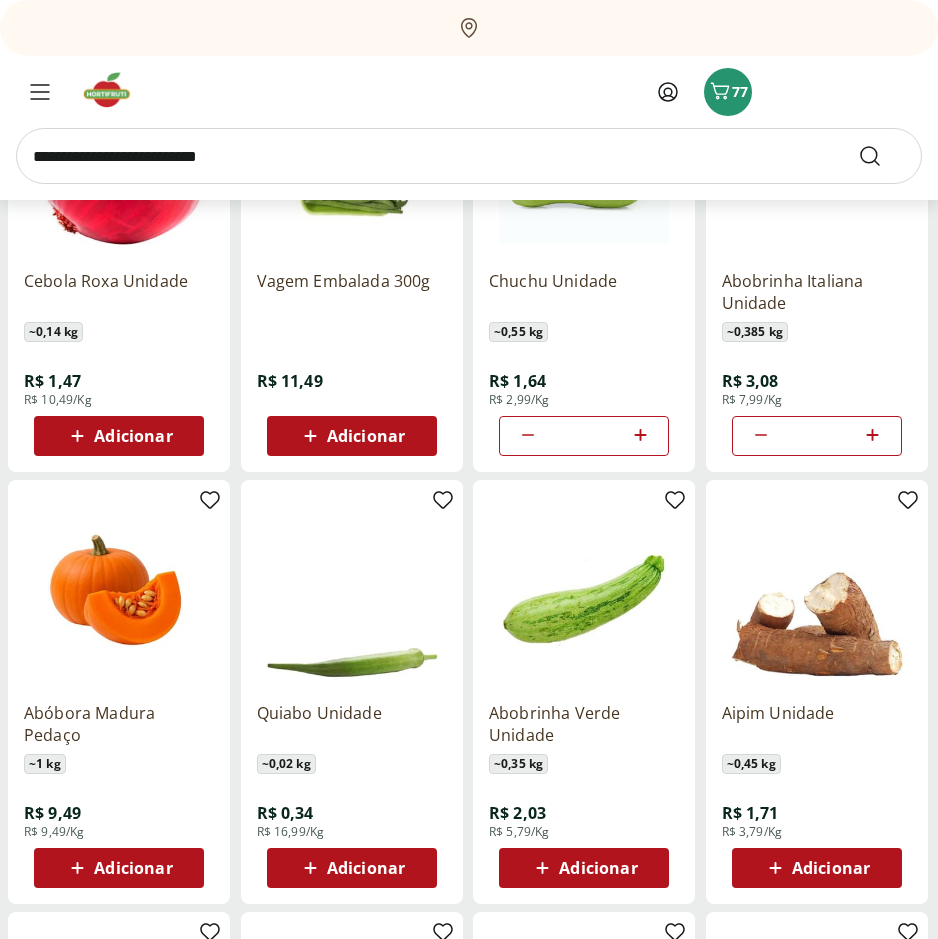 click on "Adicionar" at bounding box center (133, 868) 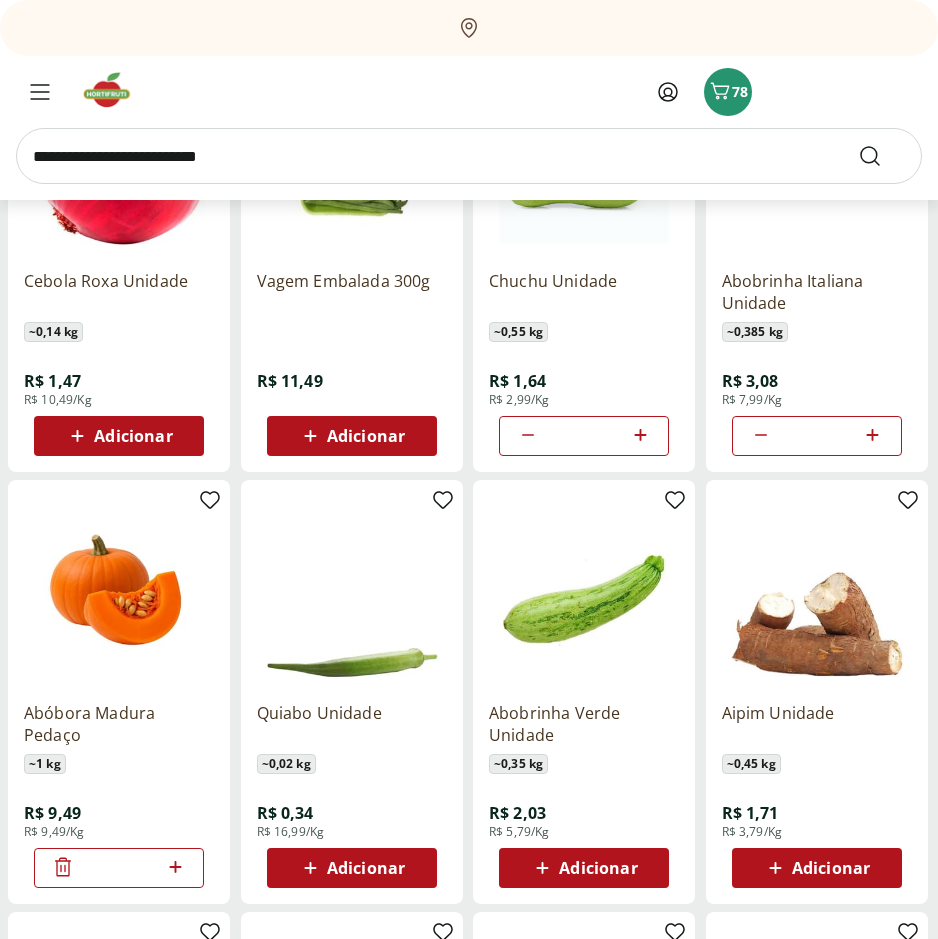 click on "Adicionar" at bounding box center [366, 868] 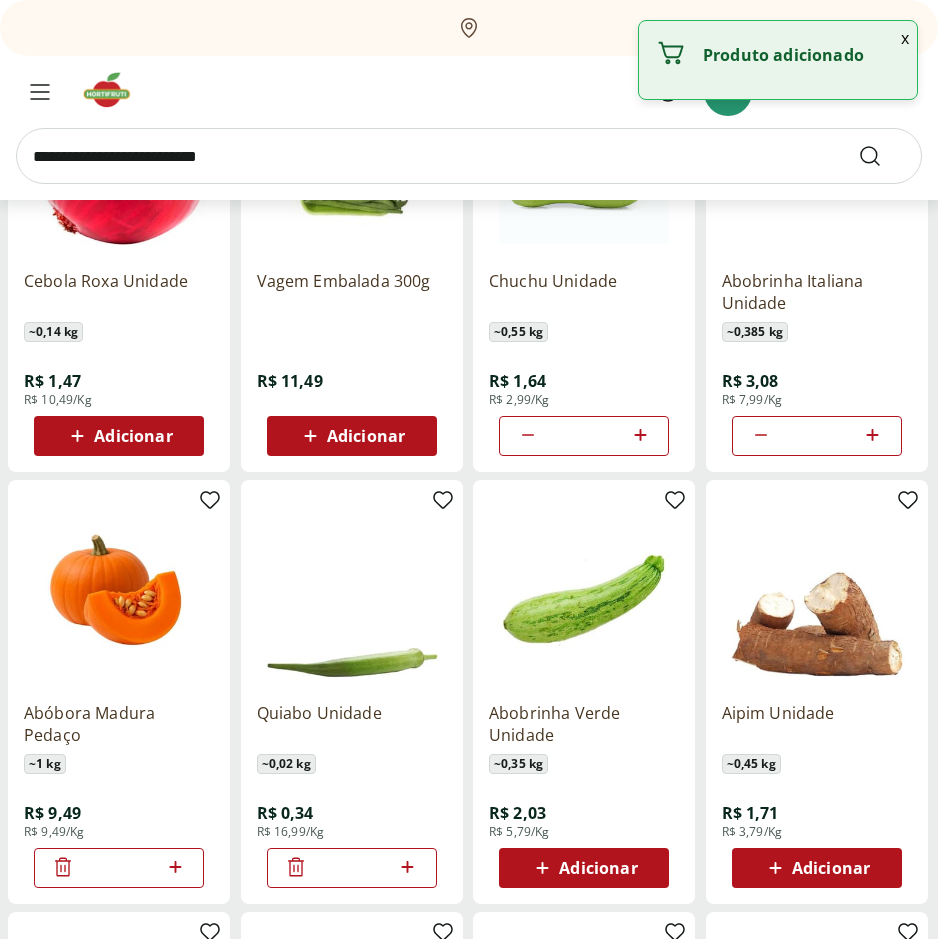 click 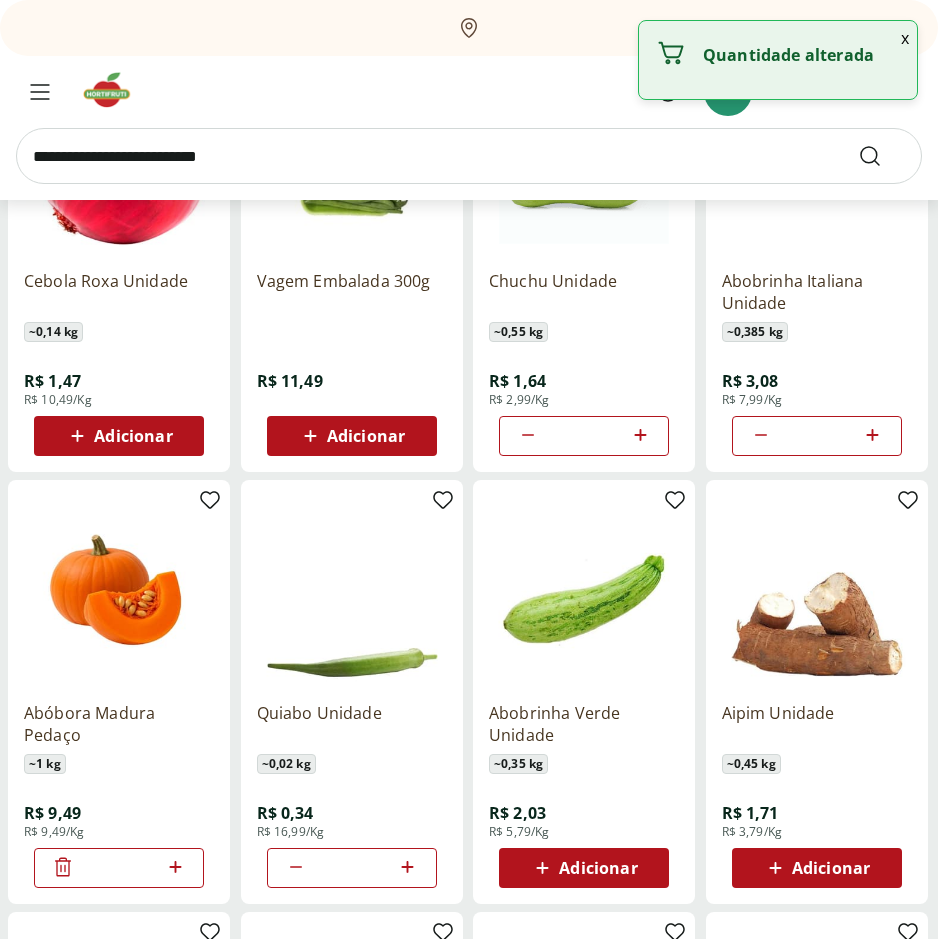click 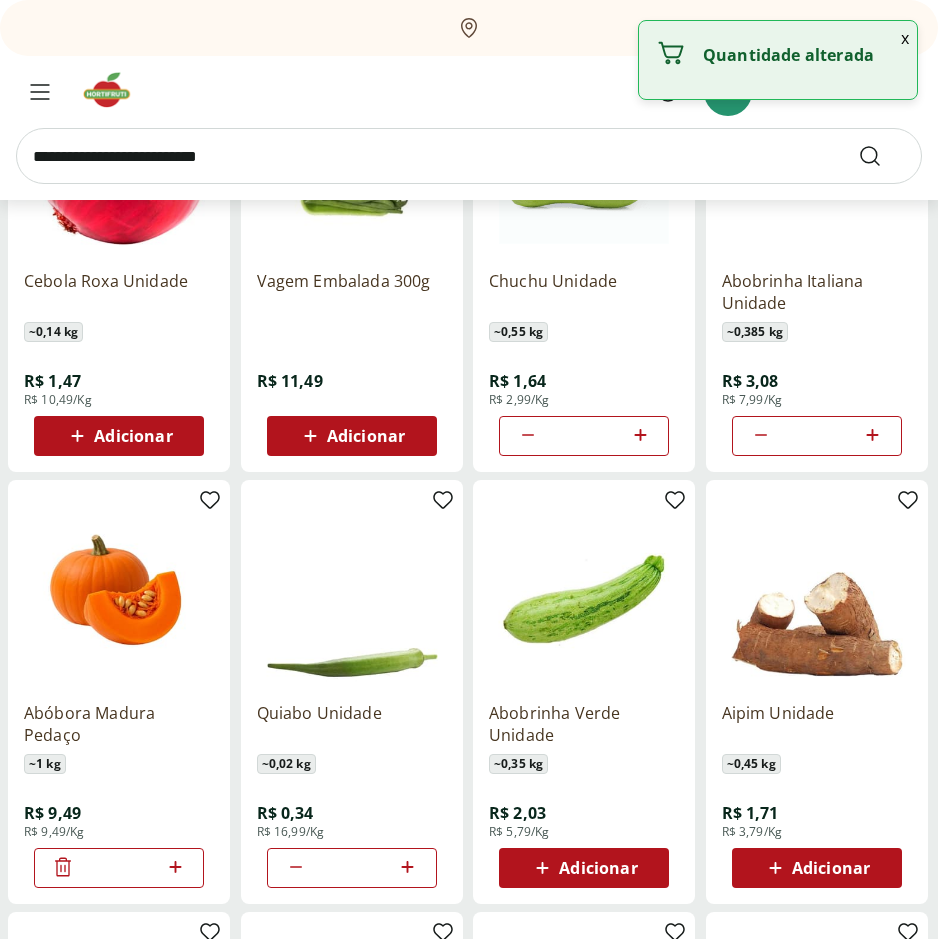 click 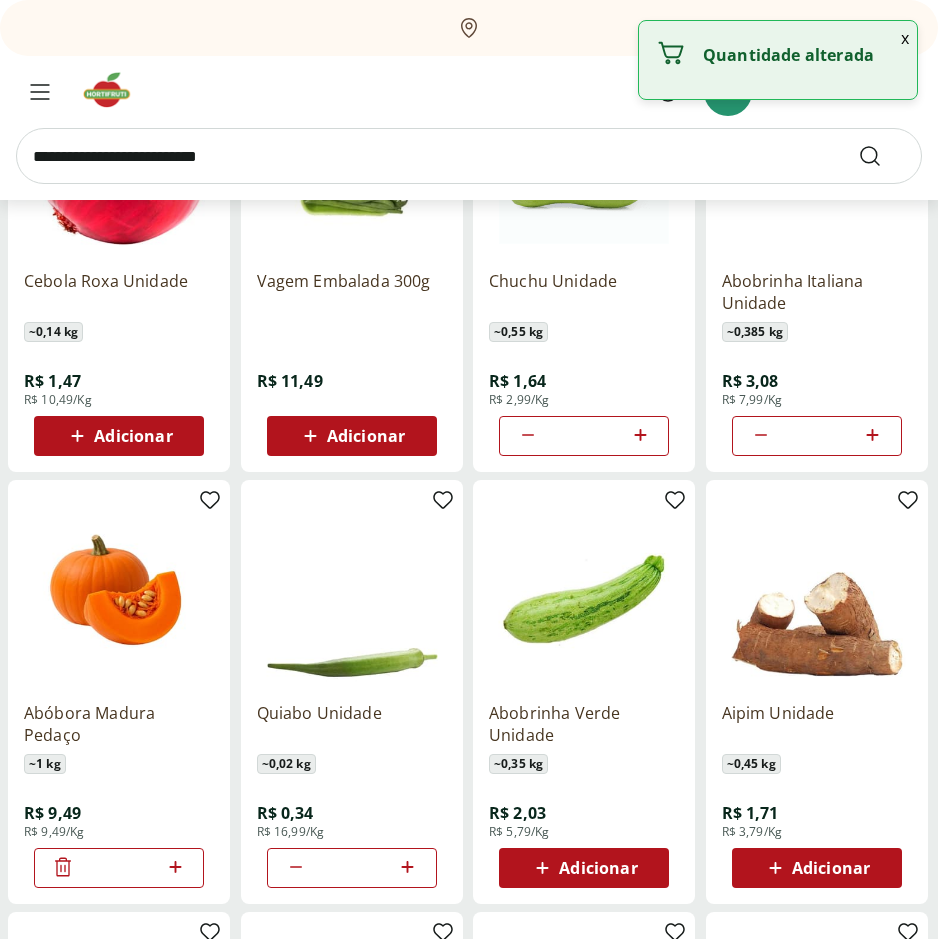 click 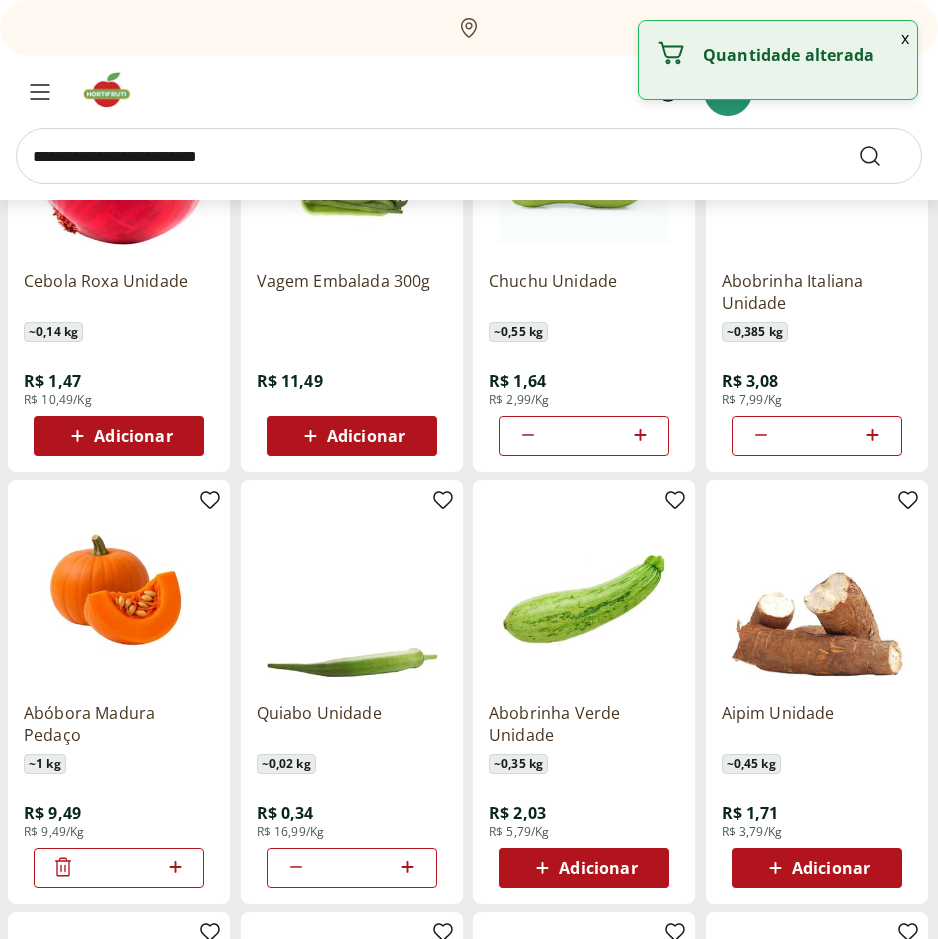 click 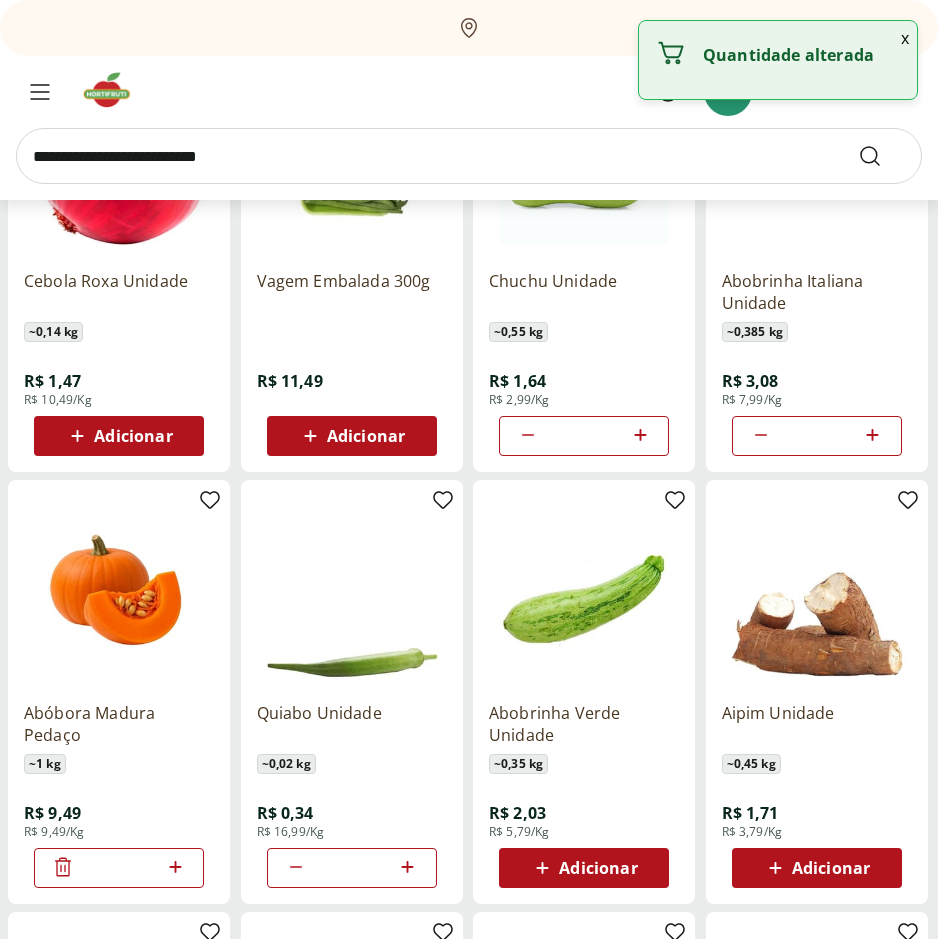 click 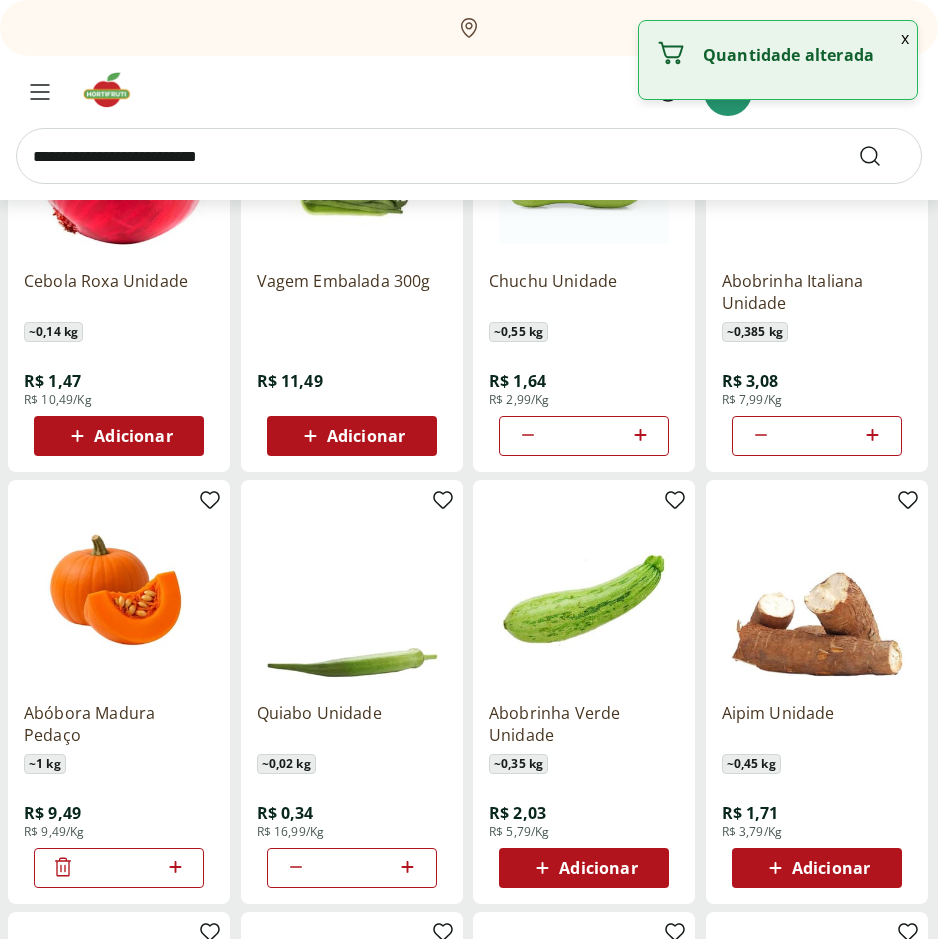 click 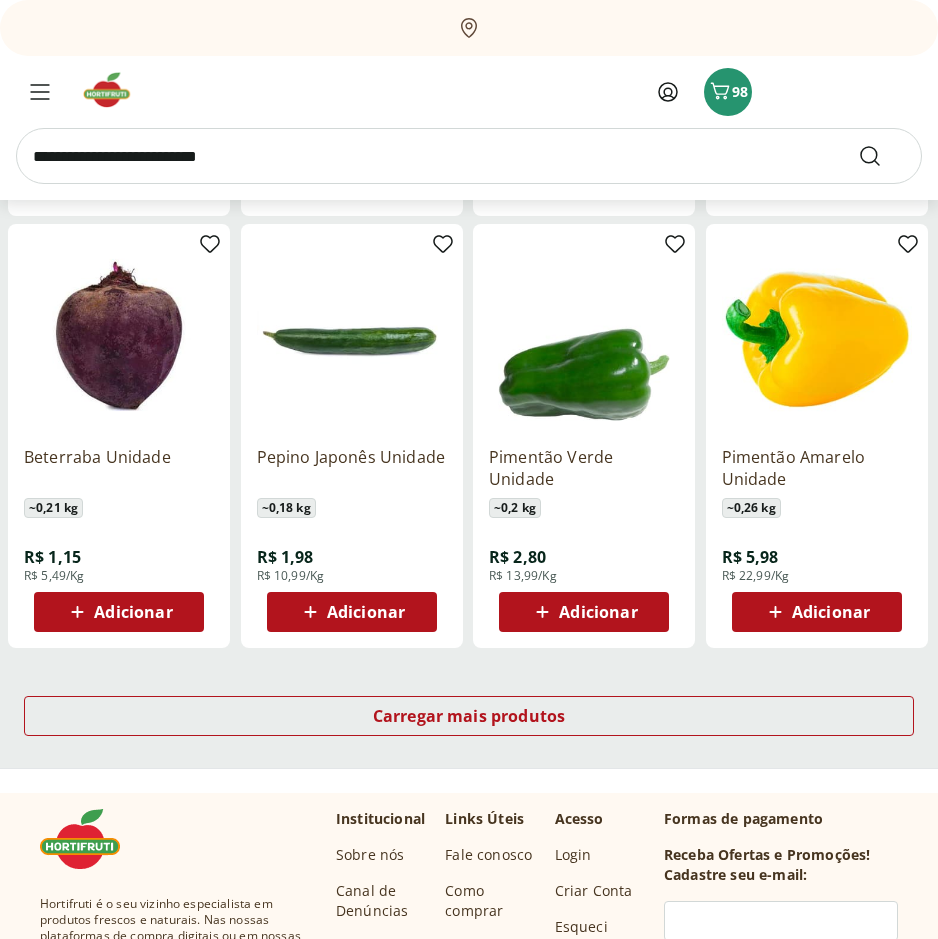 scroll, scrollTop: 2400, scrollLeft: 0, axis: vertical 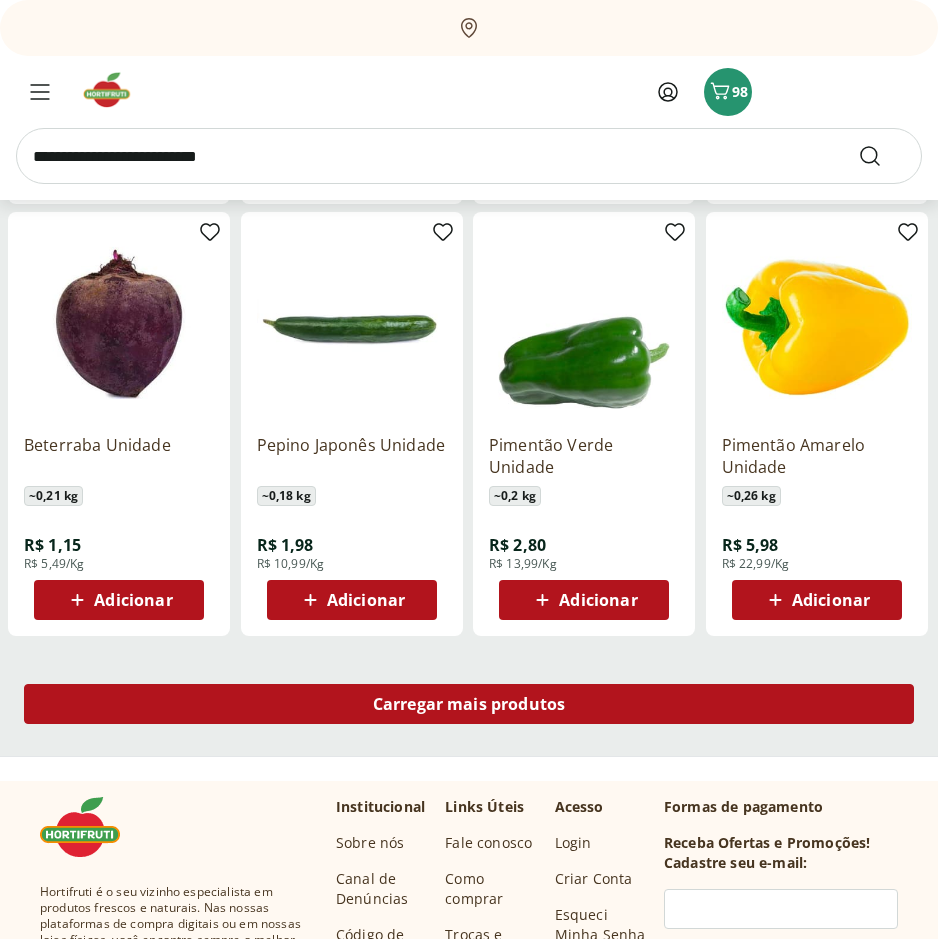 click on "Carregar mais produtos" at bounding box center [469, 704] 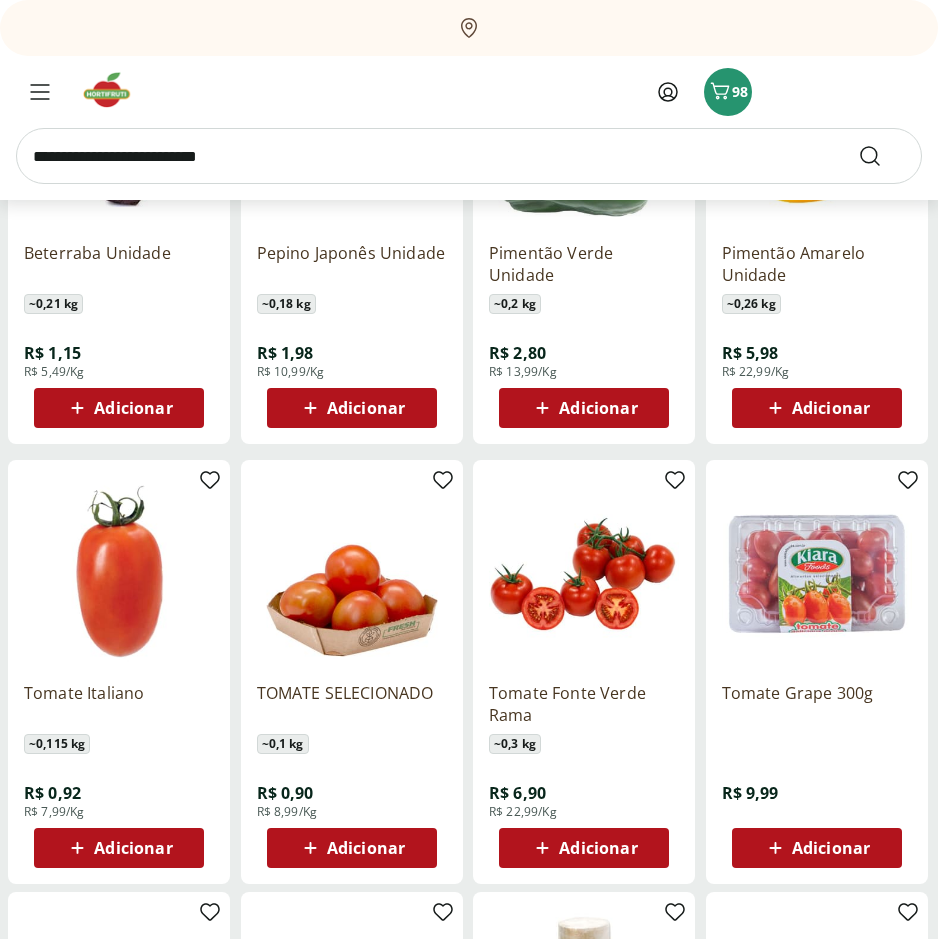 scroll, scrollTop: 2600, scrollLeft: 0, axis: vertical 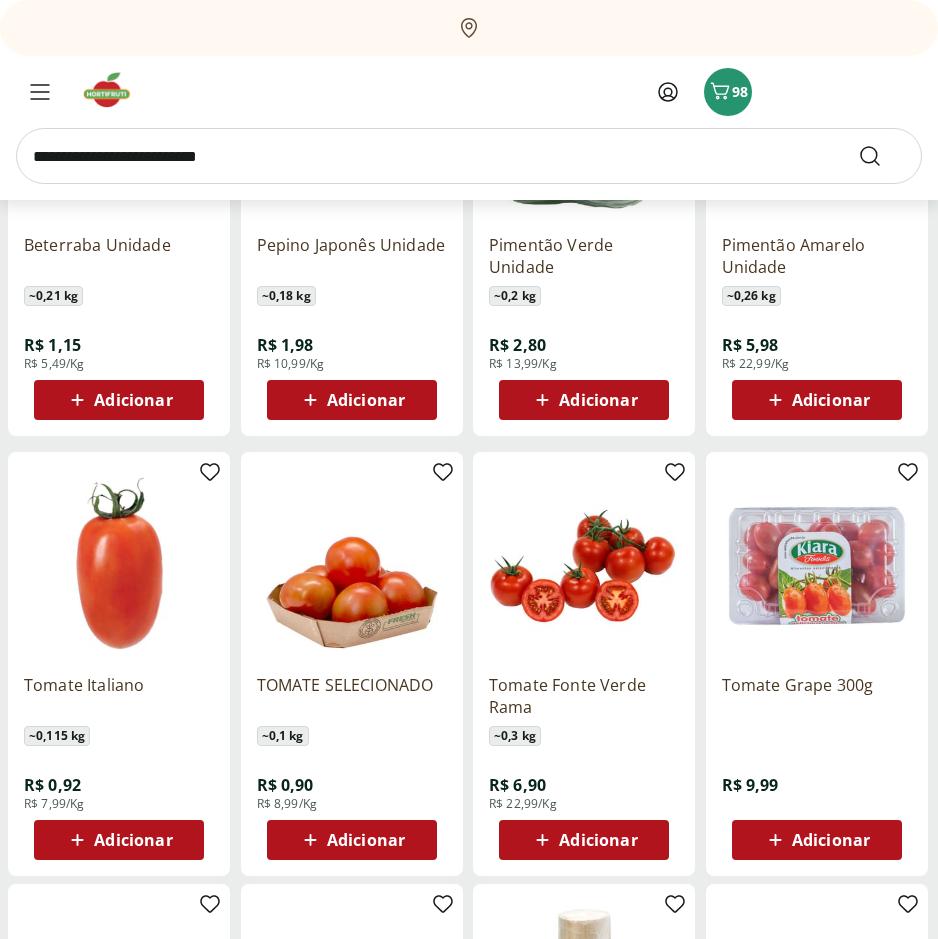 click on "Adicionar" at bounding box center [133, 840] 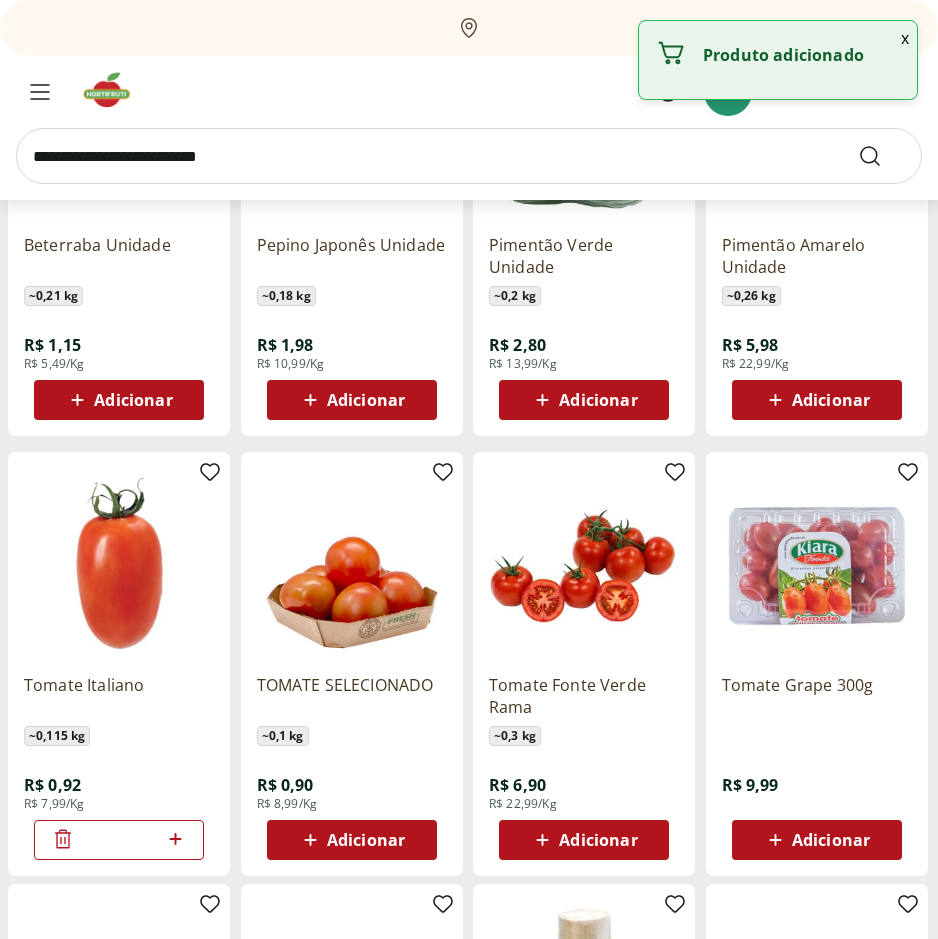 click 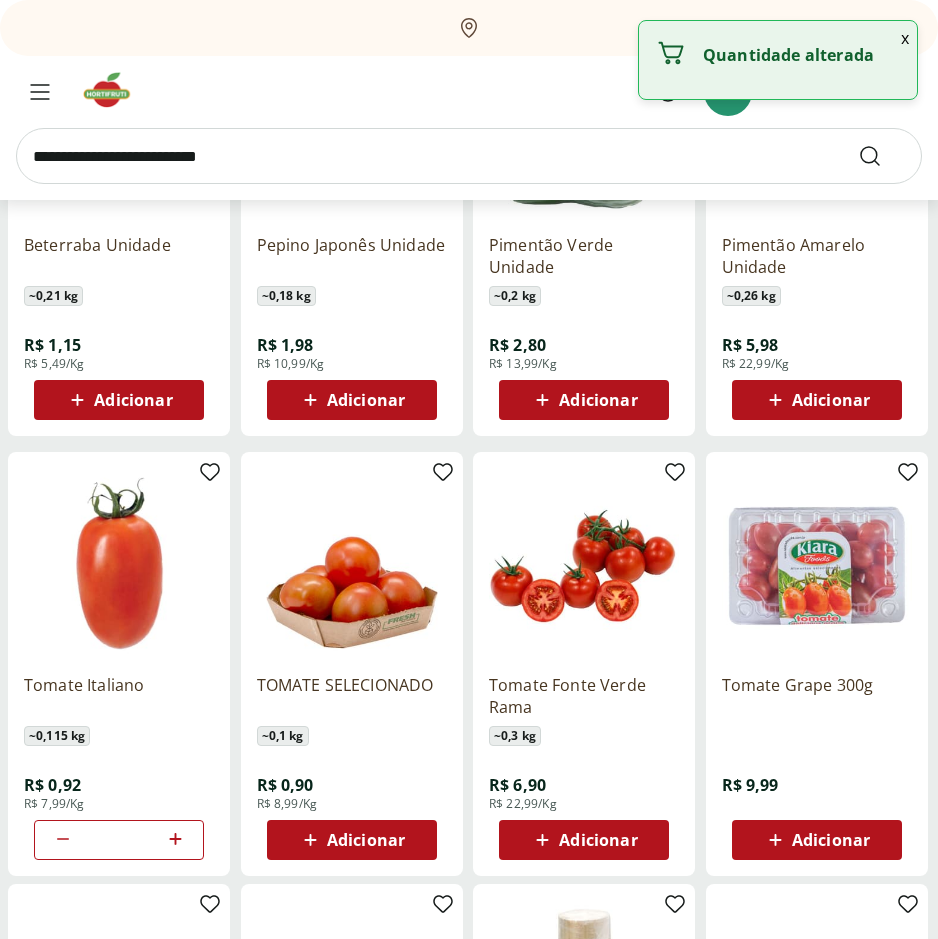 click 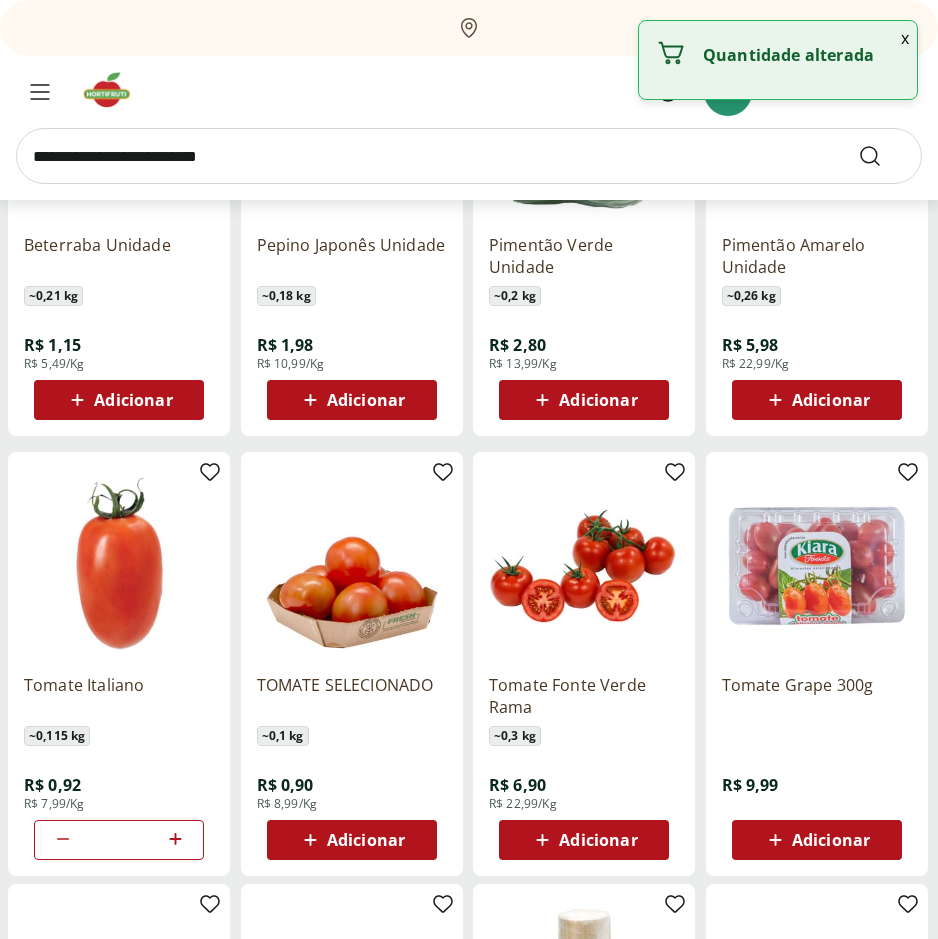 click 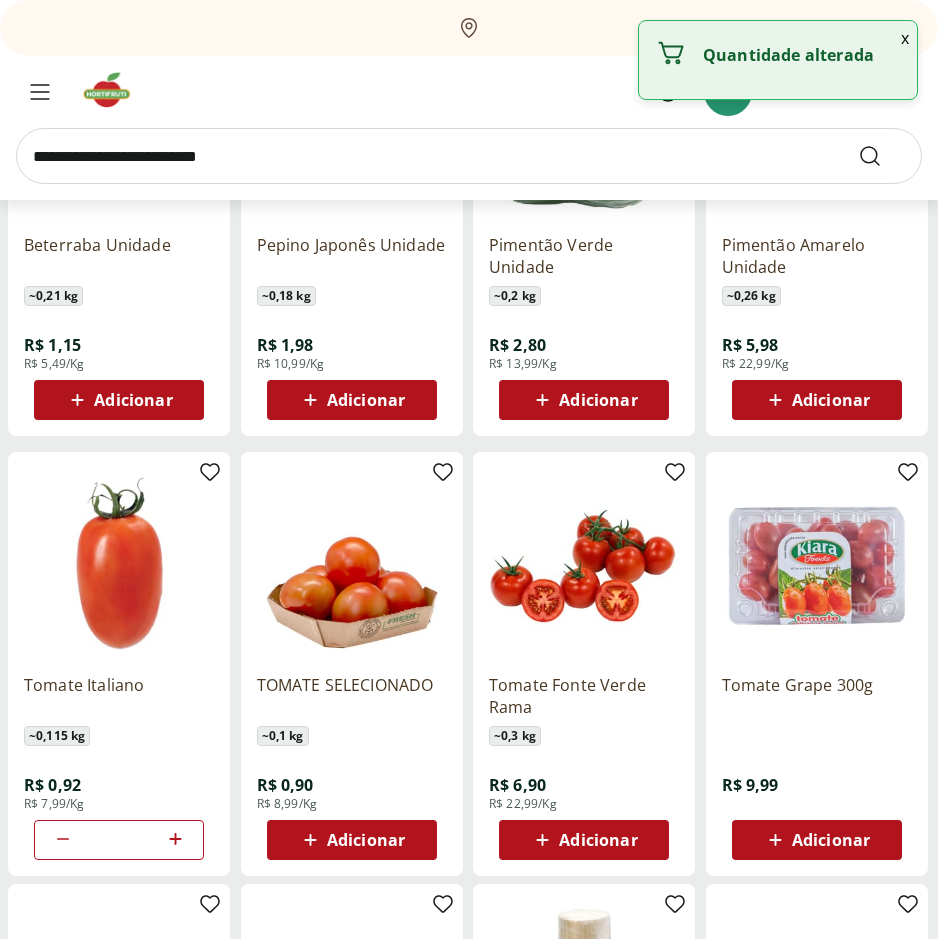 click 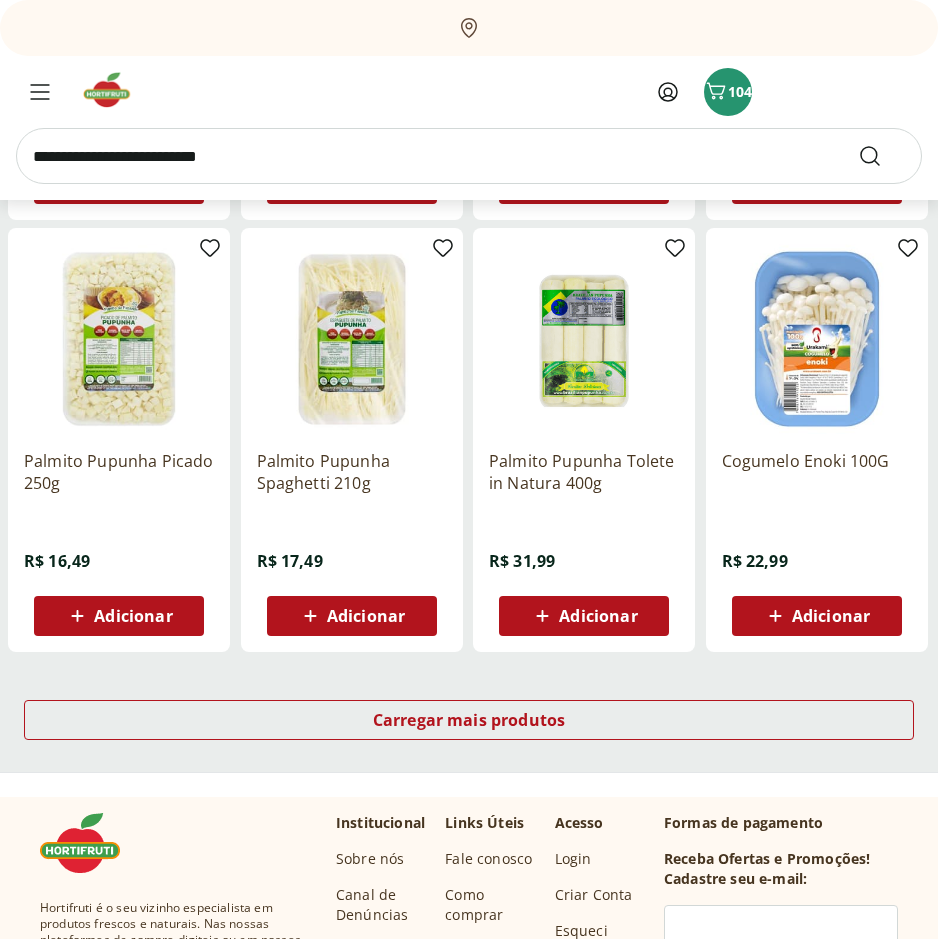scroll, scrollTop: 3700, scrollLeft: 0, axis: vertical 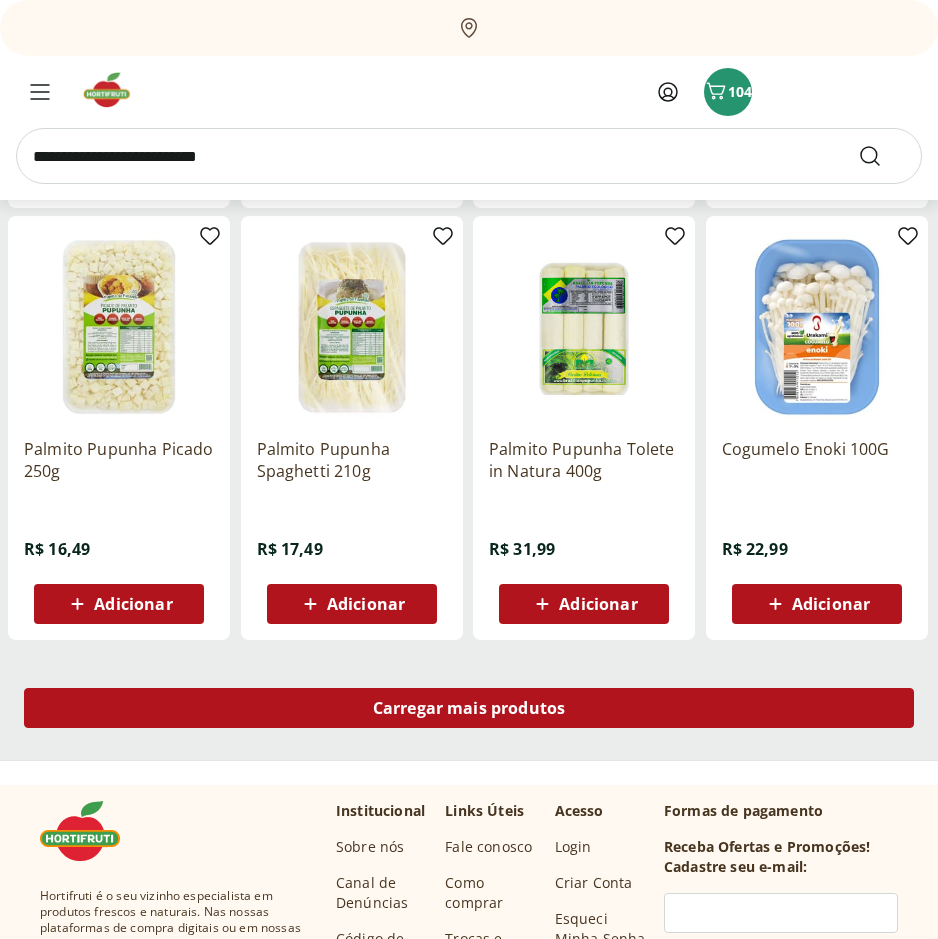 click on "Carregar mais produtos" at bounding box center [469, 708] 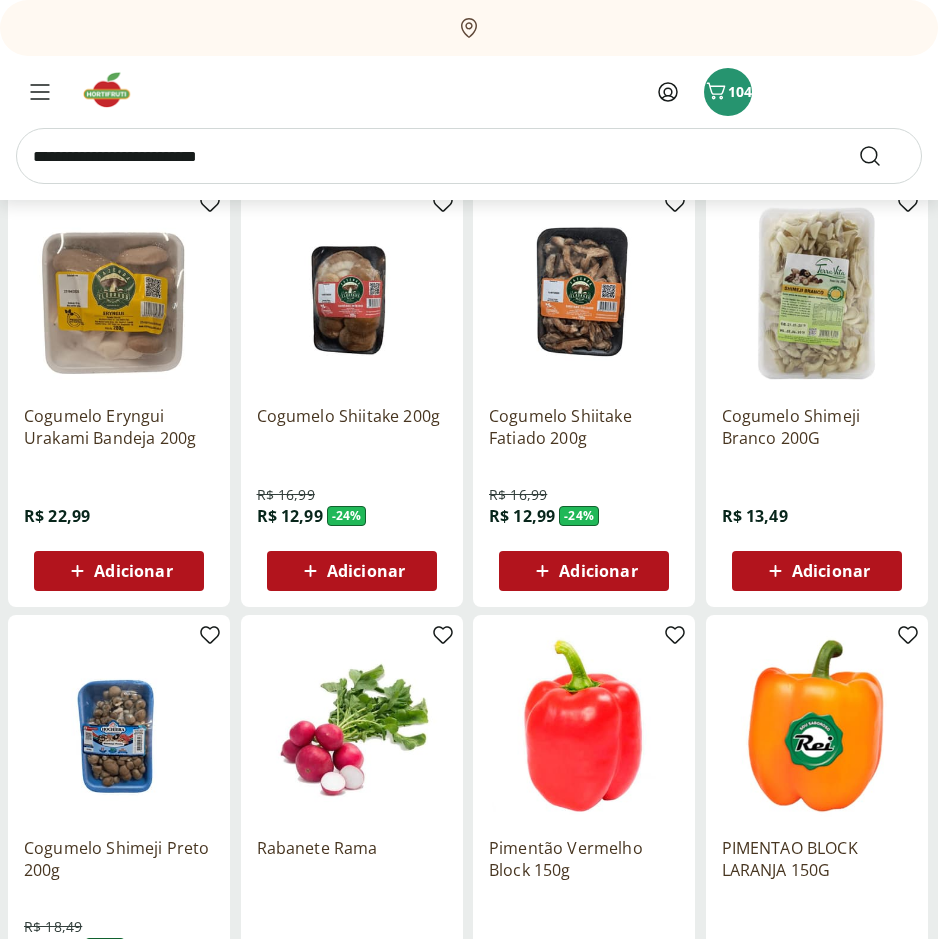 scroll, scrollTop: 4200, scrollLeft: 0, axis: vertical 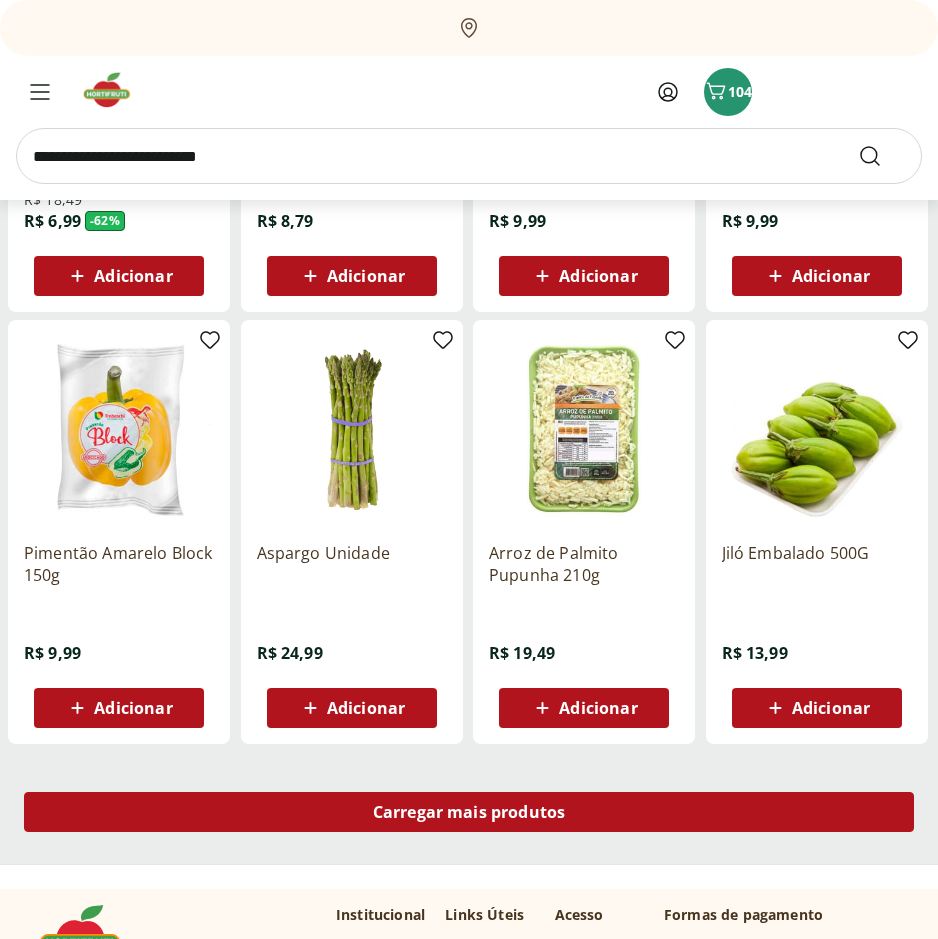 click on "Carregar mais produtos" at bounding box center [469, 812] 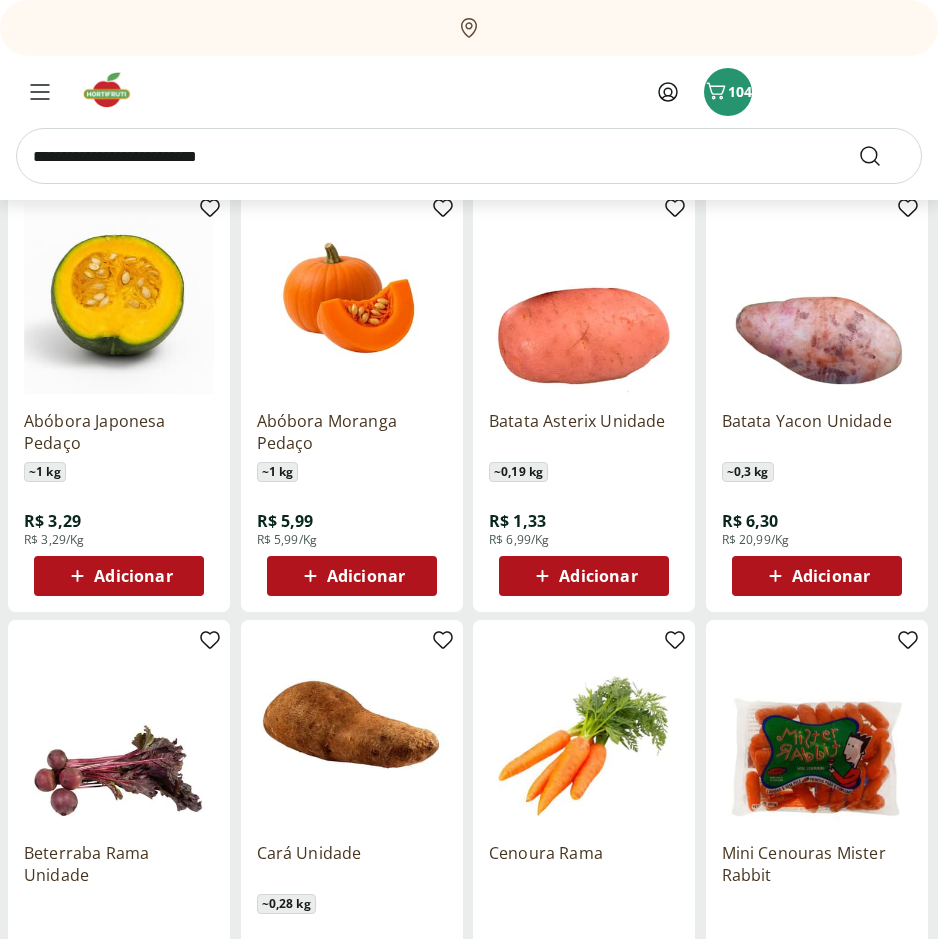 scroll, scrollTop: 5500, scrollLeft: 0, axis: vertical 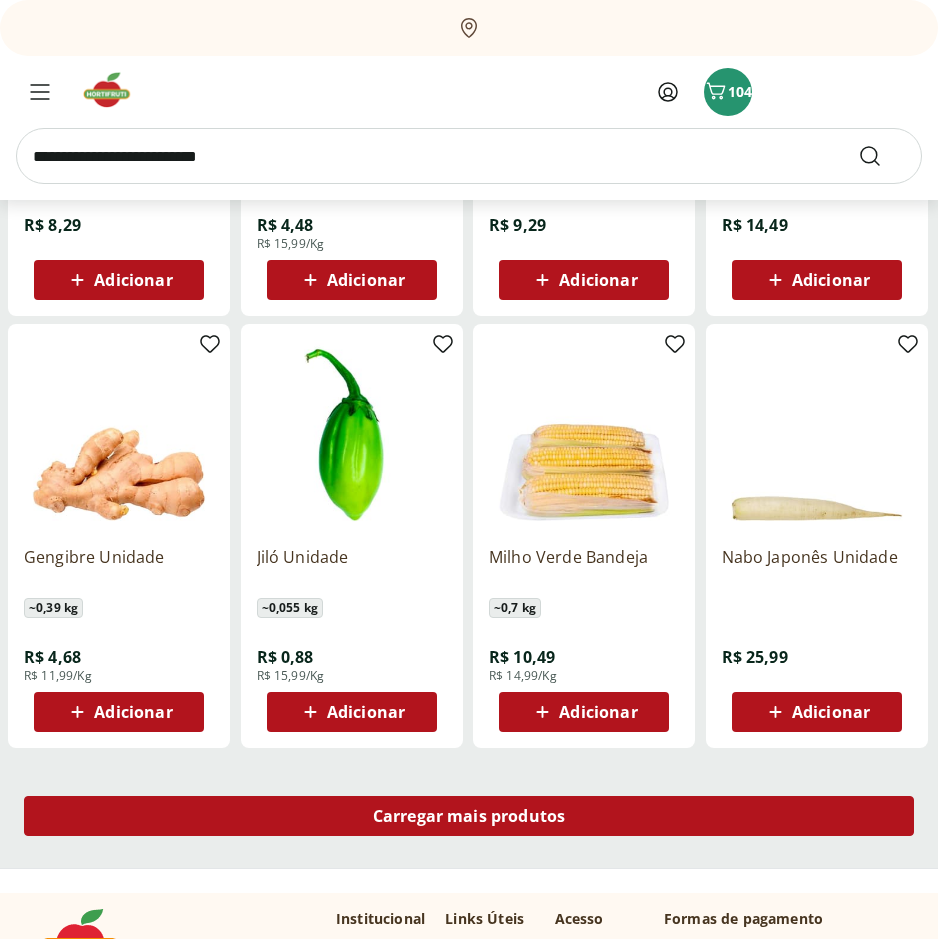 click on "Carregar mais produtos" at bounding box center [469, 816] 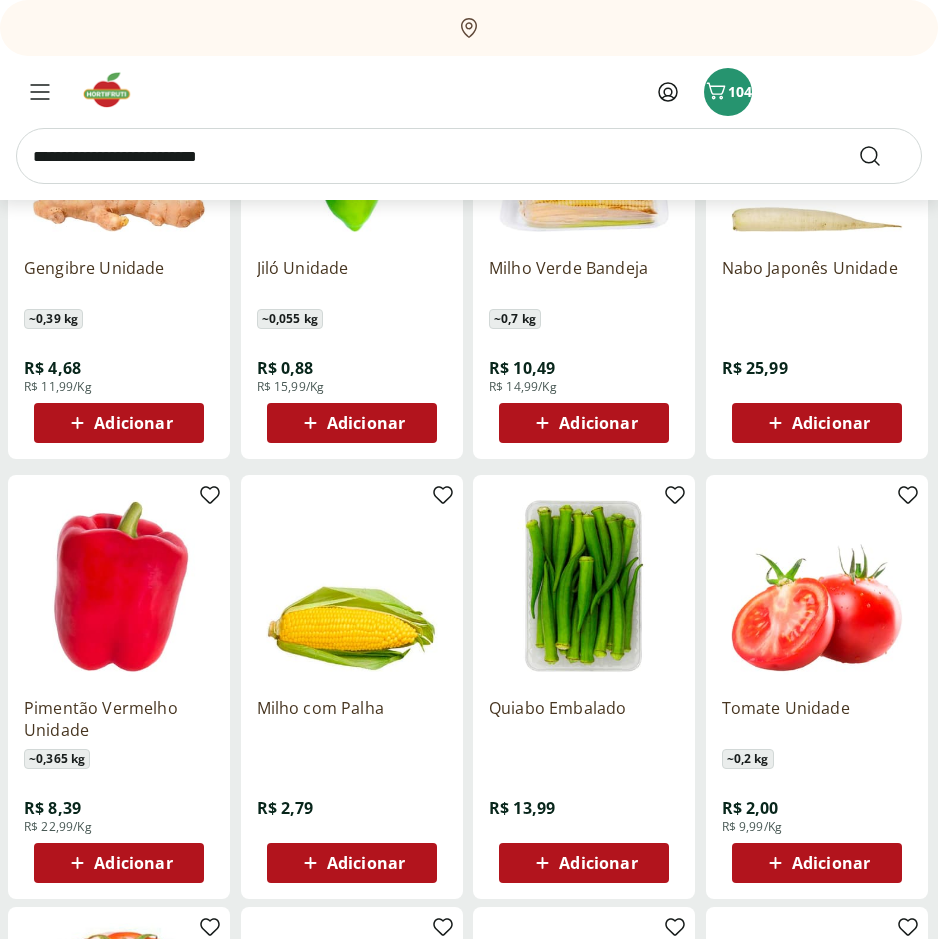 scroll, scrollTop: 6500, scrollLeft: 0, axis: vertical 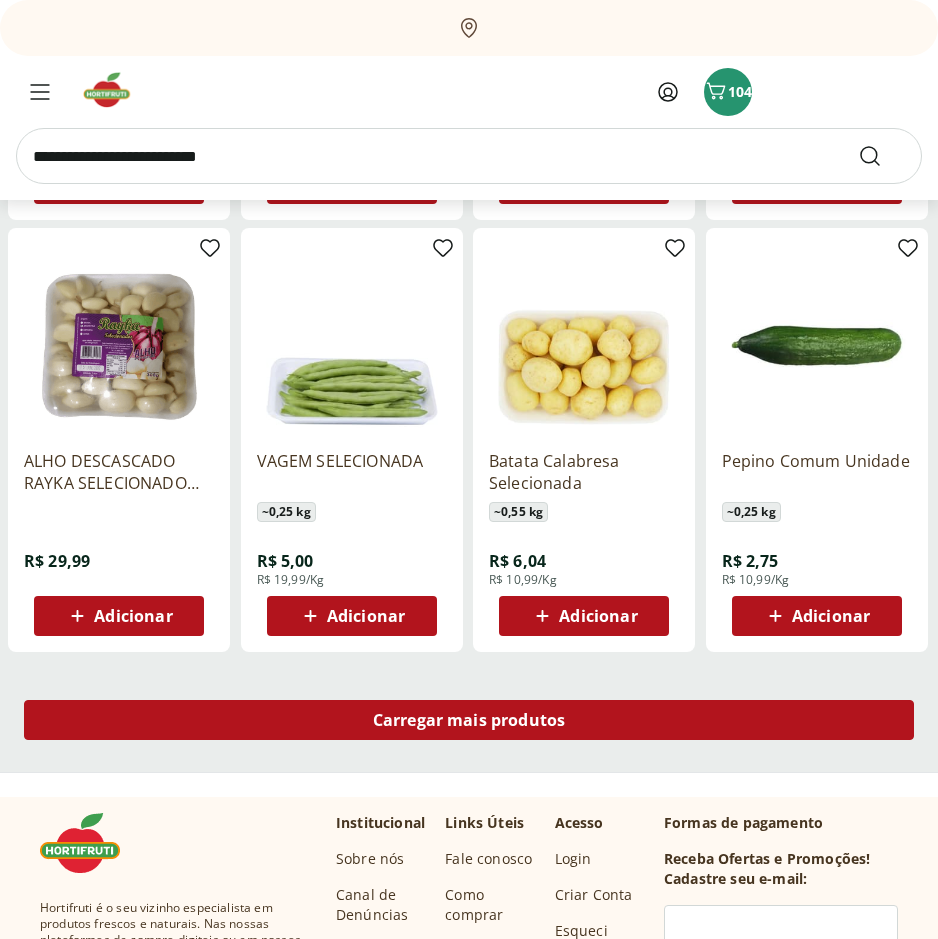 click on "Carregar mais produtos" at bounding box center [469, 720] 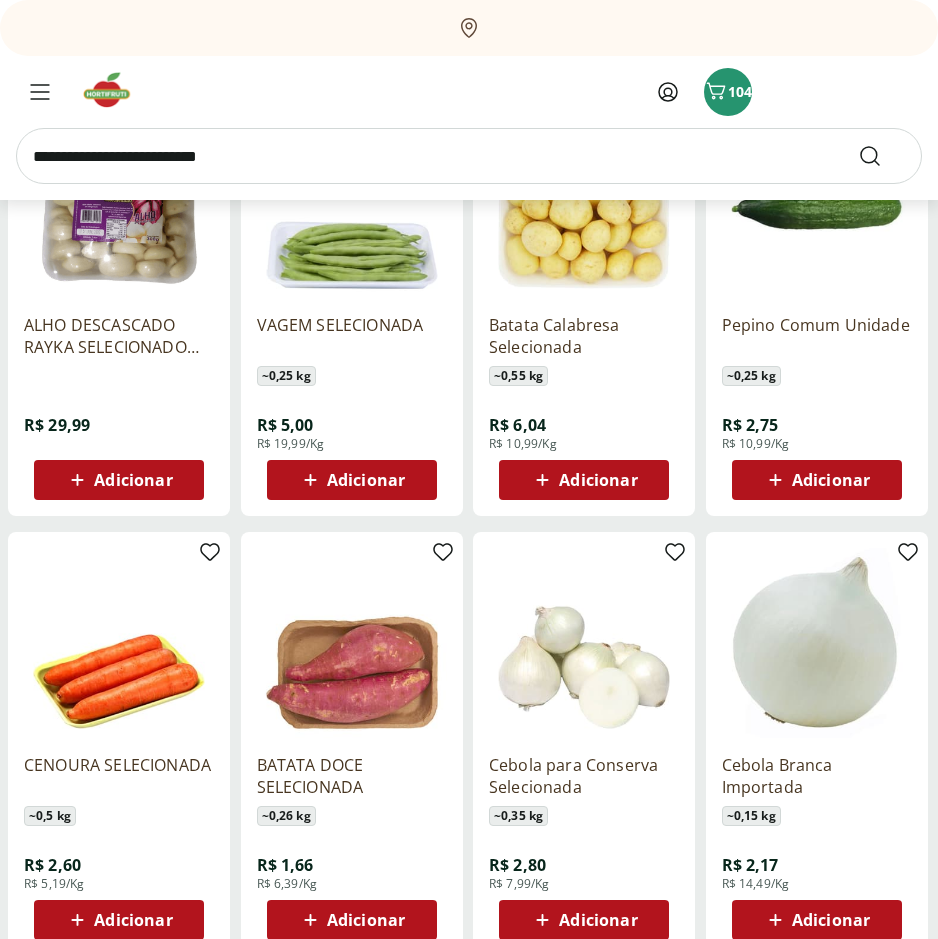 scroll, scrollTop: 7800, scrollLeft: 0, axis: vertical 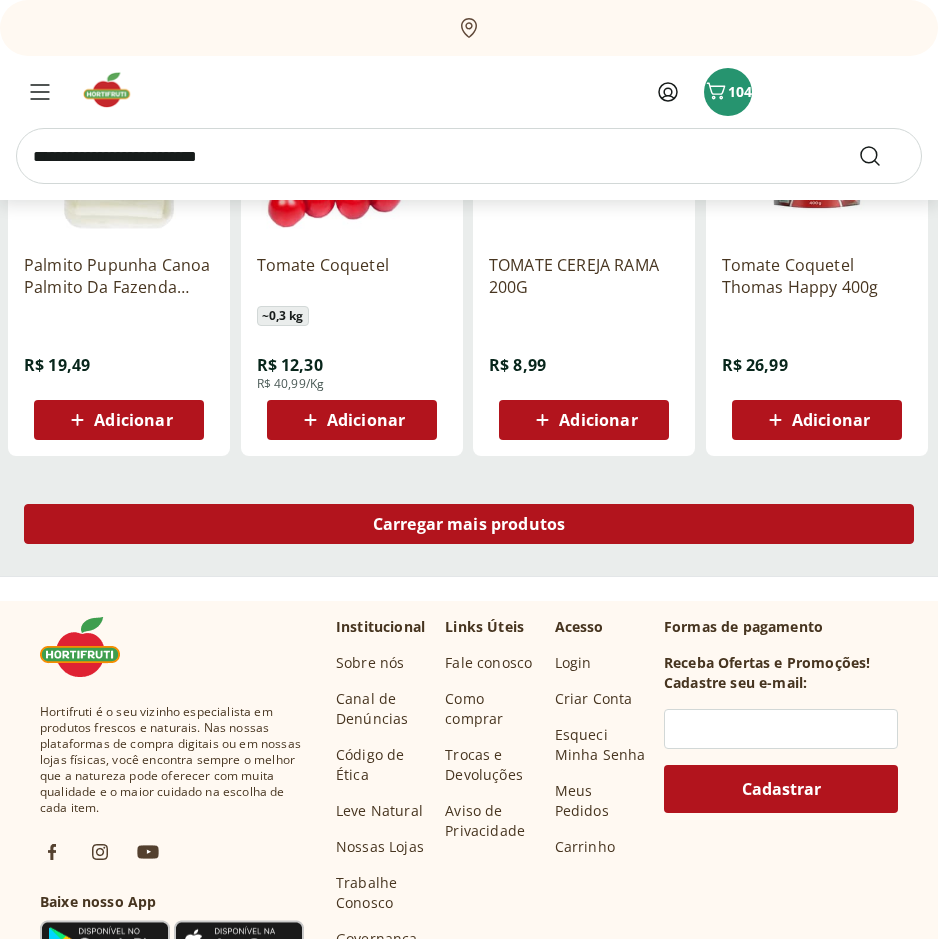 click on "Carregar mais produtos" at bounding box center (469, 524) 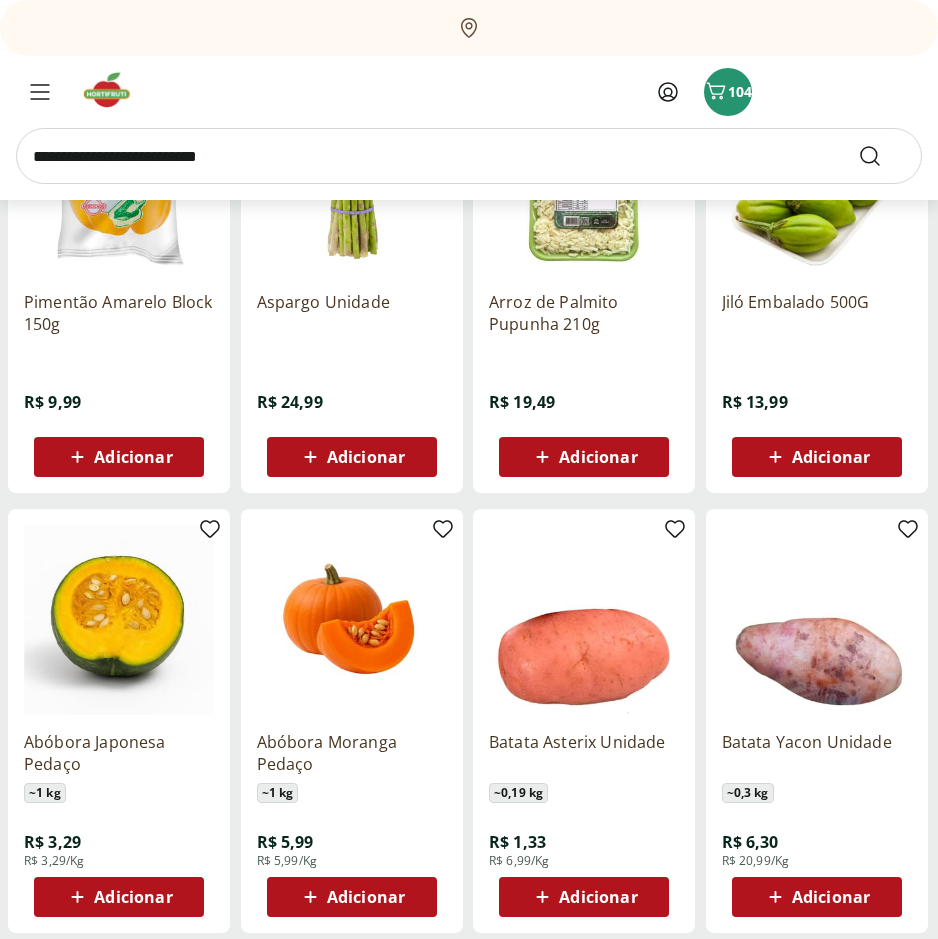 scroll, scrollTop: 4800, scrollLeft: 0, axis: vertical 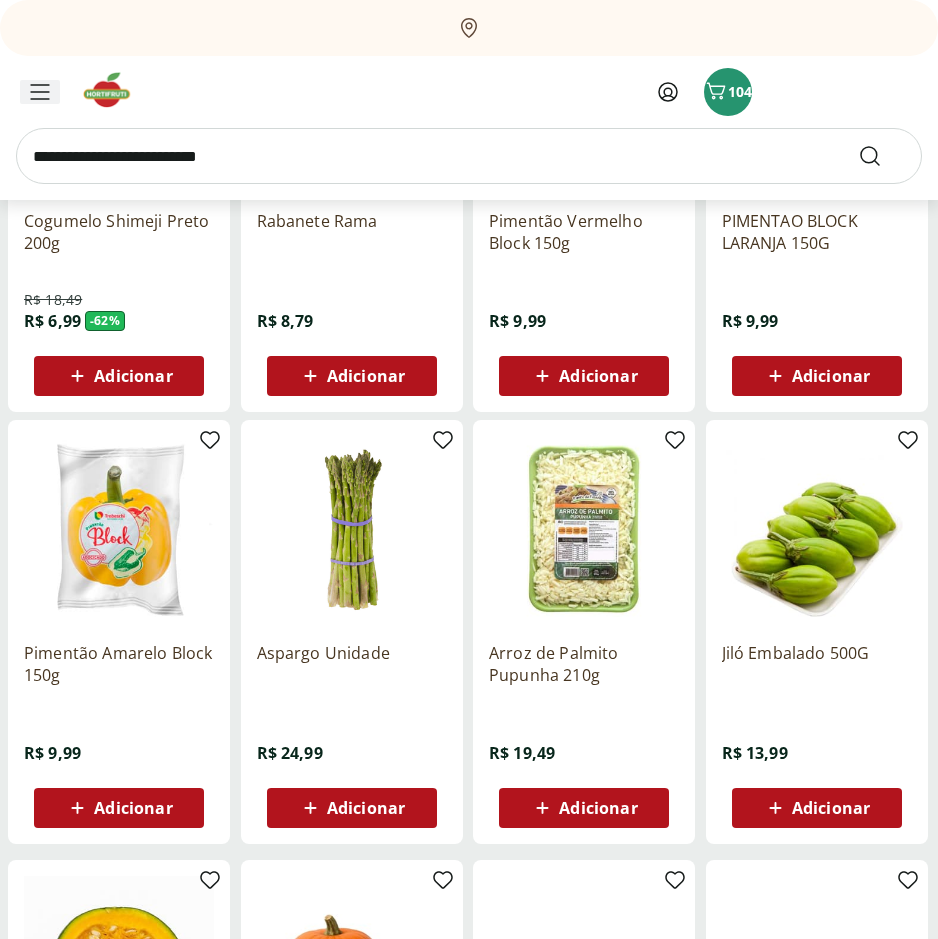 click 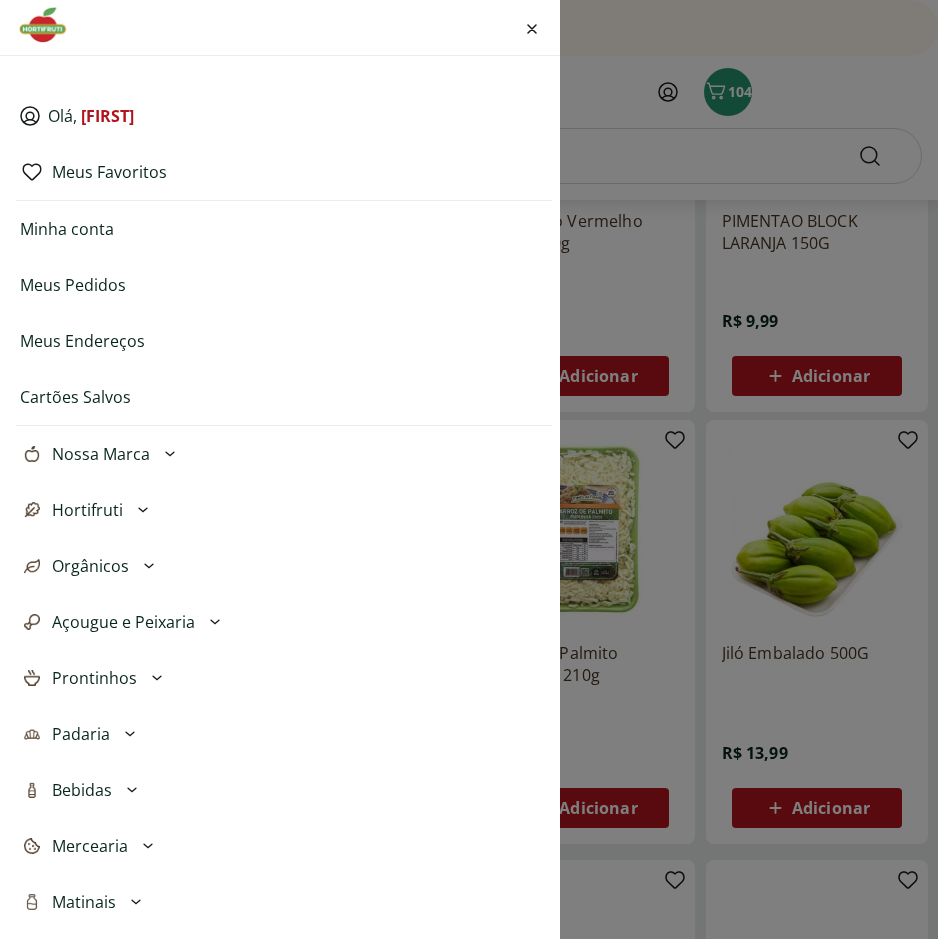 click 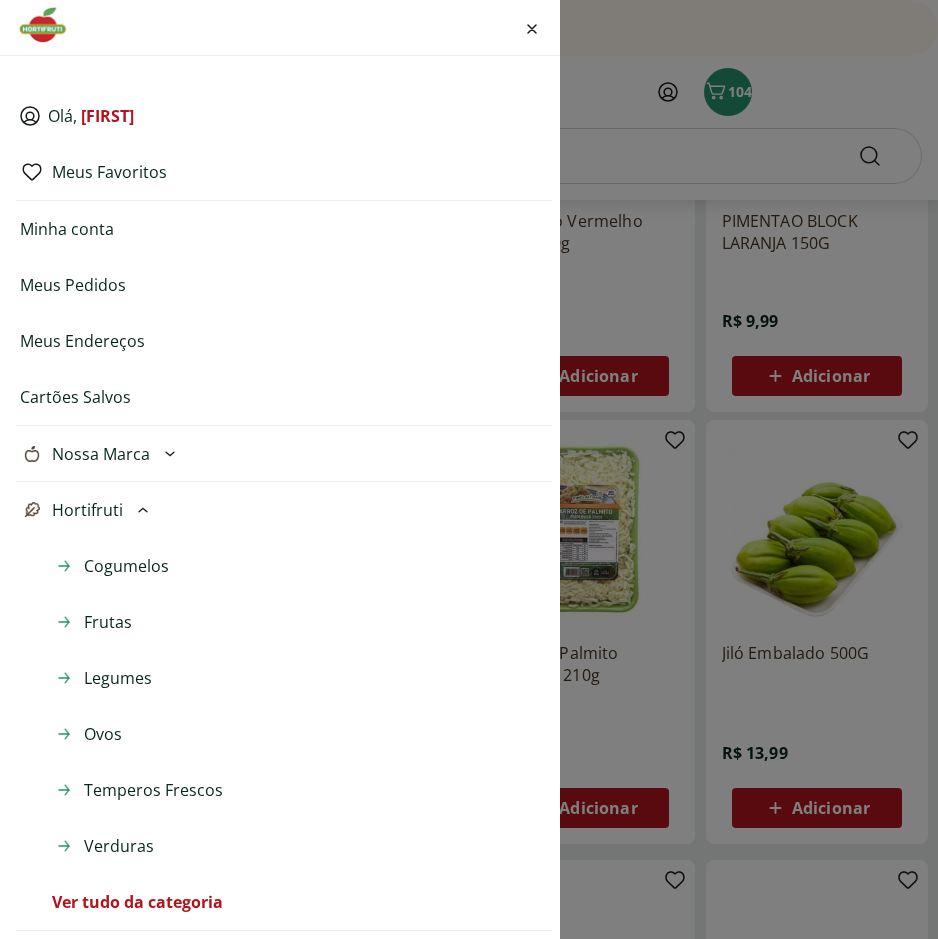 click on "Verduras" at bounding box center (119, 846) 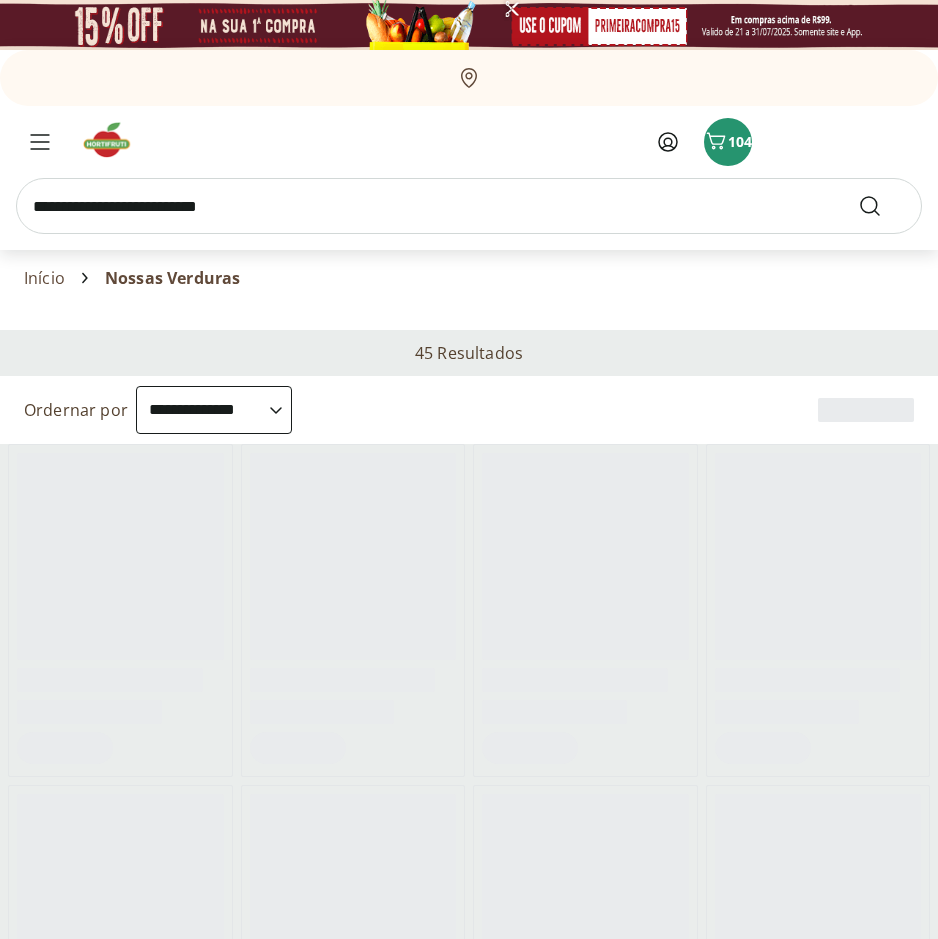 select on "**********" 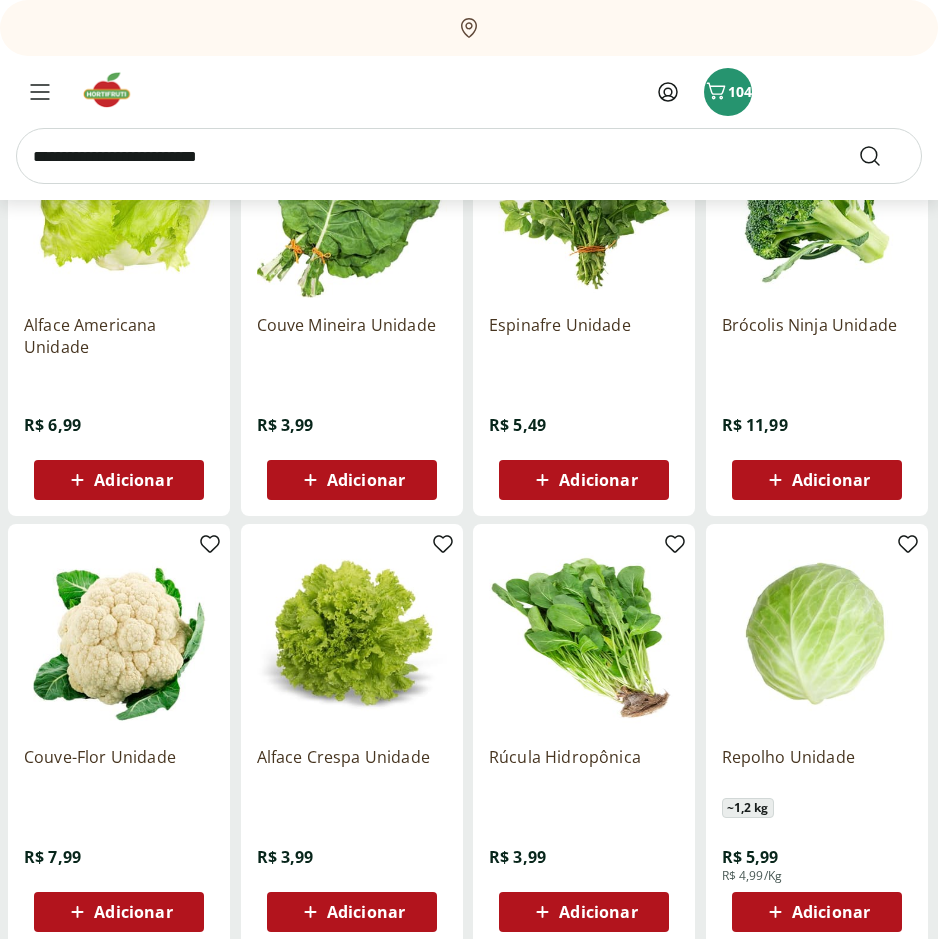 scroll, scrollTop: 400, scrollLeft: 0, axis: vertical 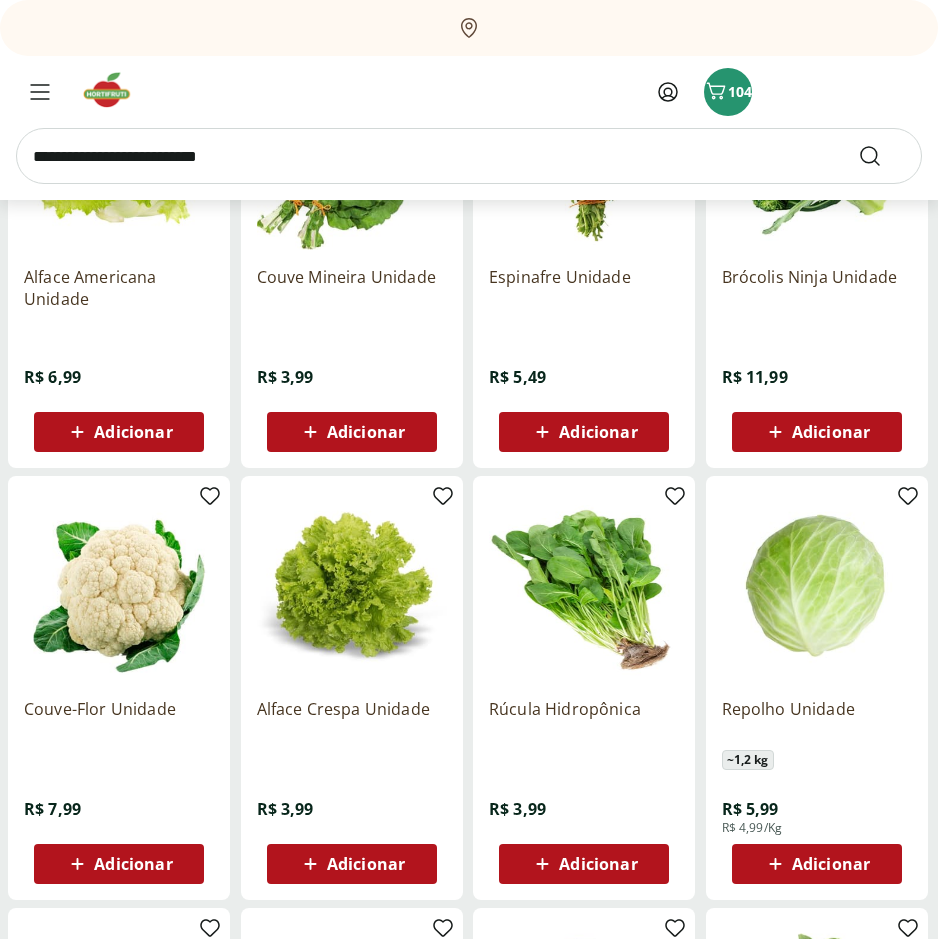 click on "Adicionar" at bounding box center [598, 864] 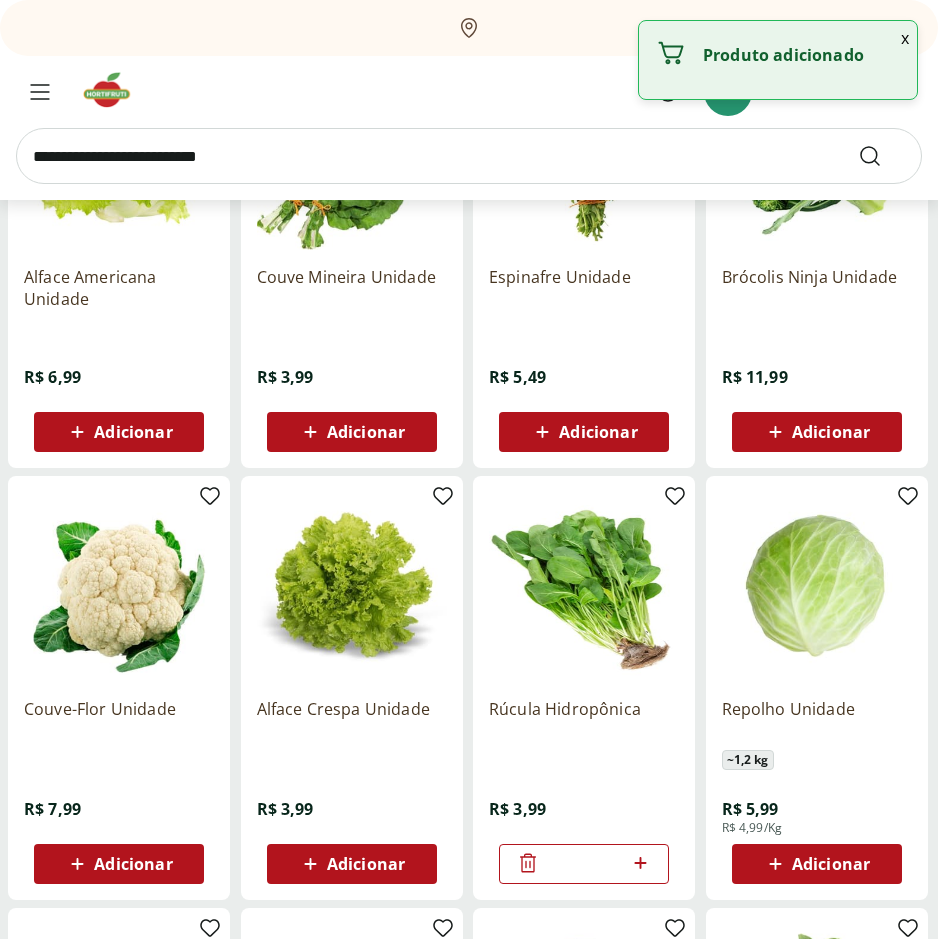 click 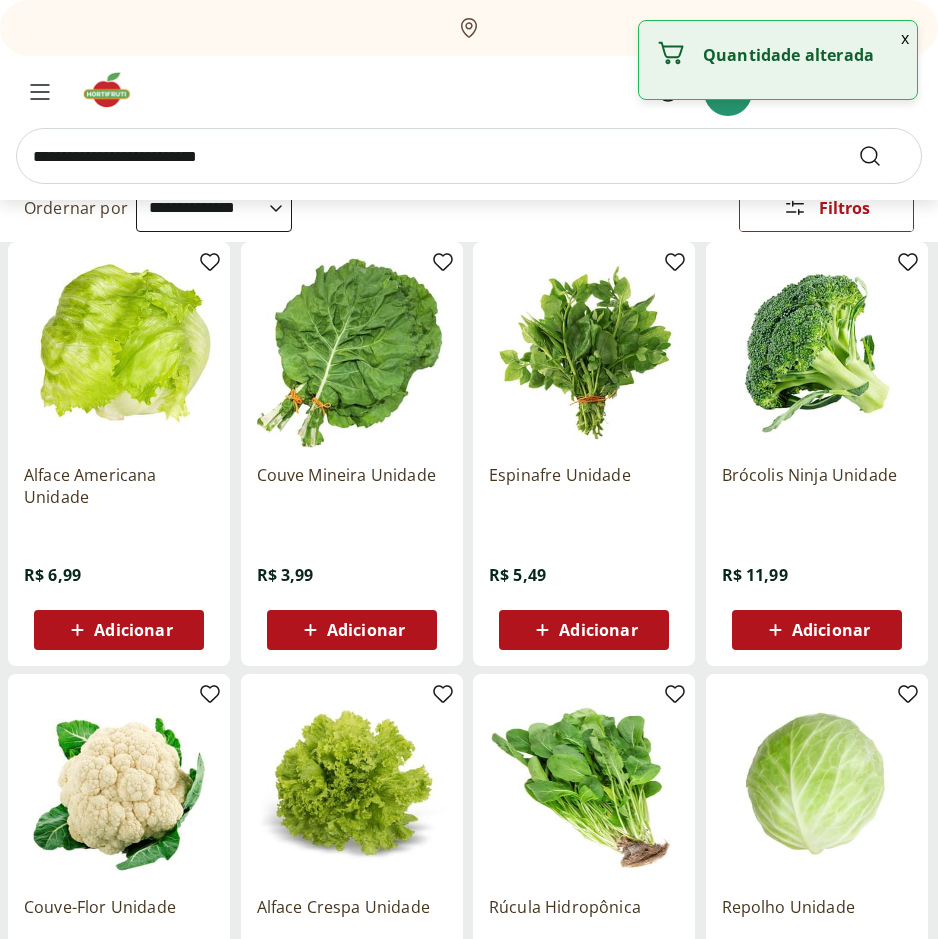 scroll, scrollTop: 200, scrollLeft: 0, axis: vertical 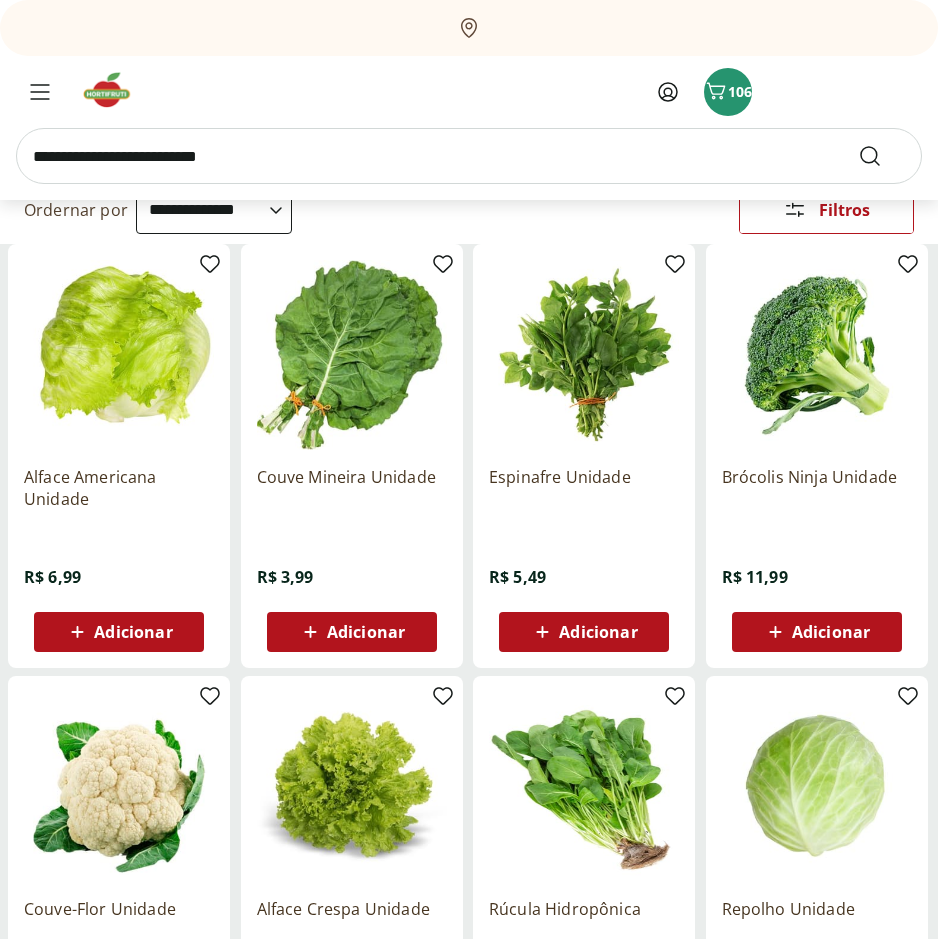 click on "Adicionar" at bounding box center (598, 632) 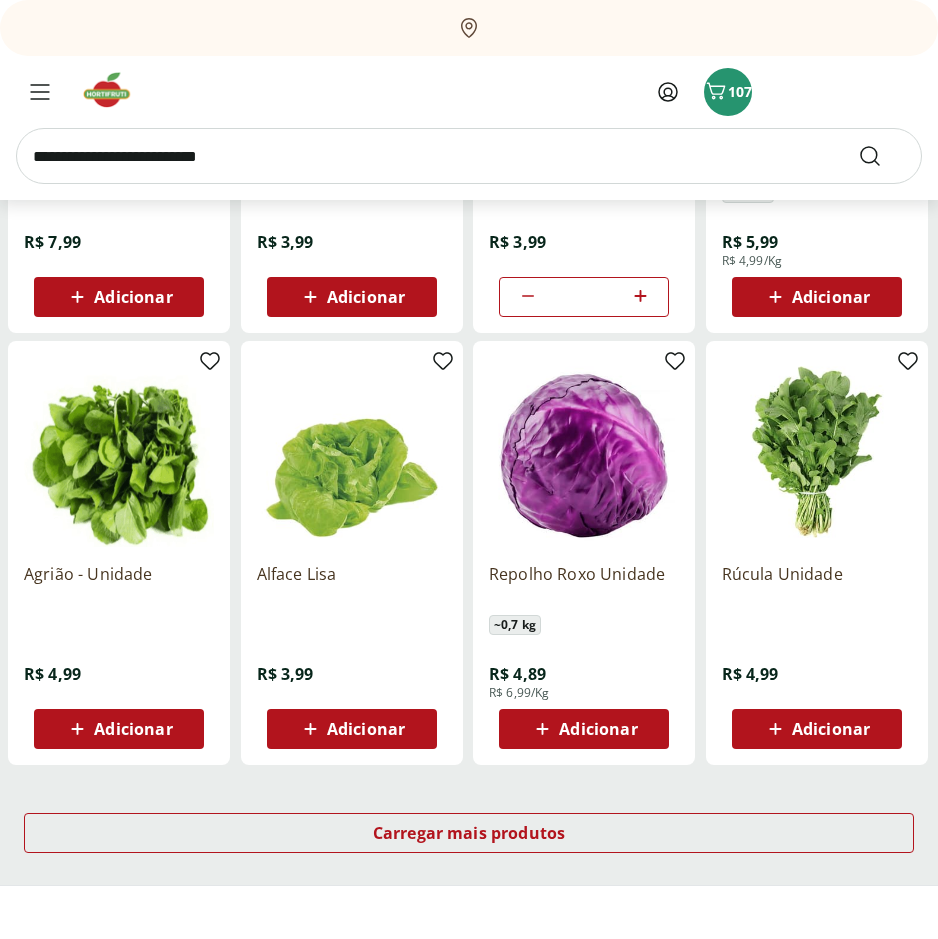 scroll, scrollTop: 1000, scrollLeft: 0, axis: vertical 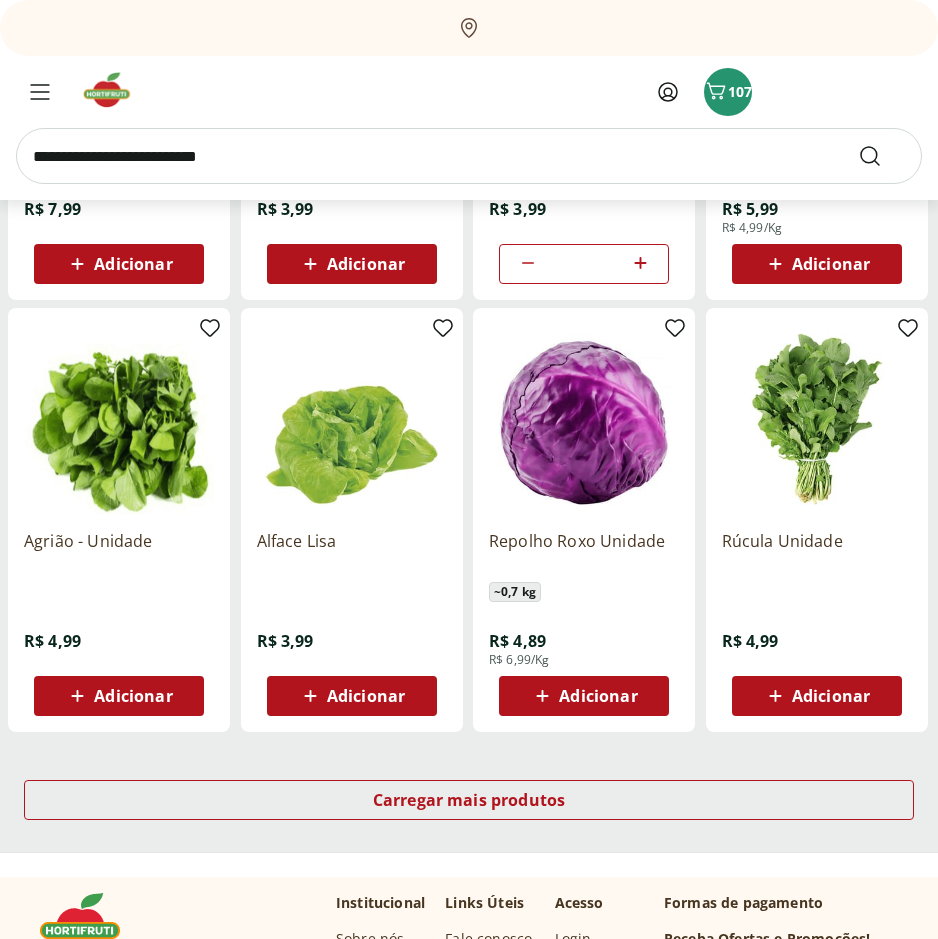 click on "Adicionar" at bounding box center [366, 696] 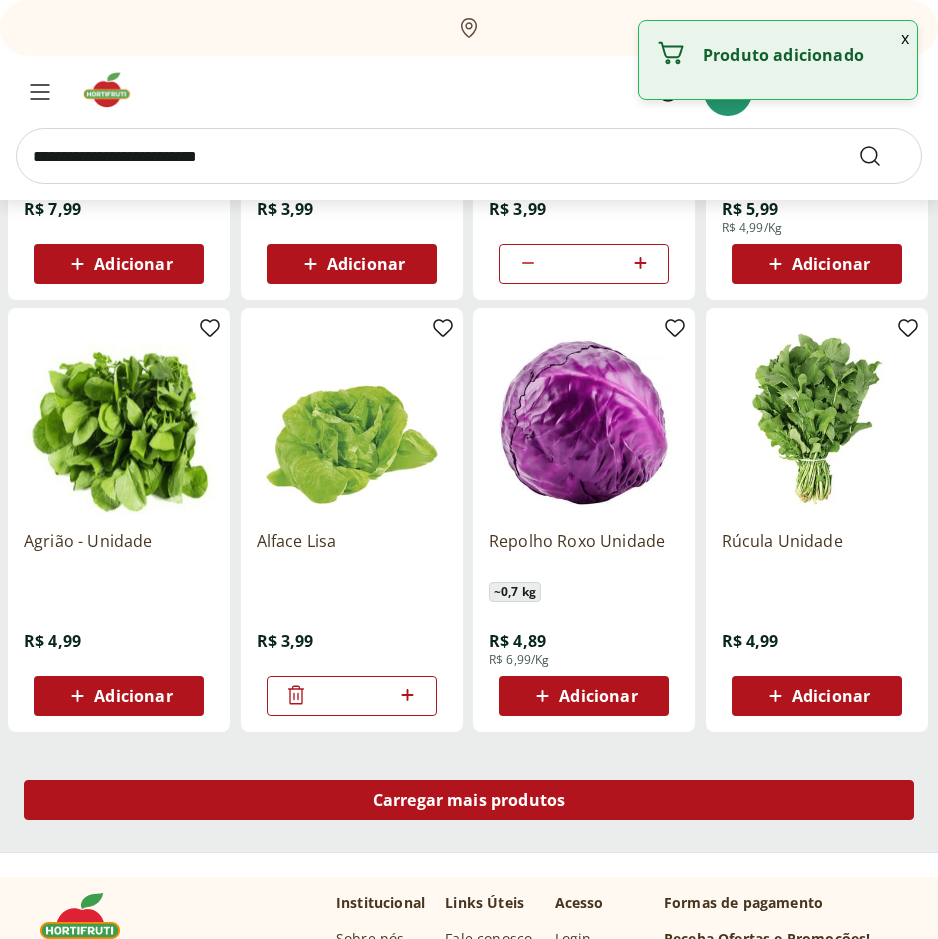 click on "Carregar mais produtos" at bounding box center [469, 800] 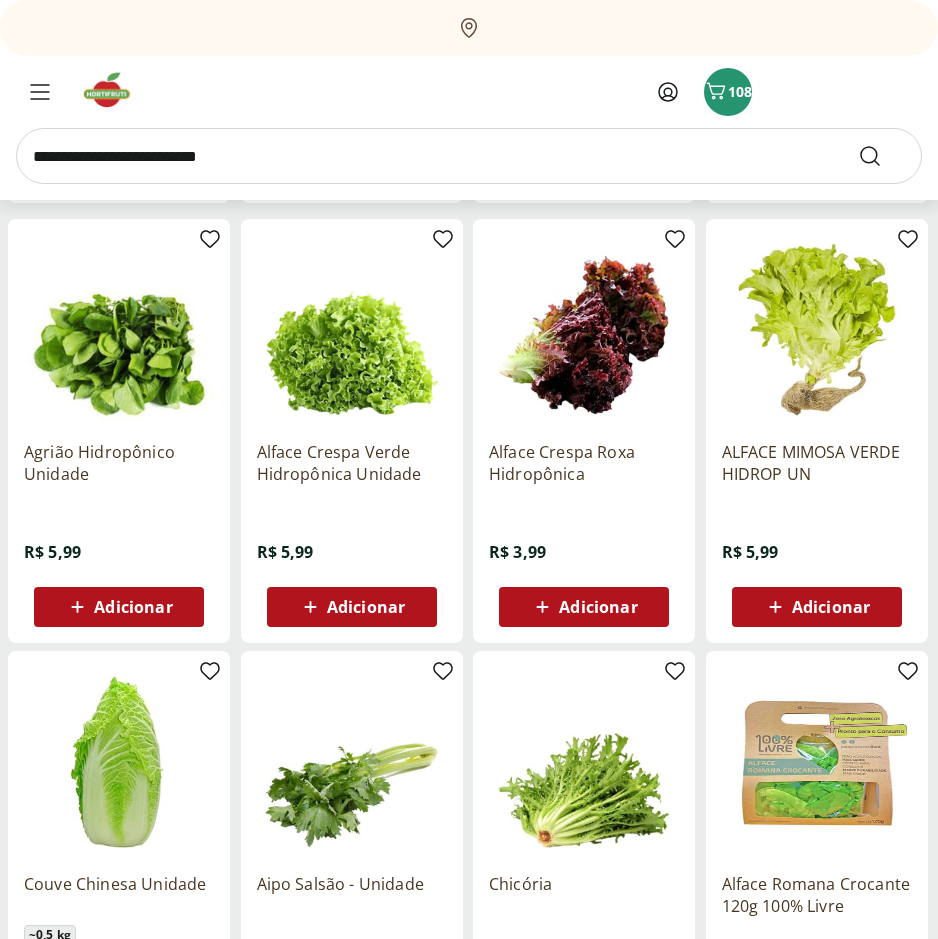 scroll, scrollTop: 1600, scrollLeft: 0, axis: vertical 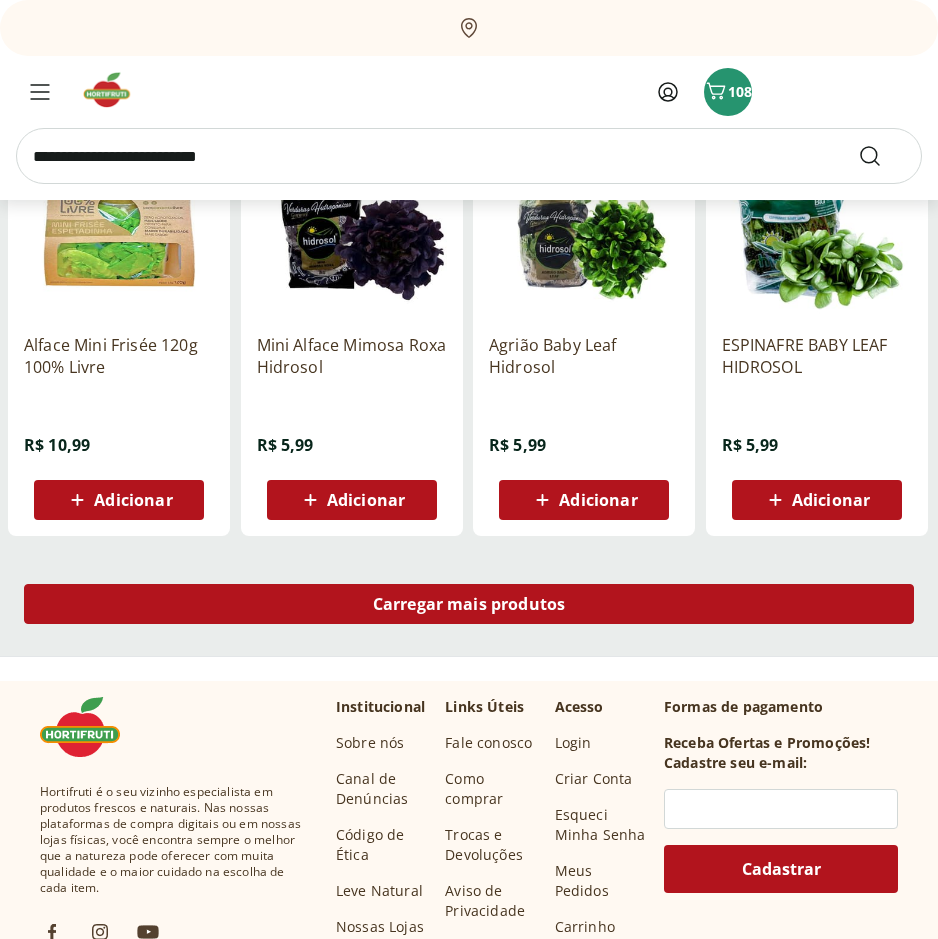 click on "Carregar mais produtos" at bounding box center (469, 604) 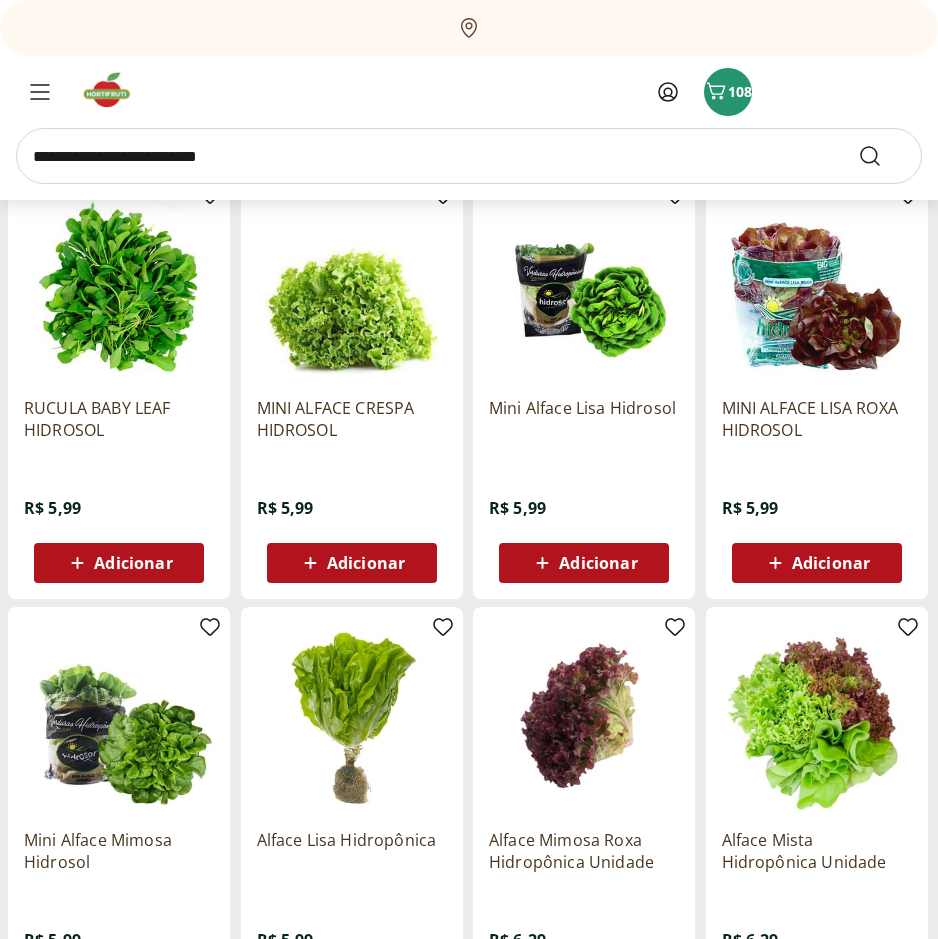 scroll, scrollTop: 2900, scrollLeft: 0, axis: vertical 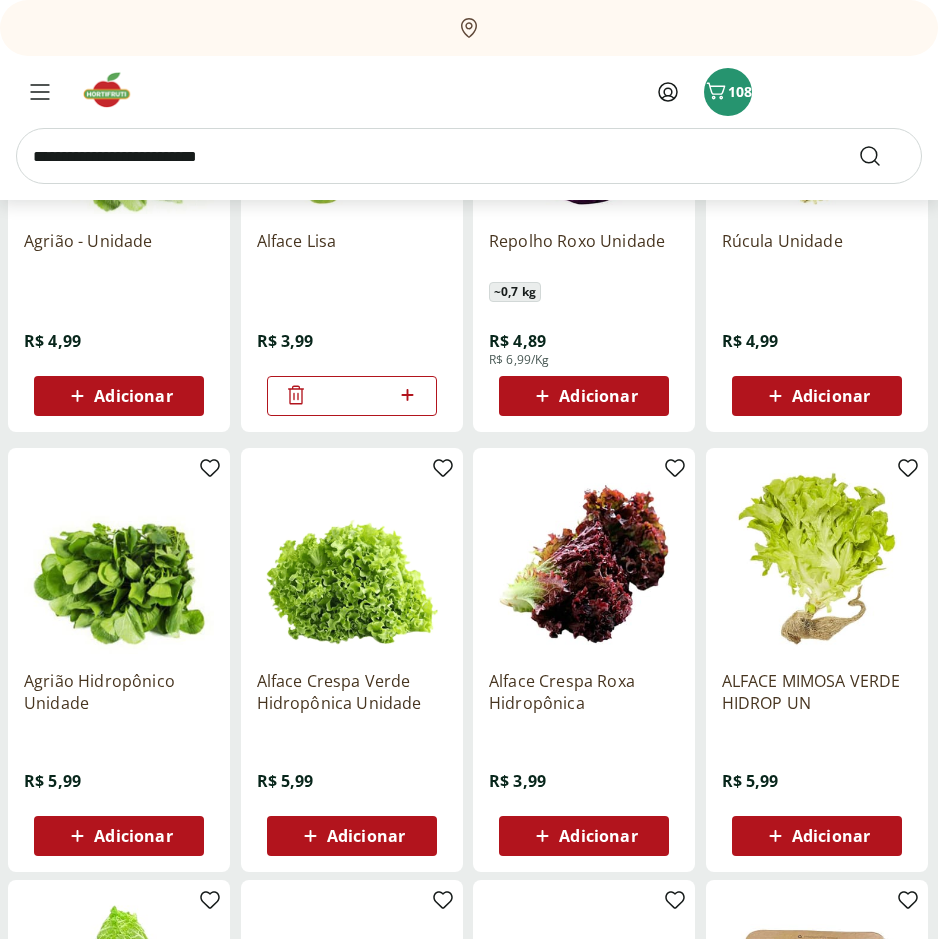 click on "Adicionar" at bounding box center (584, 836) 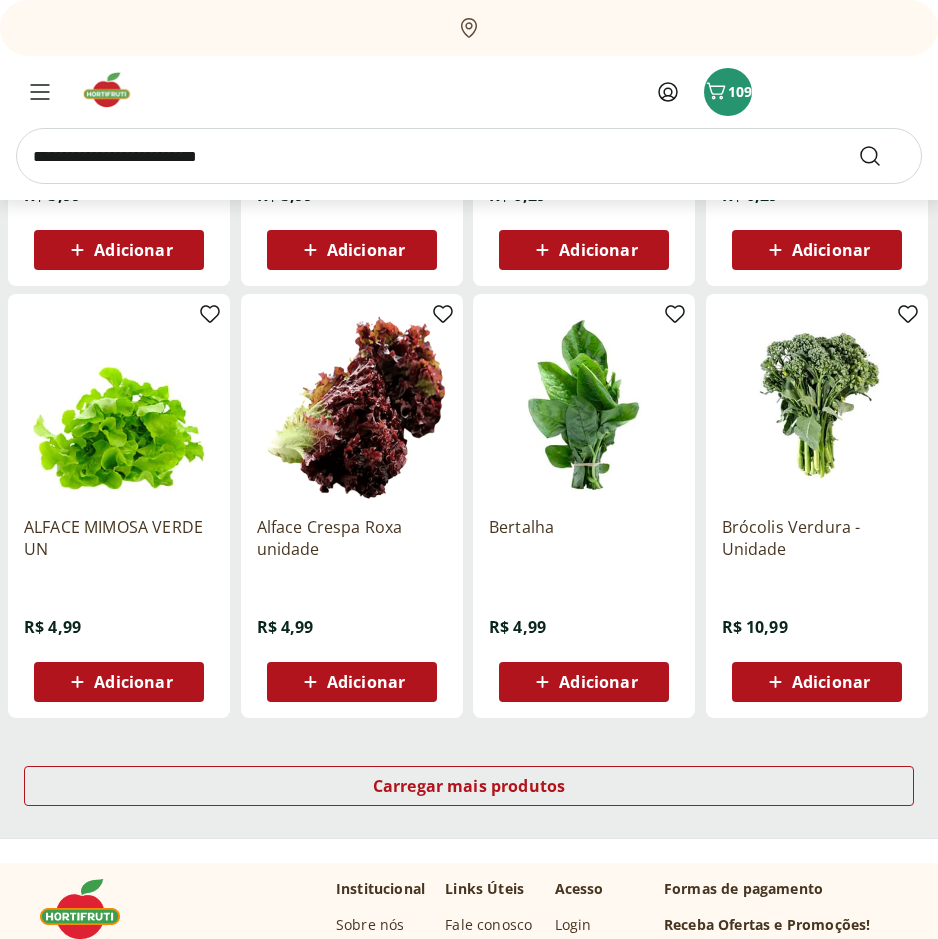 scroll, scrollTop: 3700, scrollLeft: 0, axis: vertical 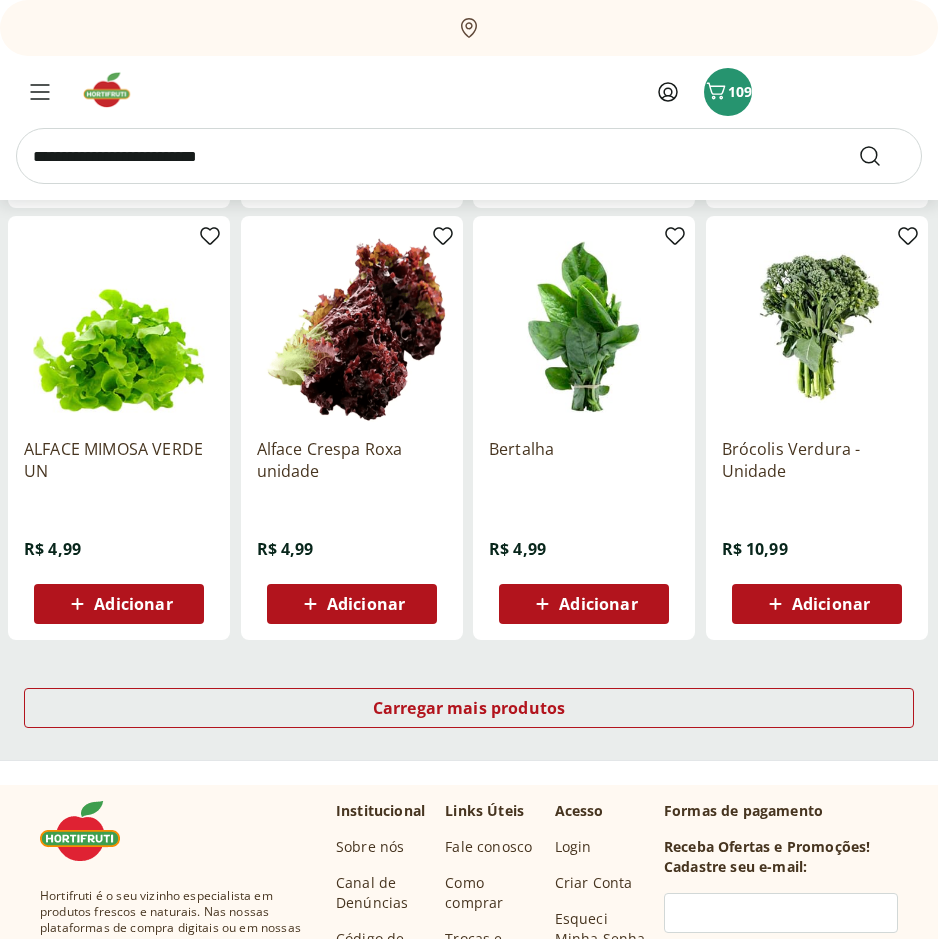 click on "Adicionar" at bounding box center (598, 604) 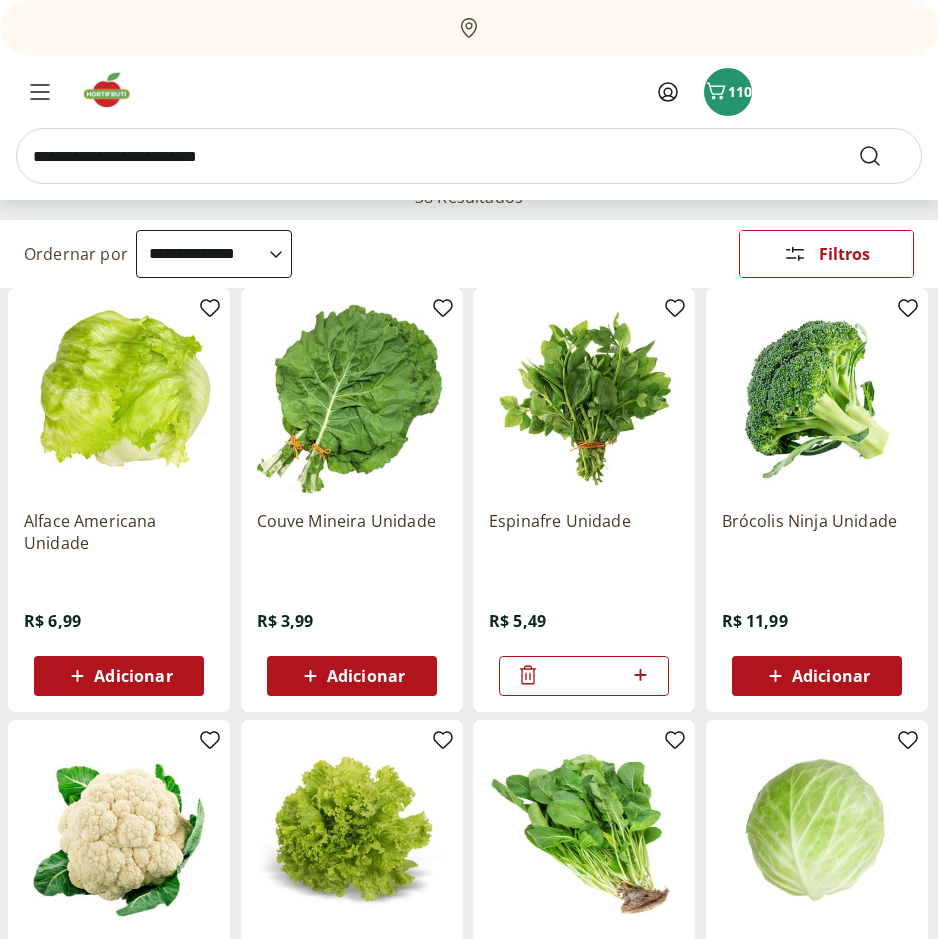scroll, scrollTop: 0, scrollLeft: 0, axis: both 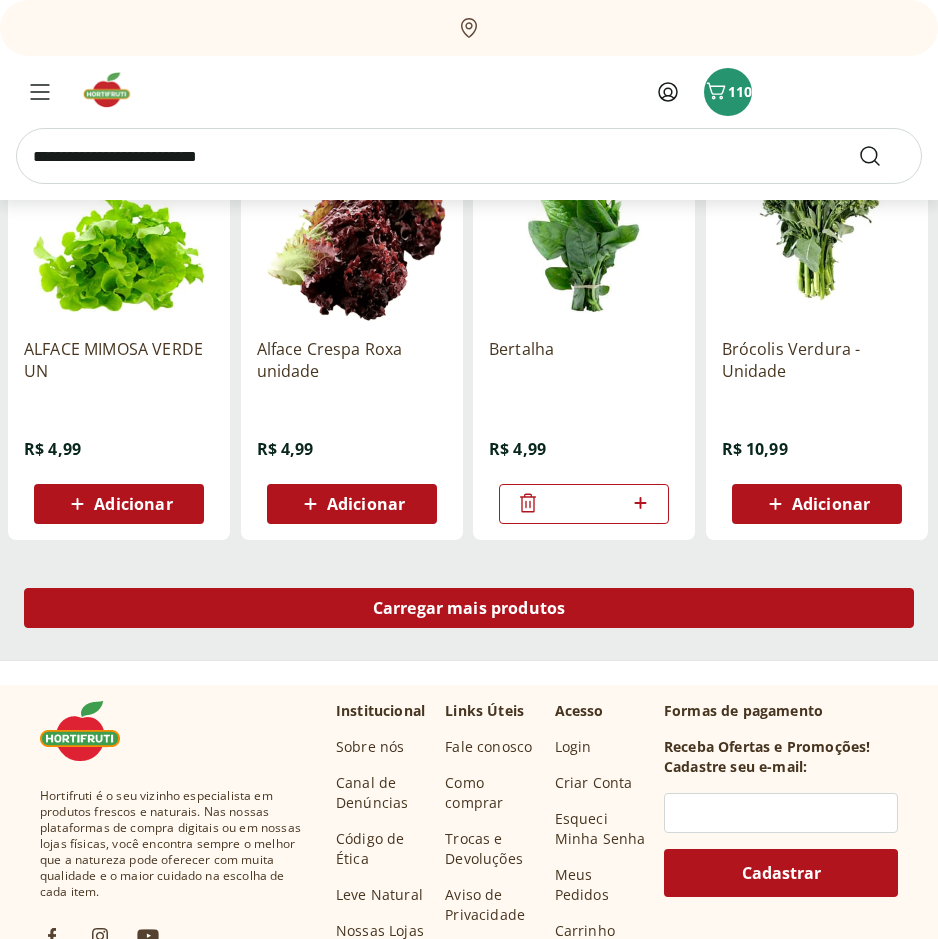 click on "Carregar mais produtos" at bounding box center (469, 608) 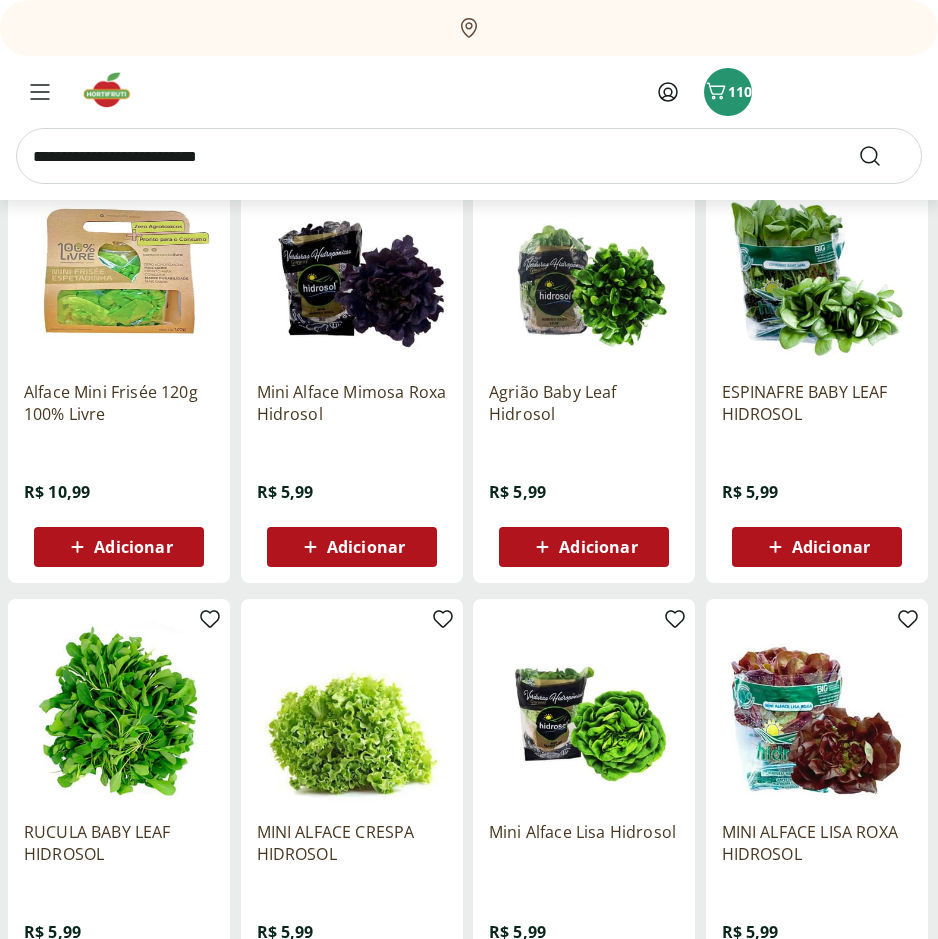 scroll, scrollTop: 2300, scrollLeft: 0, axis: vertical 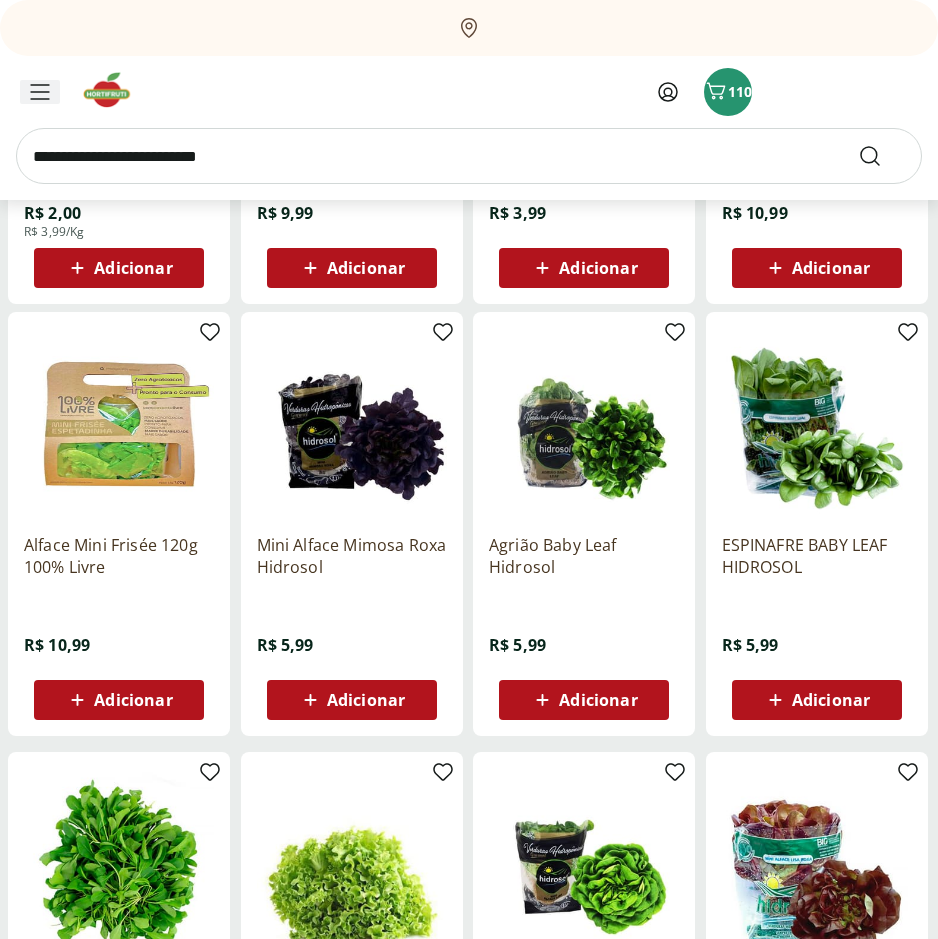 click at bounding box center (40, 92) 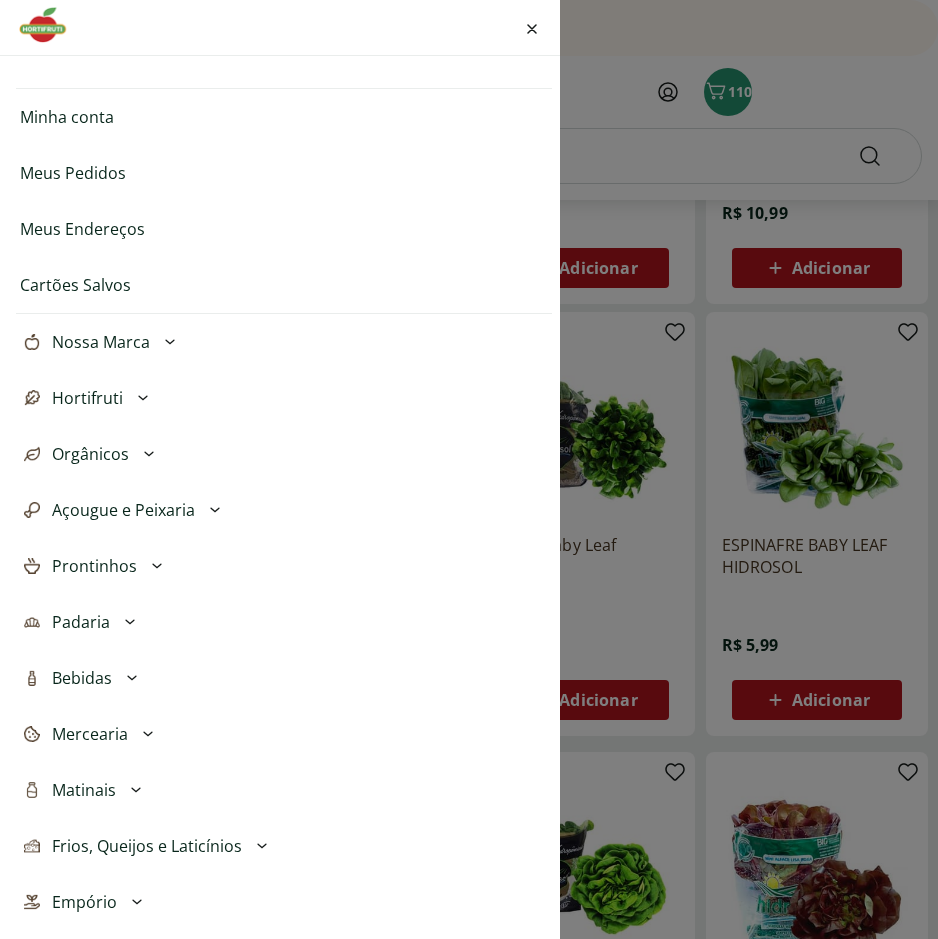 scroll, scrollTop: 0, scrollLeft: 0, axis: both 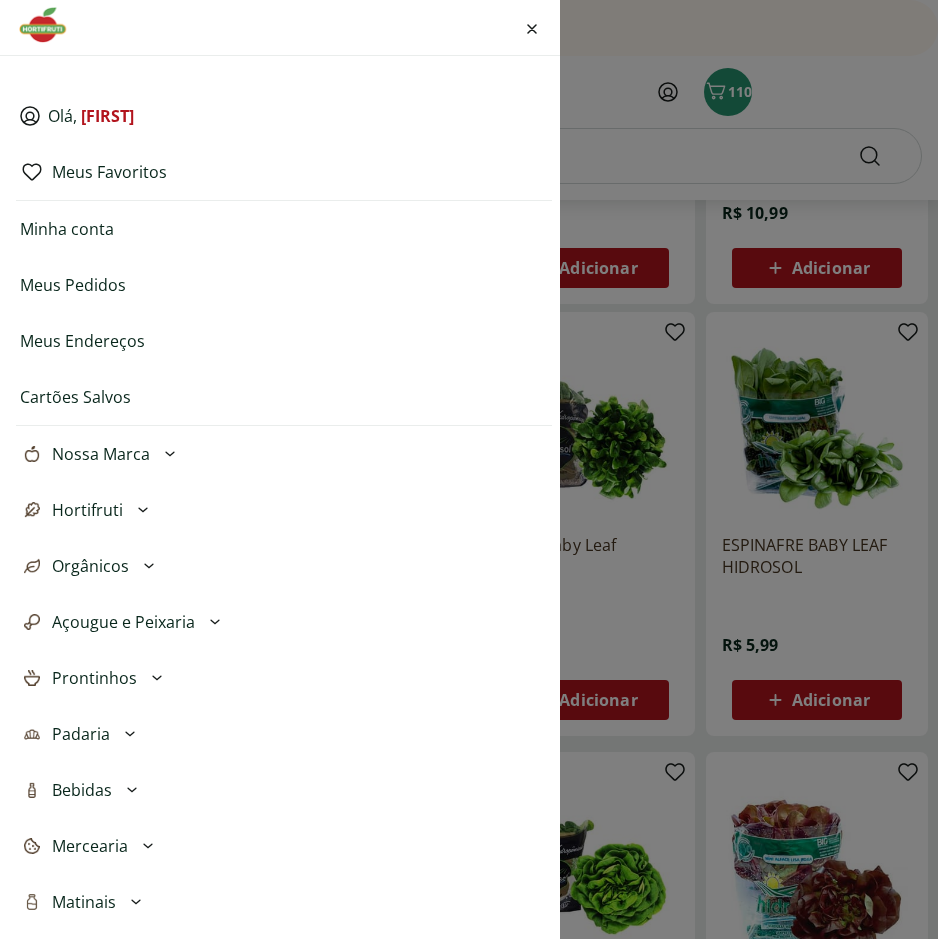 click 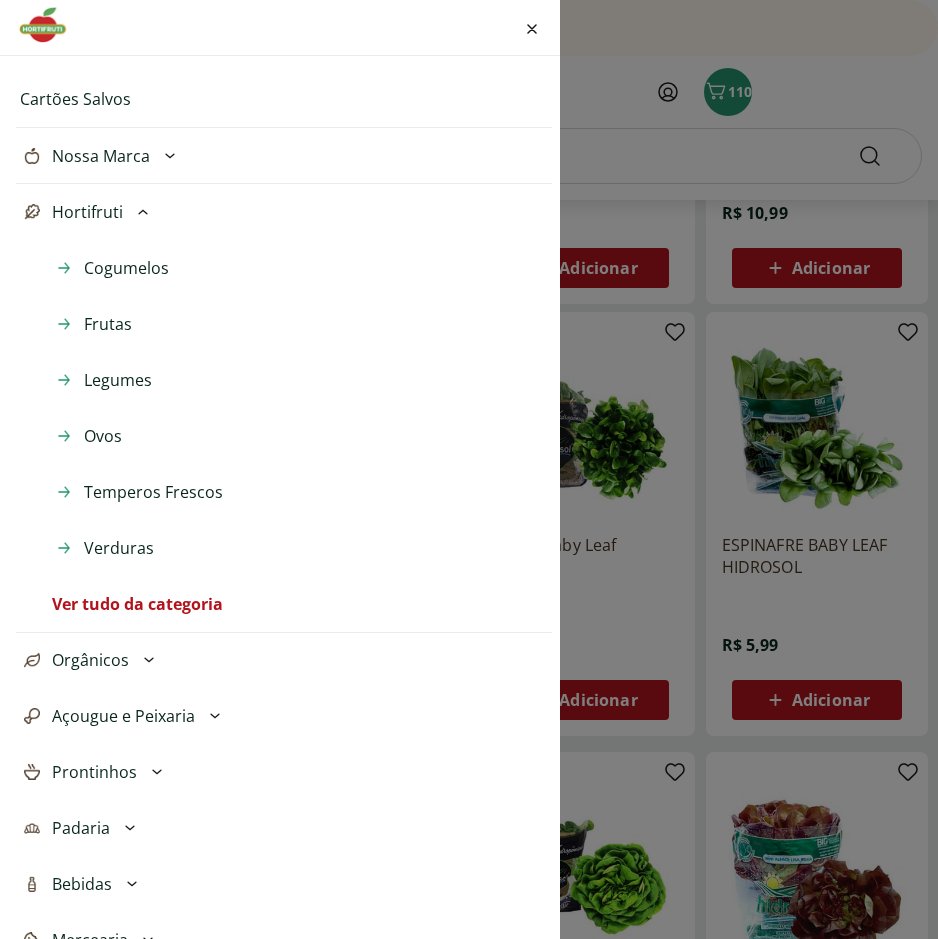 scroll, scrollTop: 300, scrollLeft: 0, axis: vertical 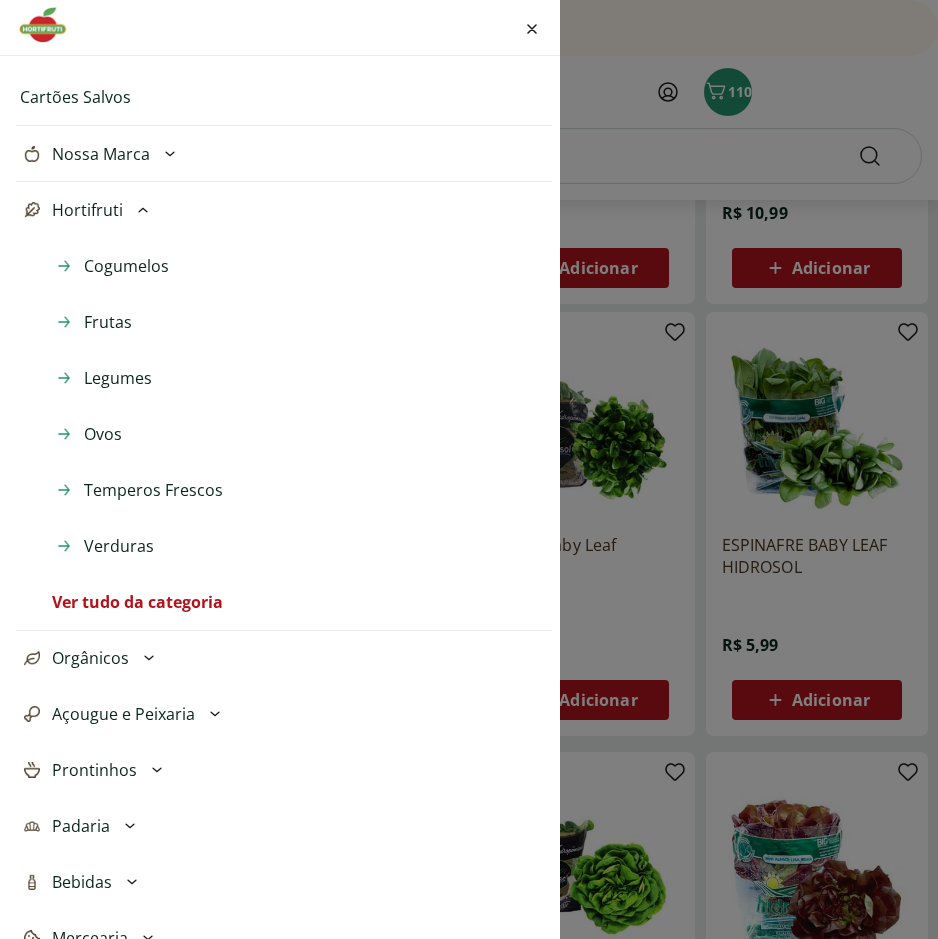 click on "Temperos Frescos" at bounding box center [153, 490] 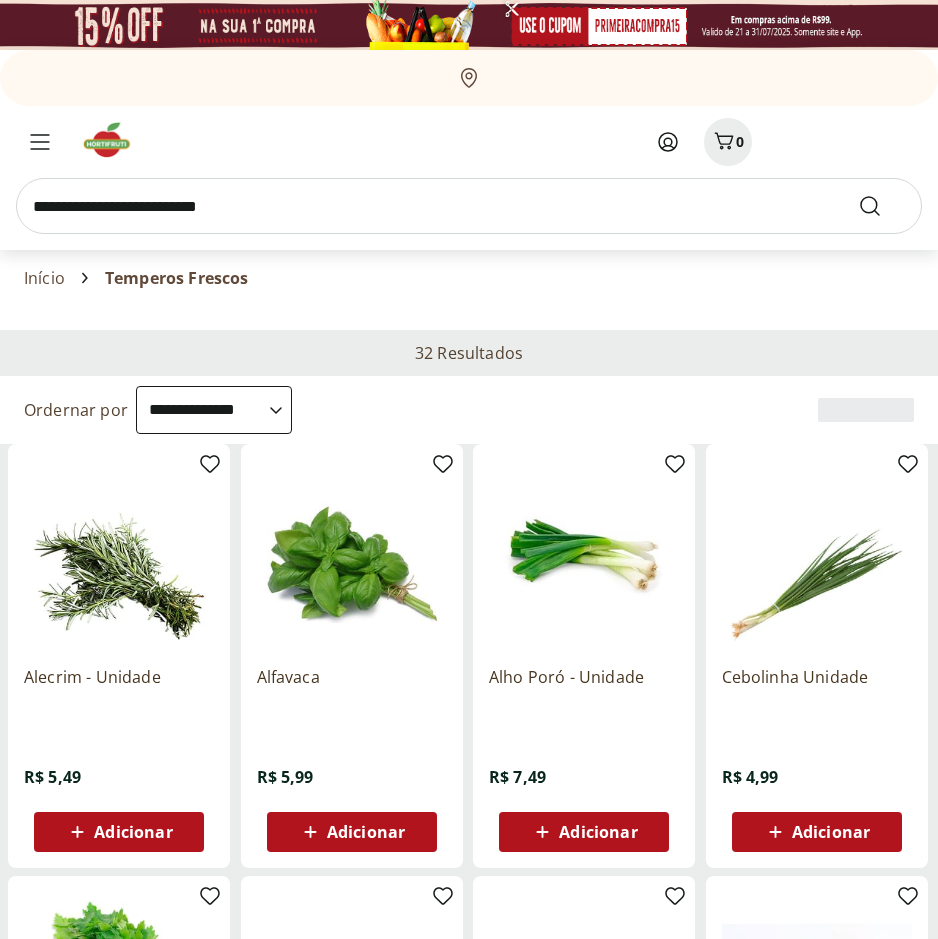 select on "**********" 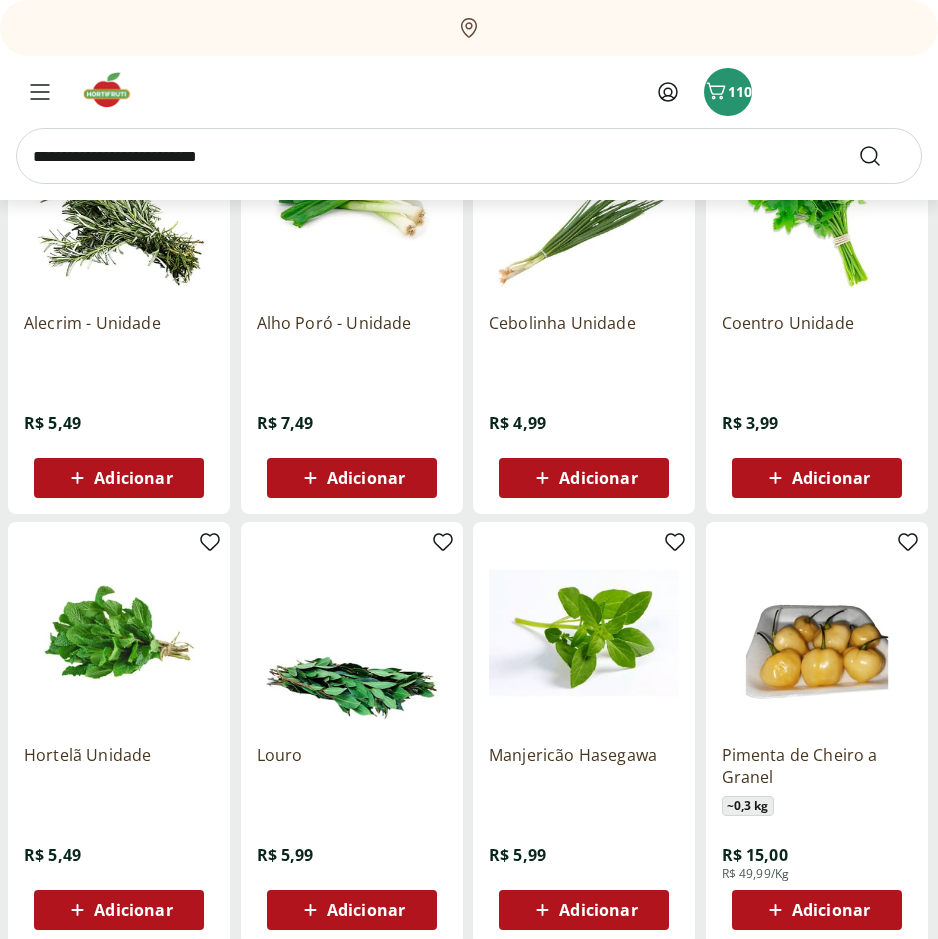 scroll, scrollTop: 400, scrollLeft: 0, axis: vertical 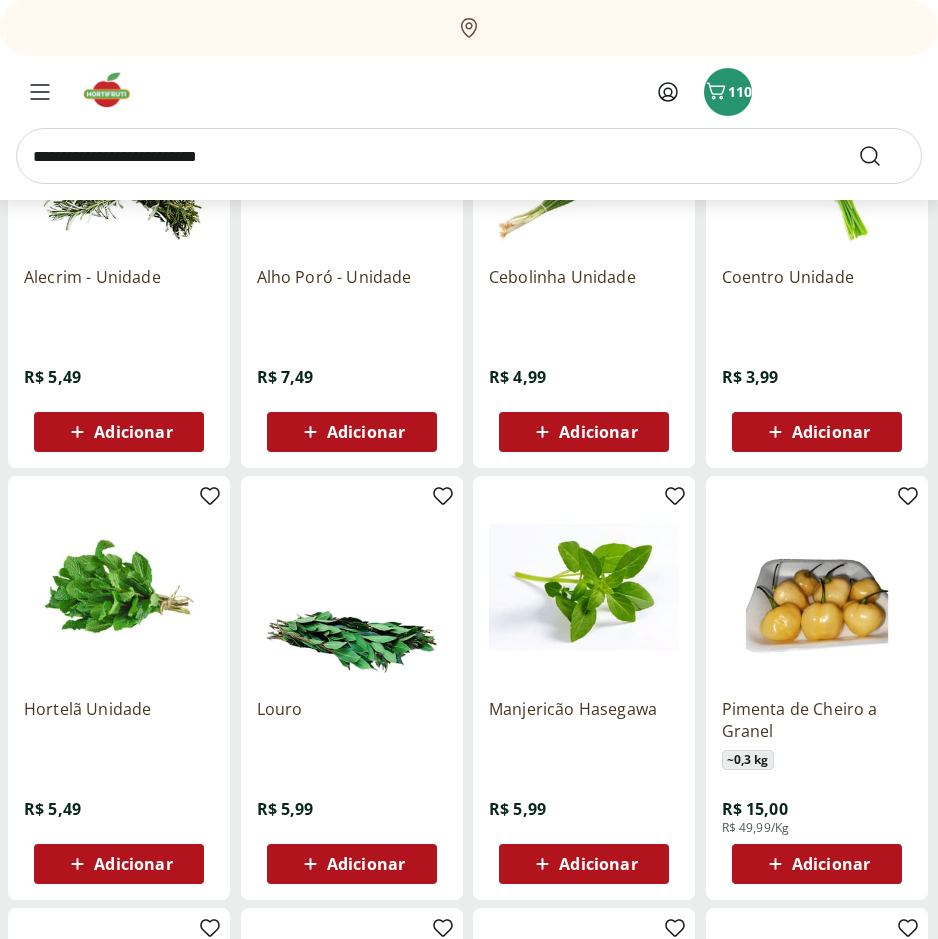 click on "Adicionar" at bounding box center [366, 864] 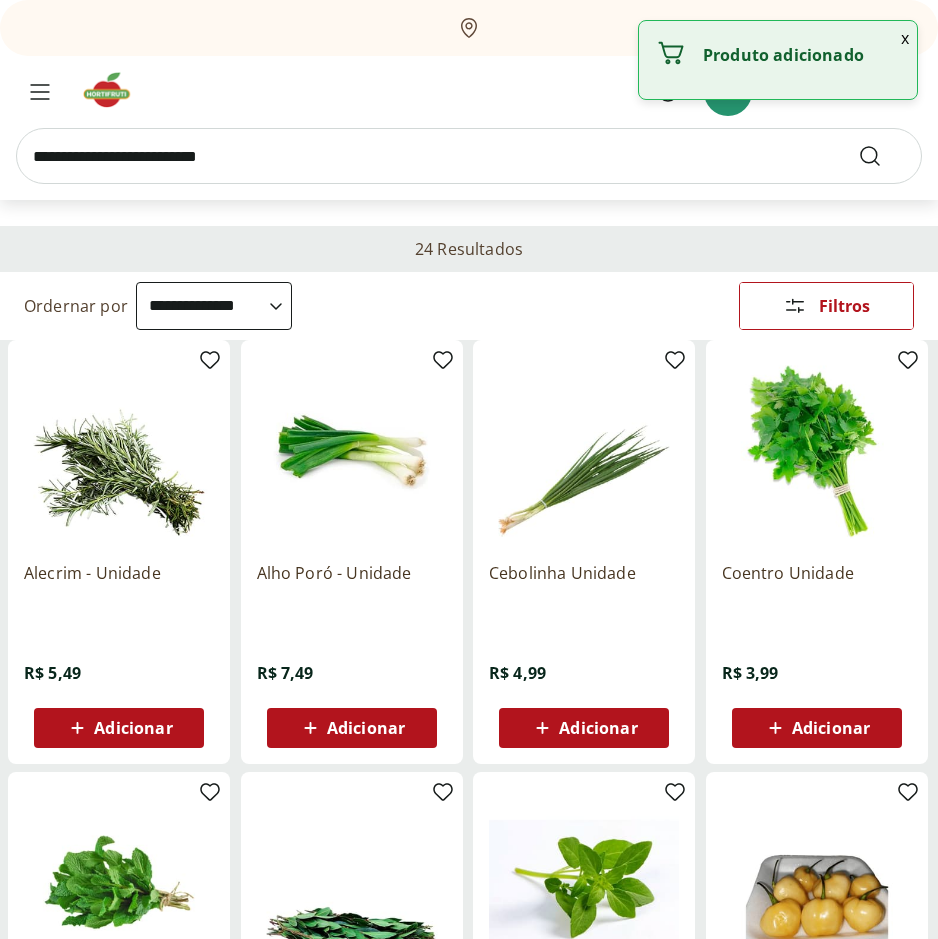 scroll, scrollTop: 100, scrollLeft: 0, axis: vertical 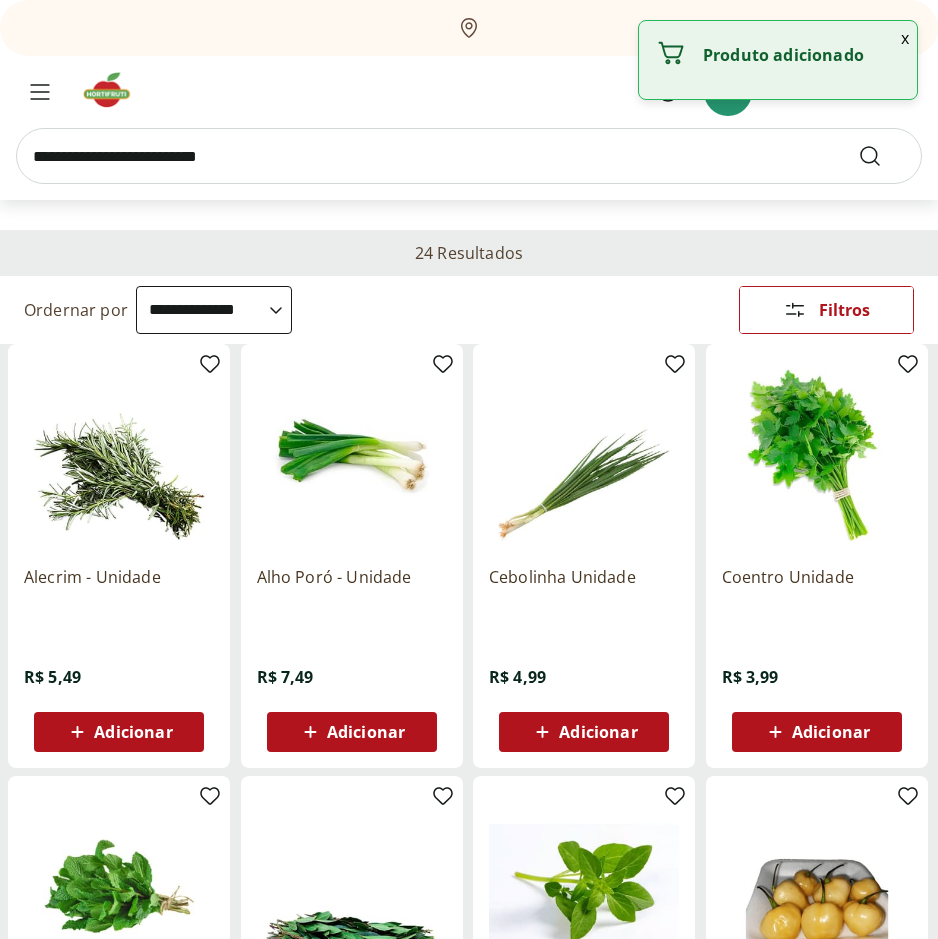 click on "Adicionar" at bounding box center [598, 732] 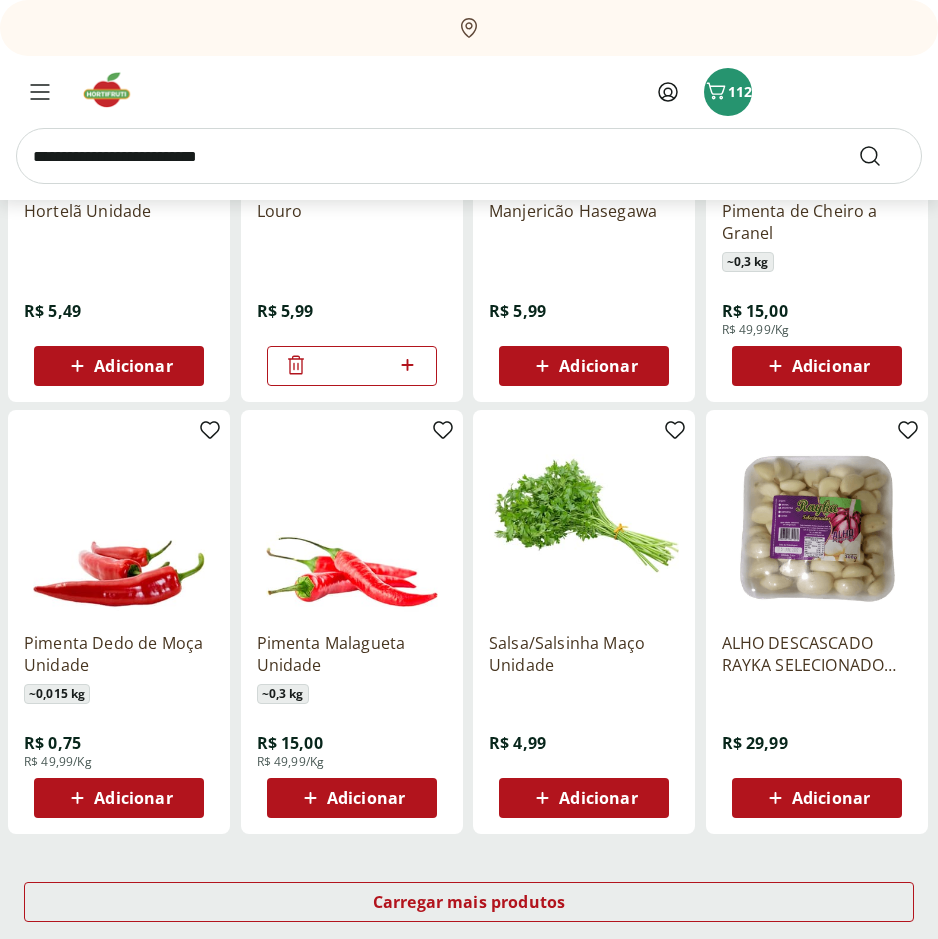 scroll, scrollTop: 900, scrollLeft: 0, axis: vertical 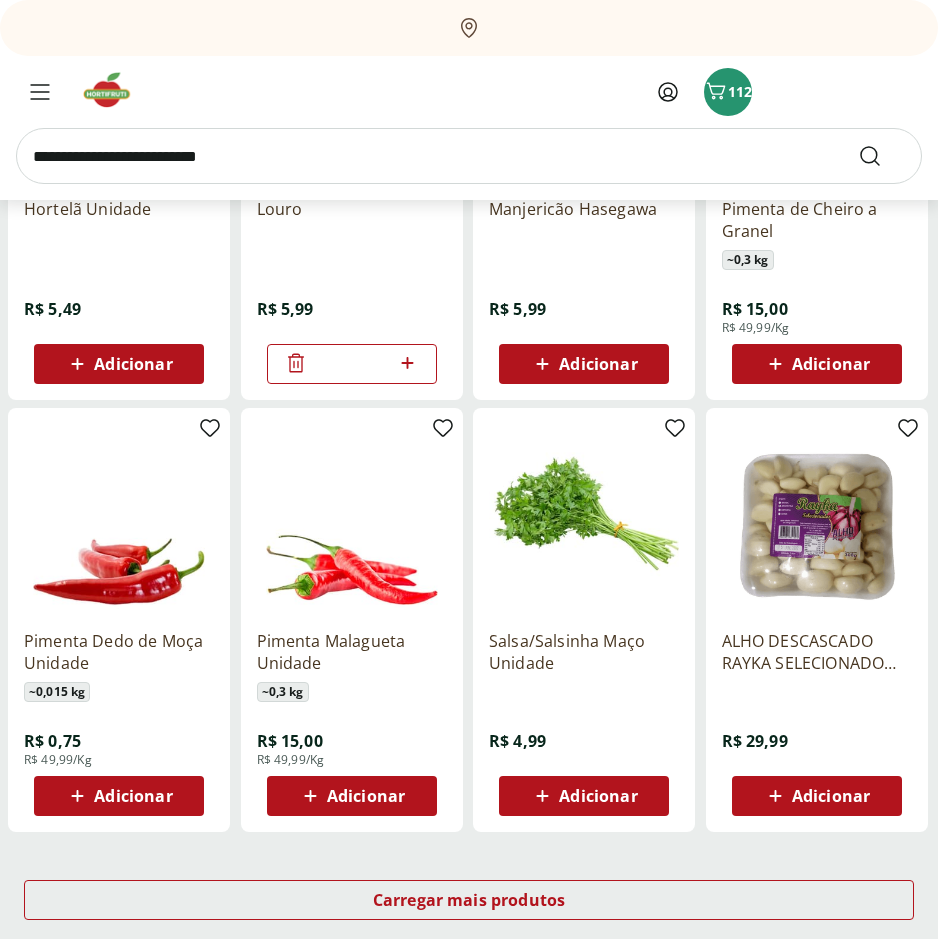 click on "Adicionar" at bounding box center [598, 796] 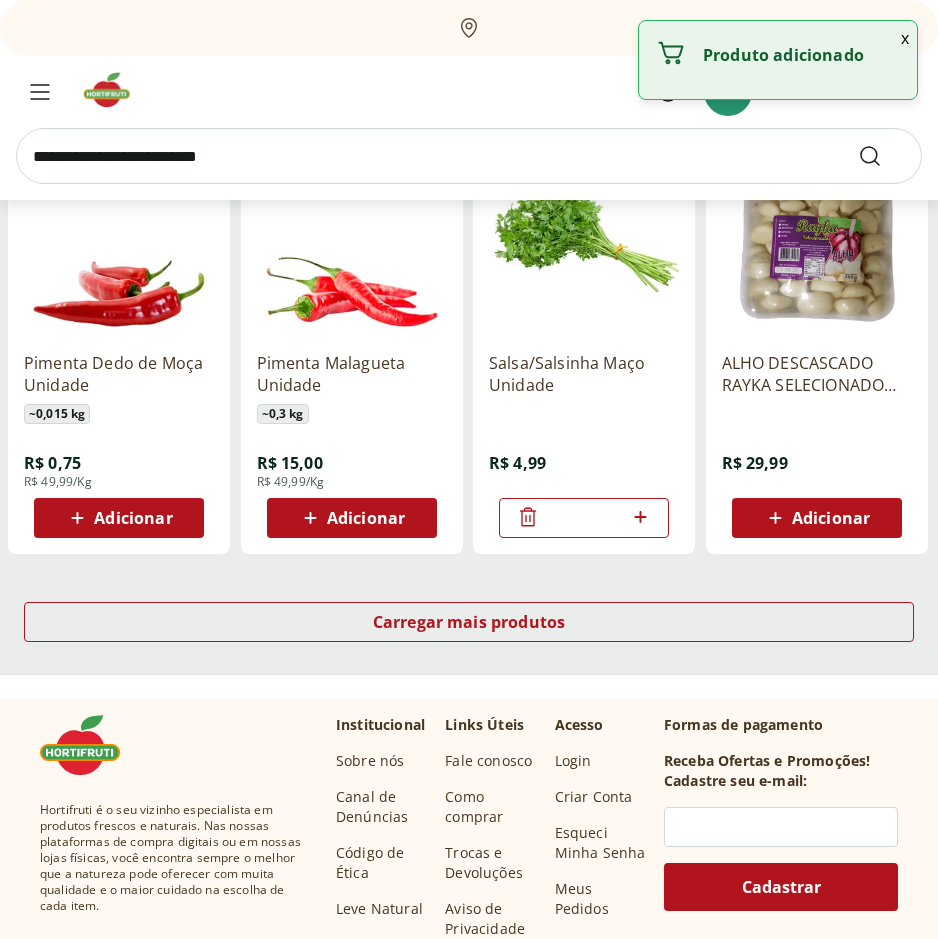 scroll, scrollTop: 1200, scrollLeft: 0, axis: vertical 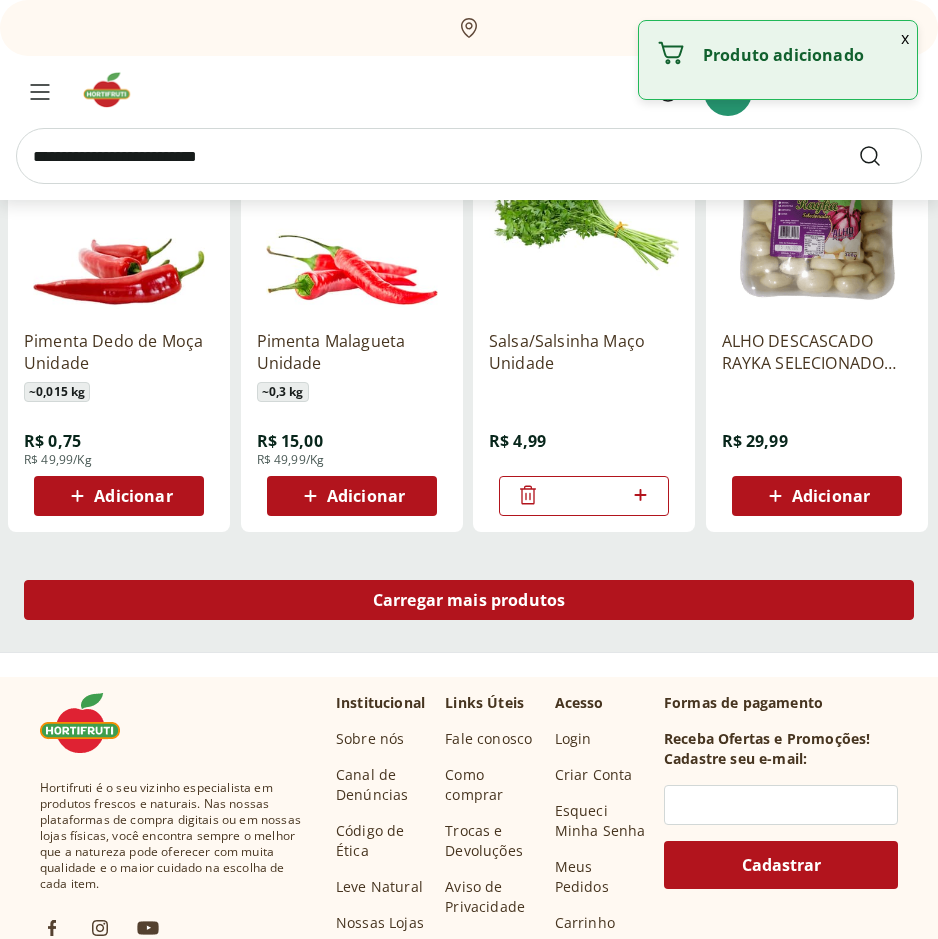 click on "Carregar mais produtos" at bounding box center [469, 600] 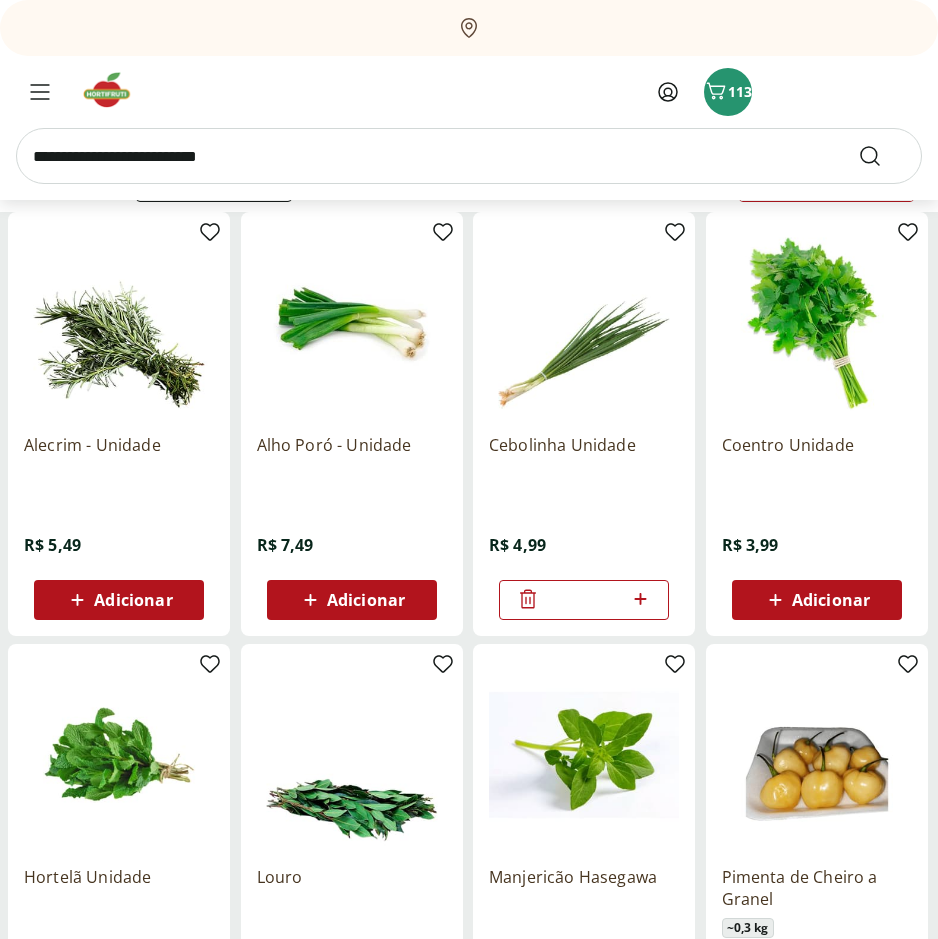 scroll, scrollTop: 300, scrollLeft: 0, axis: vertical 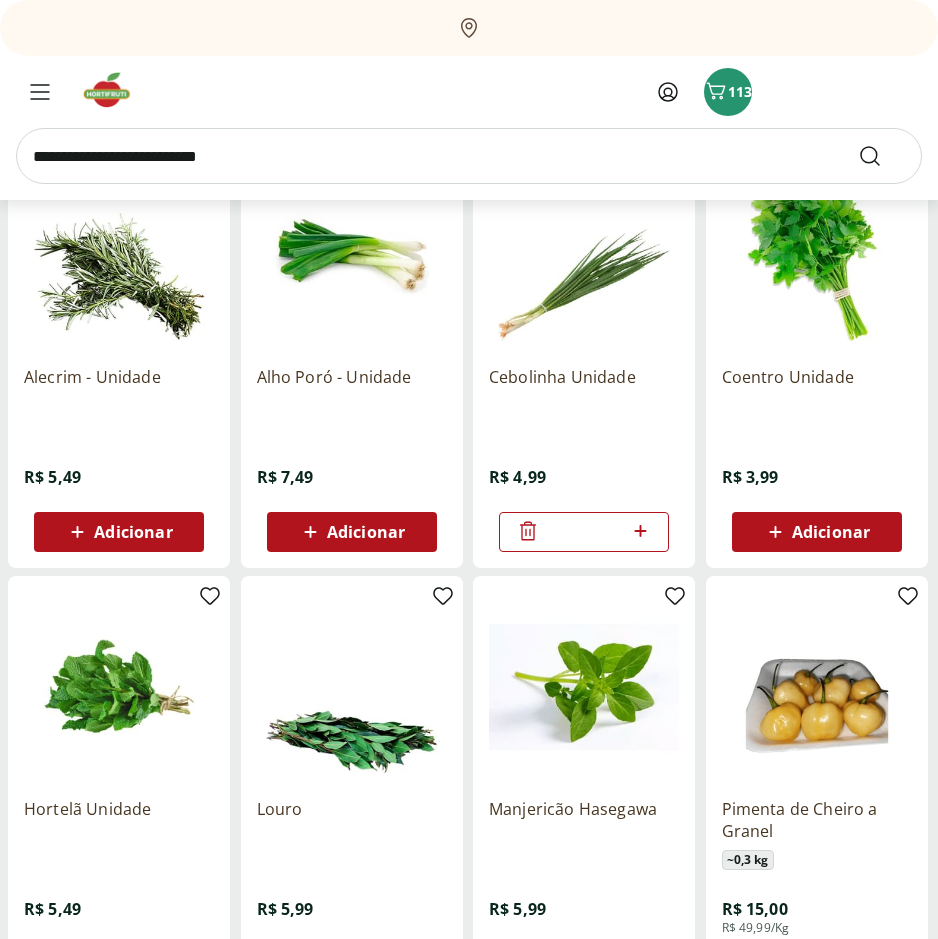 click 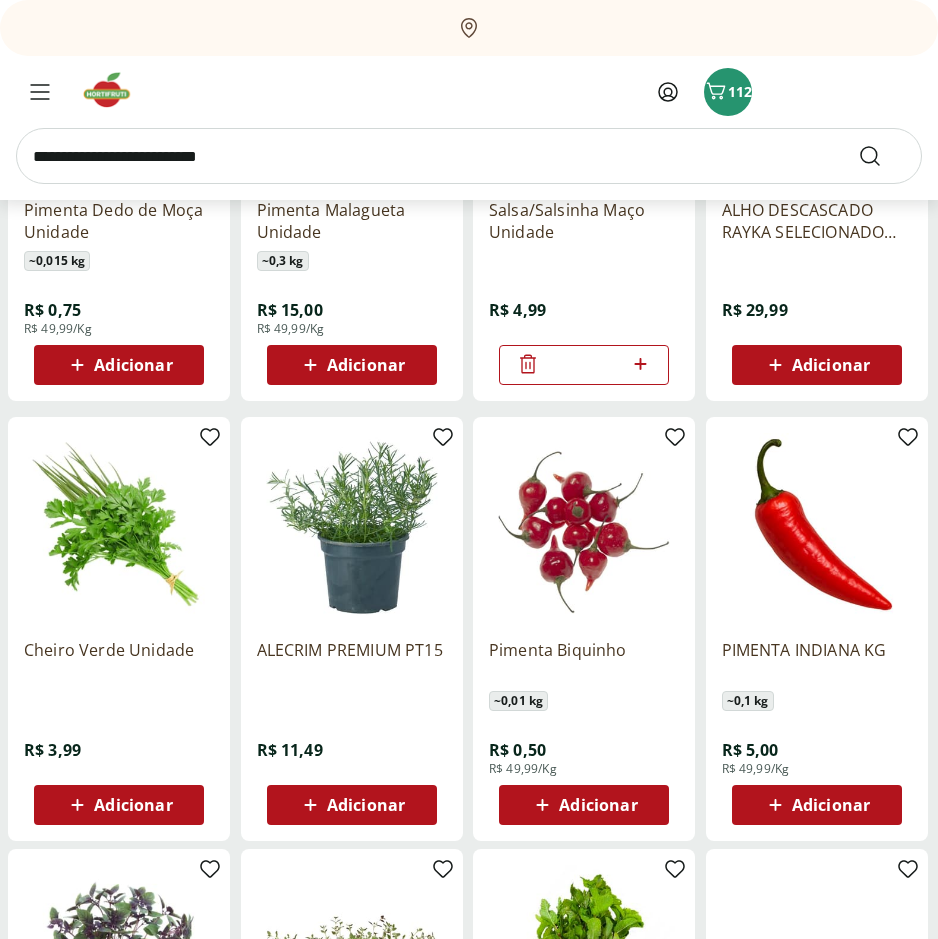 scroll, scrollTop: 1400, scrollLeft: 0, axis: vertical 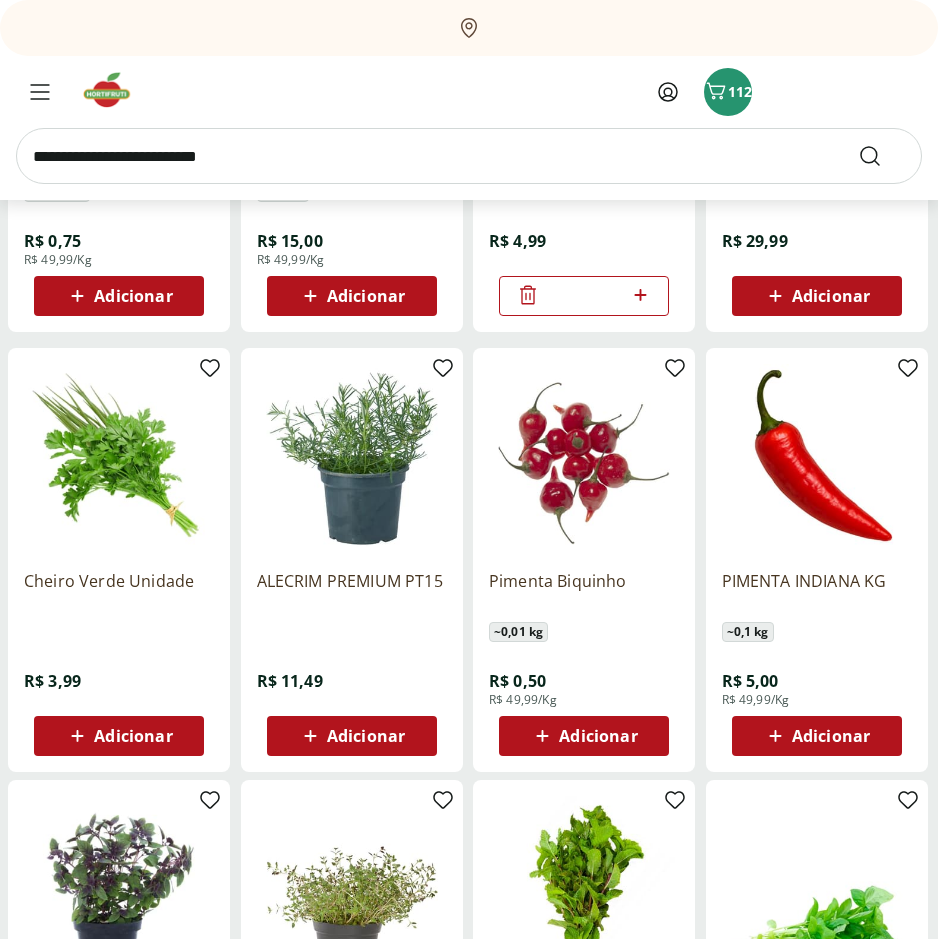 click on "Adicionar" at bounding box center [133, 736] 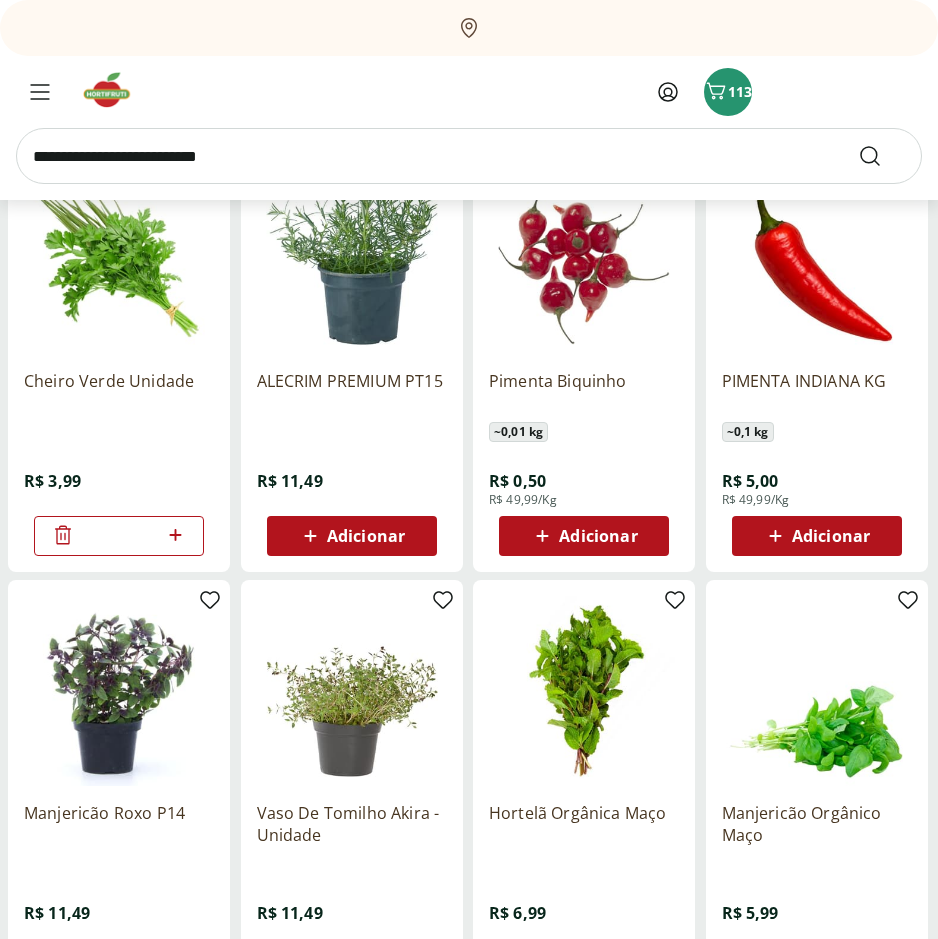 scroll, scrollTop: 1700, scrollLeft: 0, axis: vertical 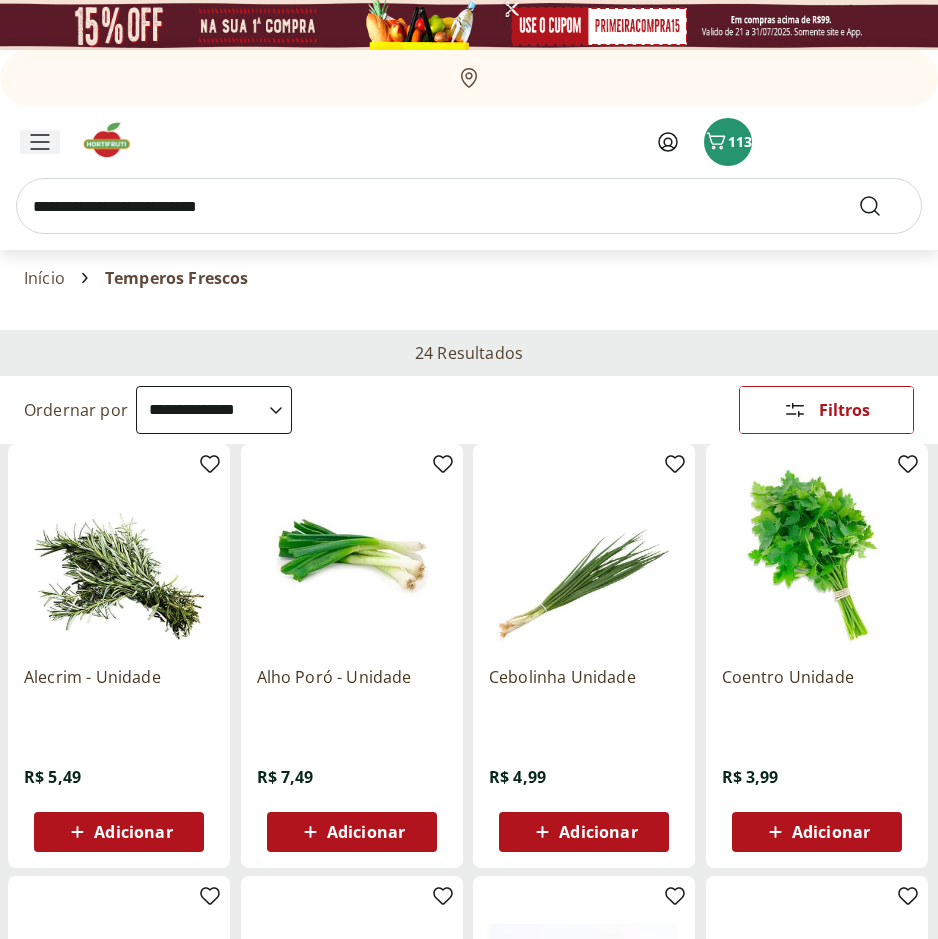 click 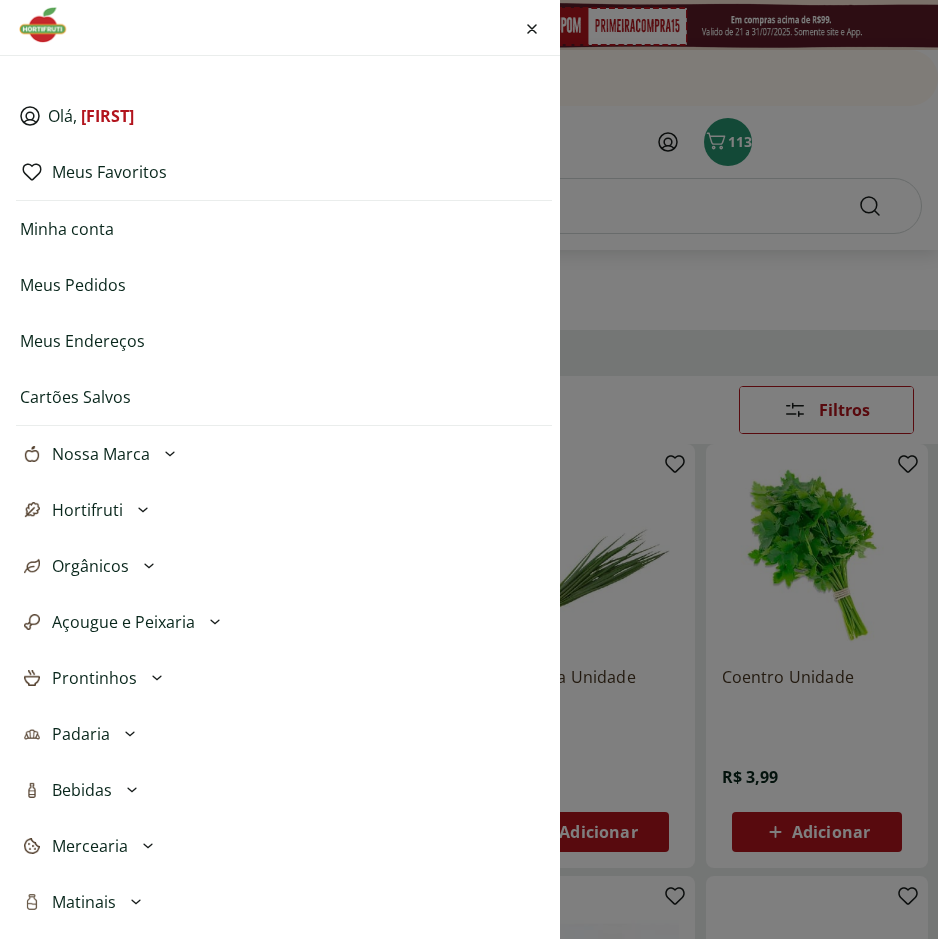 click 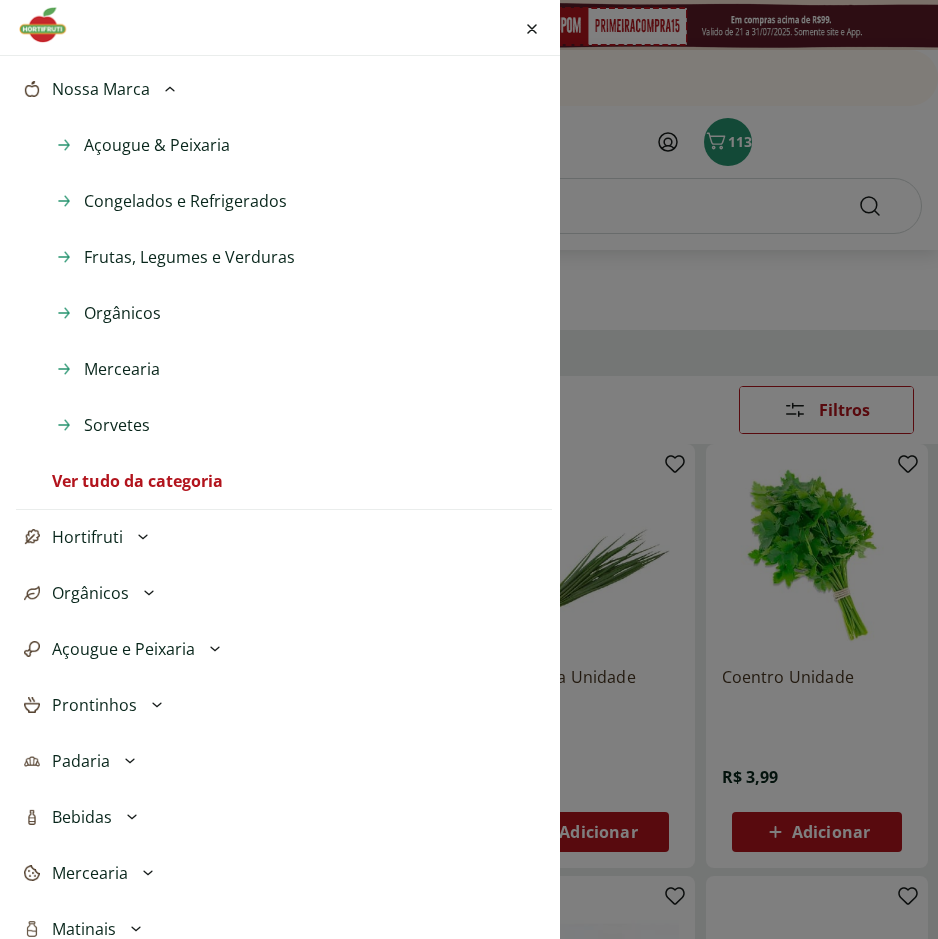scroll, scrollTop: 400, scrollLeft: 0, axis: vertical 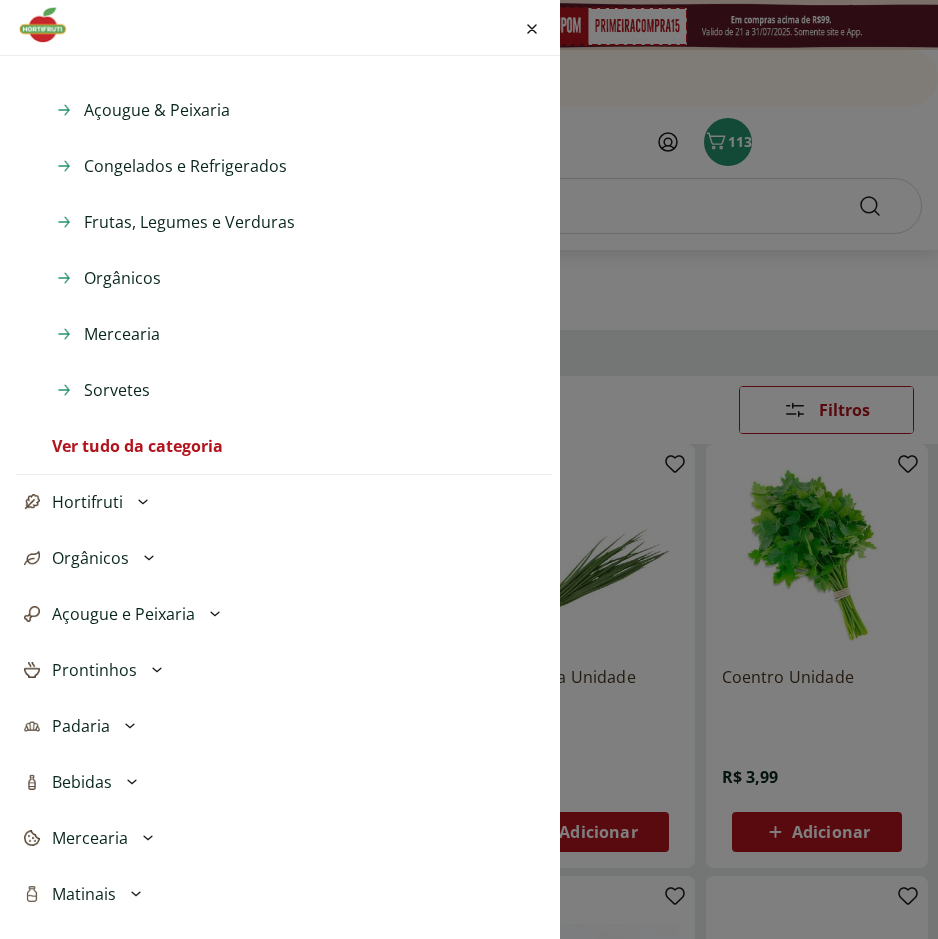 click 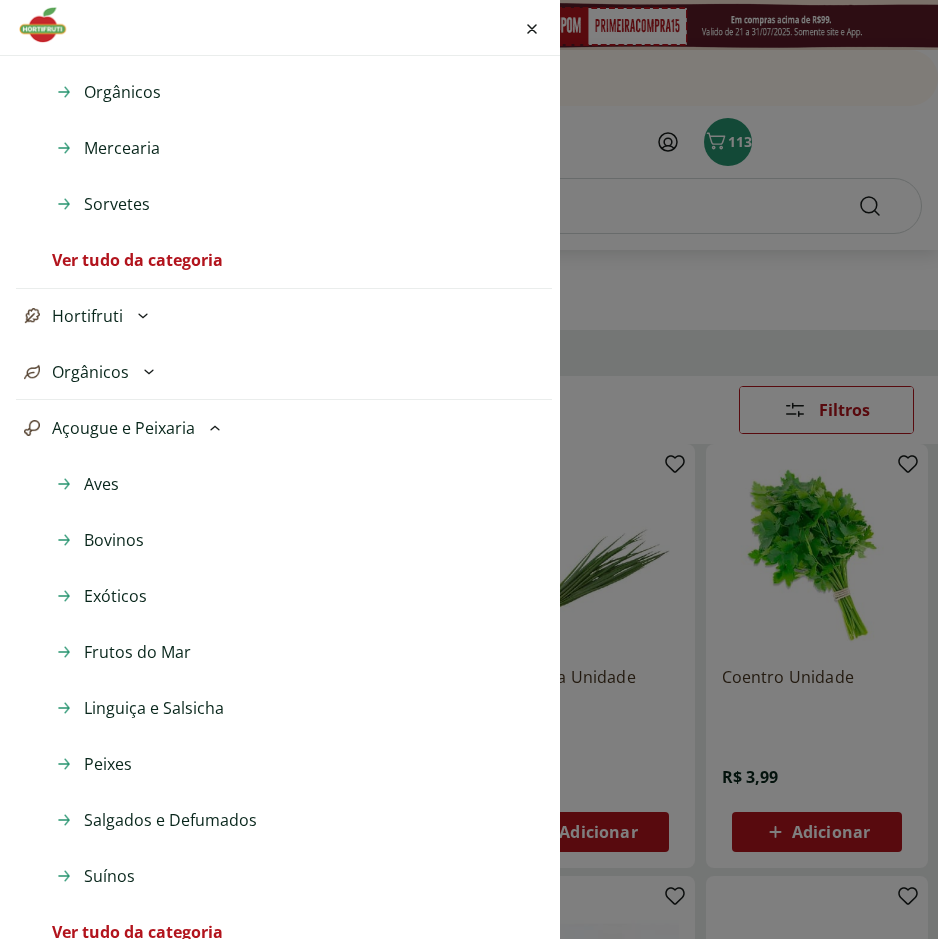 scroll, scrollTop: 600, scrollLeft: 0, axis: vertical 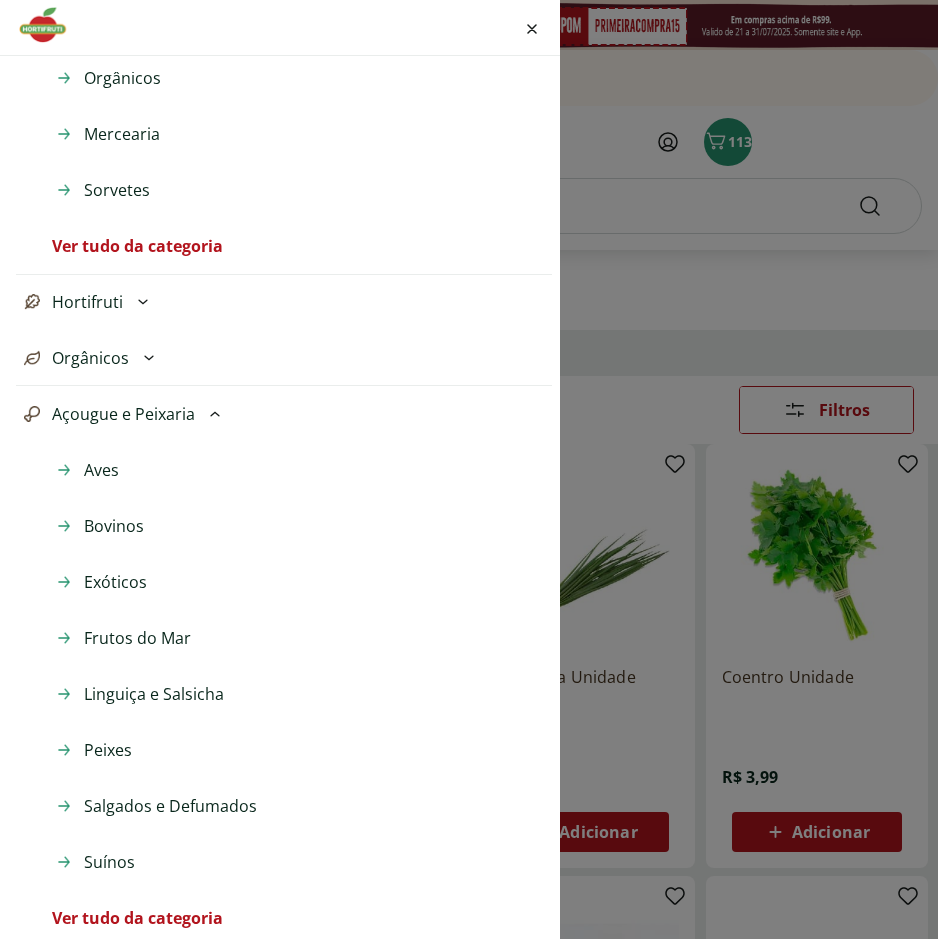 click on "Bovinos" at bounding box center [114, 526] 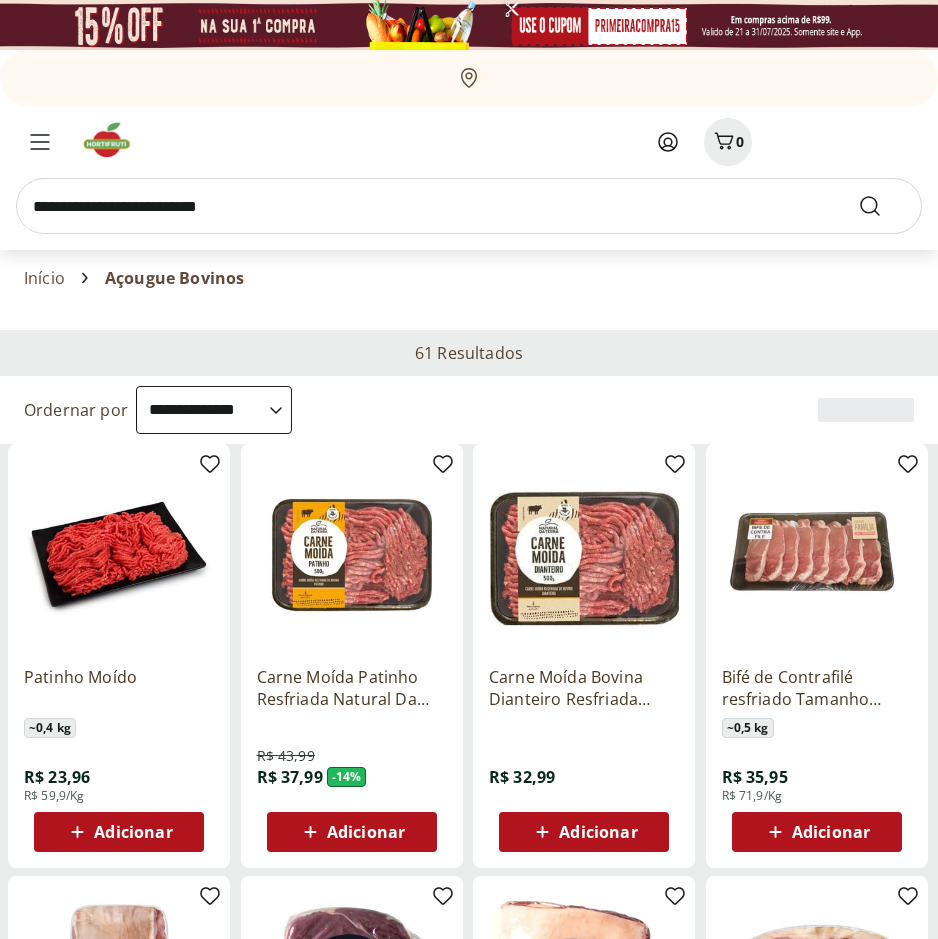 select on "**********" 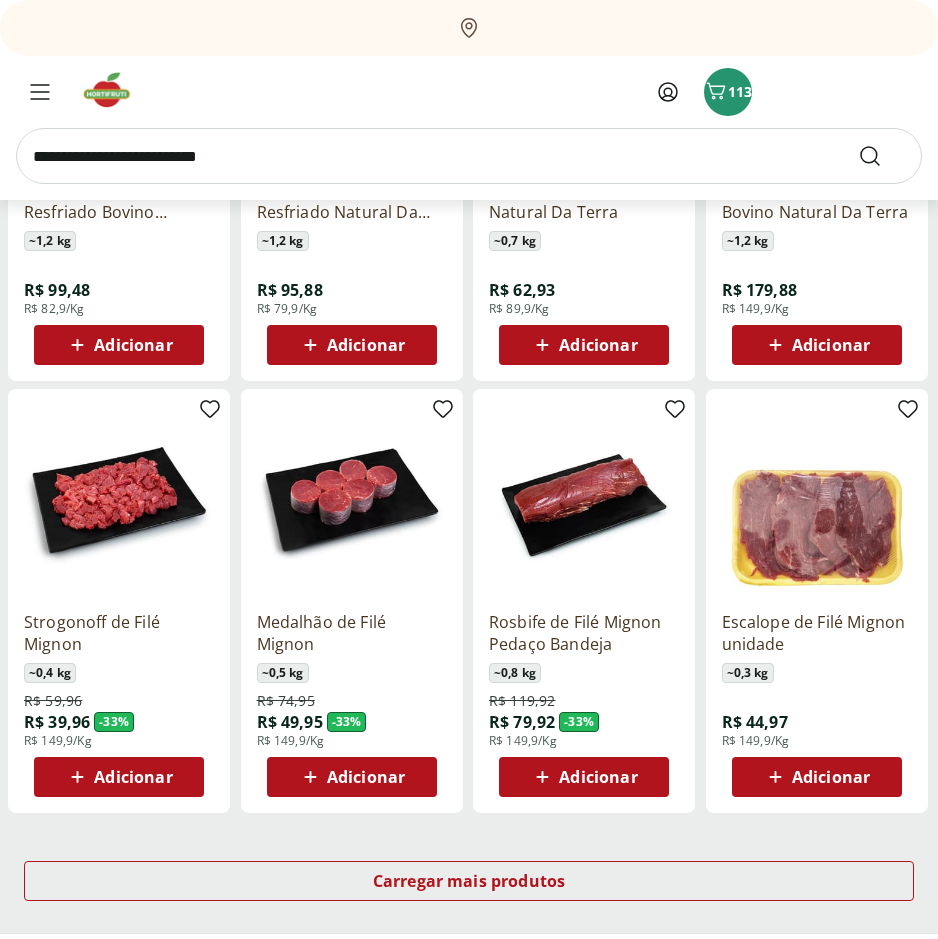 scroll, scrollTop: 1100, scrollLeft: 0, axis: vertical 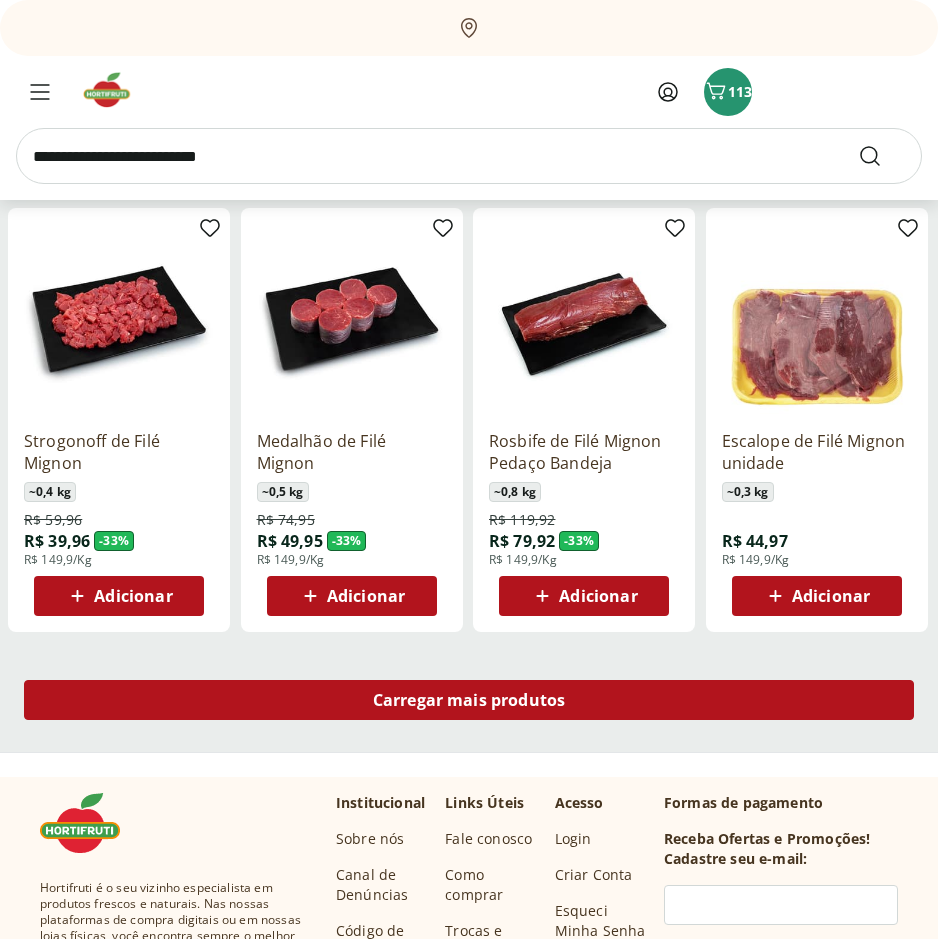 click on "Carregar mais produtos" at bounding box center [469, 700] 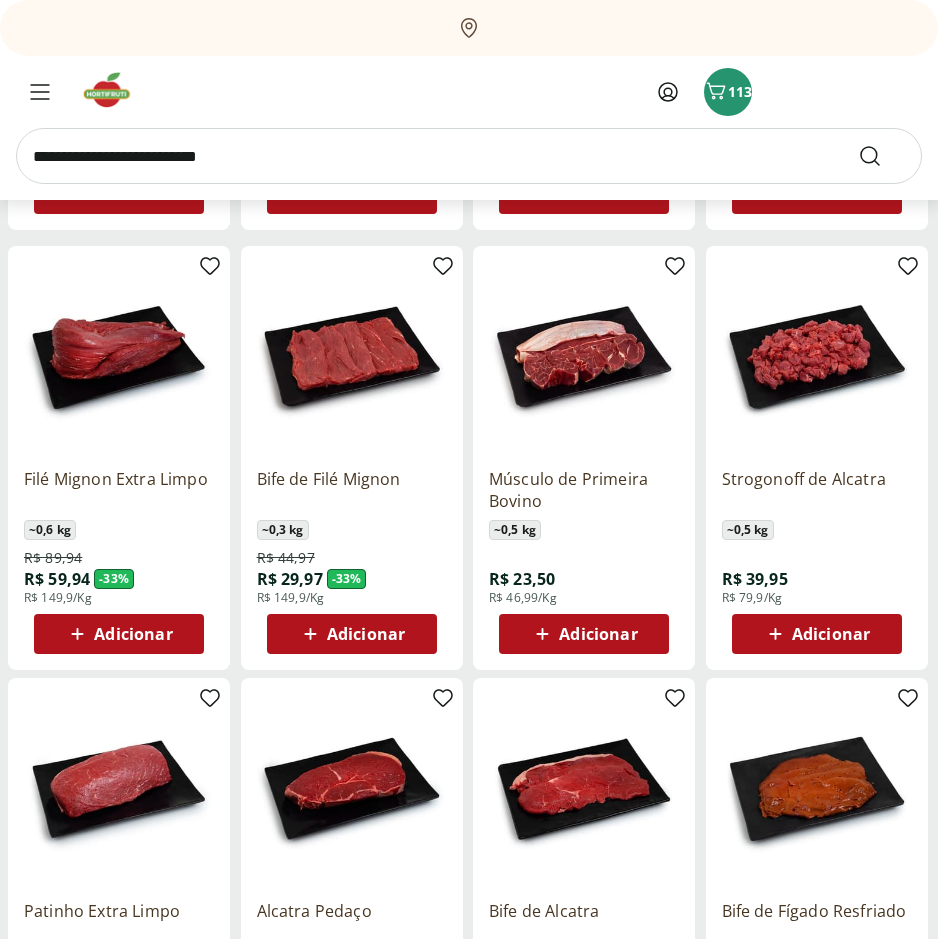 scroll, scrollTop: 1500, scrollLeft: 0, axis: vertical 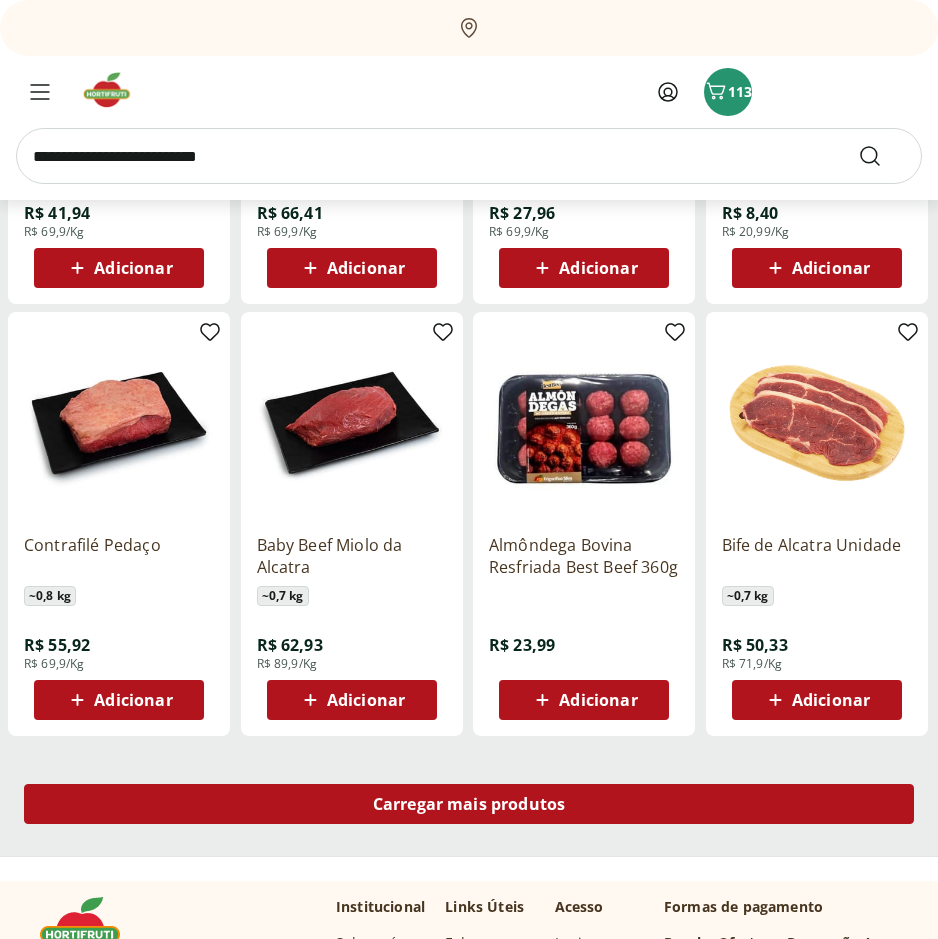 click on "Carregar mais produtos" at bounding box center [469, 804] 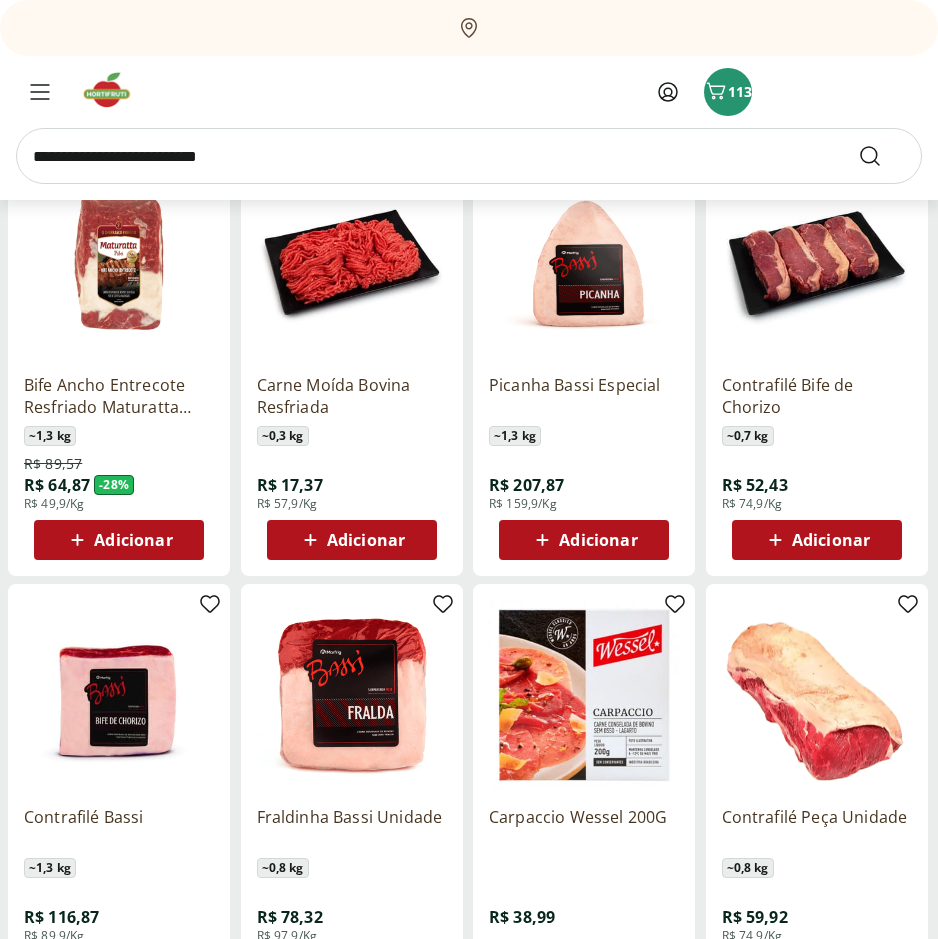 scroll, scrollTop: 3000, scrollLeft: 0, axis: vertical 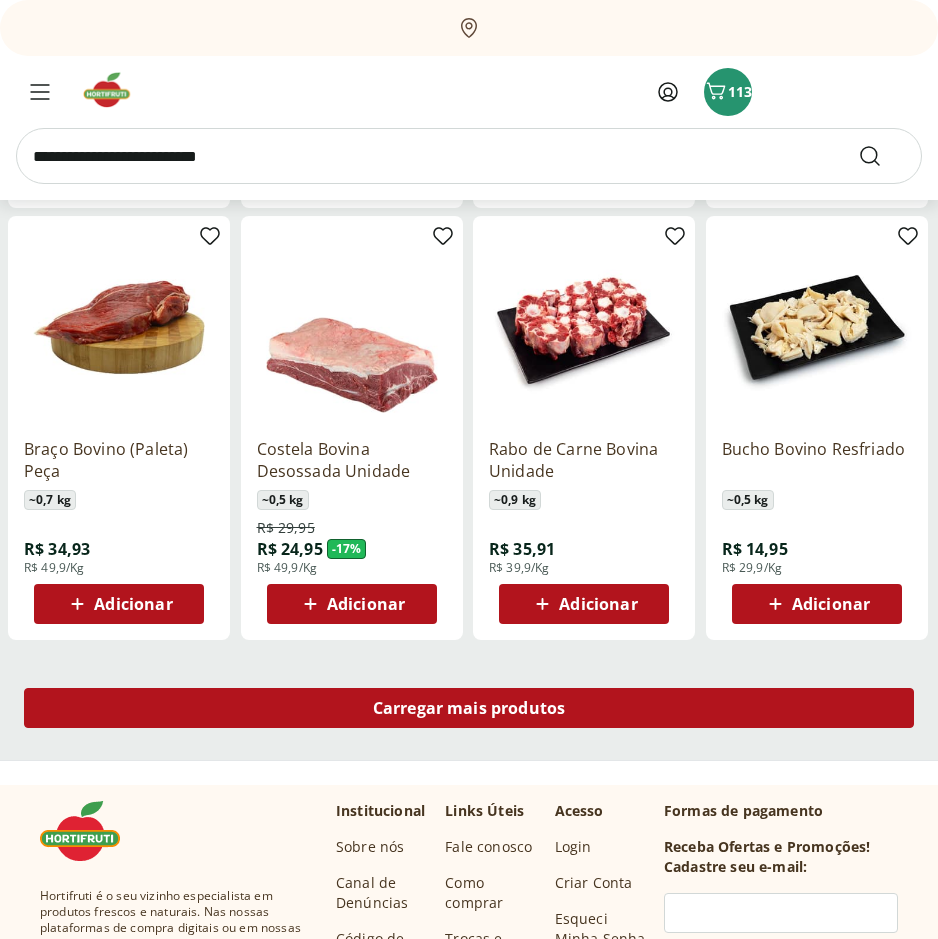 click on "Carregar mais produtos" at bounding box center (469, 708) 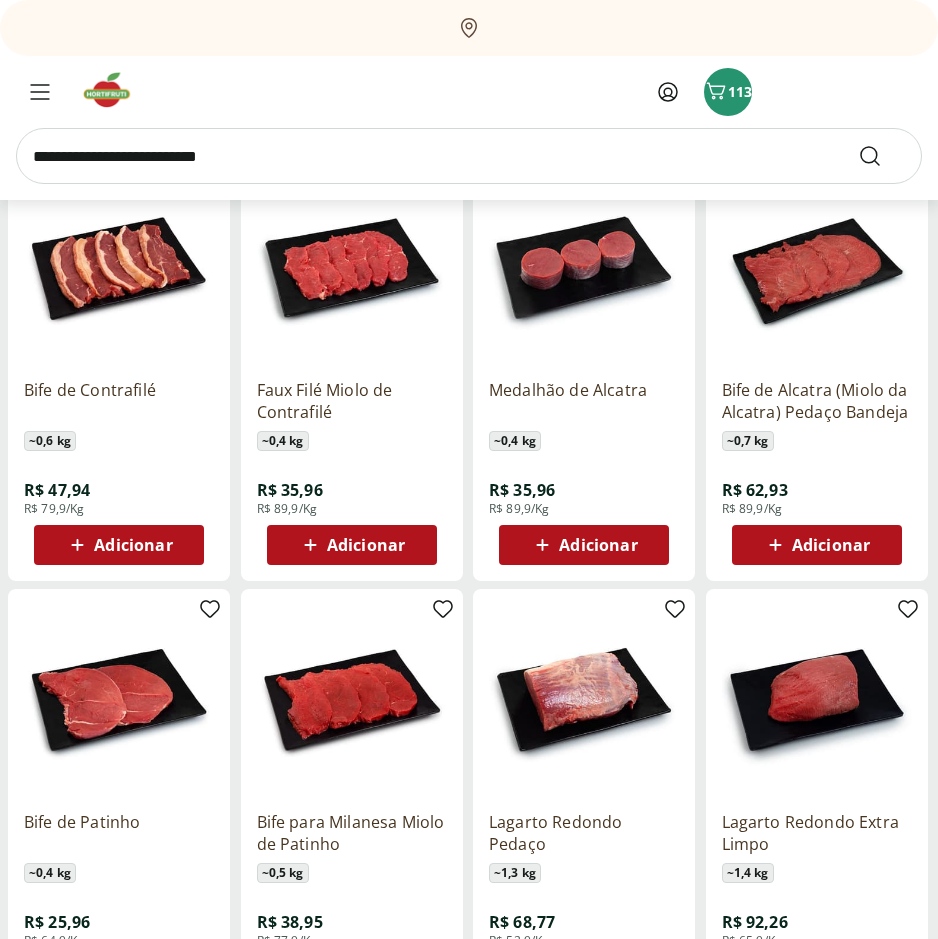 scroll, scrollTop: 4200, scrollLeft: 0, axis: vertical 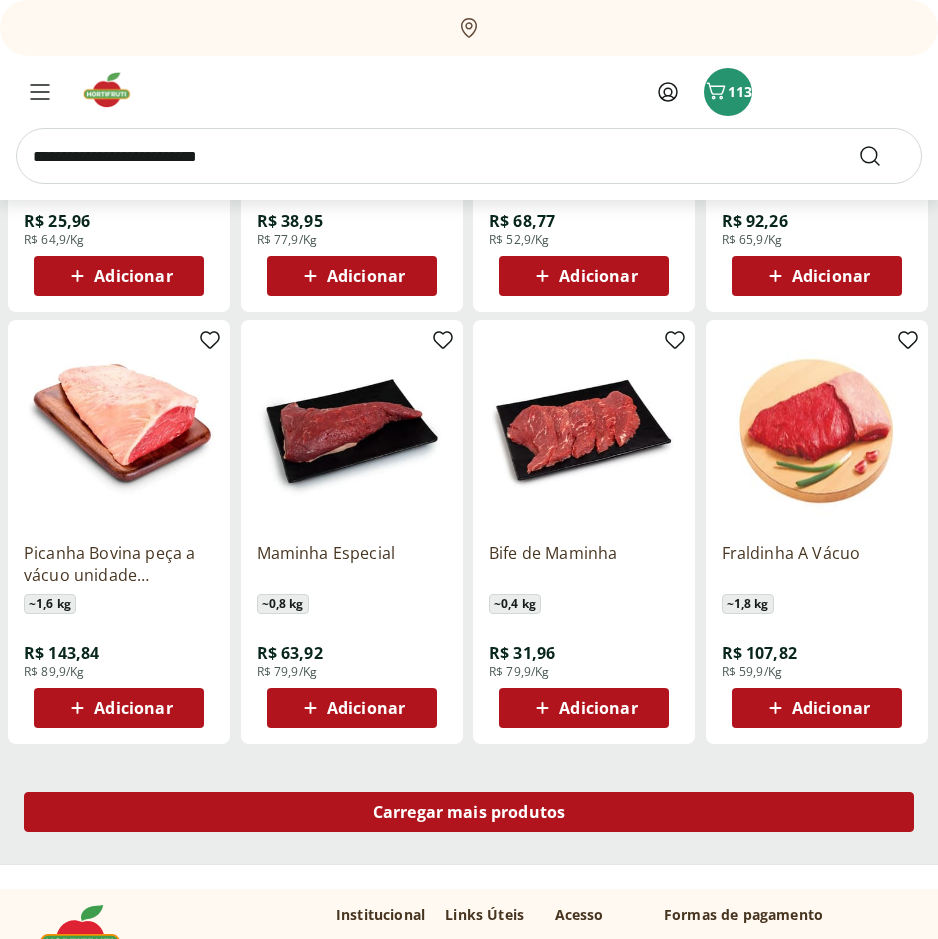 click on "Carregar mais produtos" at bounding box center [469, 812] 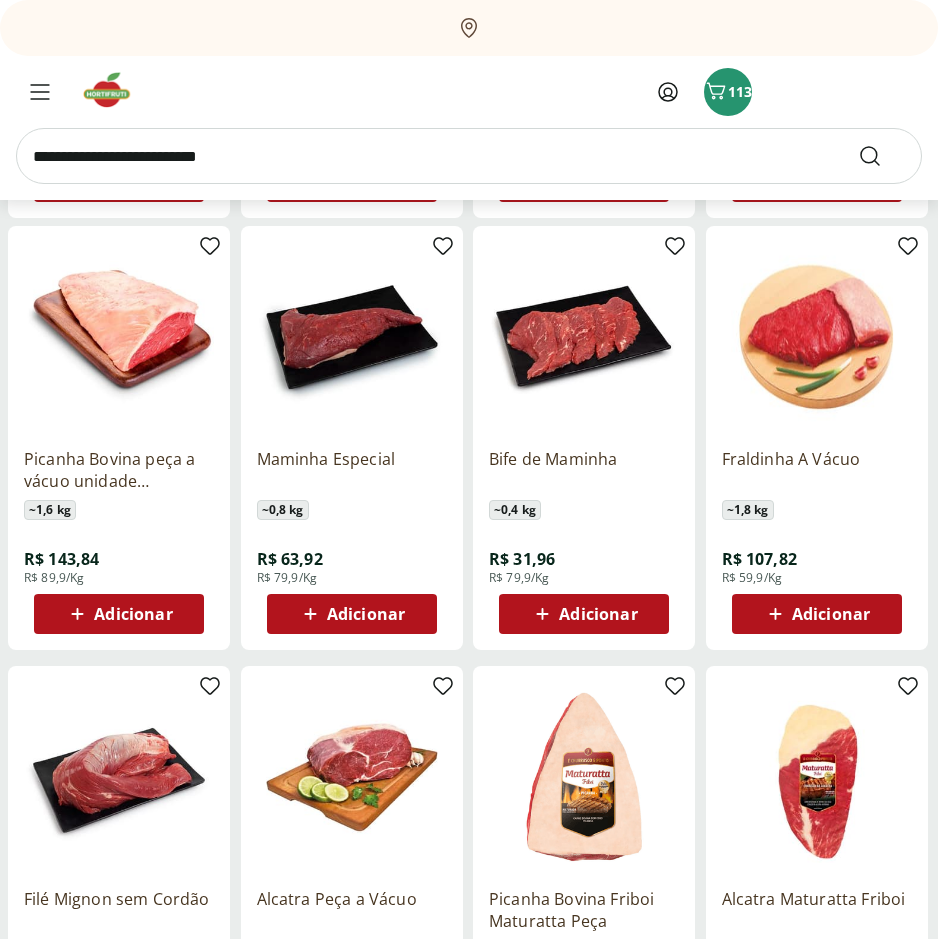 scroll, scrollTop: 5200, scrollLeft: 0, axis: vertical 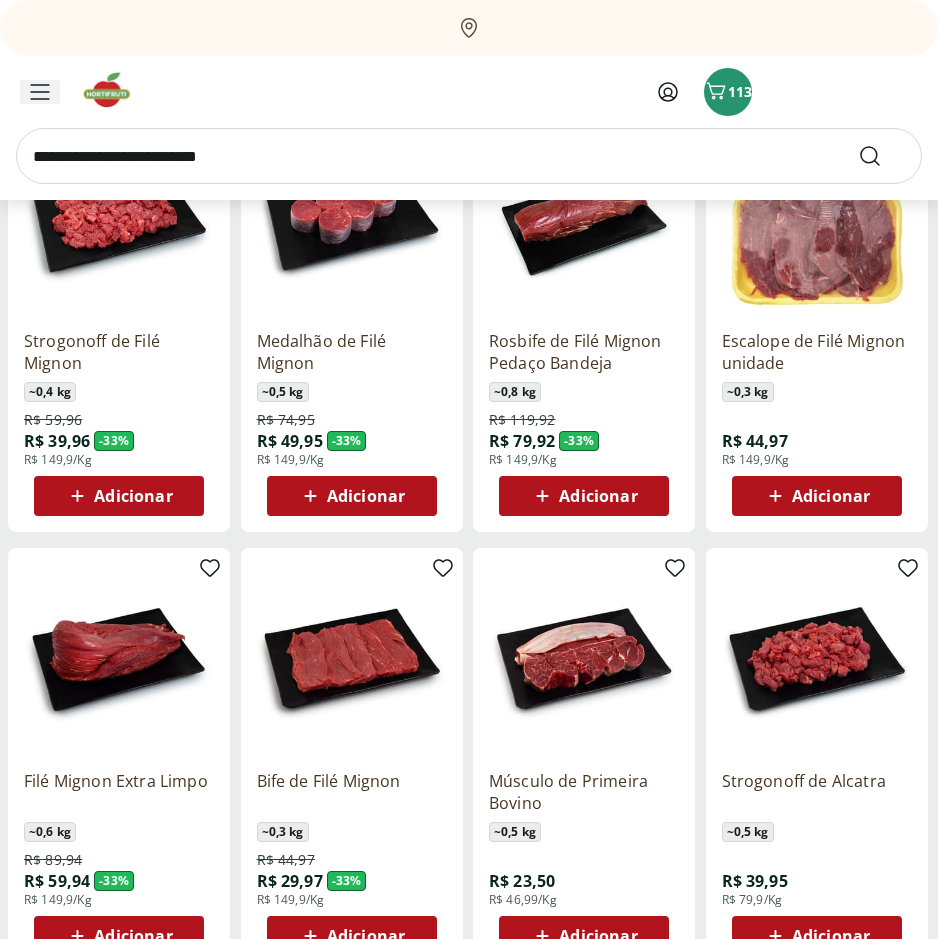 click 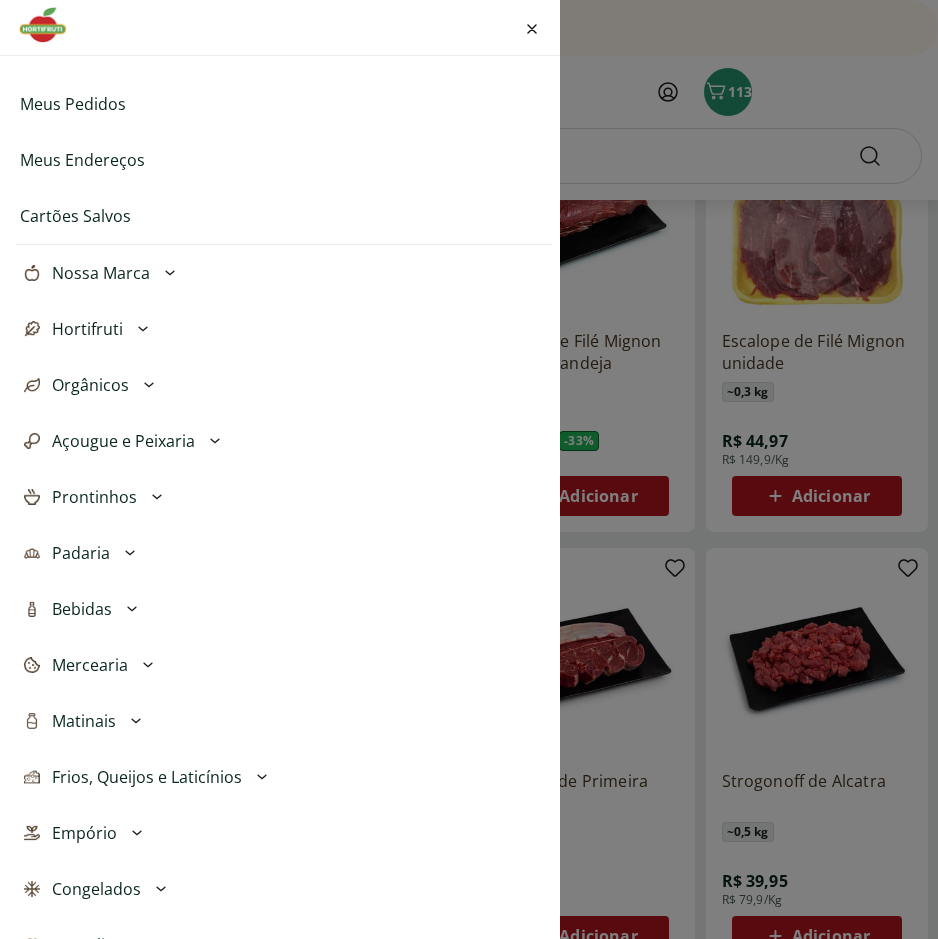 scroll, scrollTop: 200, scrollLeft: 0, axis: vertical 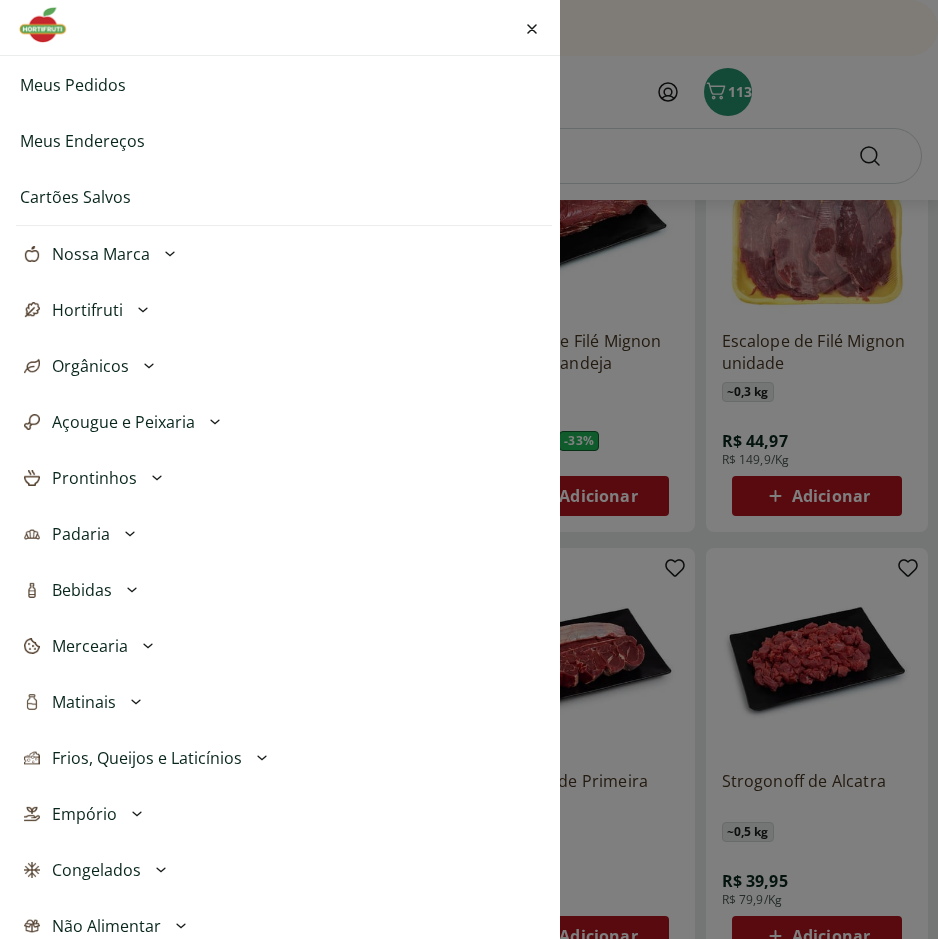 click 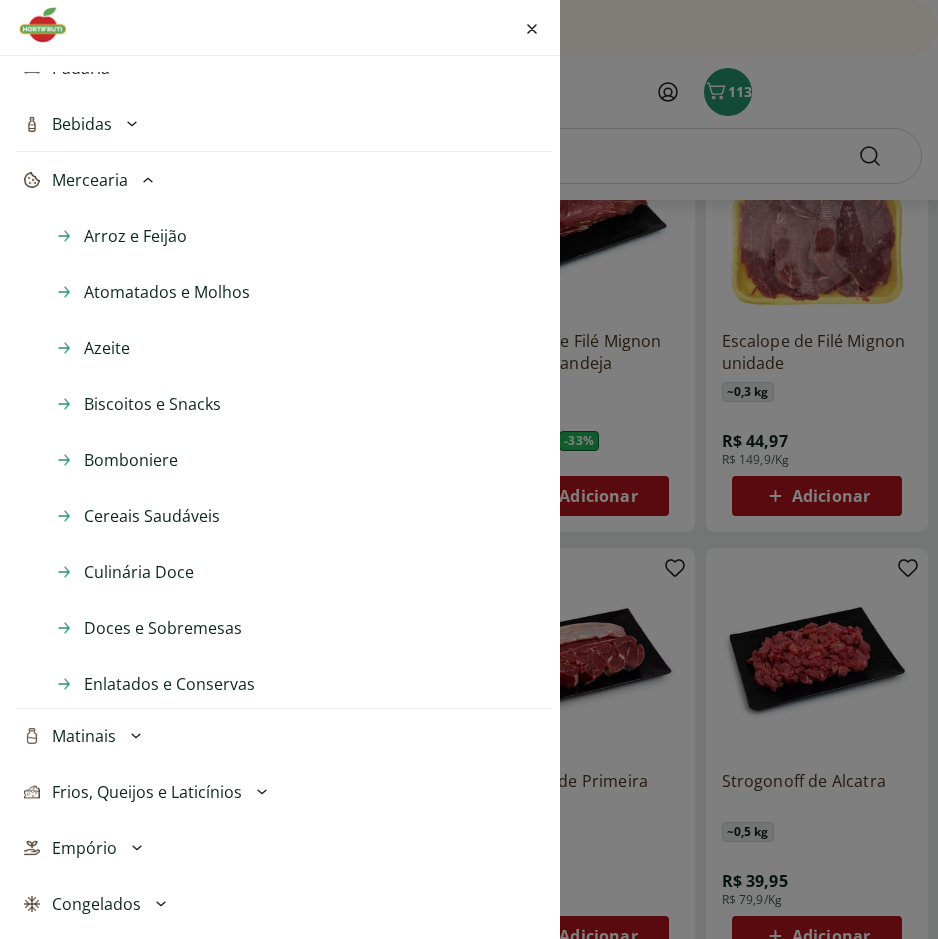 scroll, scrollTop: 700, scrollLeft: 0, axis: vertical 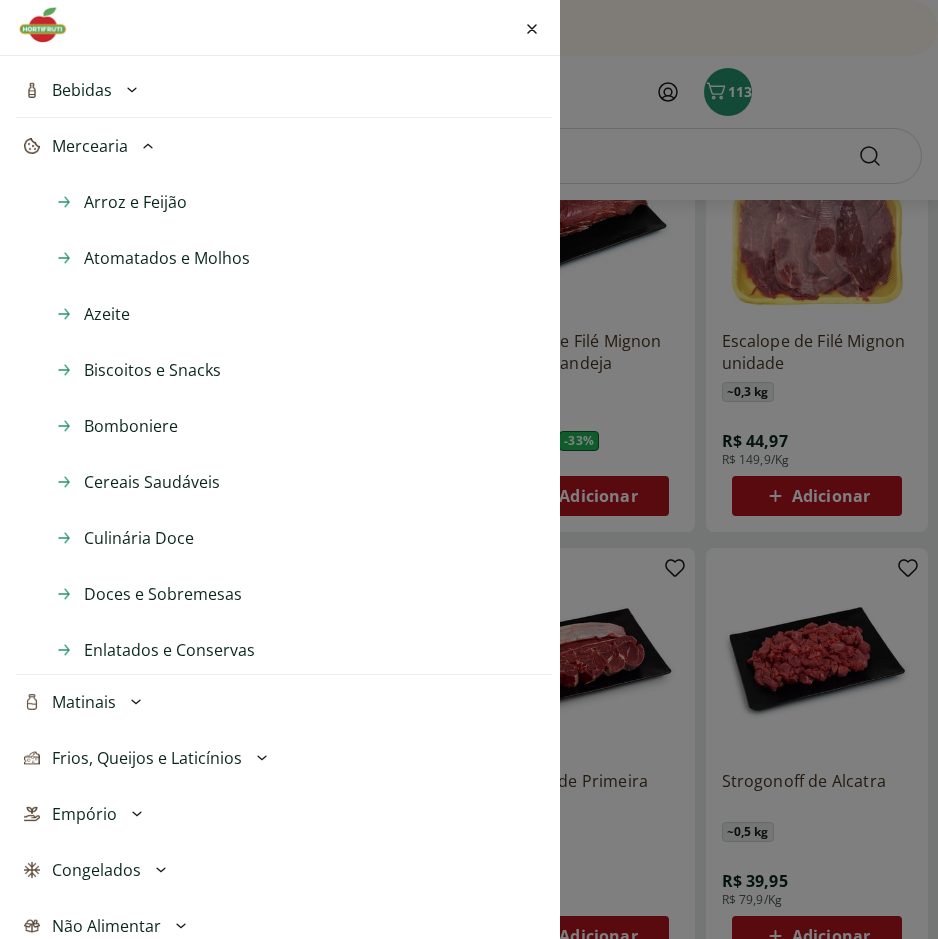 click 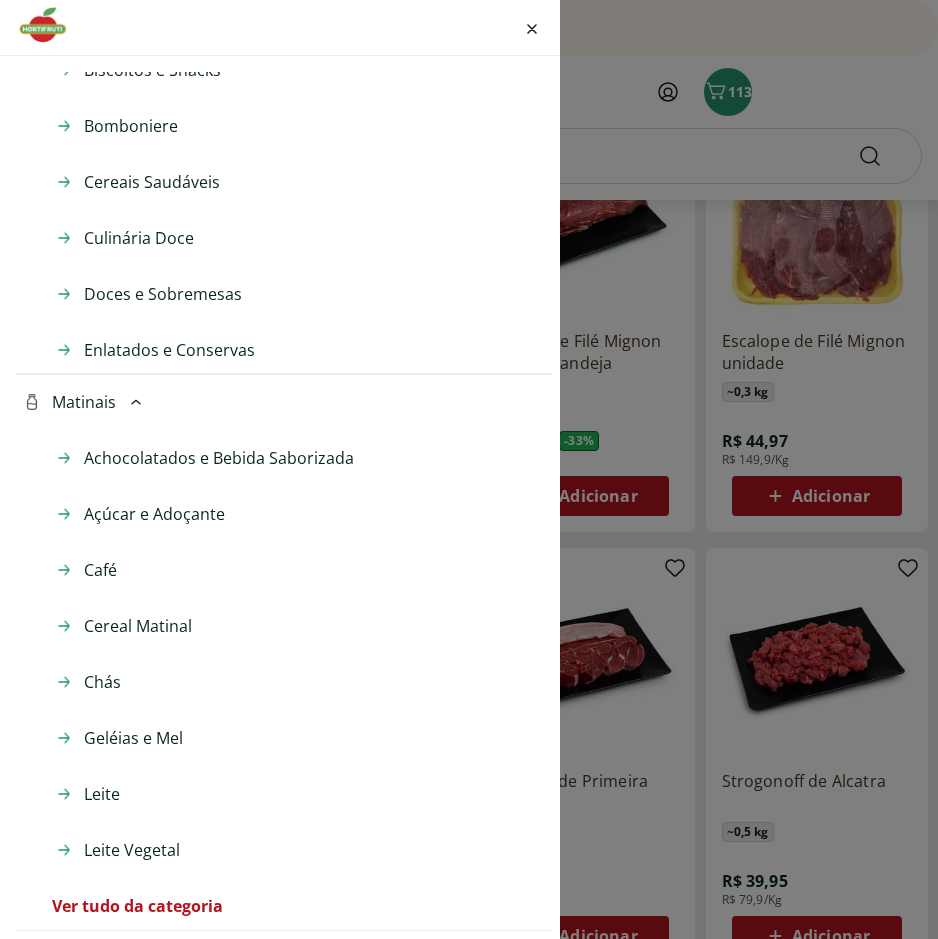 scroll, scrollTop: 1100, scrollLeft: 0, axis: vertical 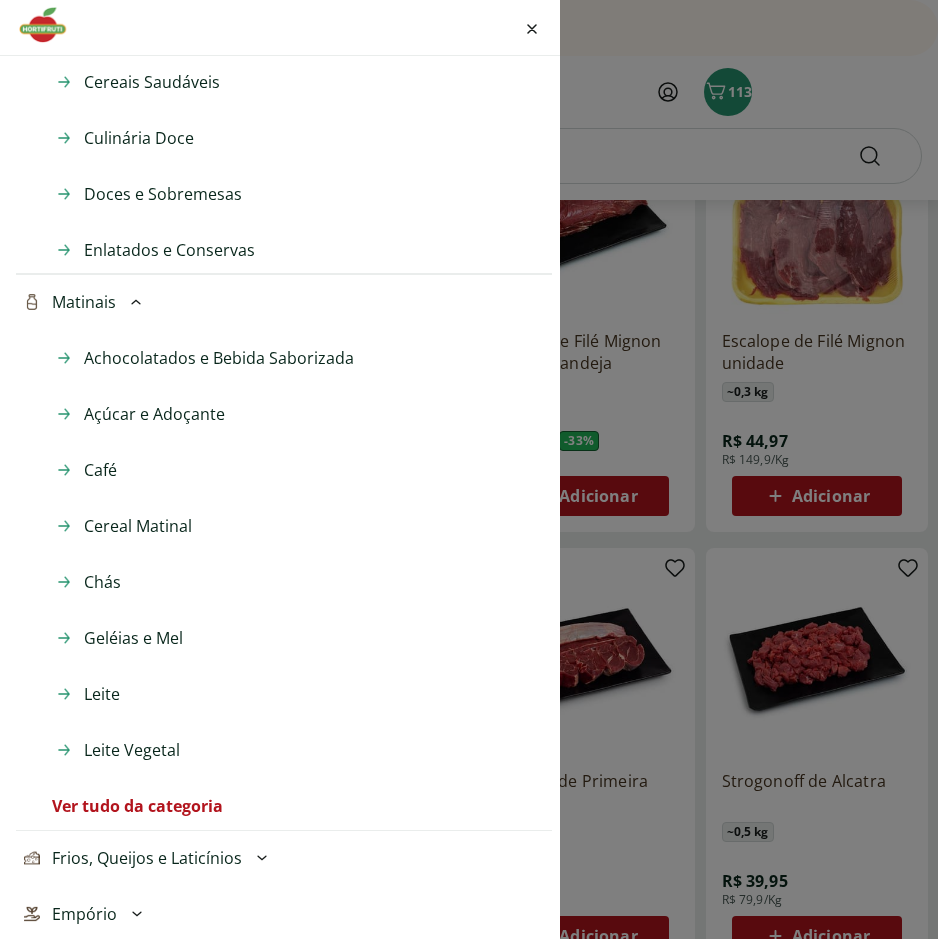click on "Leite" at bounding box center (102, 694) 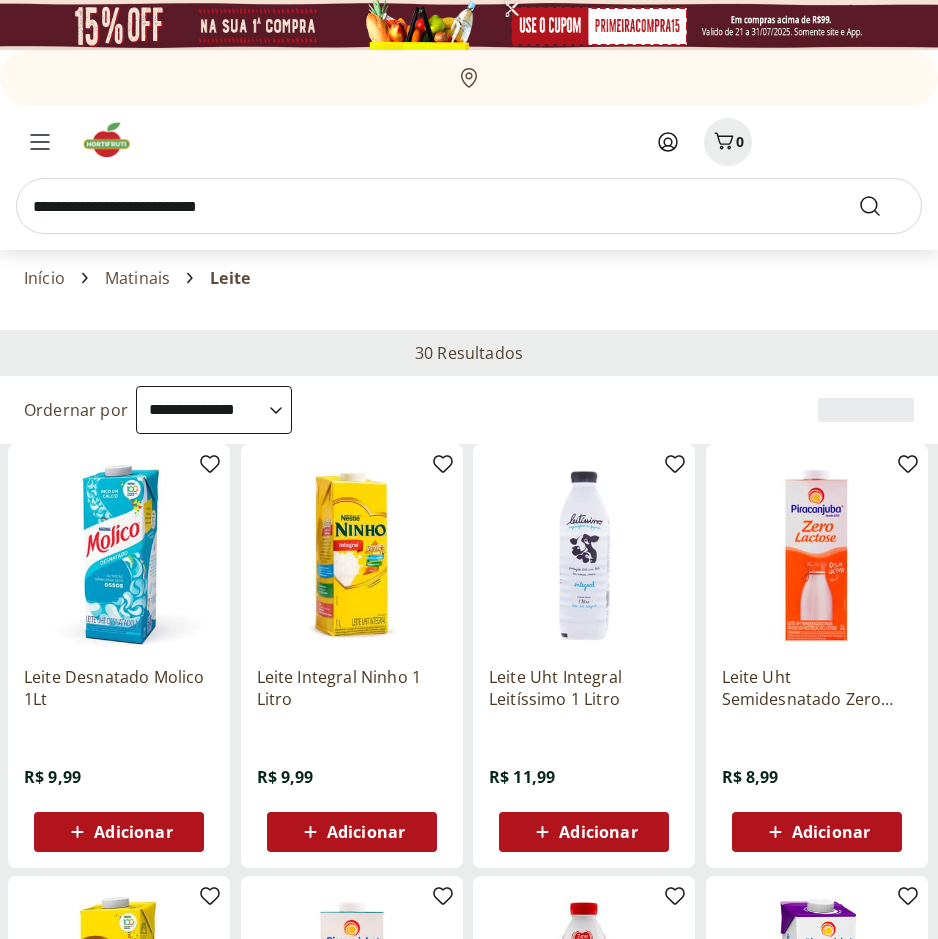 select on "**********" 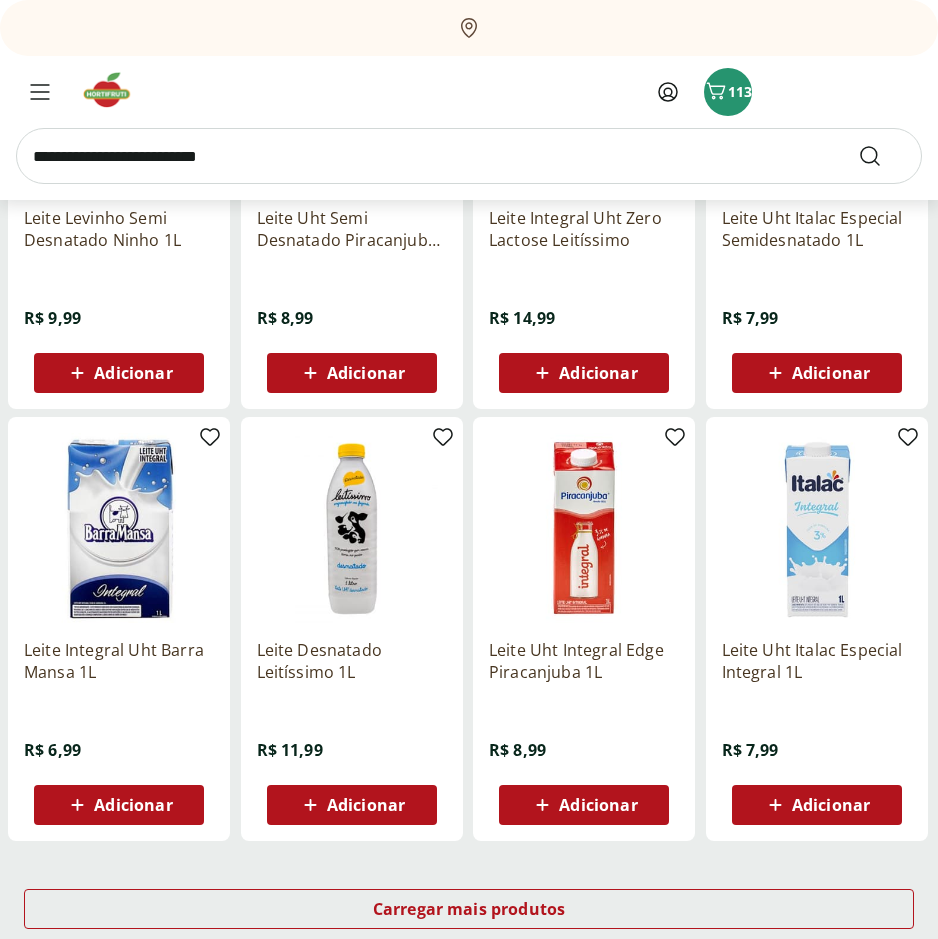 scroll, scrollTop: 1000, scrollLeft: 0, axis: vertical 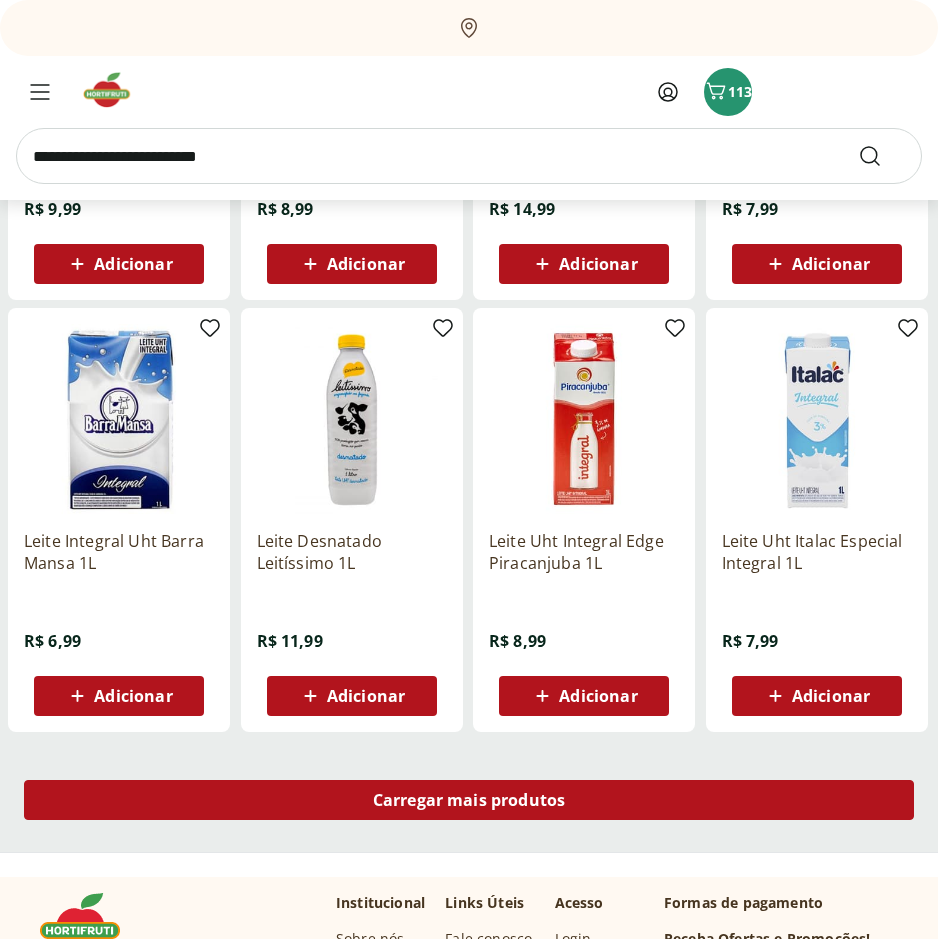 click on "Carregar mais produtos" at bounding box center (469, 800) 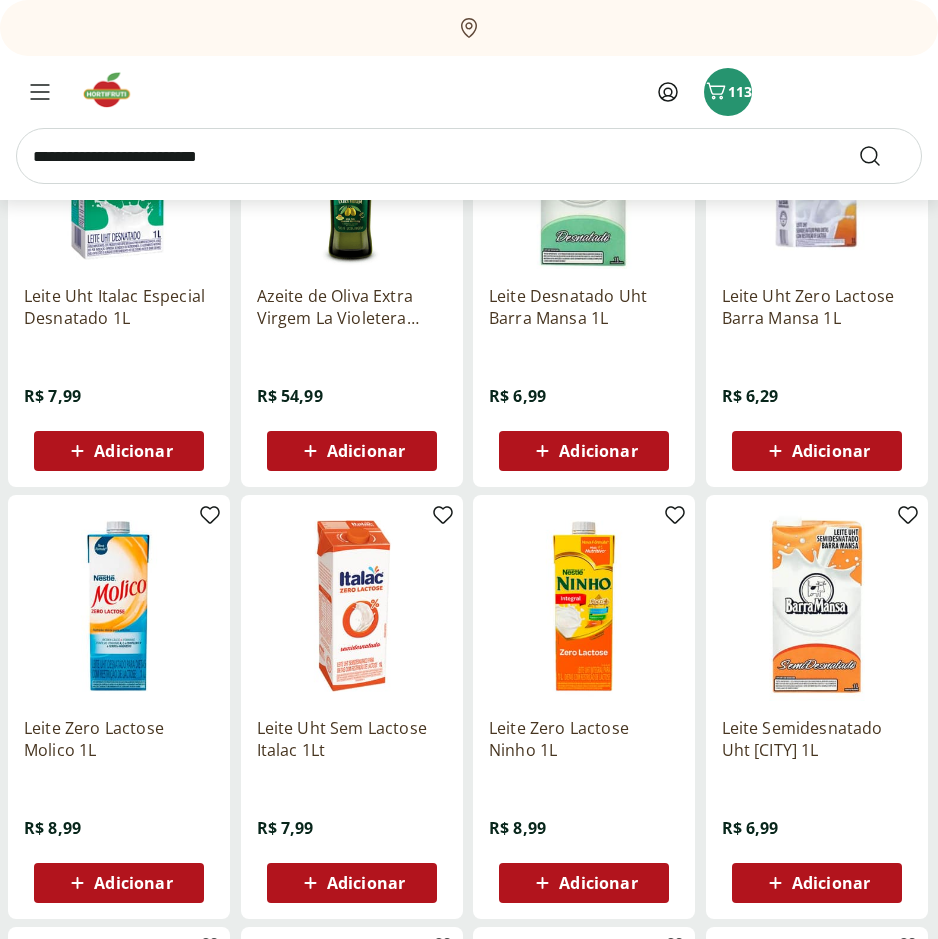 scroll, scrollTop: 1700, scrollLeft: 0, axis: vertical 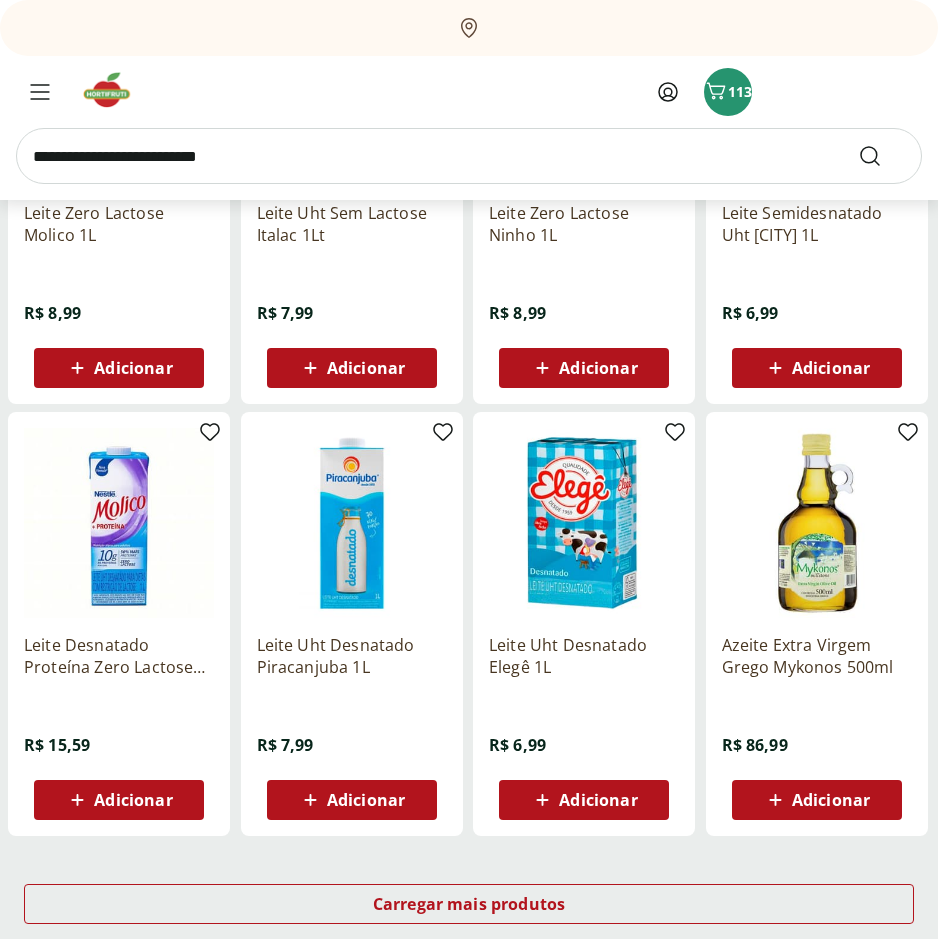 click on "Adicionar" at bounding box center (598, 800) 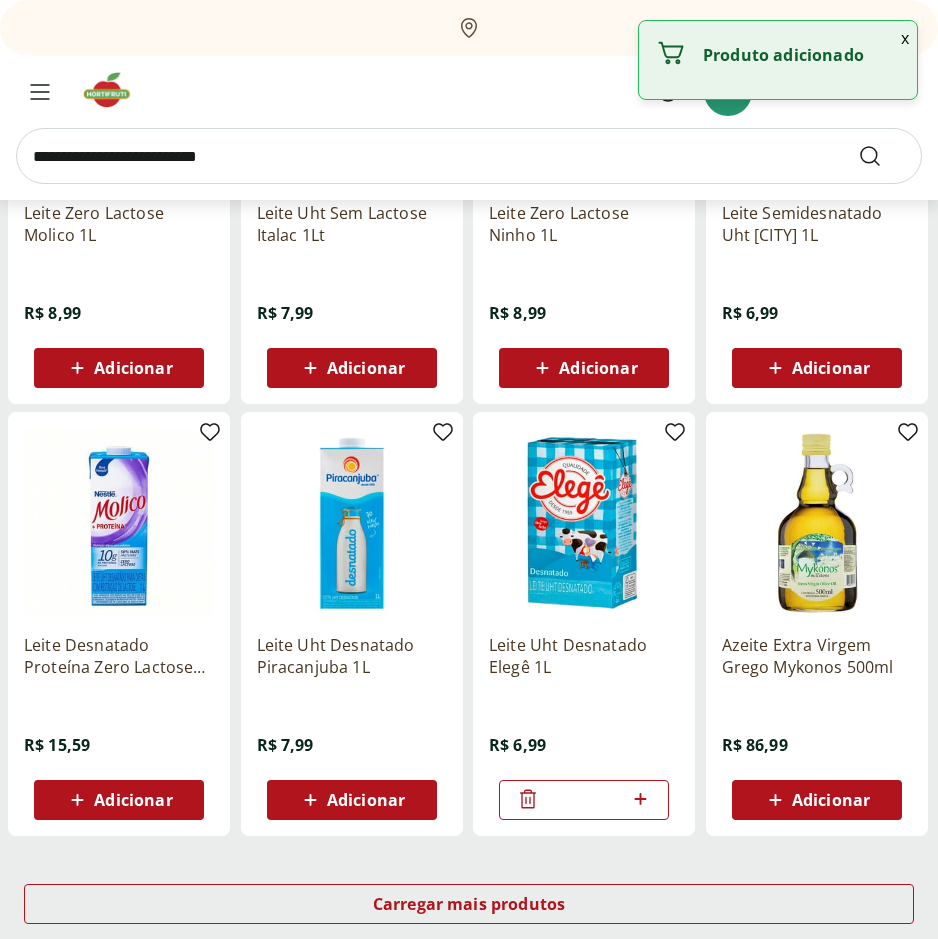click 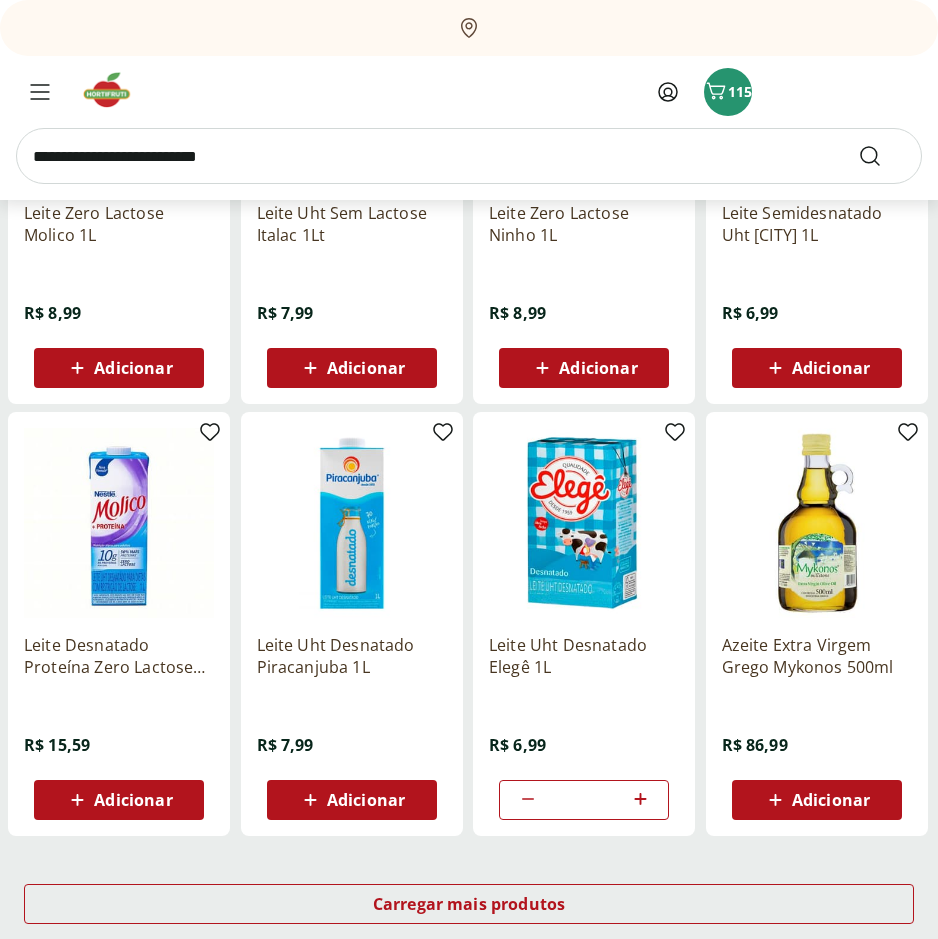 type on "*" 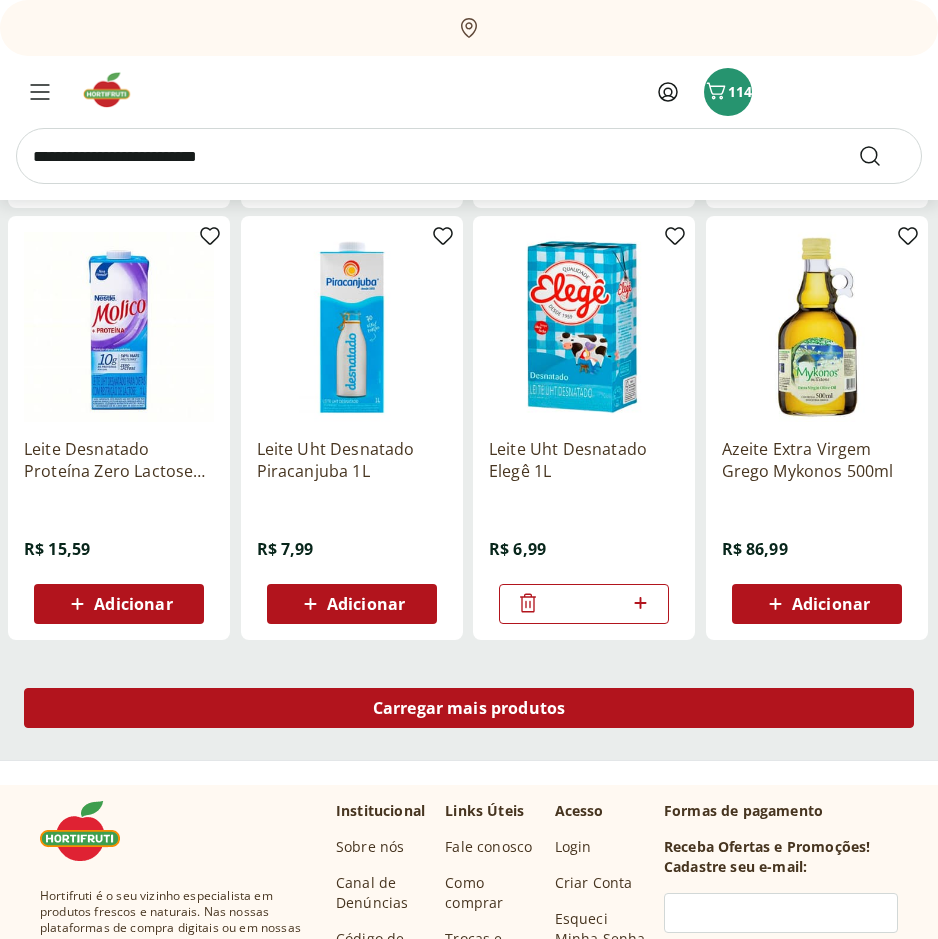 scroll, scrollTop: 2400, scrollLeft: 0, axis: vertical 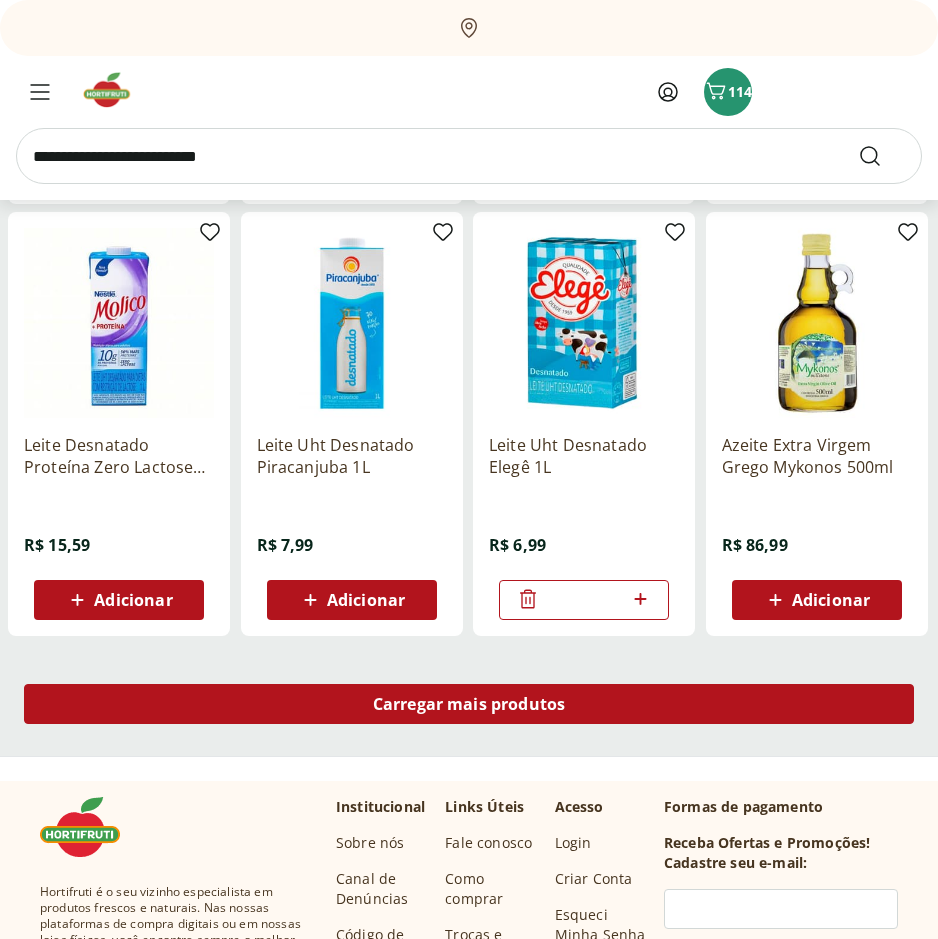 click on "Carregar mais produtos" at bounding box center [469, 704] 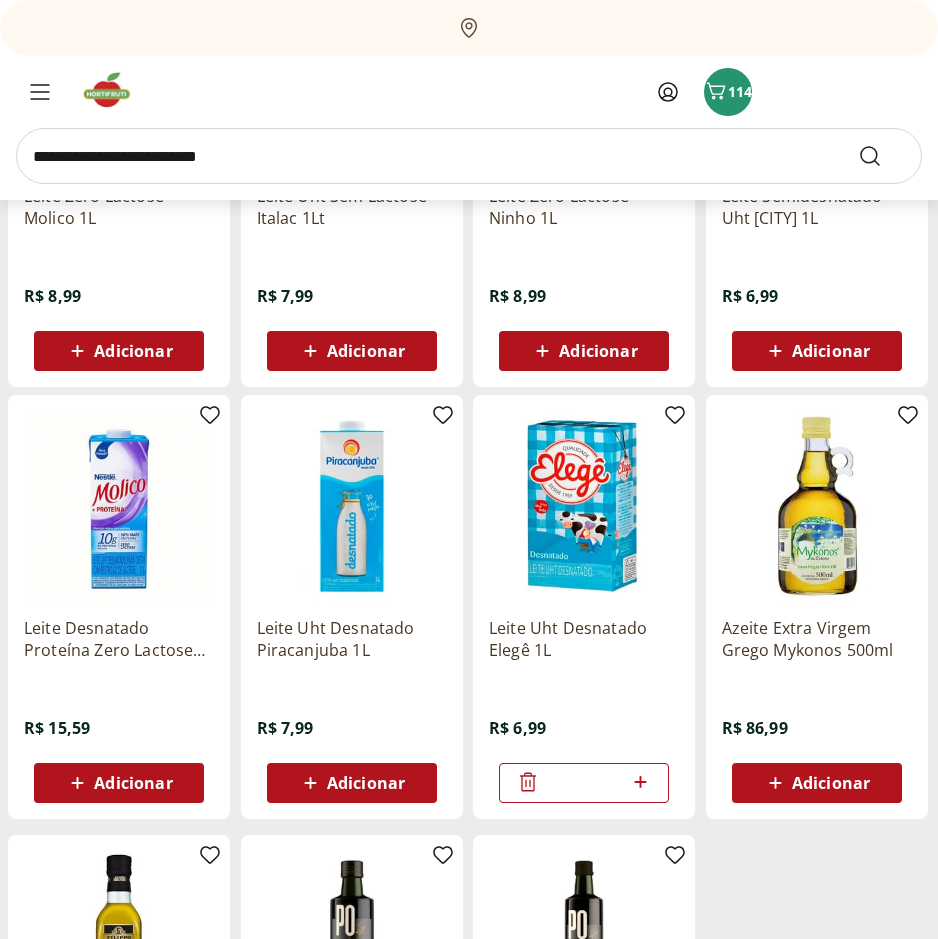 scroll, scrollTop: 2200, scrollLeft: 0, axis: vertical 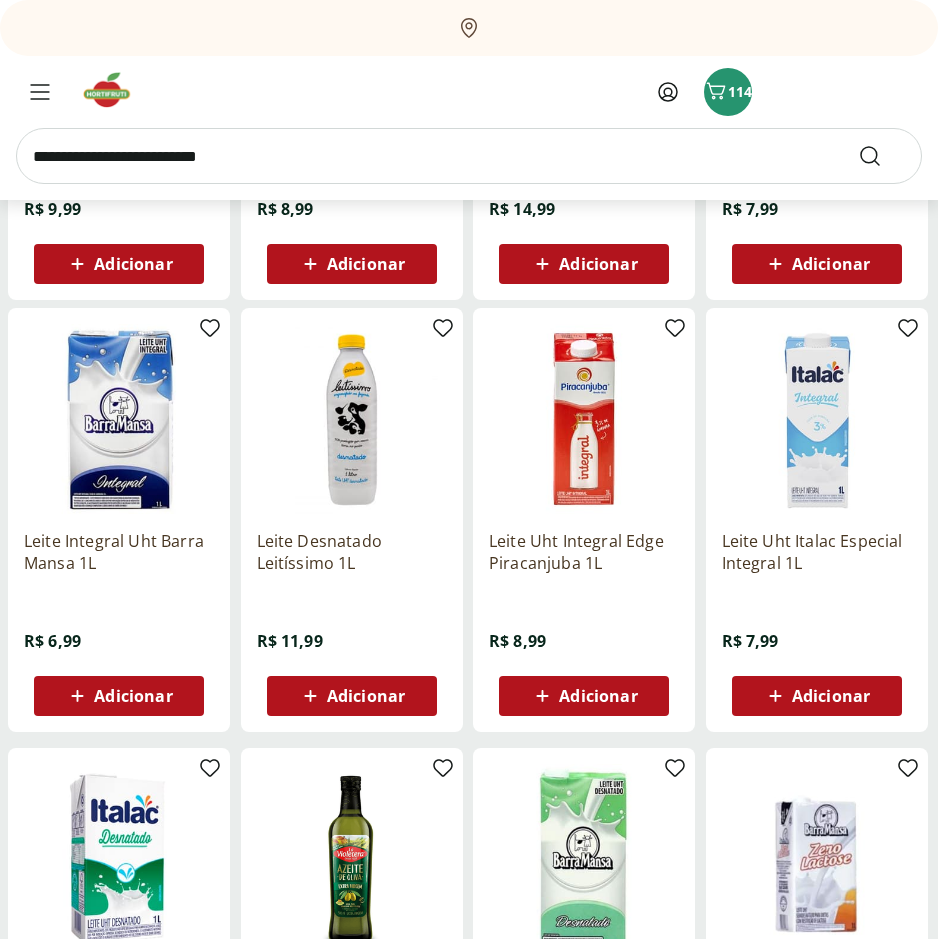 click on "Adicionar" at bounding box center [831, 696] 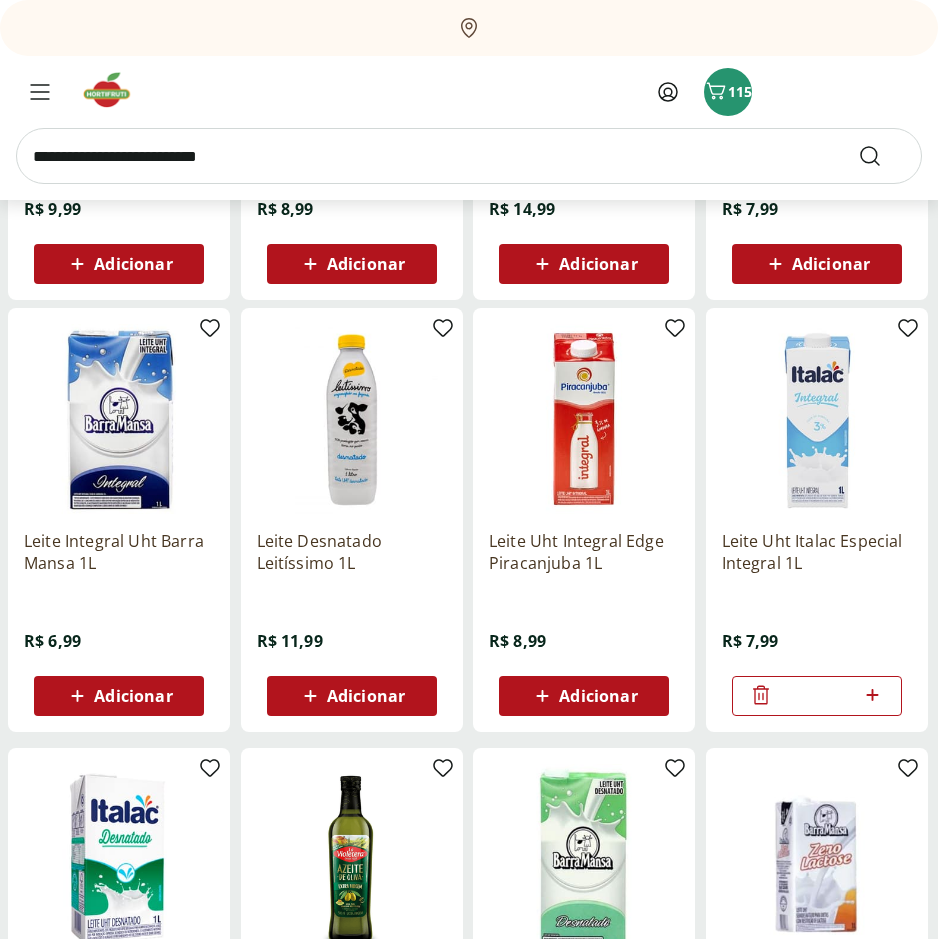 click 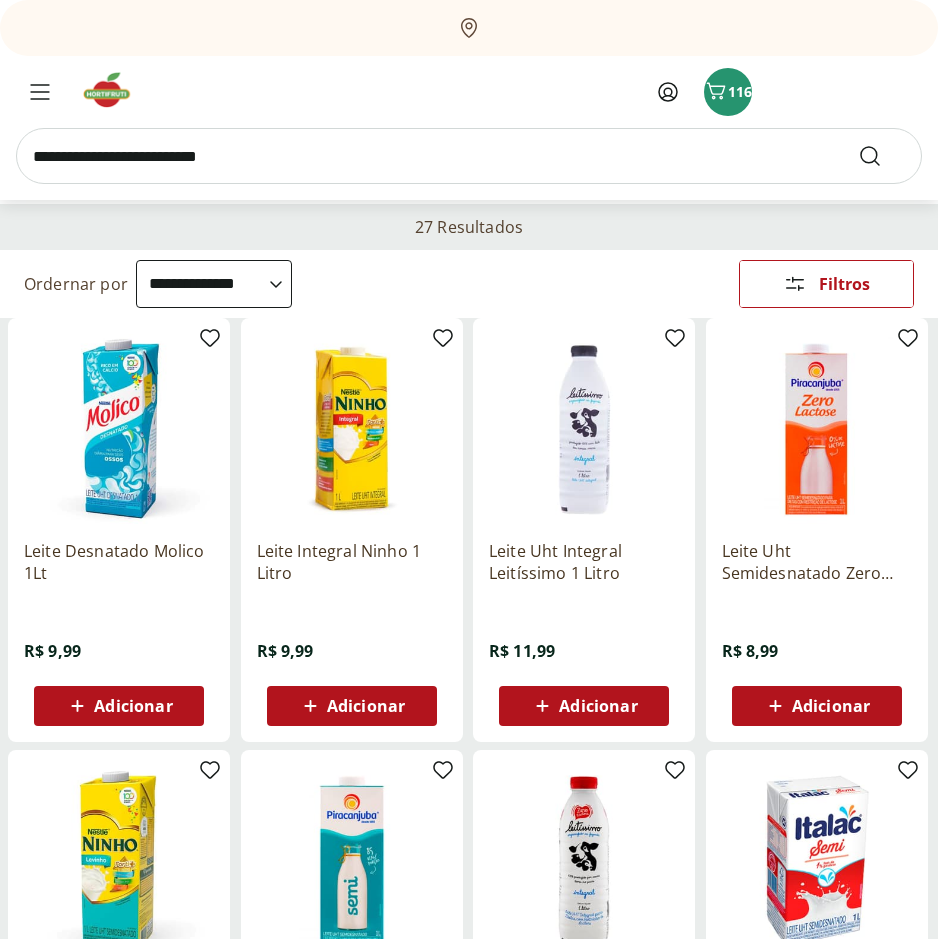 scroll, scrollTop: 0, scrollLeft: 0, axis: both 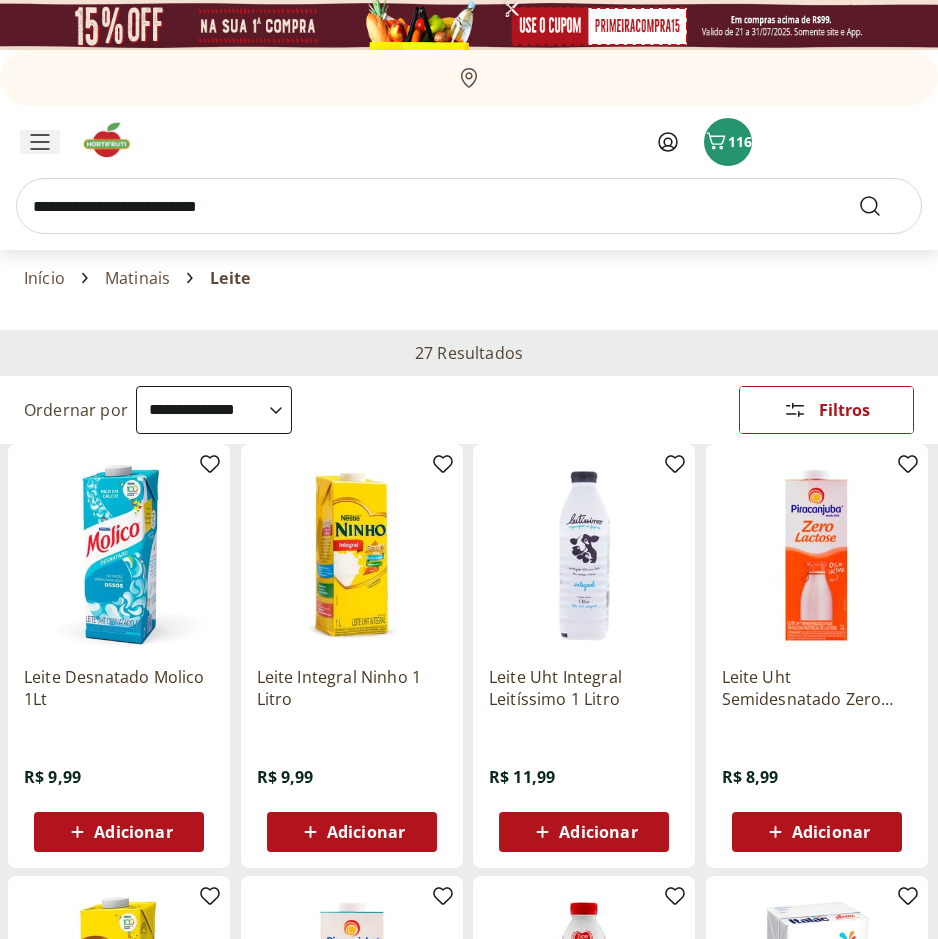 click 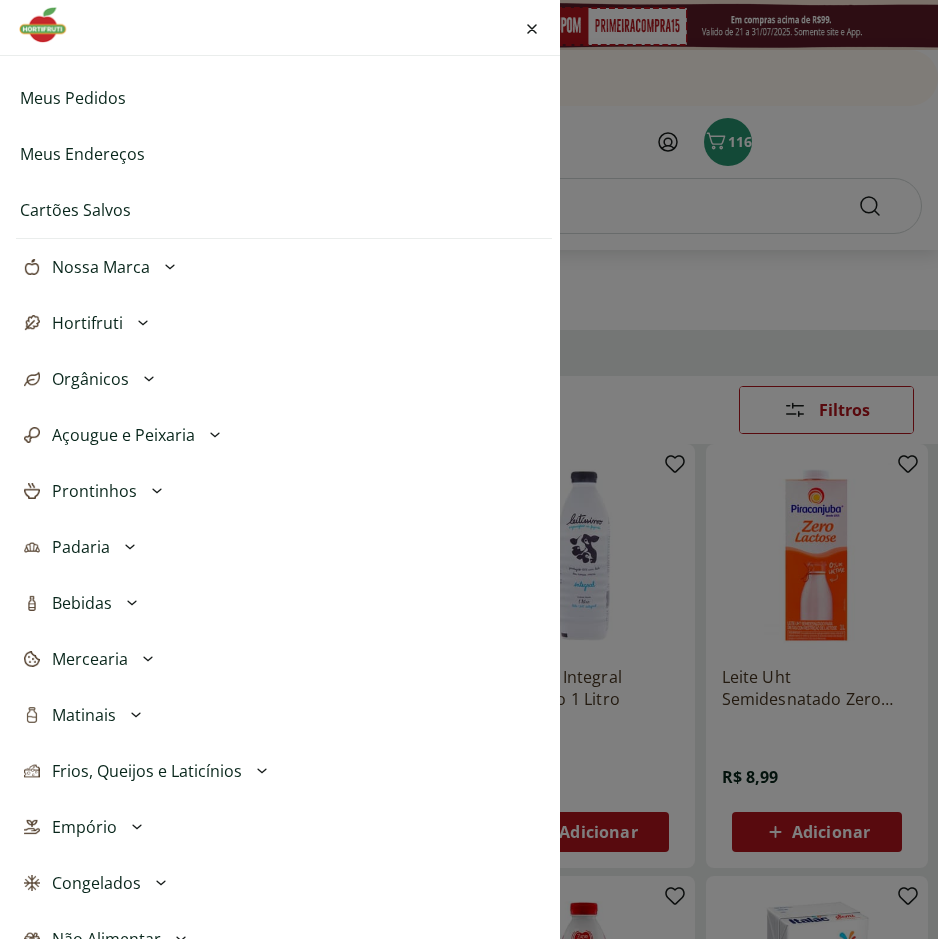 scroll, scrollTop: 200, scrollLeft: 0, axis: vertical 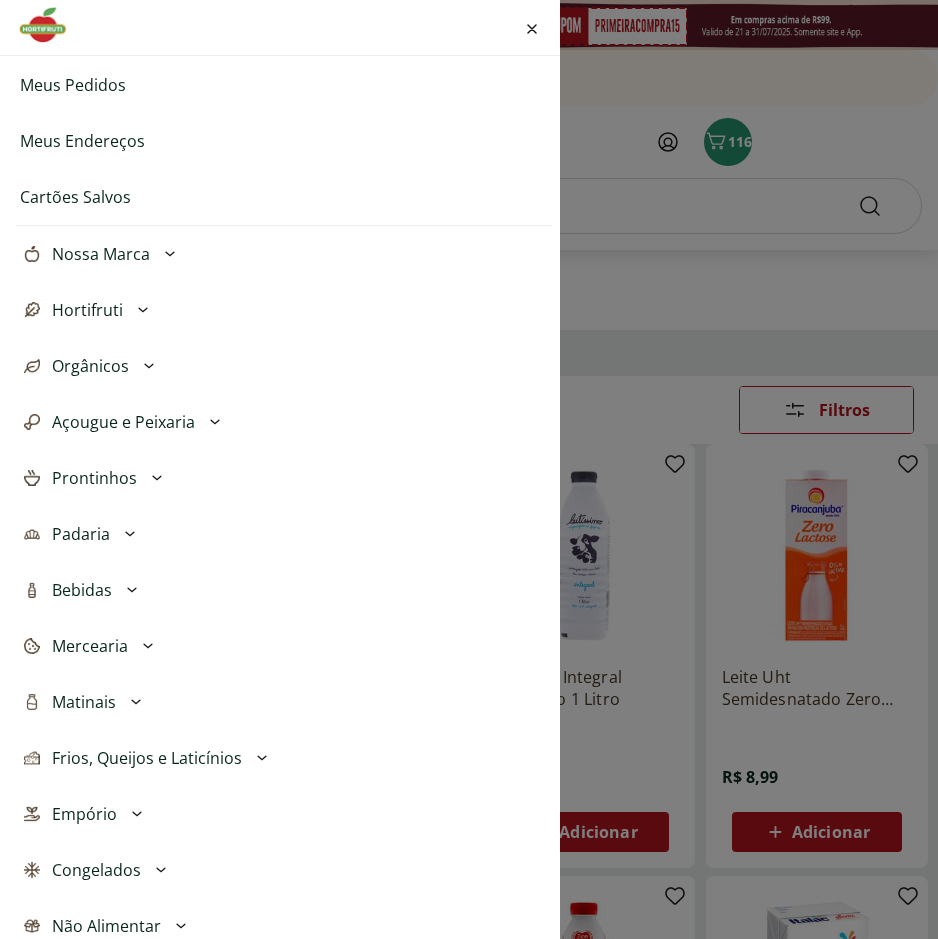 click 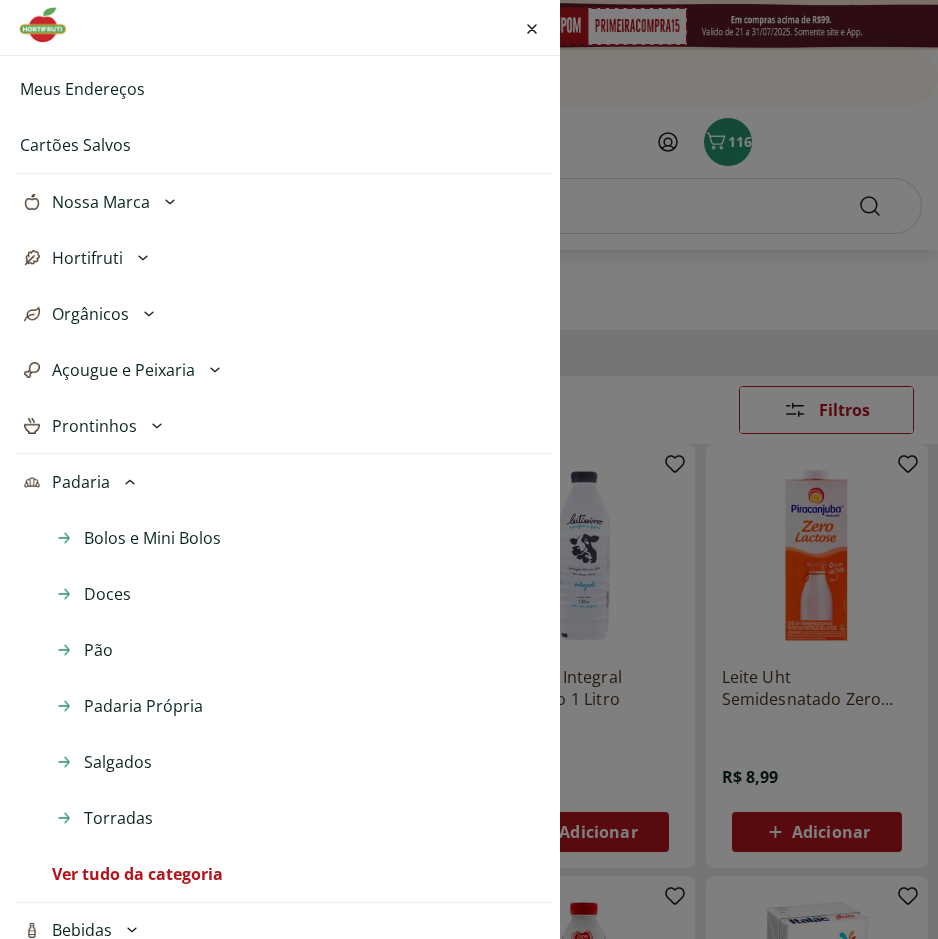 scroll, scrollTop: 300, scrollLeft: 0, axis: vertical 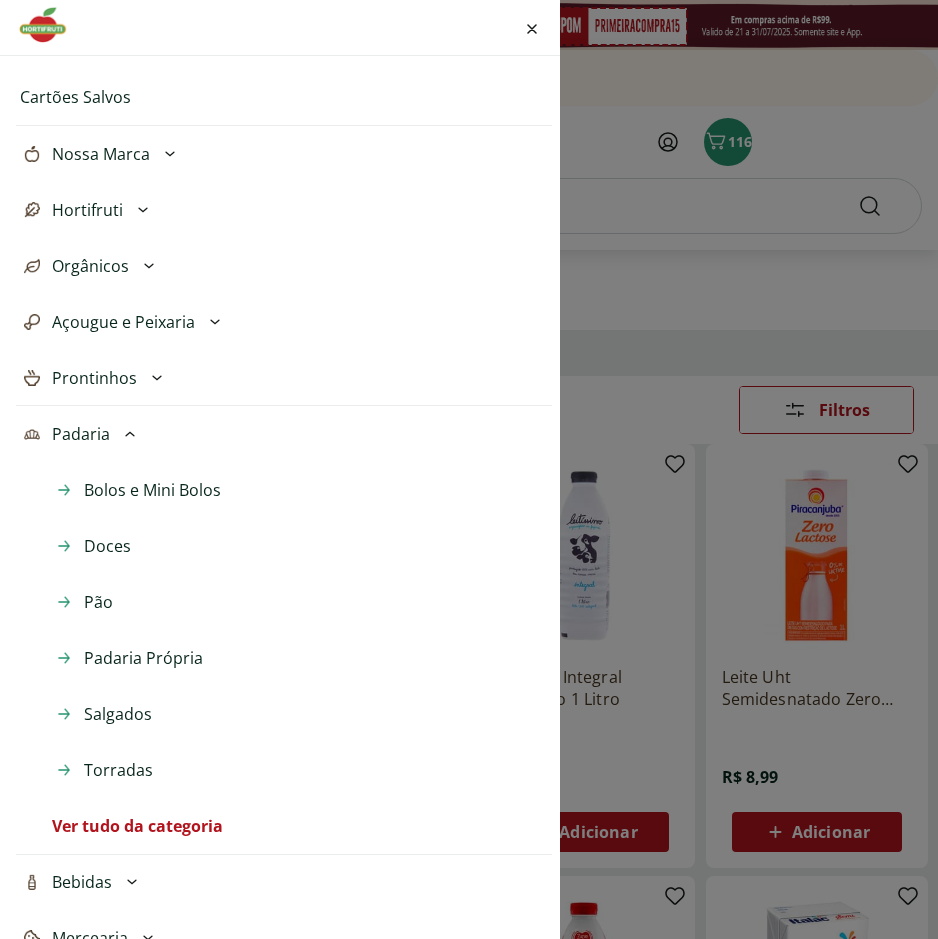 click on "Pão" at bounding box center (98, 602) 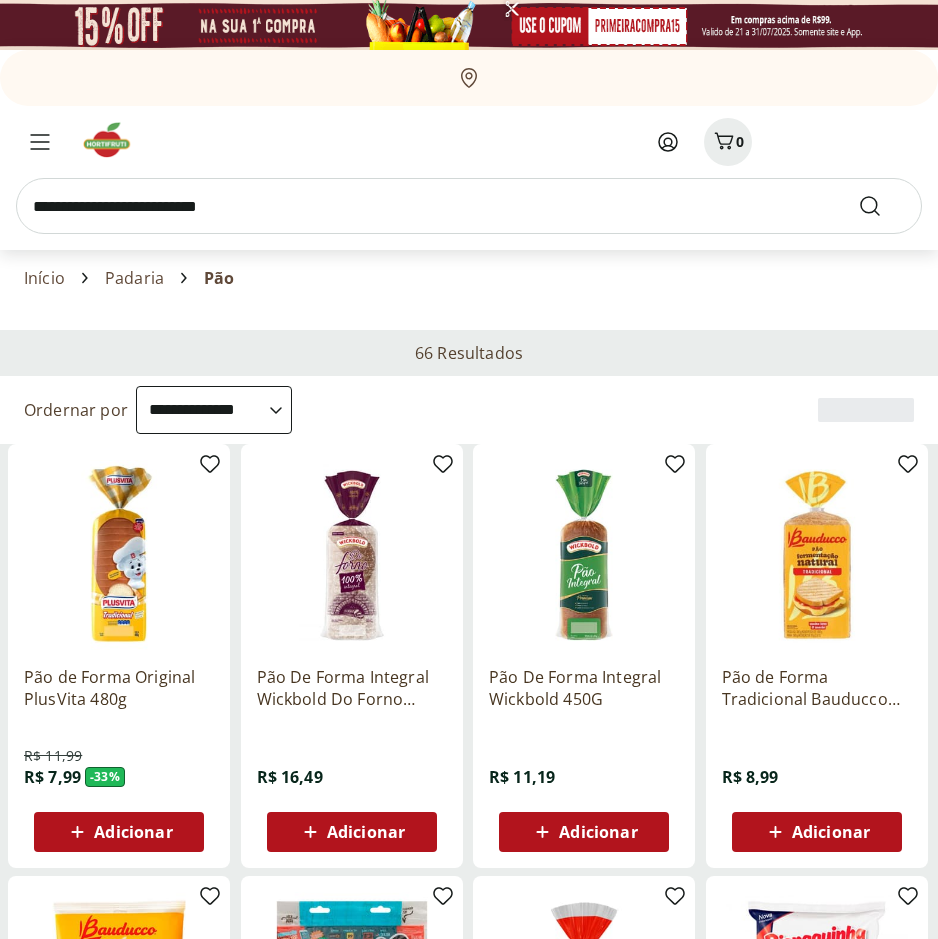 select on "**********" 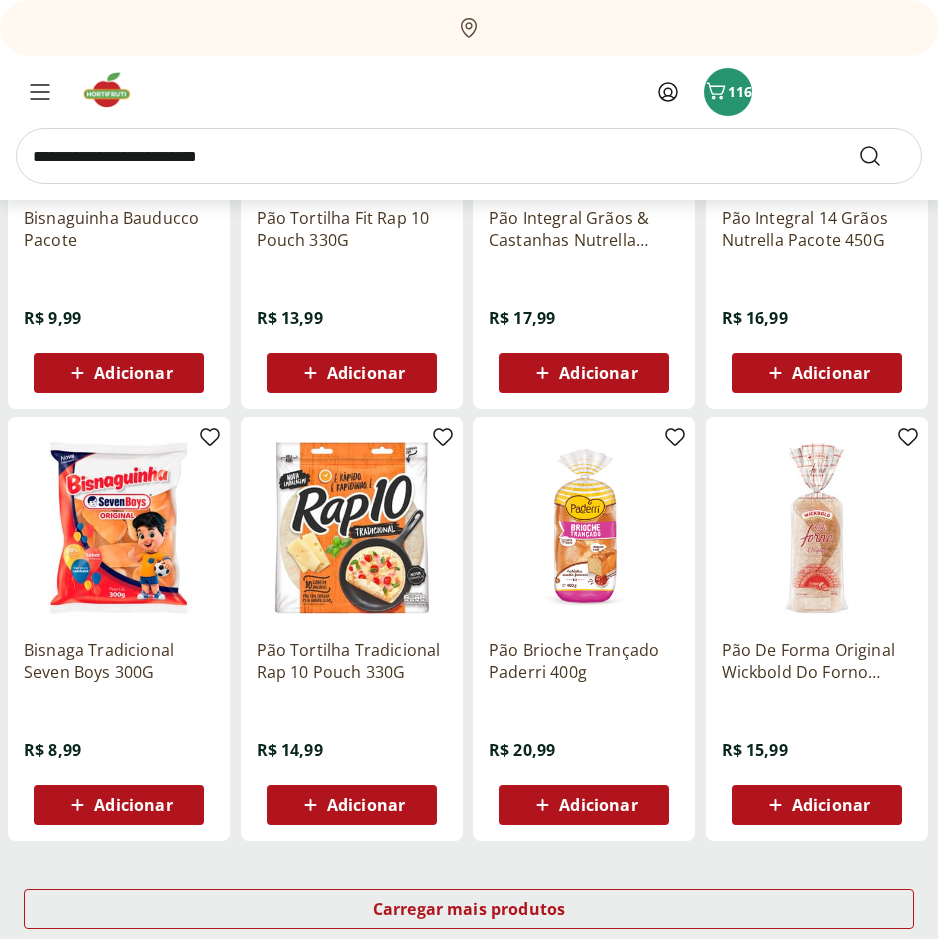 scroll, scrollTop: 1000, scrollLeft: 0, axis: vertical 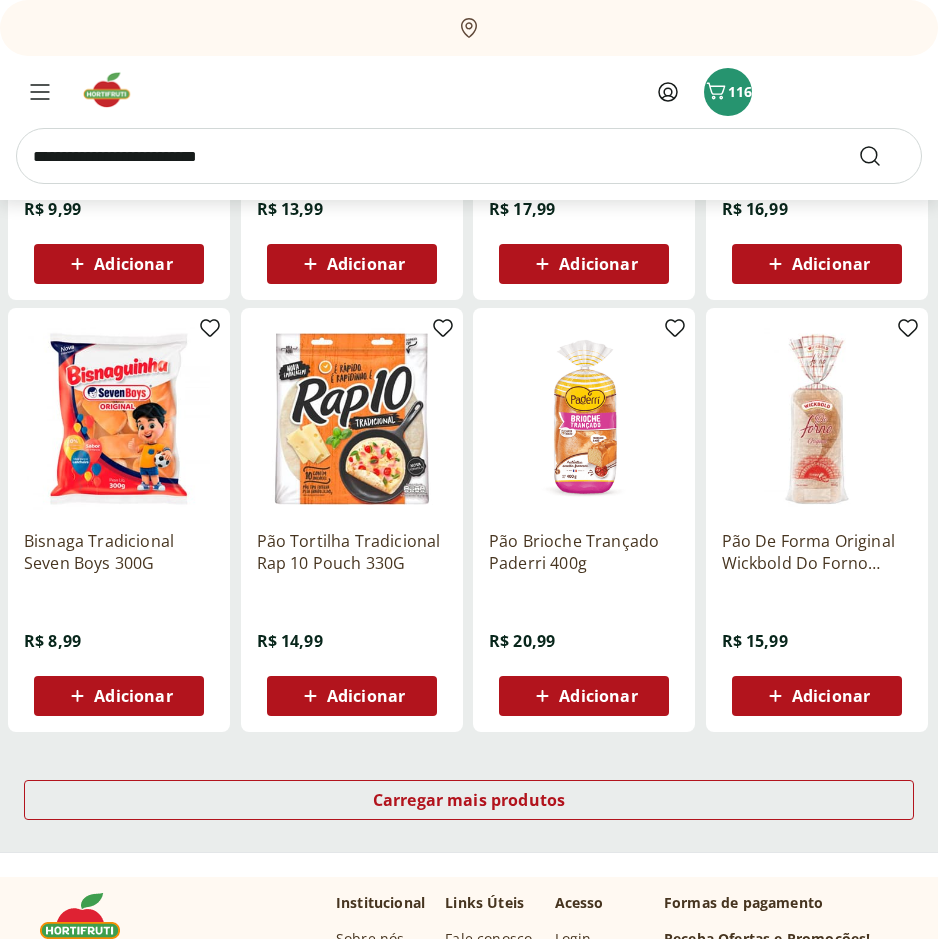 click on "Adicionar" at bounding box center (831, 264) 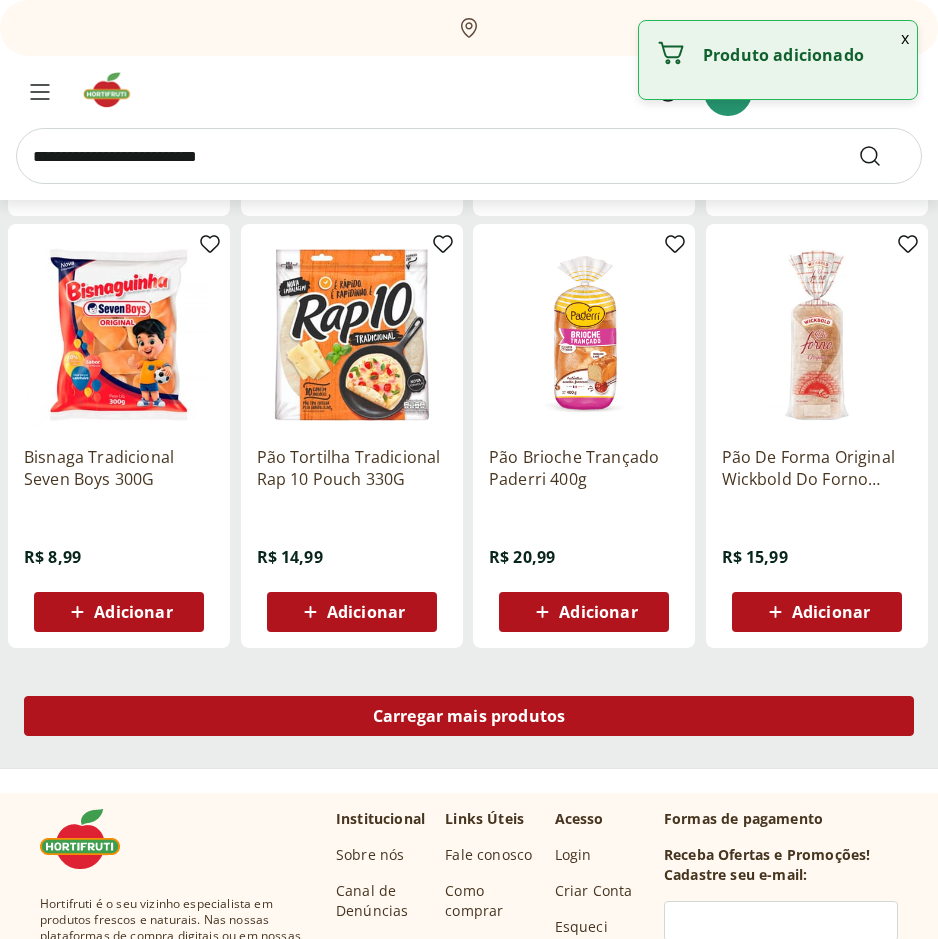 scroll, scrollTop: 1200, scrollLeft: 0, axis: vertical 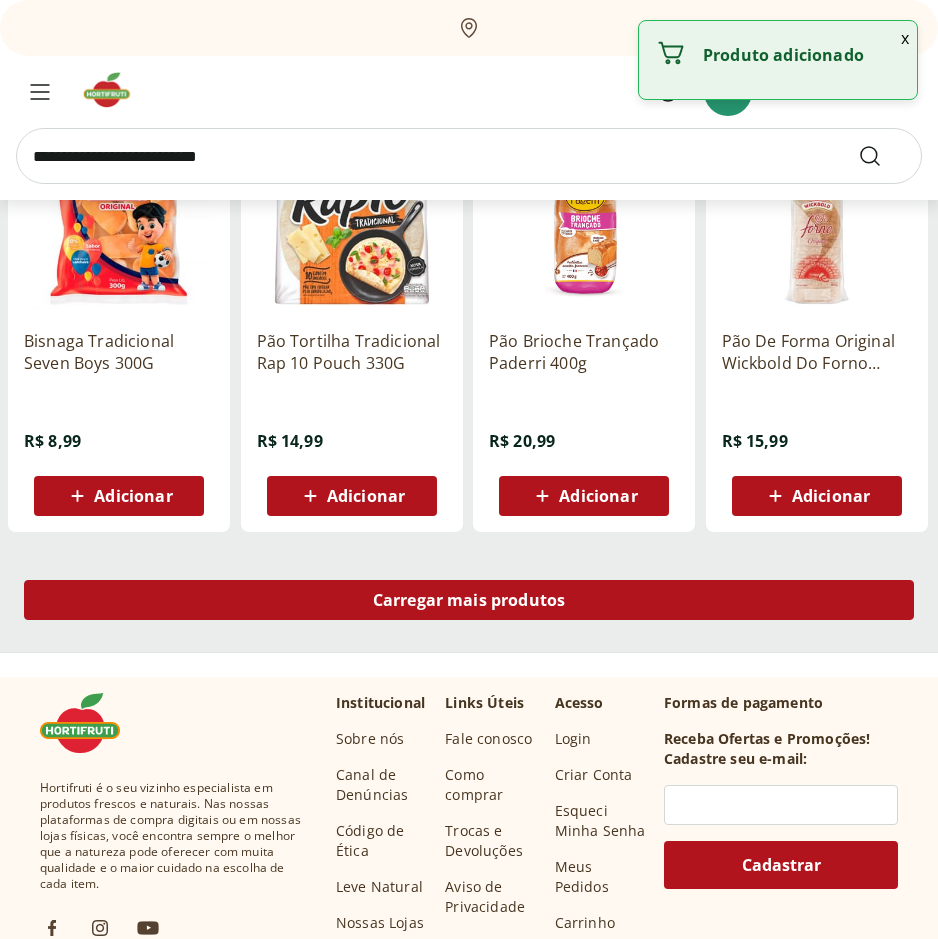 click on "Carregar mais produtos" at bounding box center [469, 600] 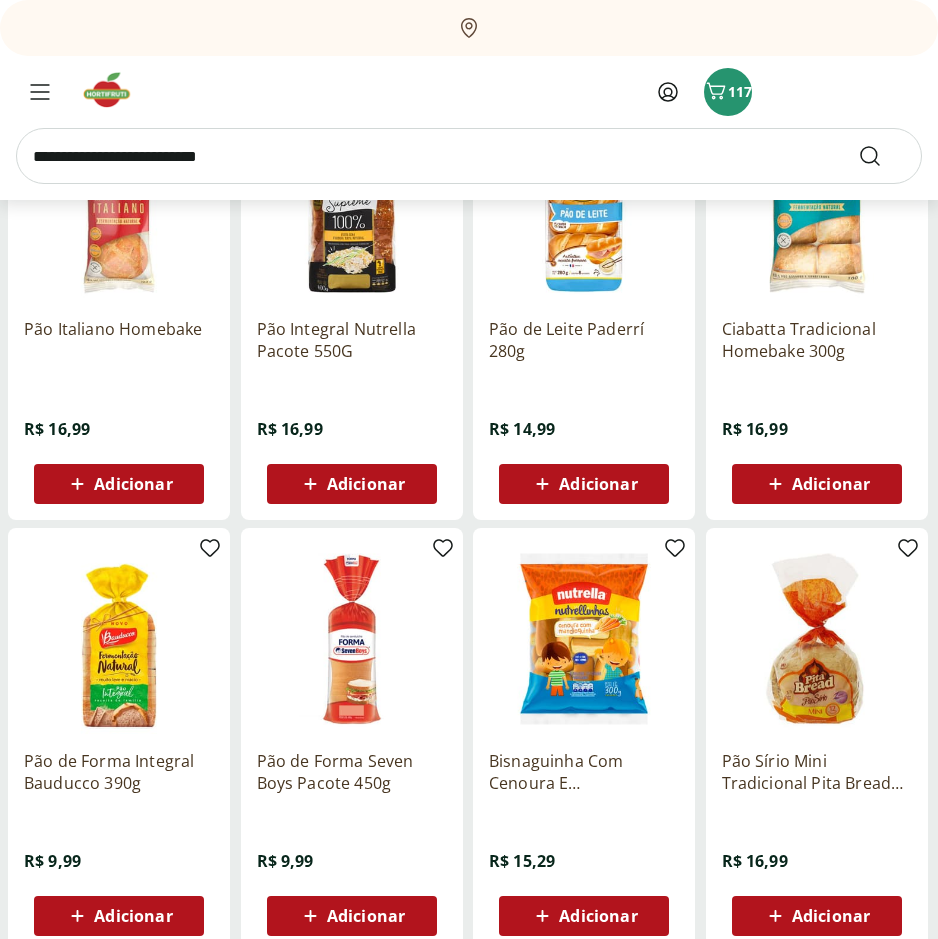 scroll, scrollTop: 1700, scrollLeft: 0, axis: vertical 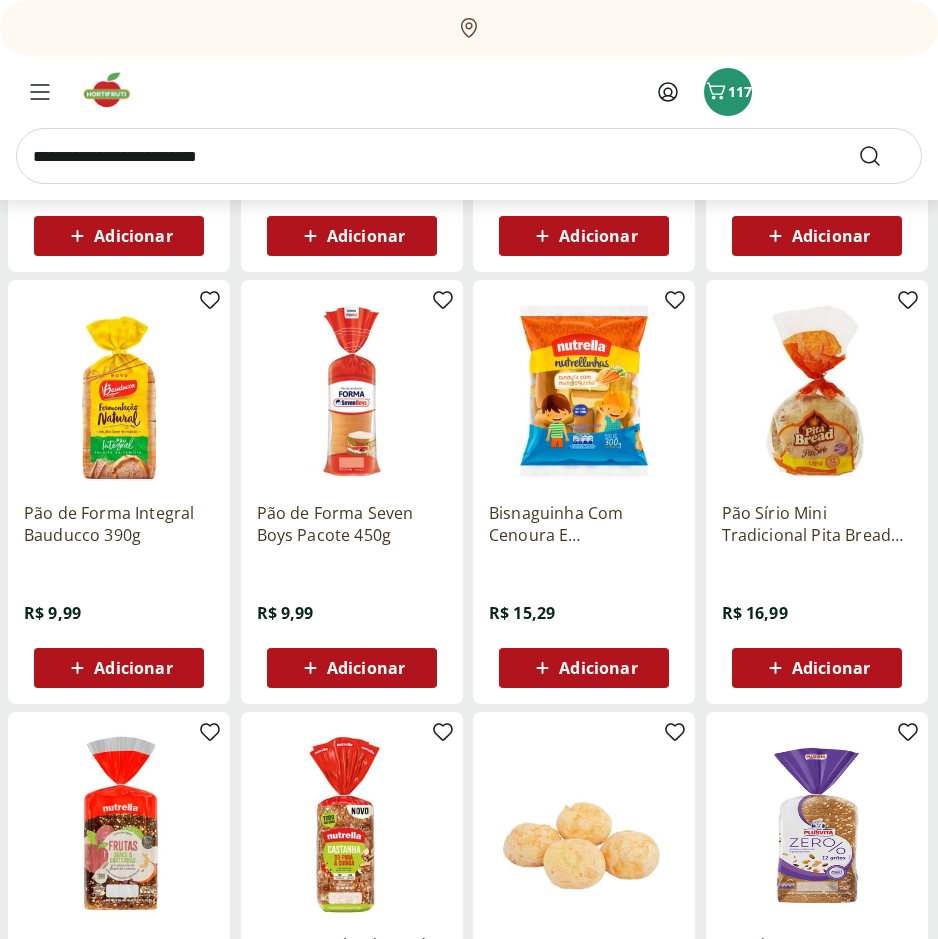 click on "Adicionar" at bounding box center (366, 668) 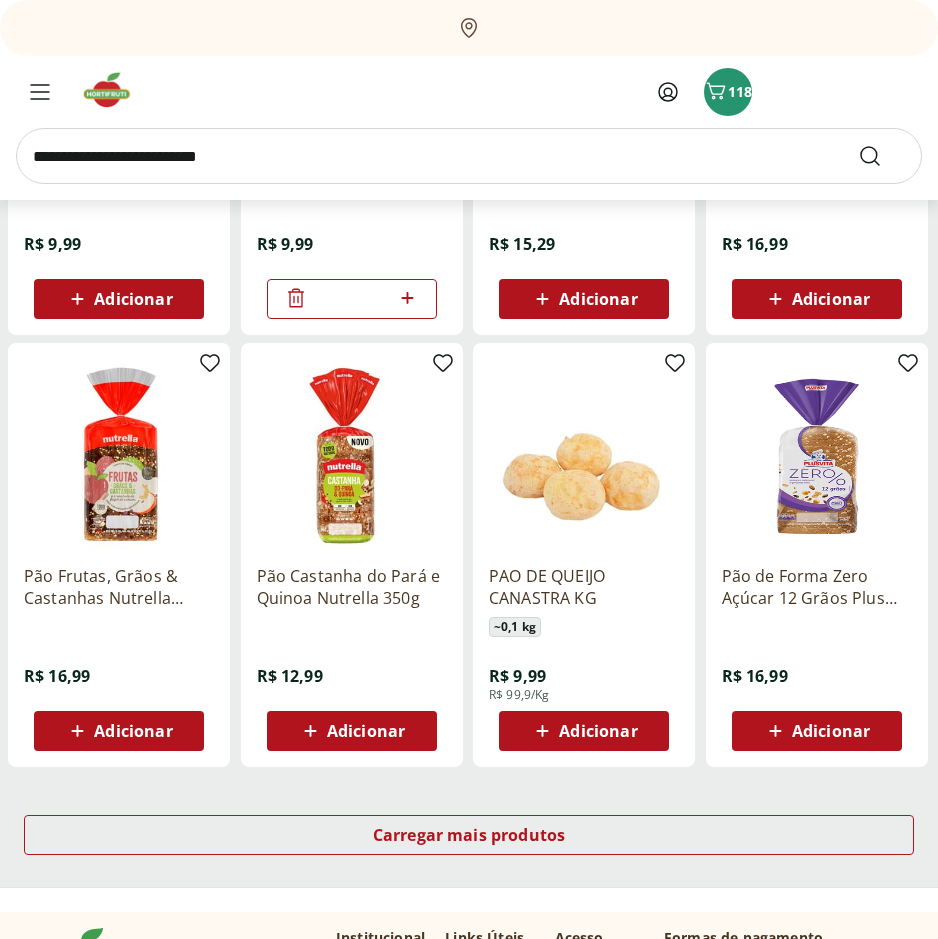 scroll, scrollTop: 2300, scrollLeft: 0, axis: vertical 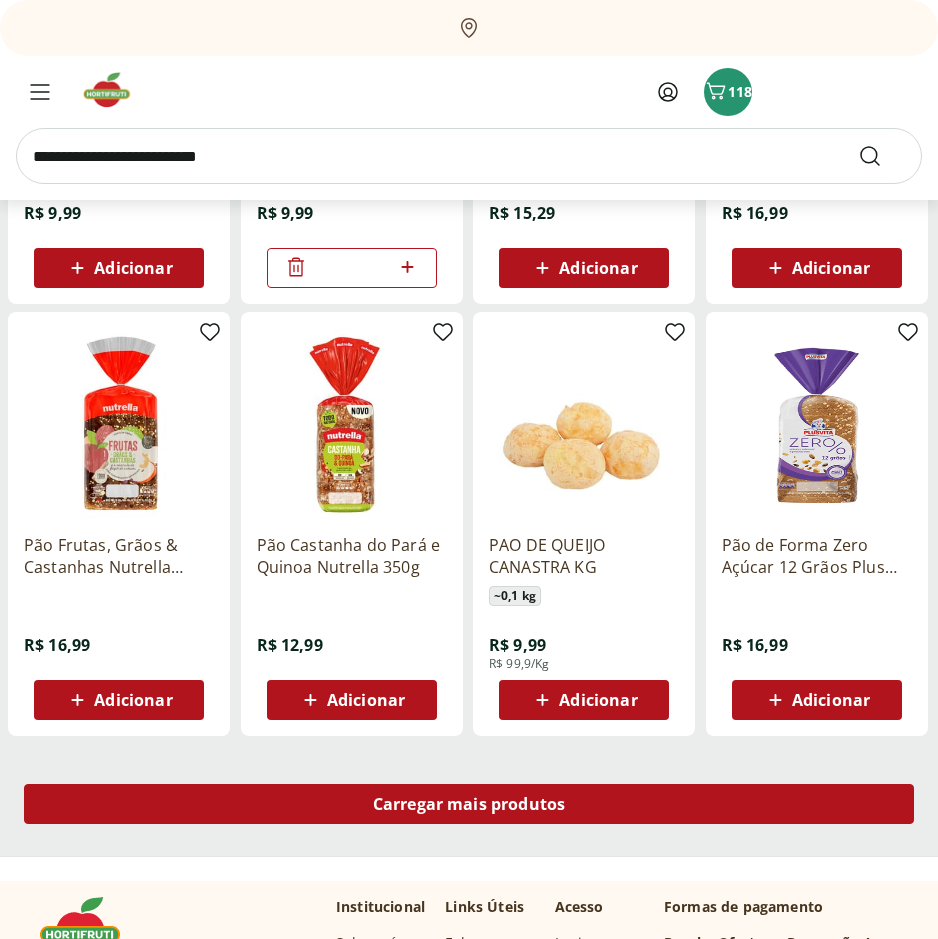 click on "Carregar mais produtos" at bounding box center (469, 804) 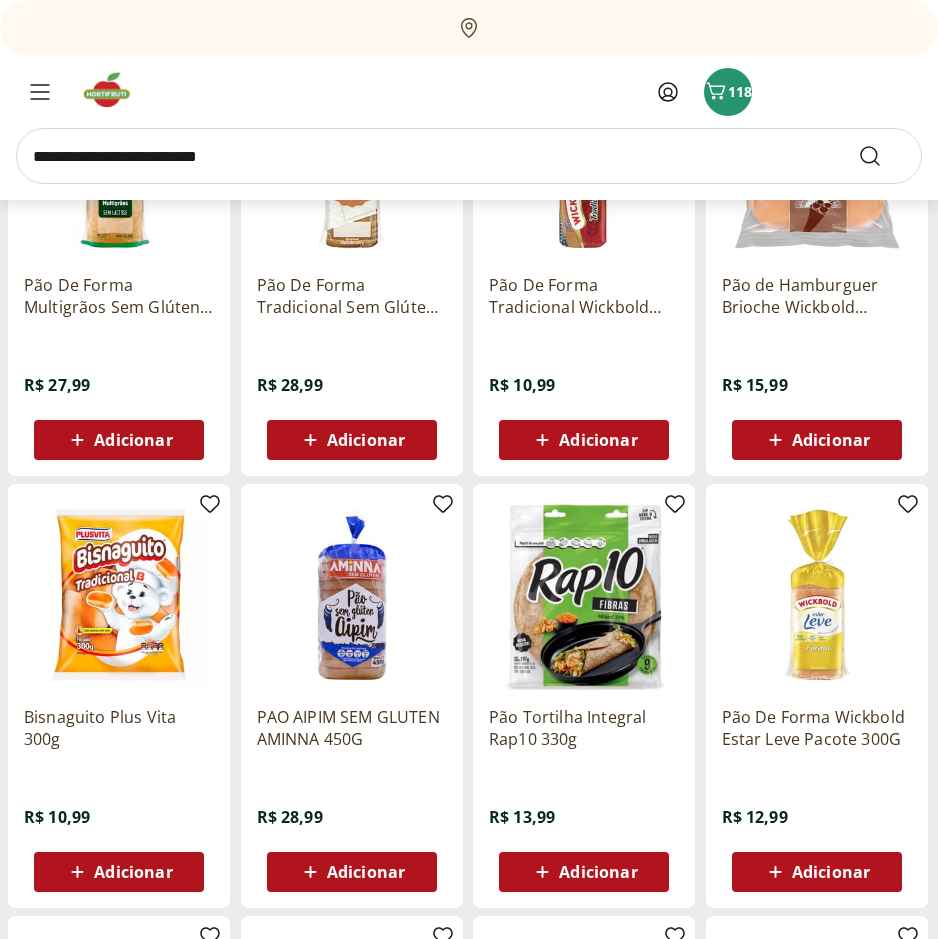 scroll, scrollTop: 3100, scrollLeft: 0, axis: vertical 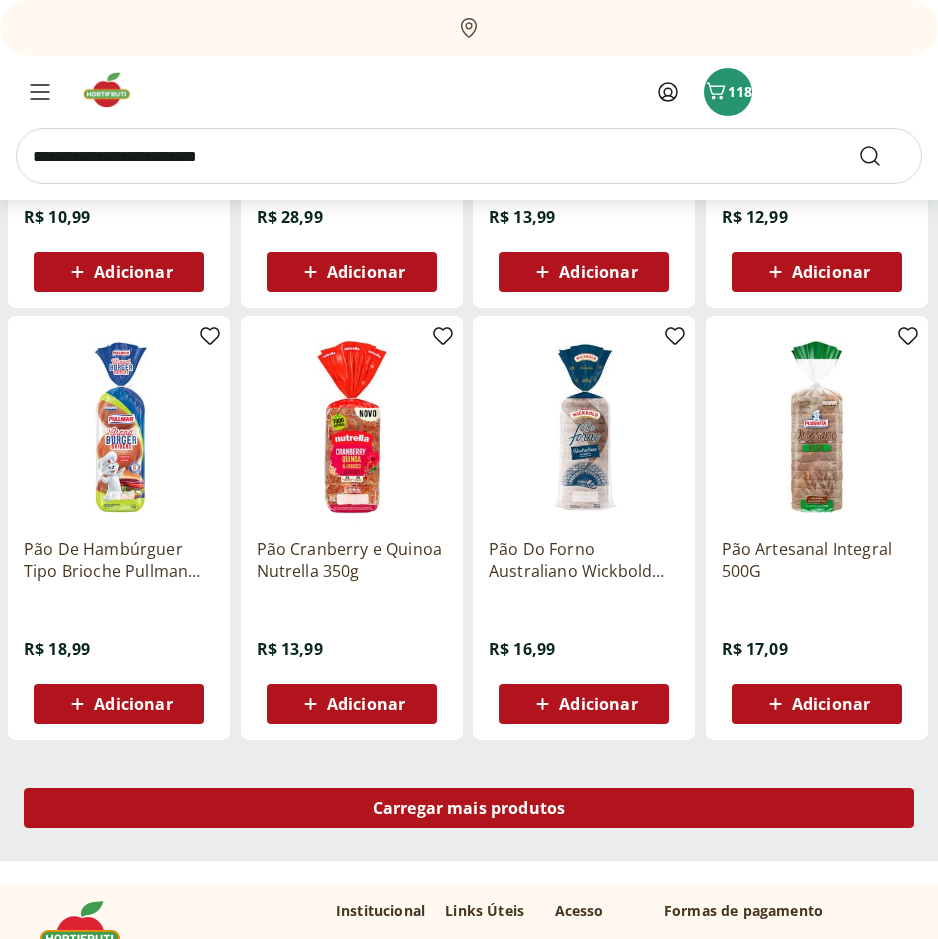 click on "Carregar mais produtos" at bounding box center [469, 808] 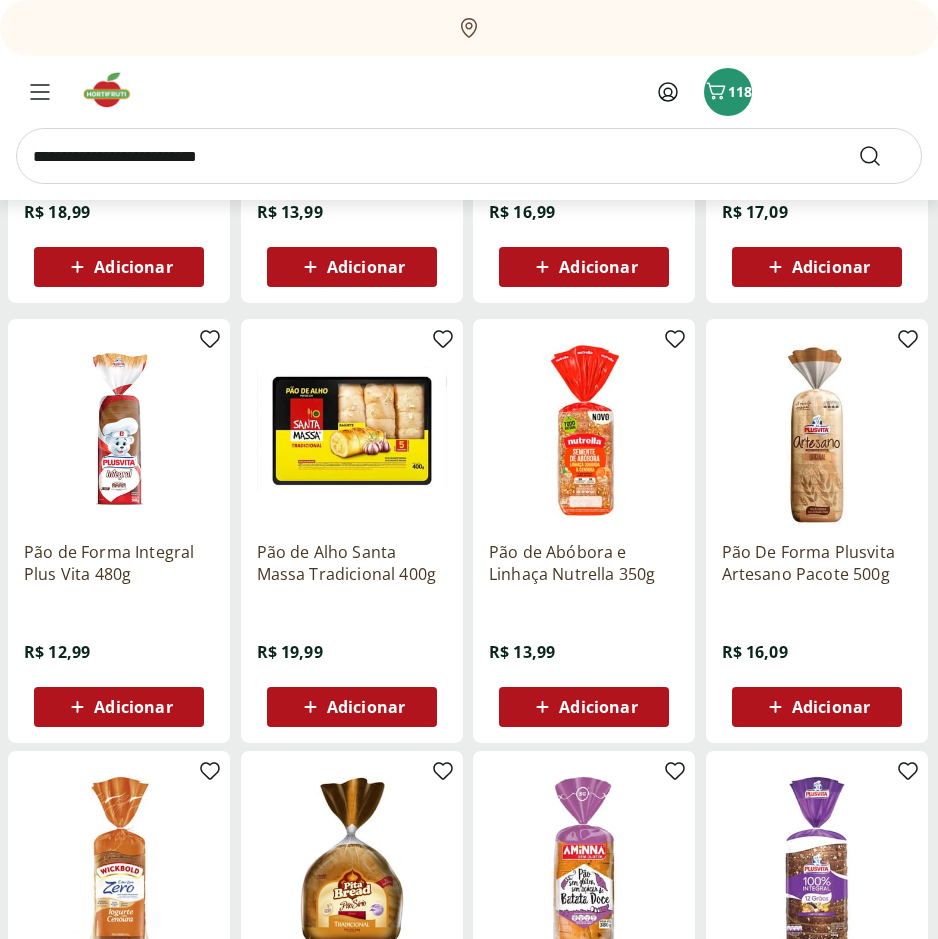 scroll, scrollTop: 4100, scrollLeft: 0, axis: vertical 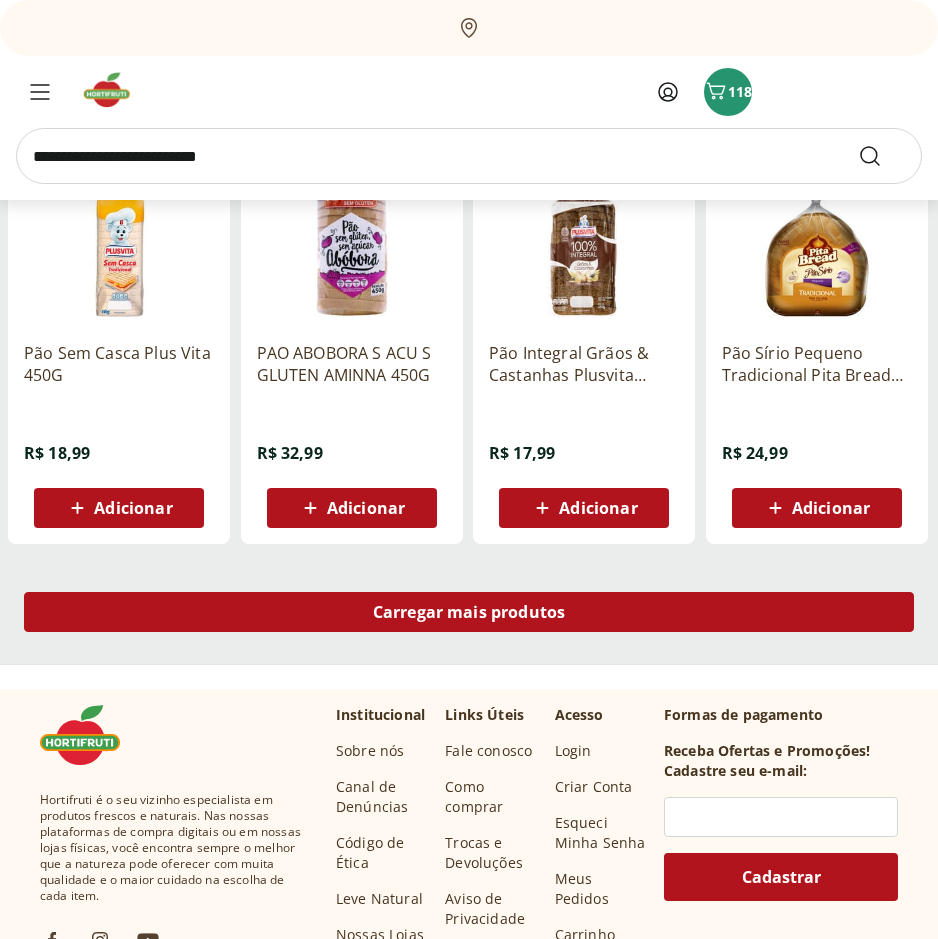 click on "Carregar mais produtos" at bounding box center (469, 616) 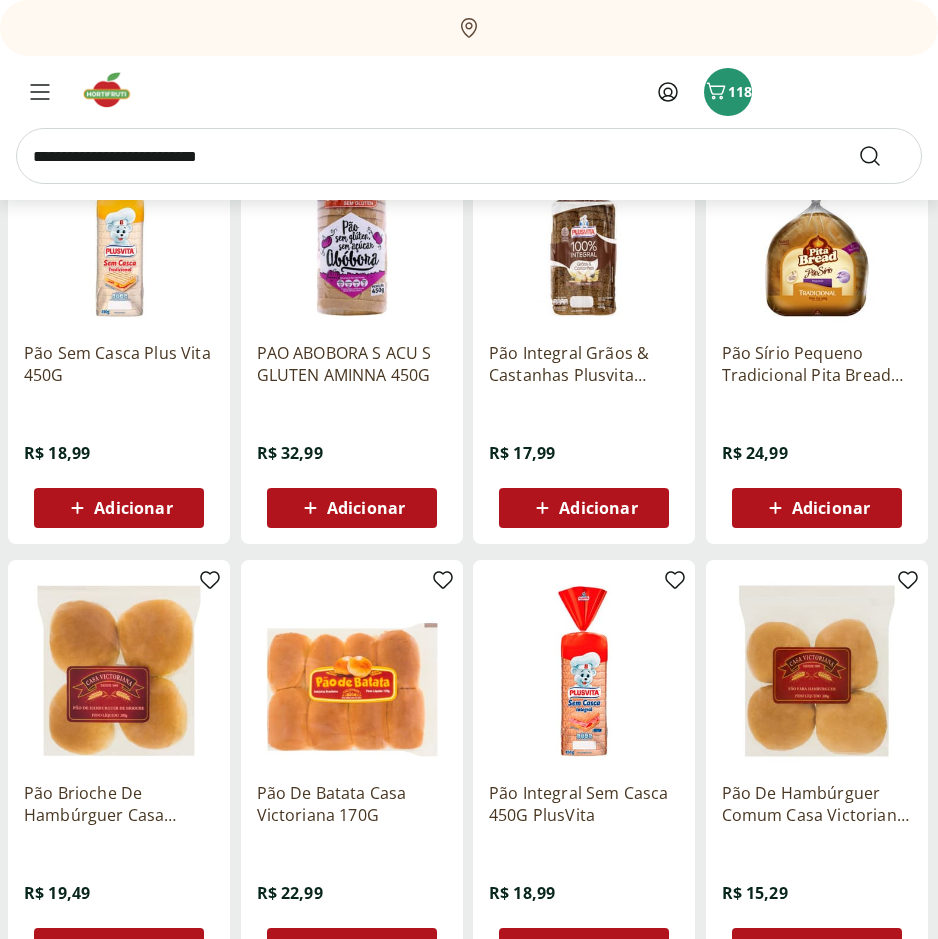scroll, scrollTop: 5000, scrollLeft: 0, axis: vertical 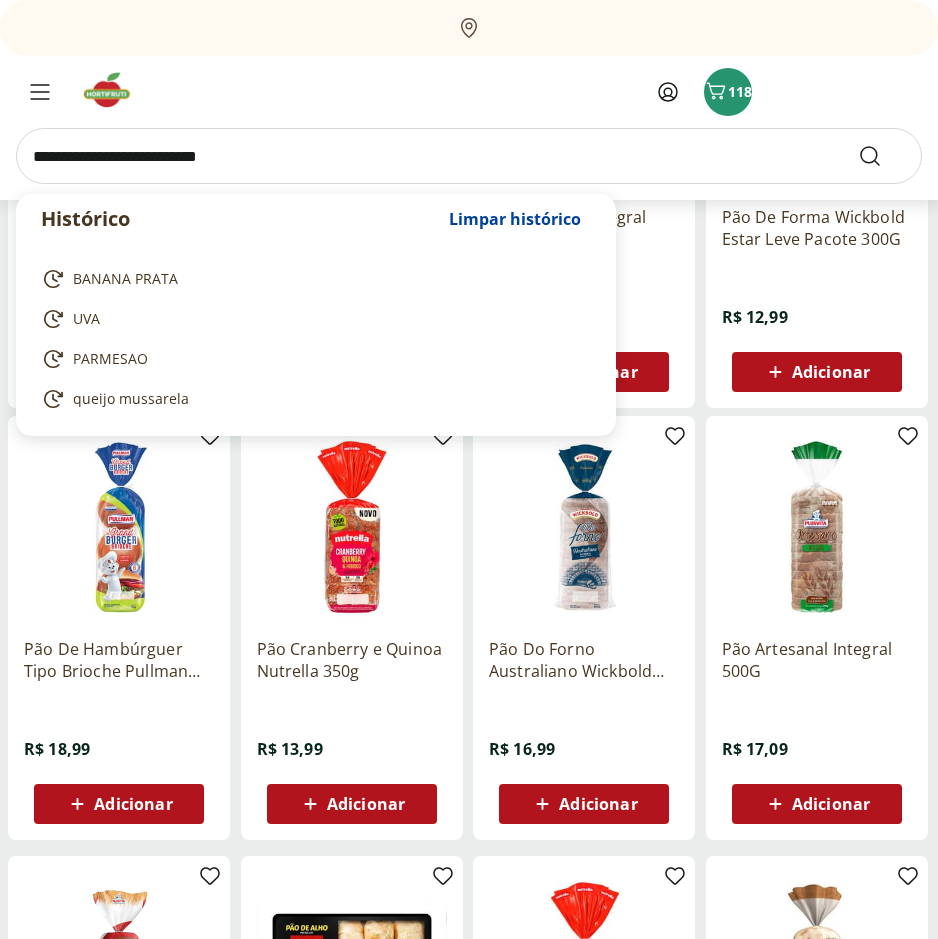 click at bounding box center [469, 156] 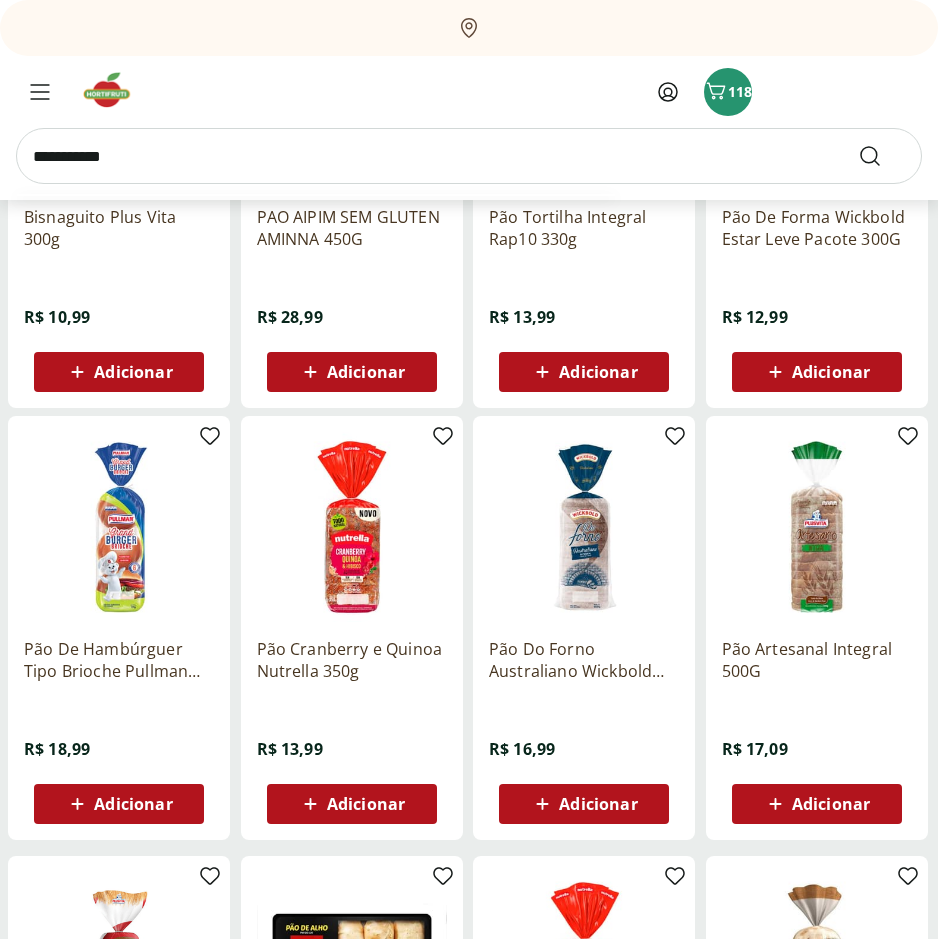 type on "**********" 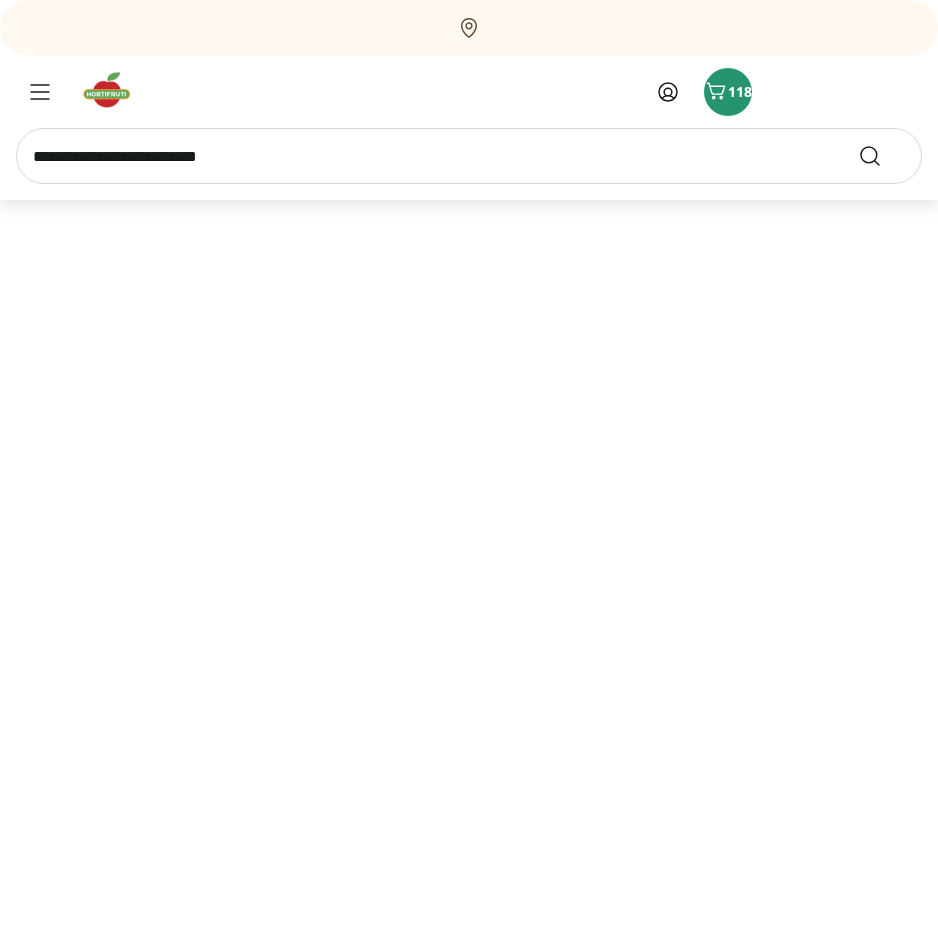 scroll, scrollTop: 0, scrollLeft: 0, axis: both 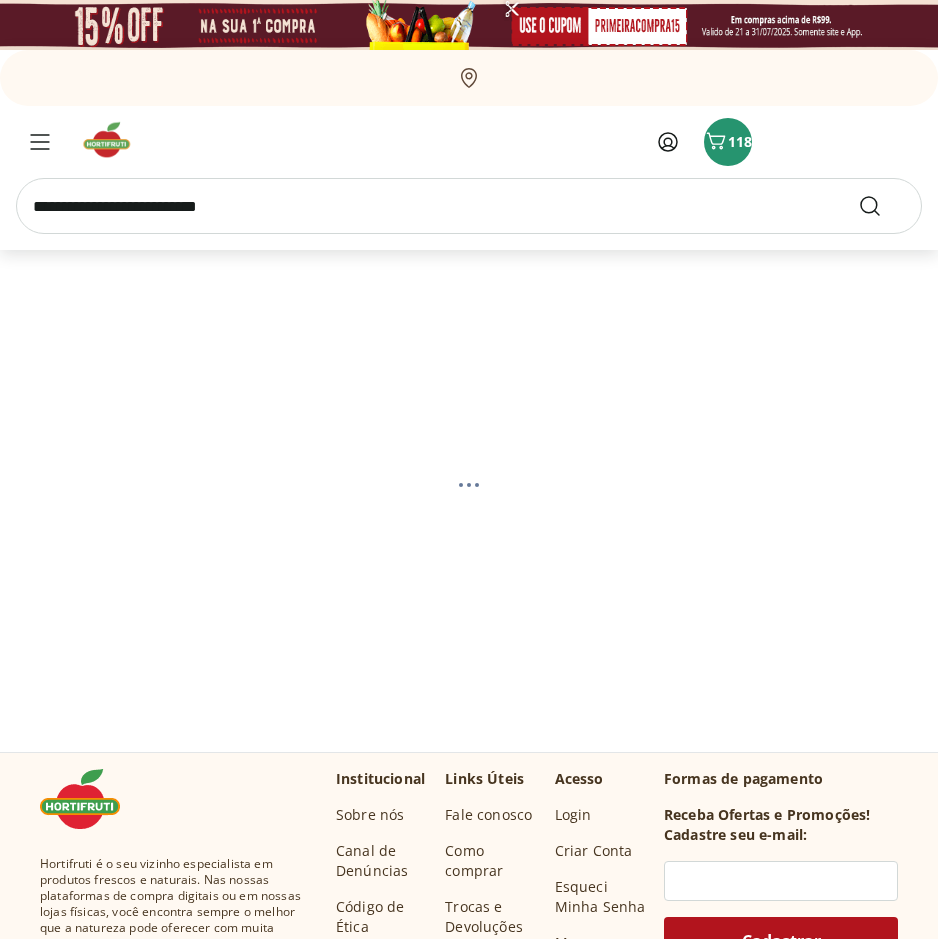 select on "**********" 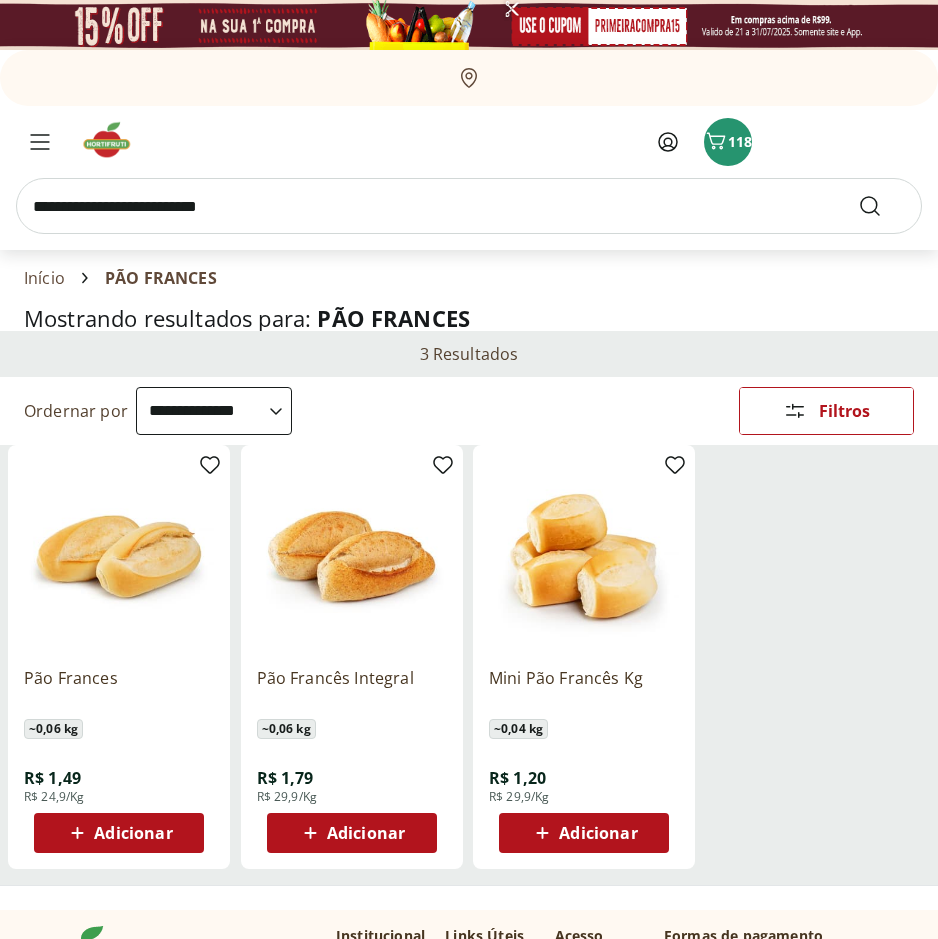 click on "Adicionar" at bounding box center (133, 833) 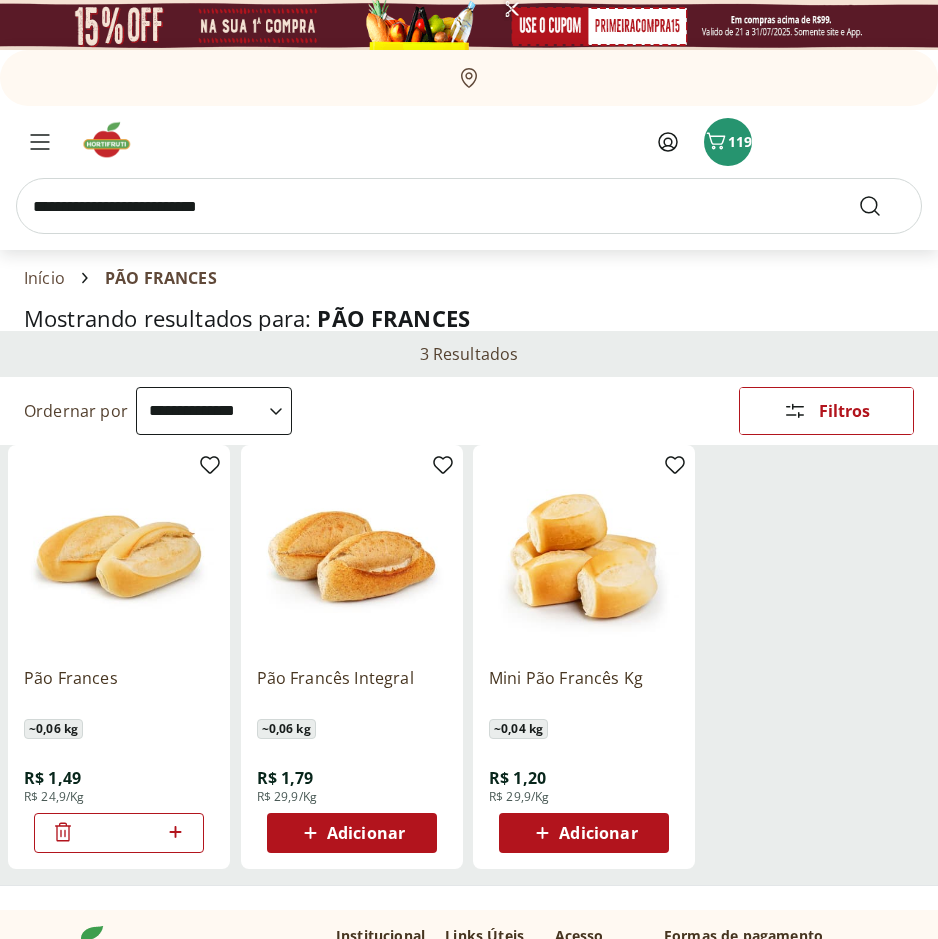click 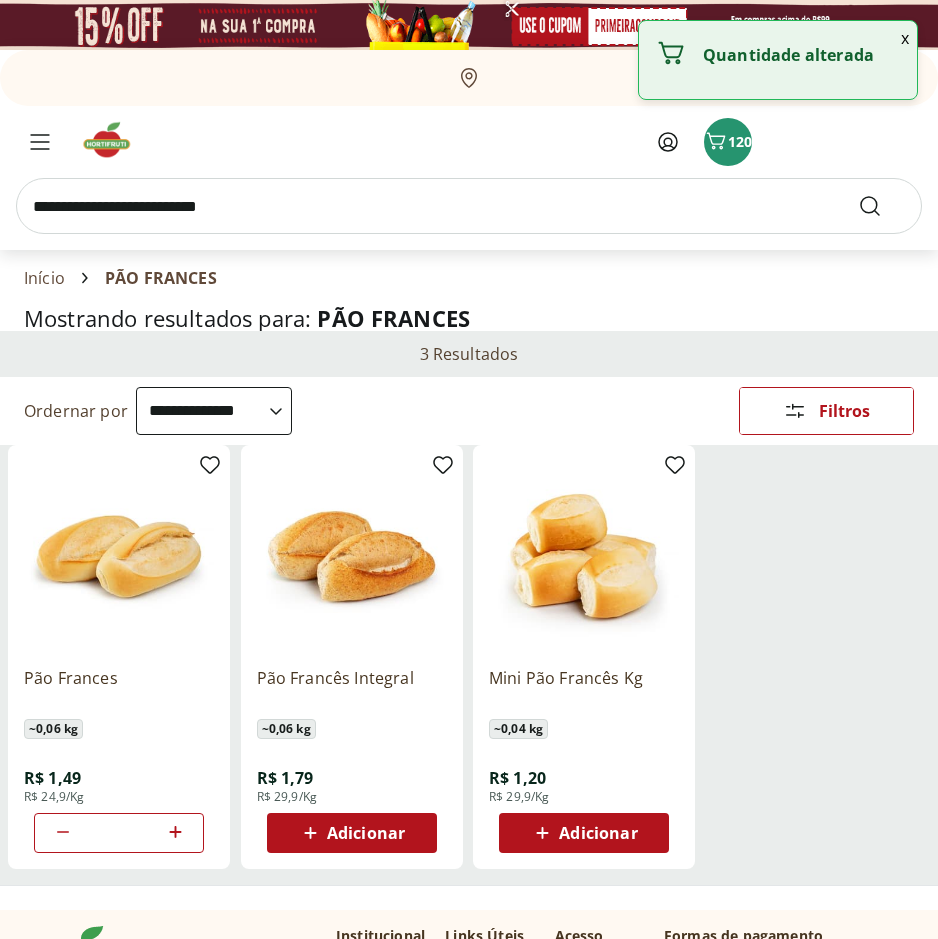 click 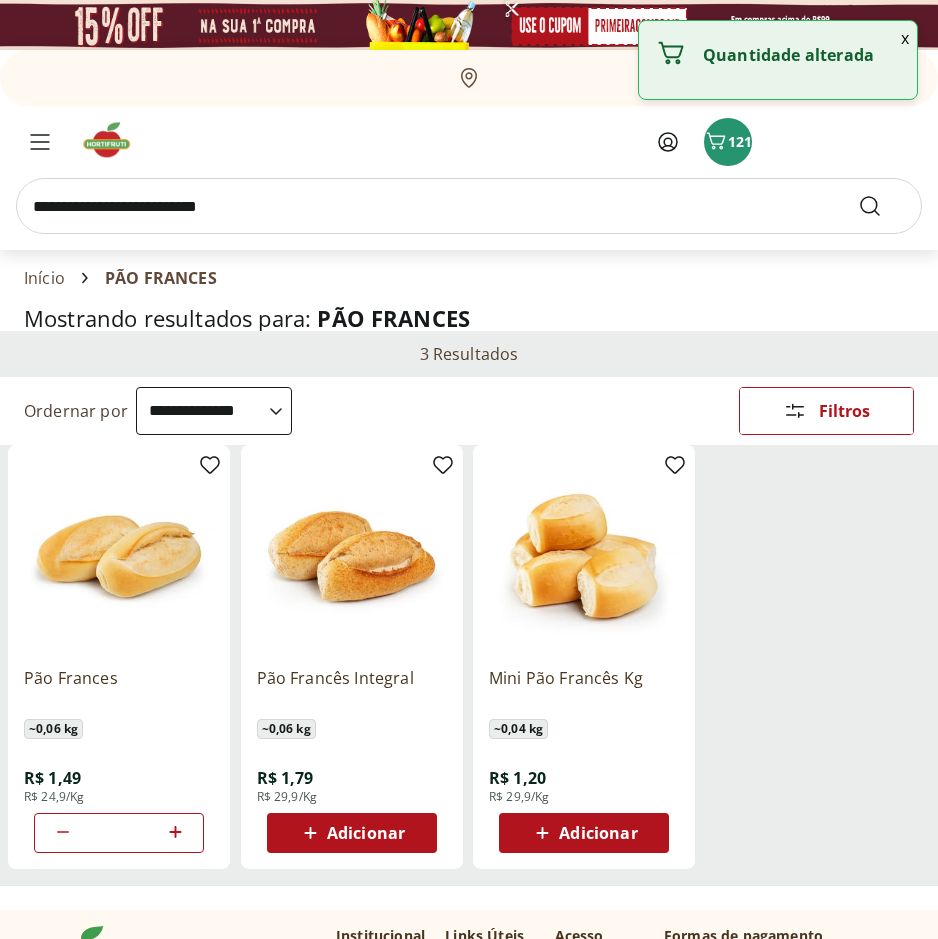 click 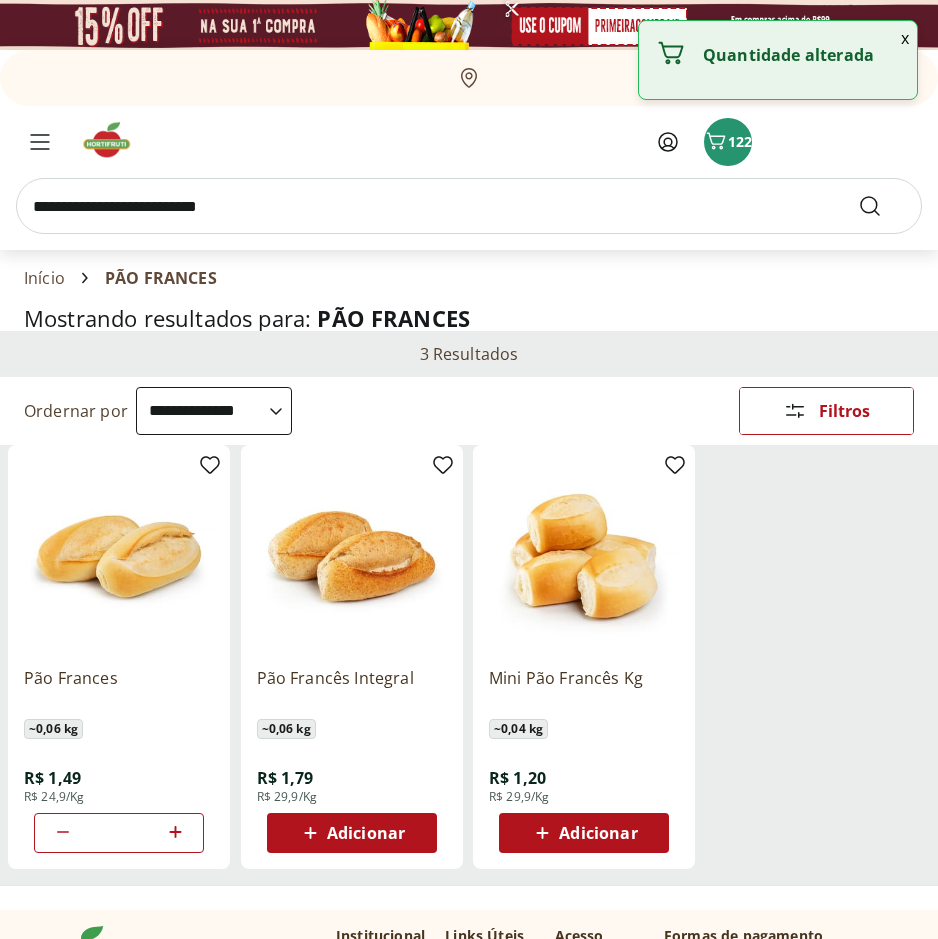 click 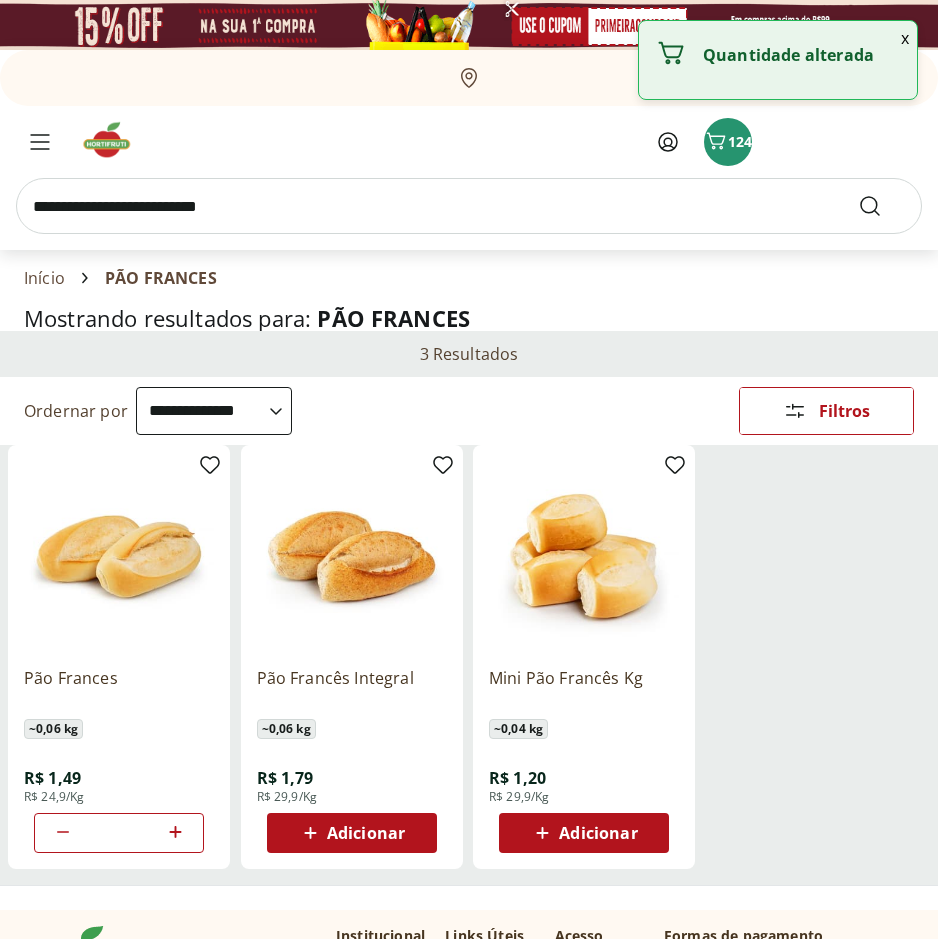 click 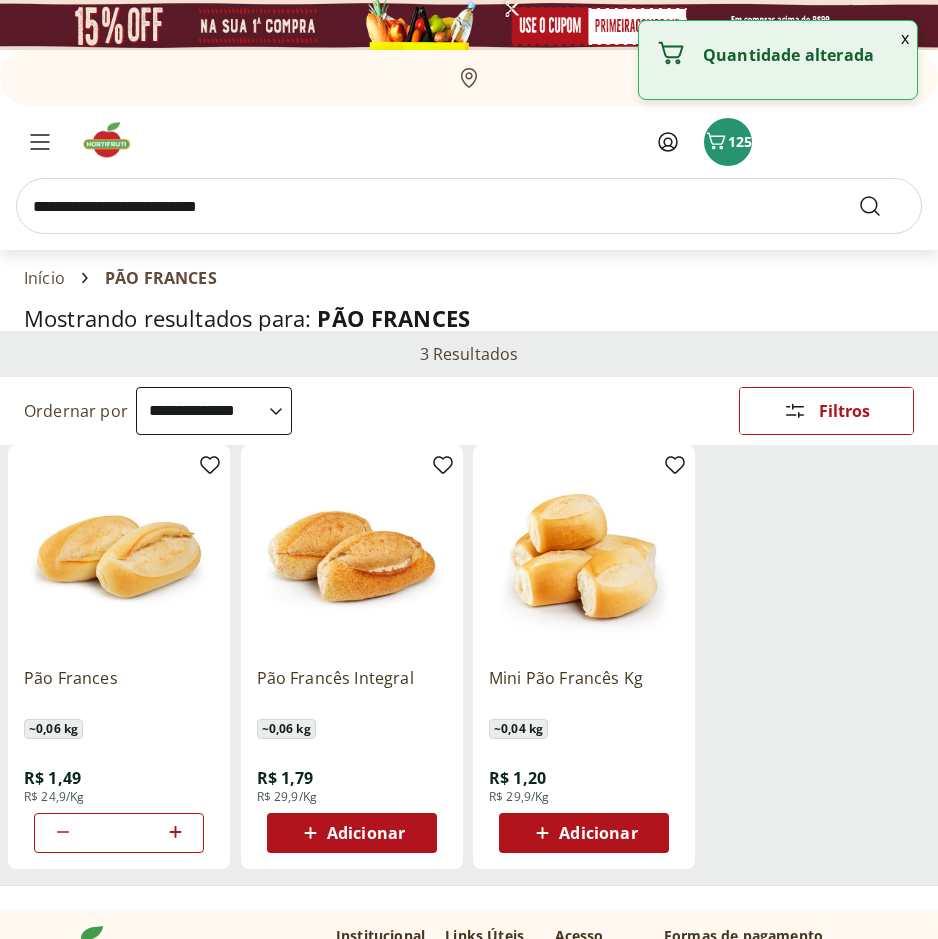 click 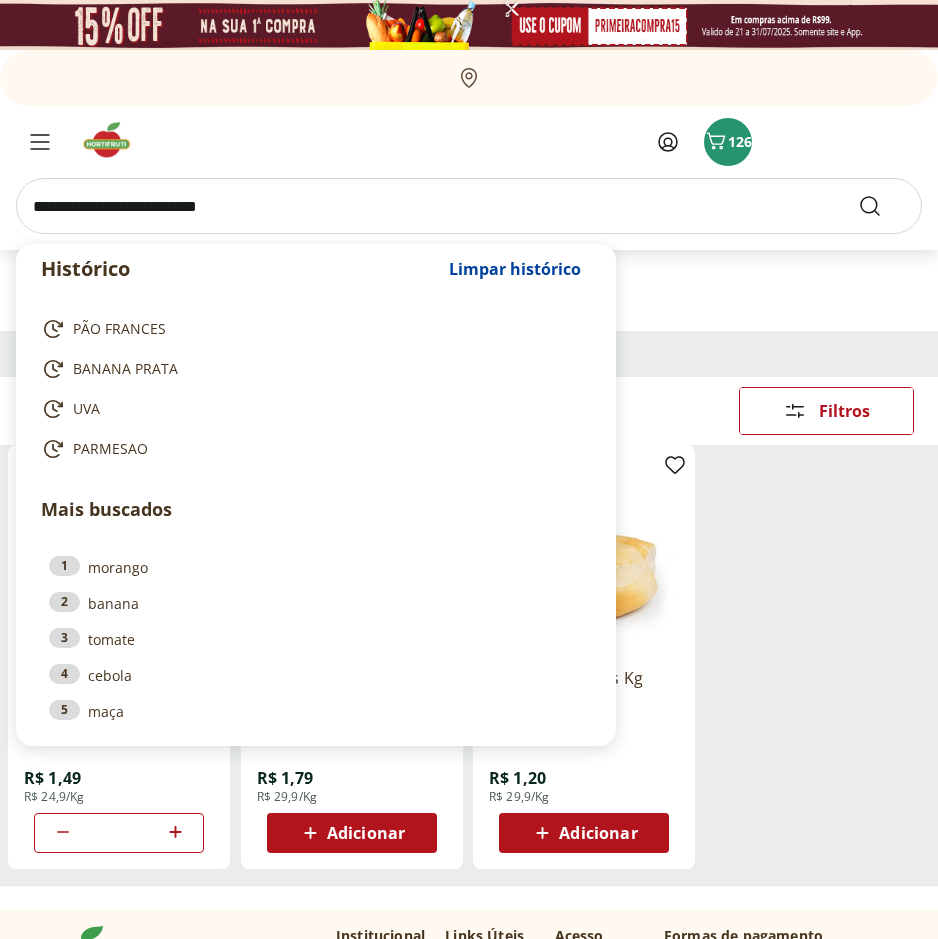 click at bounding box center [469, 206] 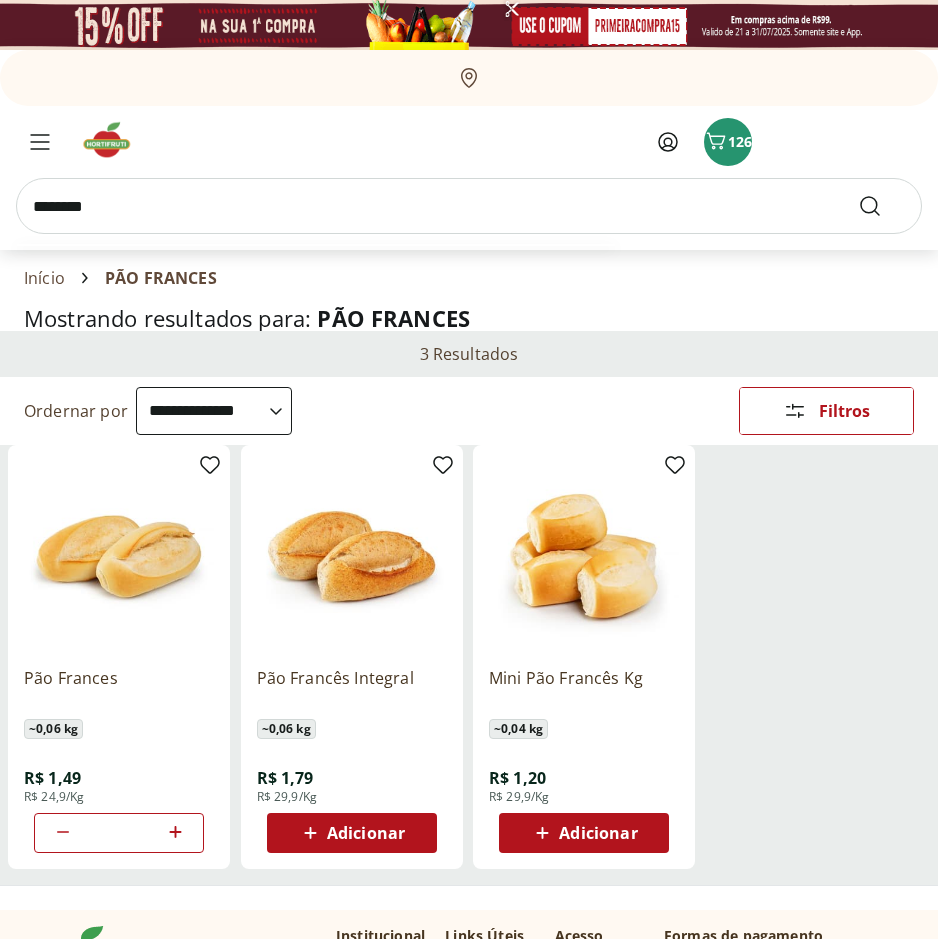 type on "********" 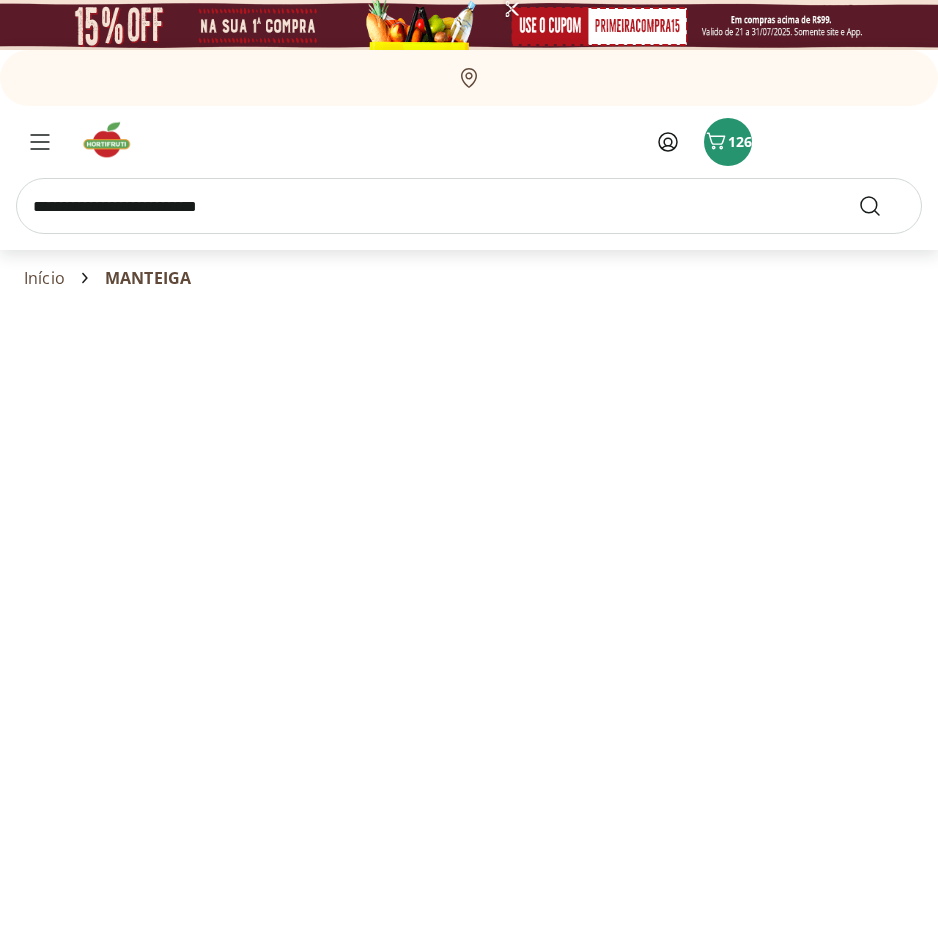 select on "**********" 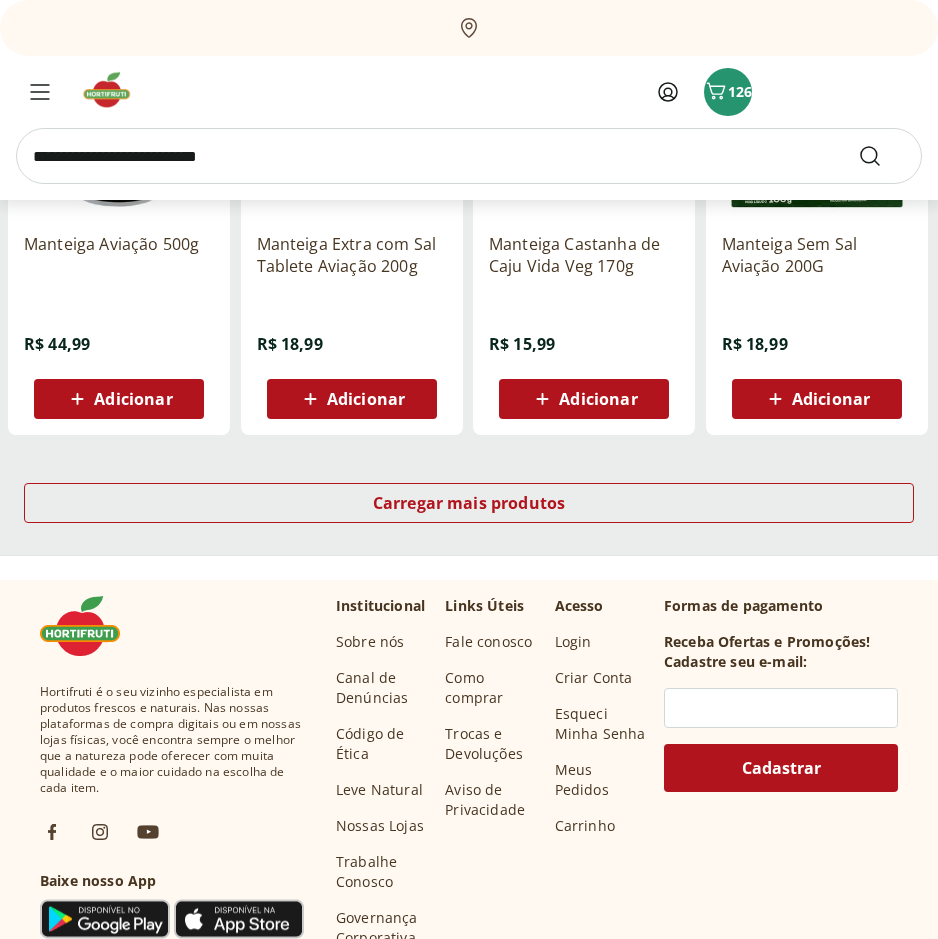 scroll, scrollTop: 1300, scrollLeft: 0, axis: vertical 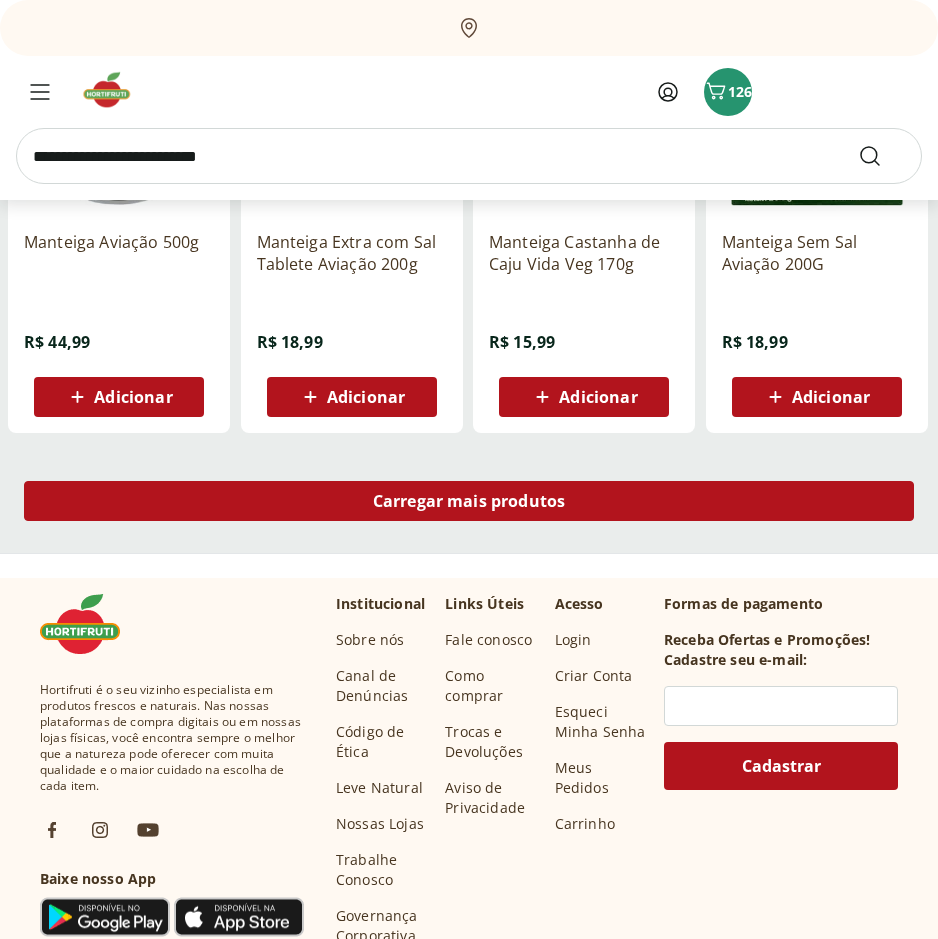 click on "Carregar mais produtos" at bounding box center (469, 501) 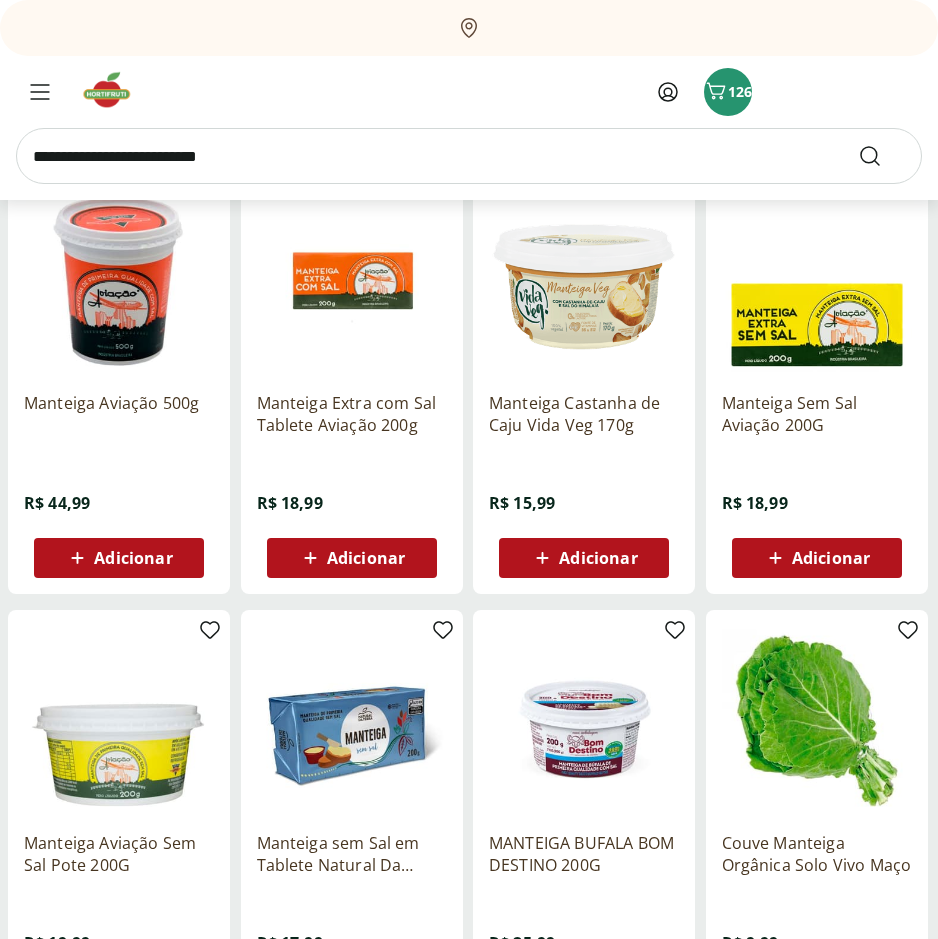 scroll, scrollTop: 1000, scrollLeft: 0, axis: vertical 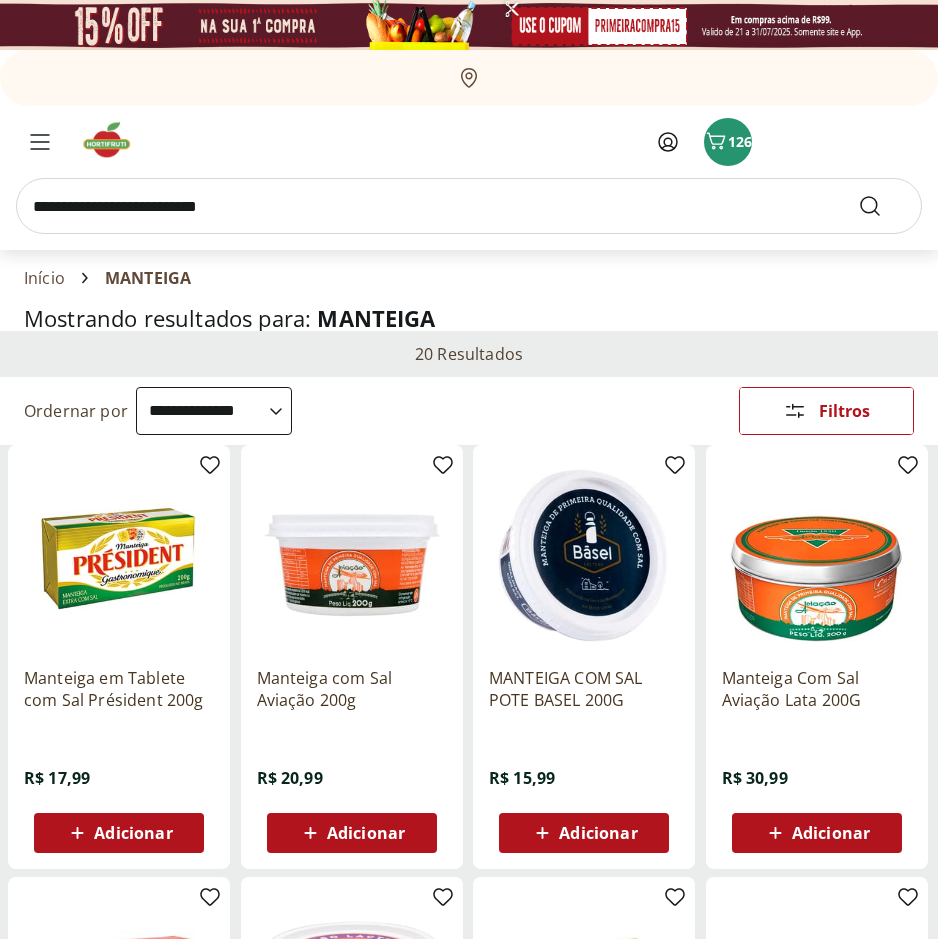 click on "Adicionar" at bounding box center [598, 833] 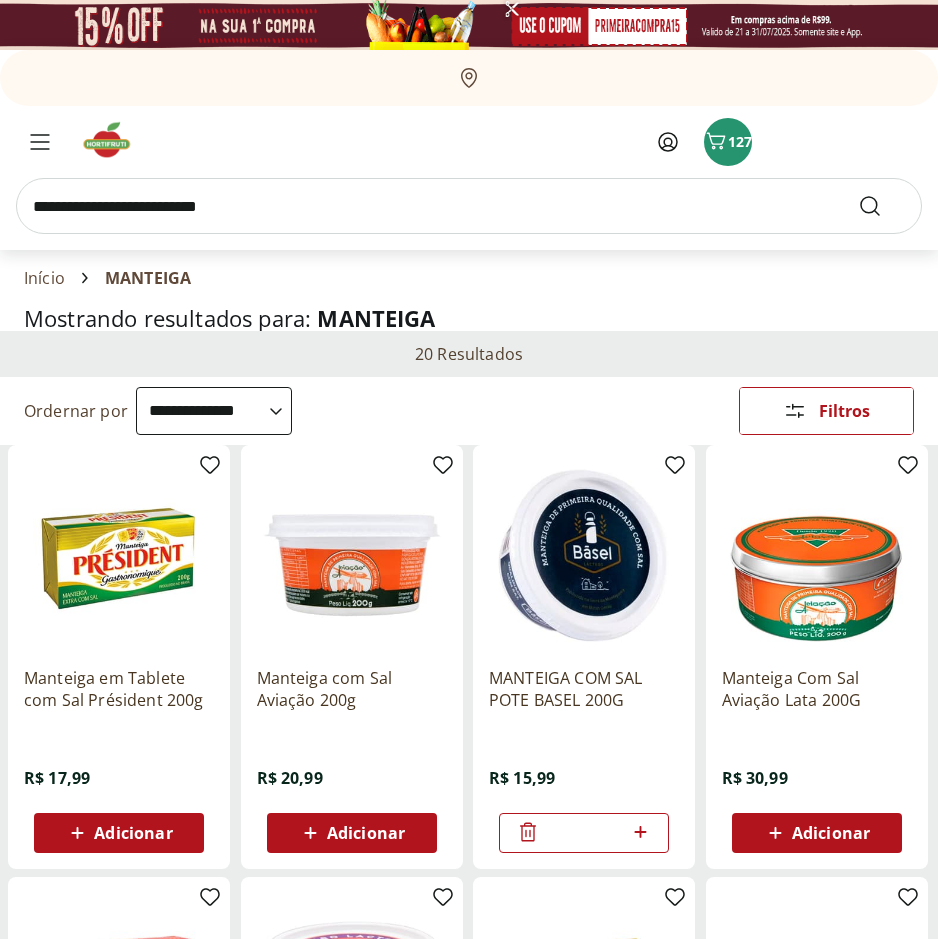 click 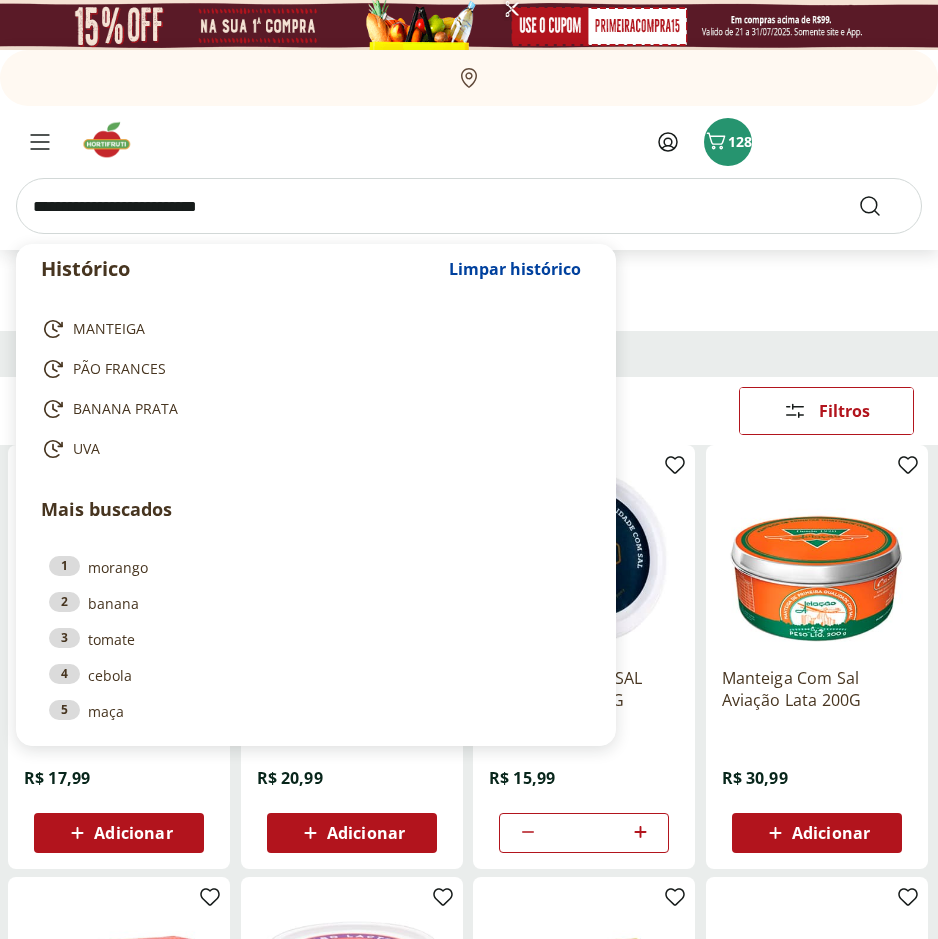 click at bounding box center (469, 206) 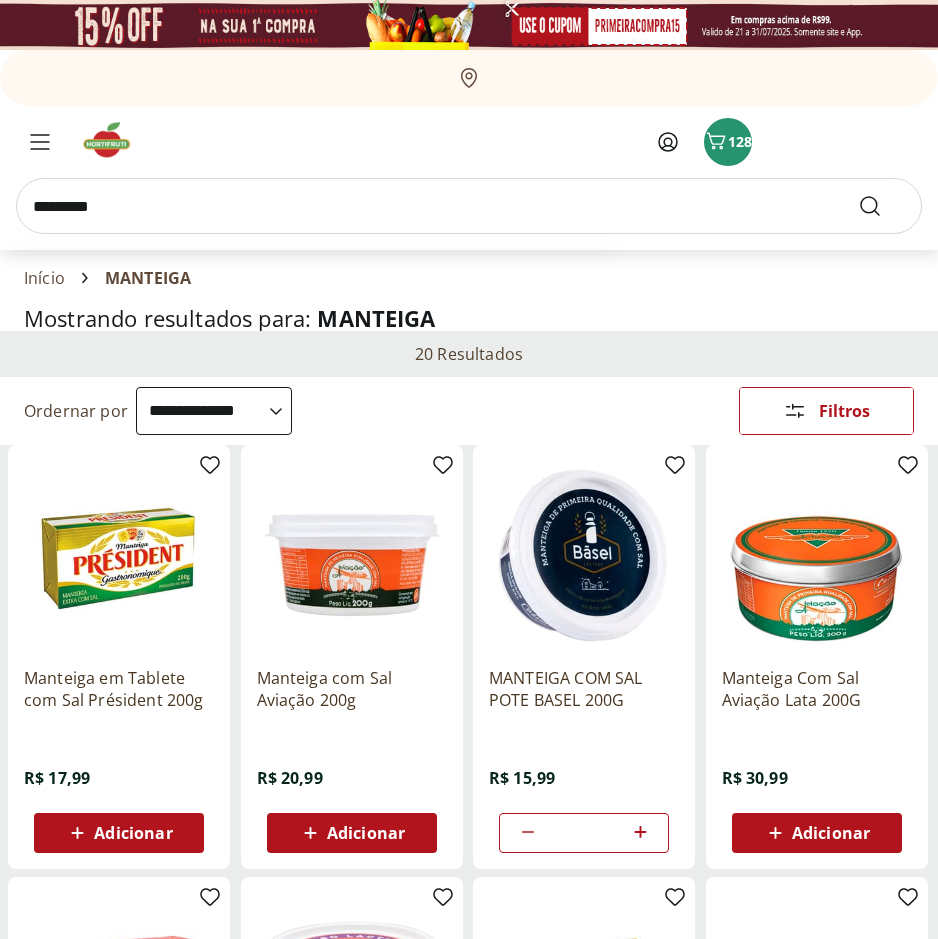 type on "*********" 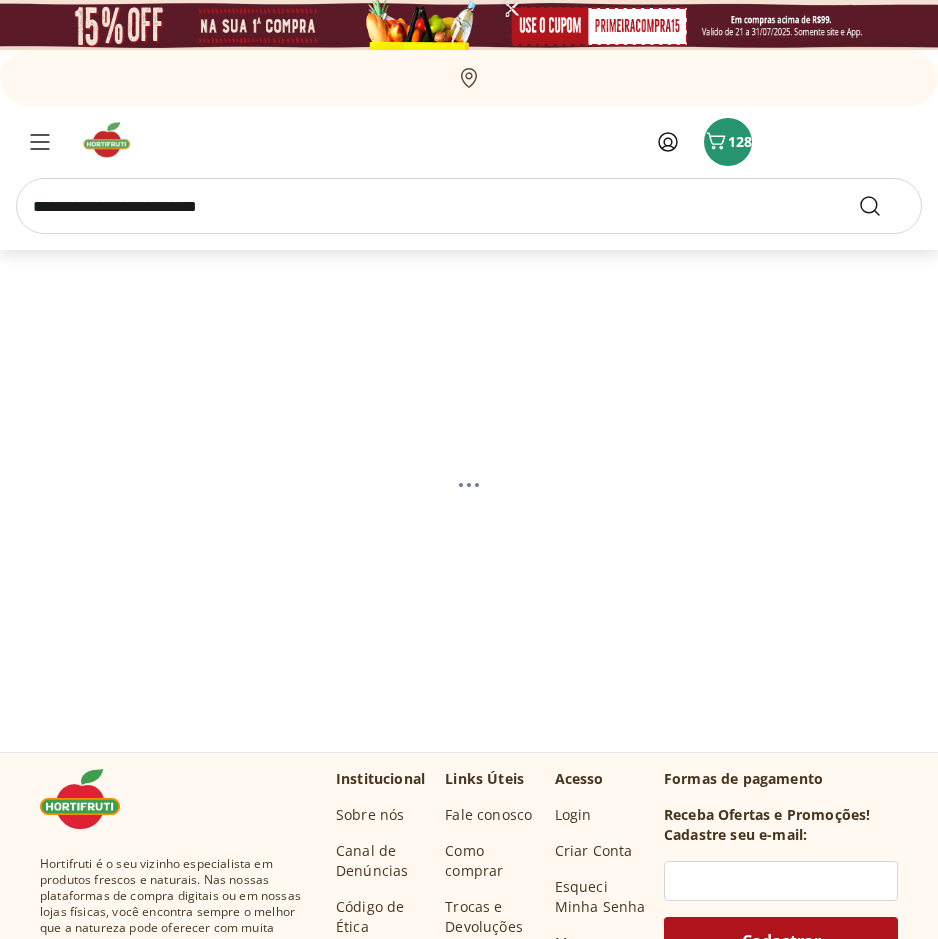 select on "**********" 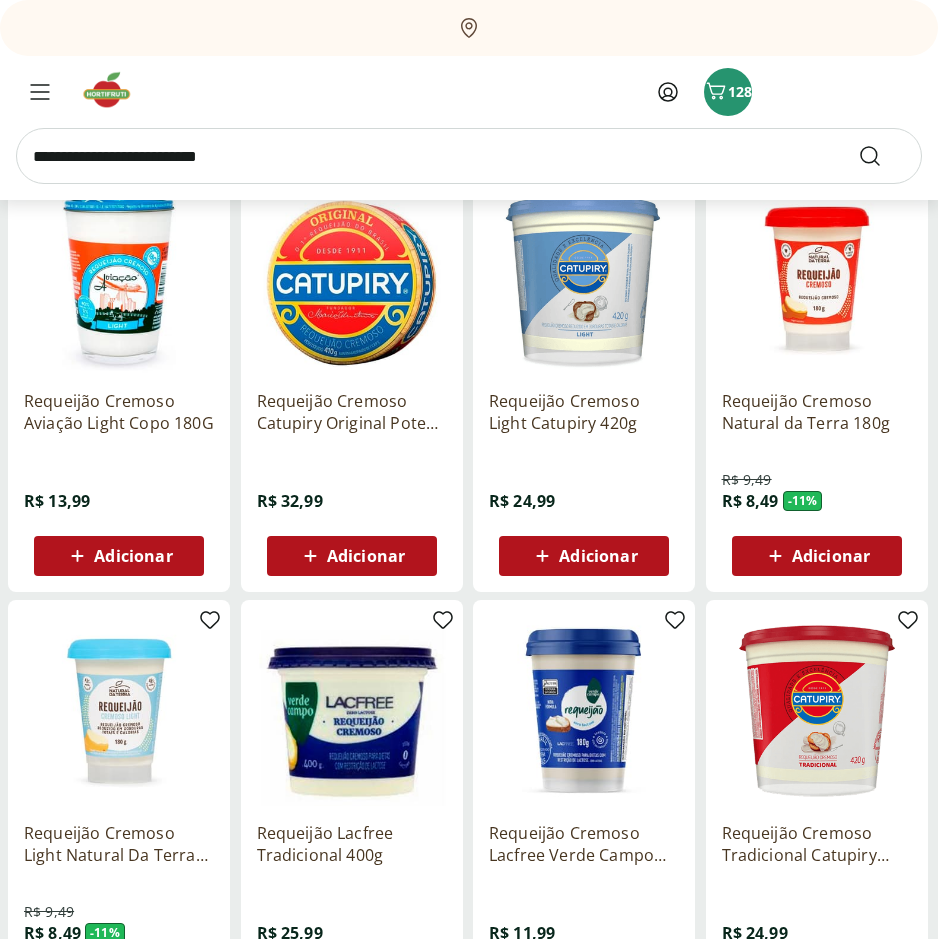 scroll, scrollTop: 700, scrollLeft: 0, axis: vertical 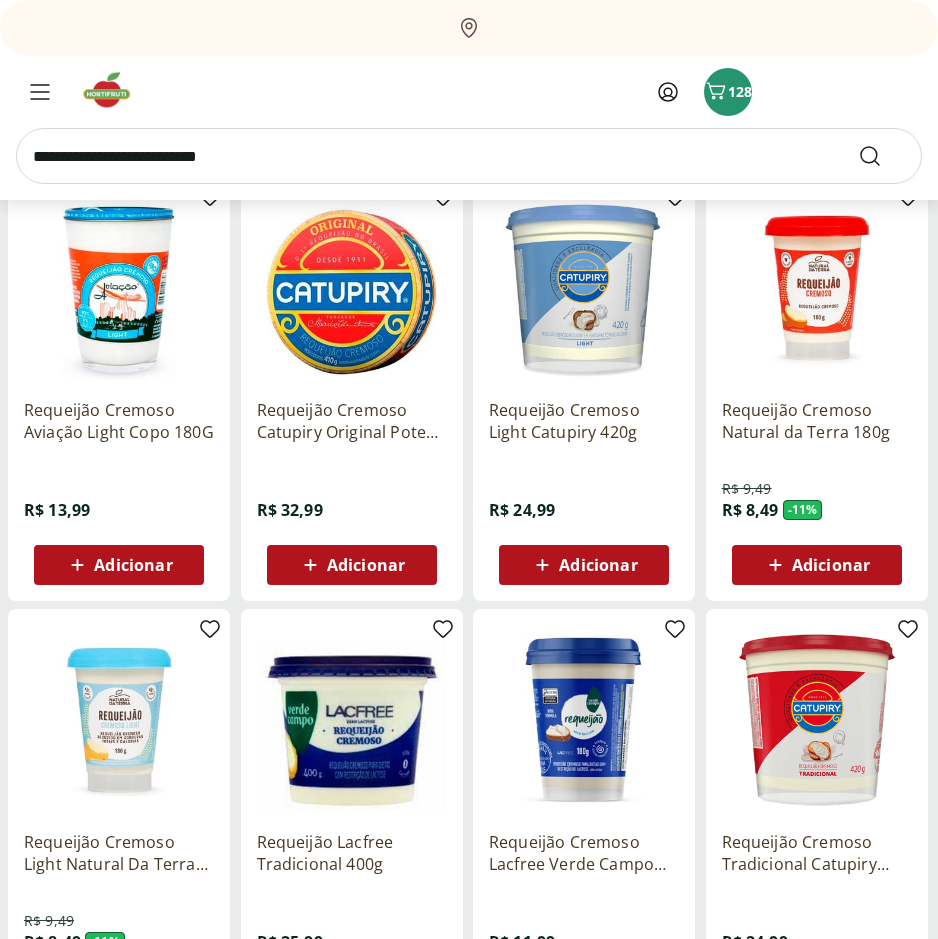 click on "Adicionar" at bounding box center [584, 565] 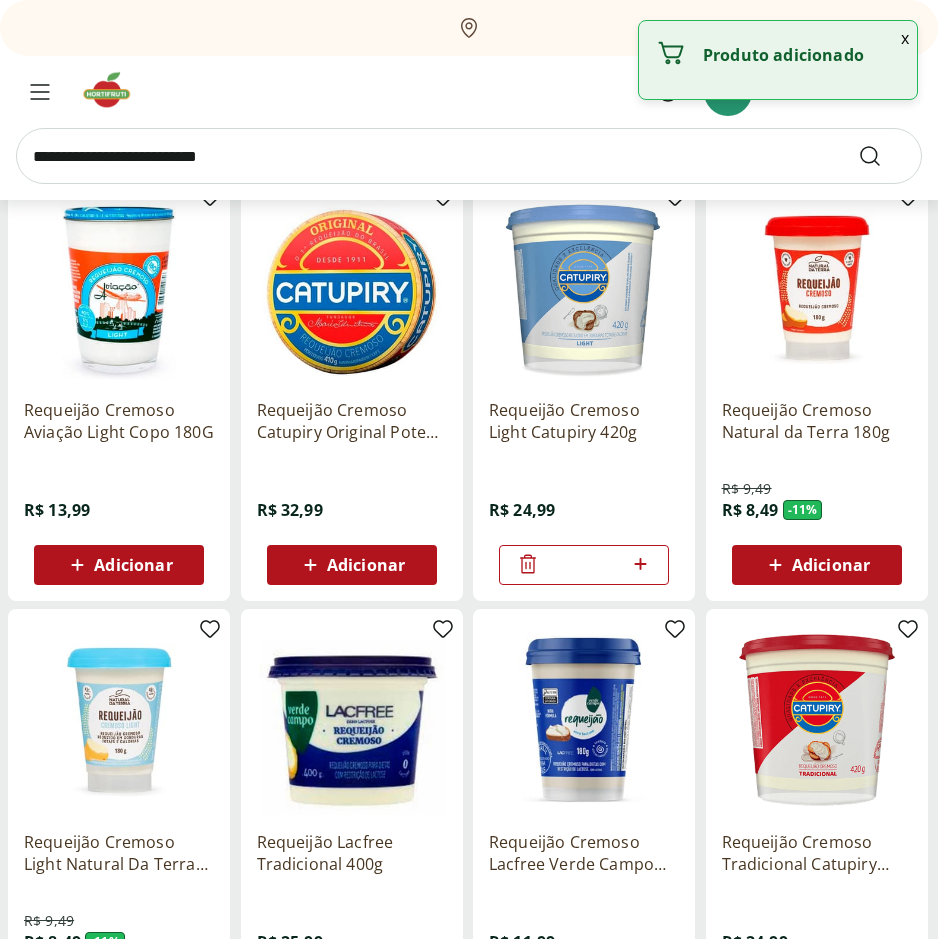 scroll, scrollTop: 900, scrollLeft: 0, axis: vertical 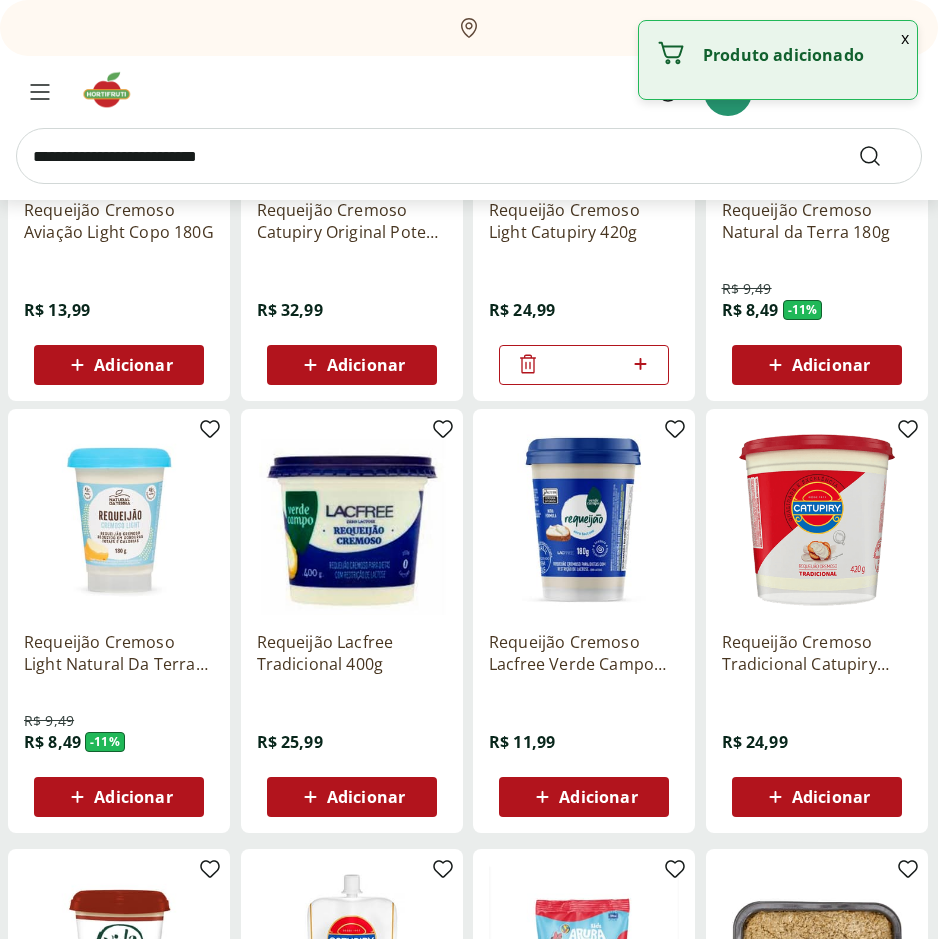 click on "Adicionar" at bounding box center [831, 797] 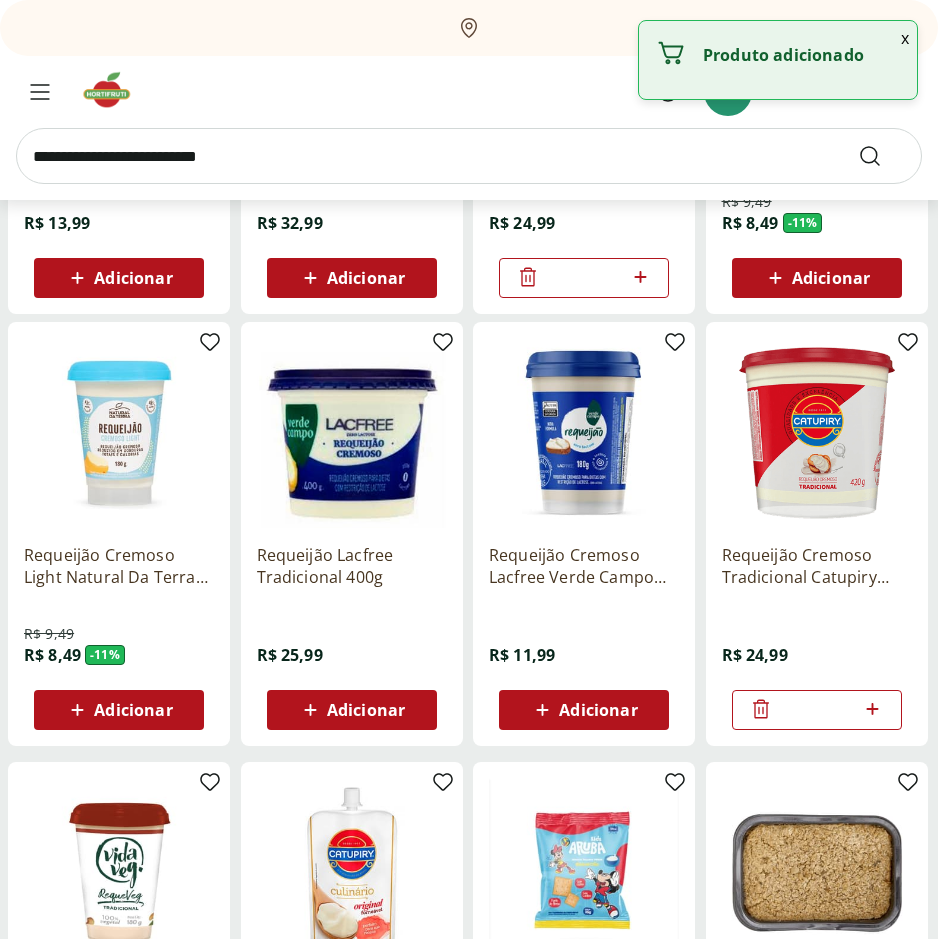 scroll, scrollTop: 1200, scrollLeft: 0, axis: vertical 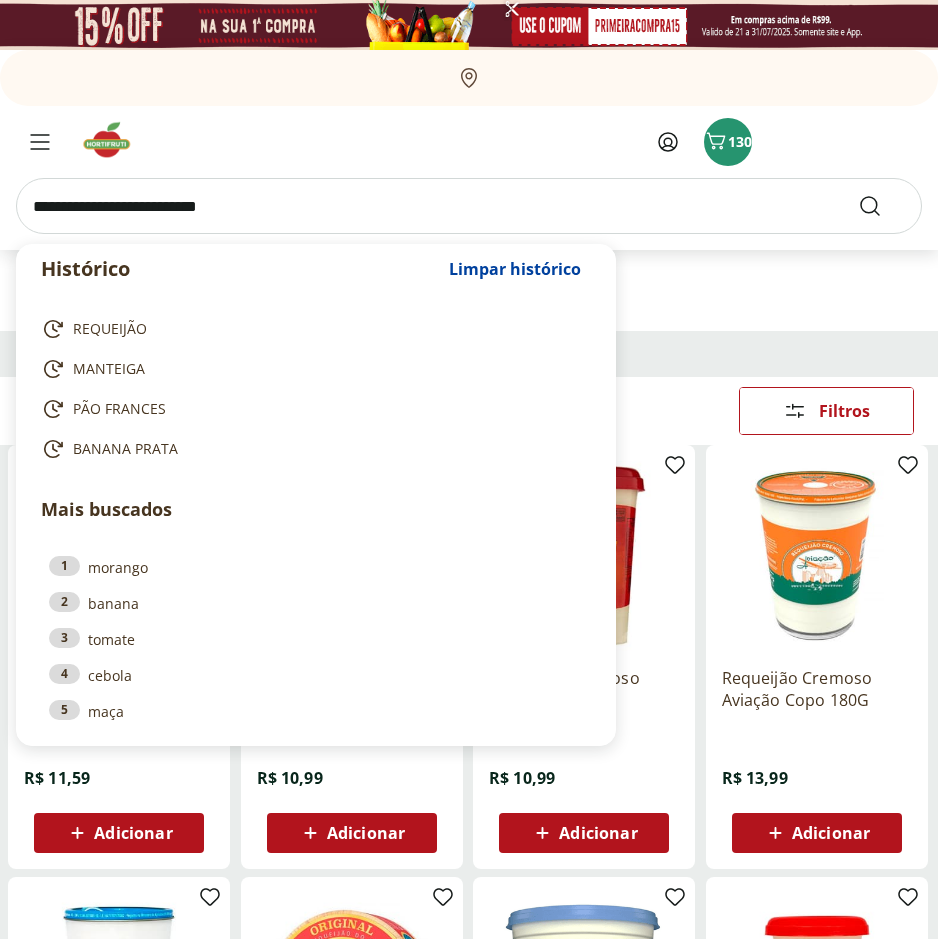 click at bounding box center (469, 206) 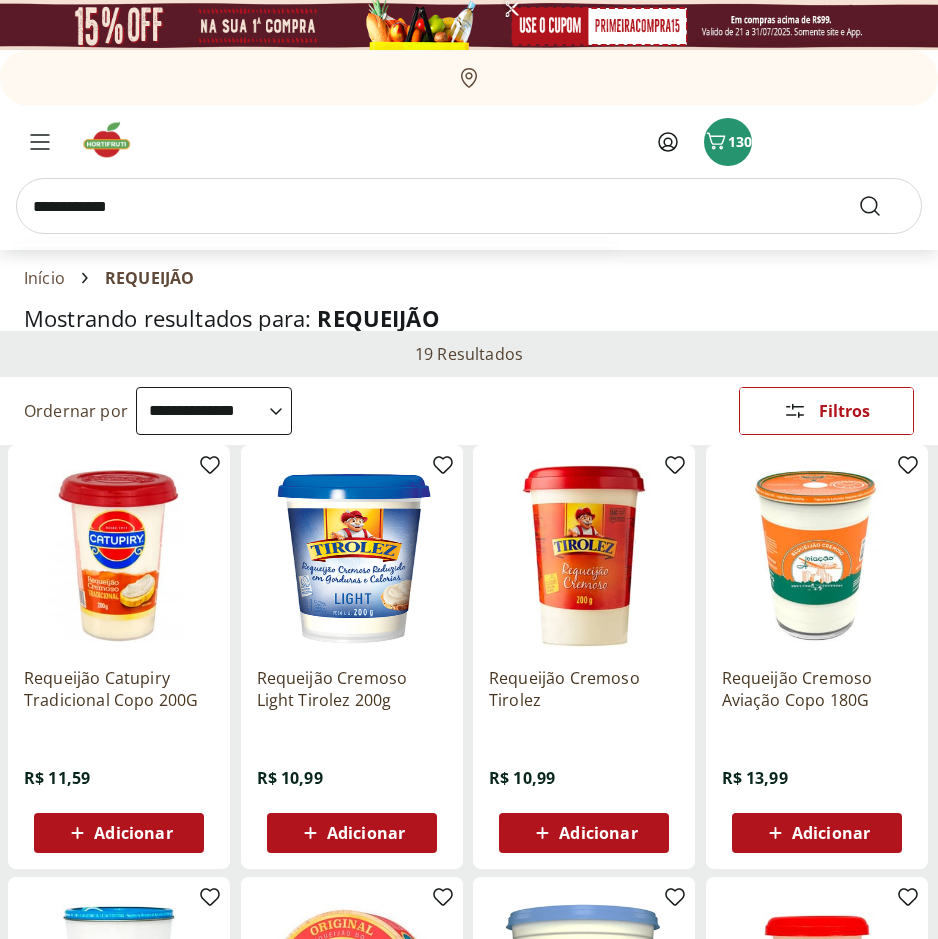 type on "**********" 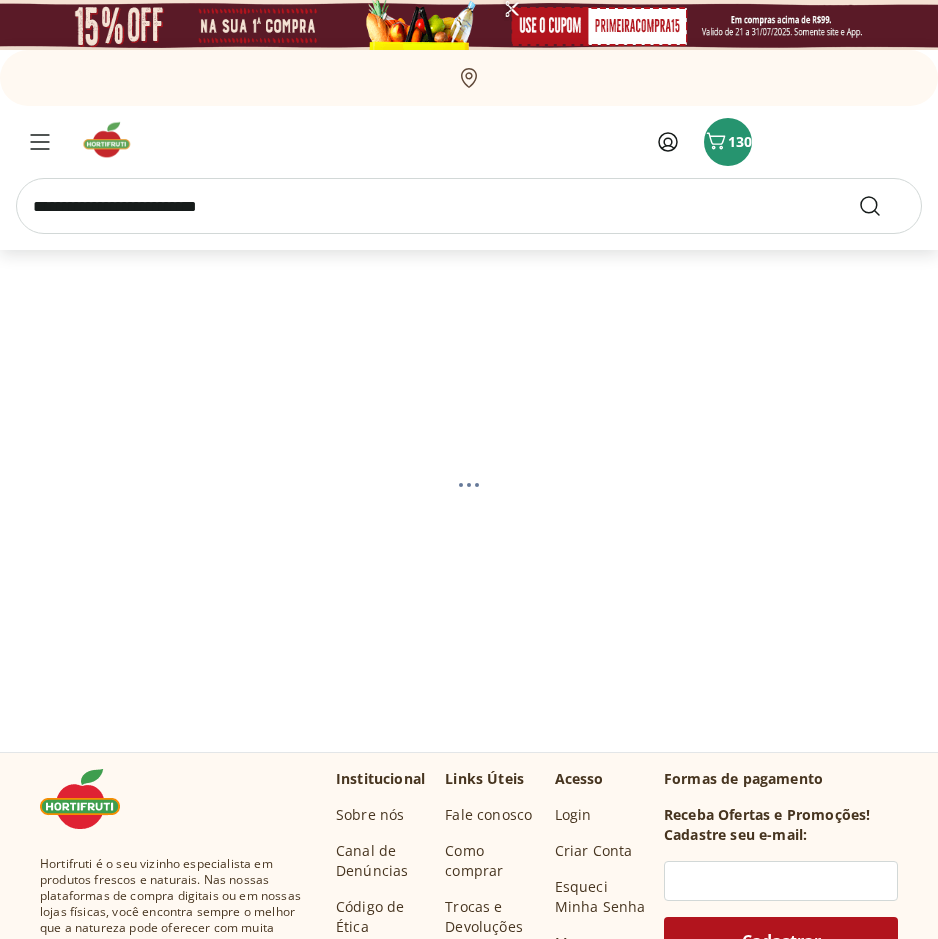 select on "**********" 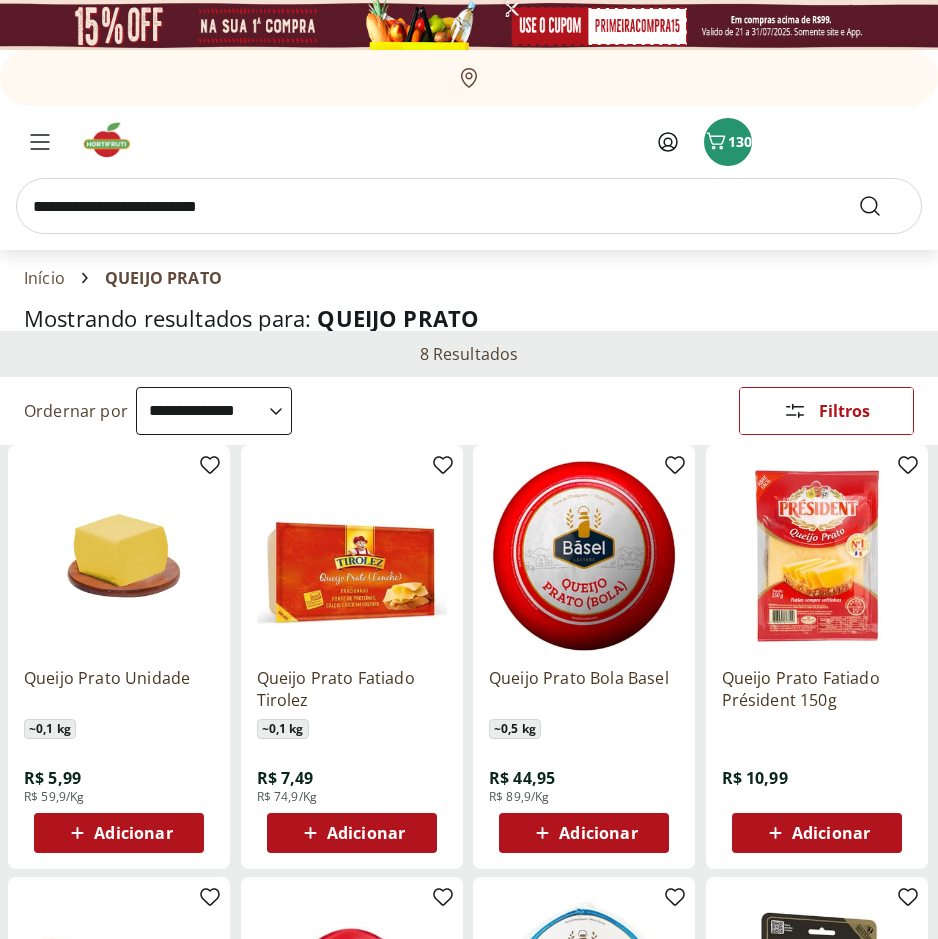 select on "**********" 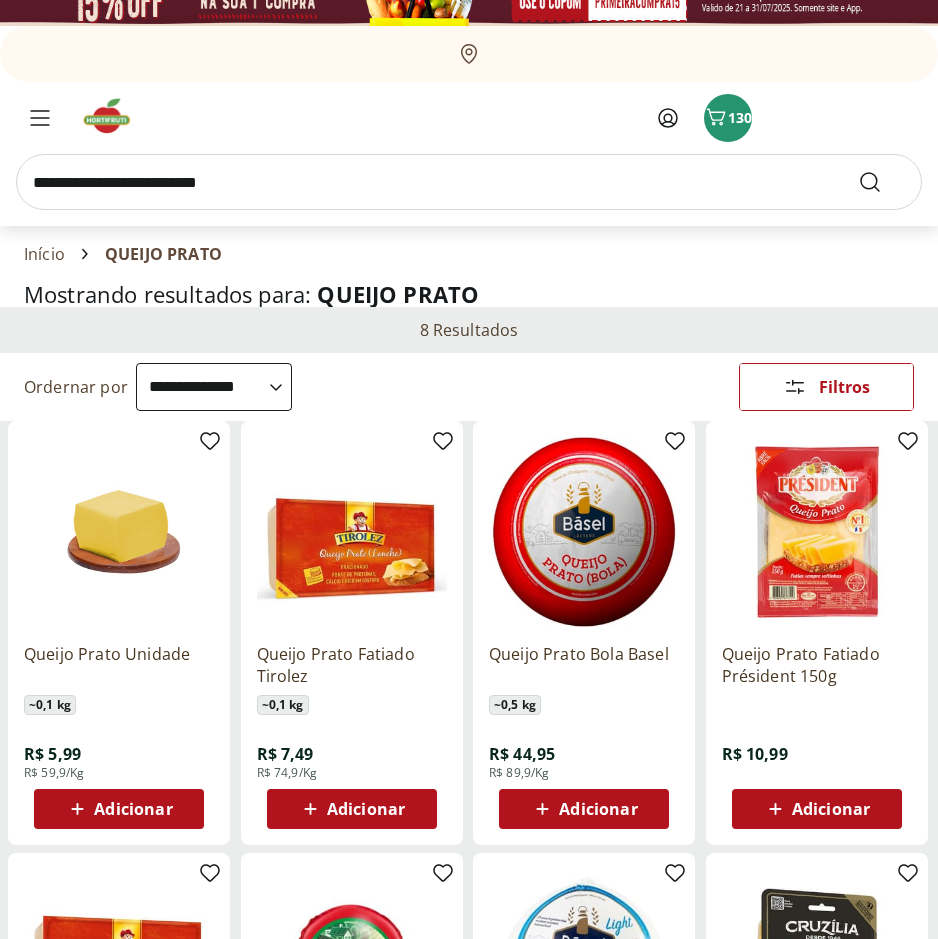scroll, scrollTop: 0, scrollLeft: 0, axis: both 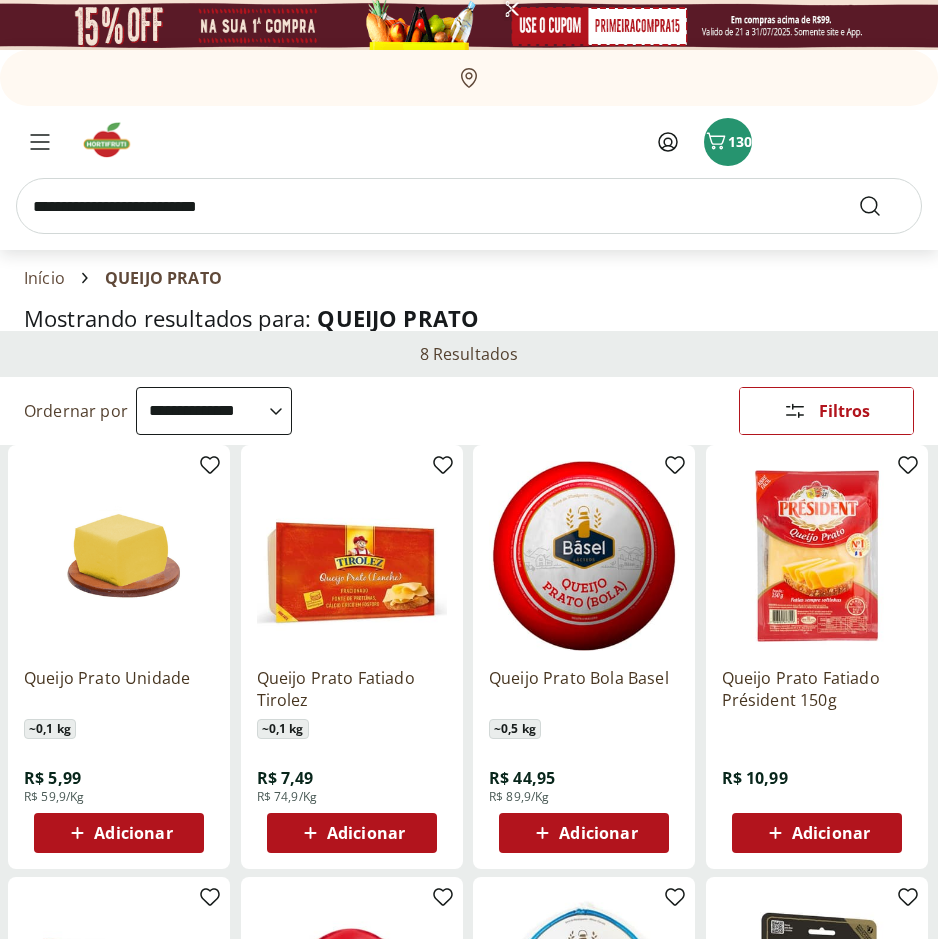 click at bounding box center [817, 556] 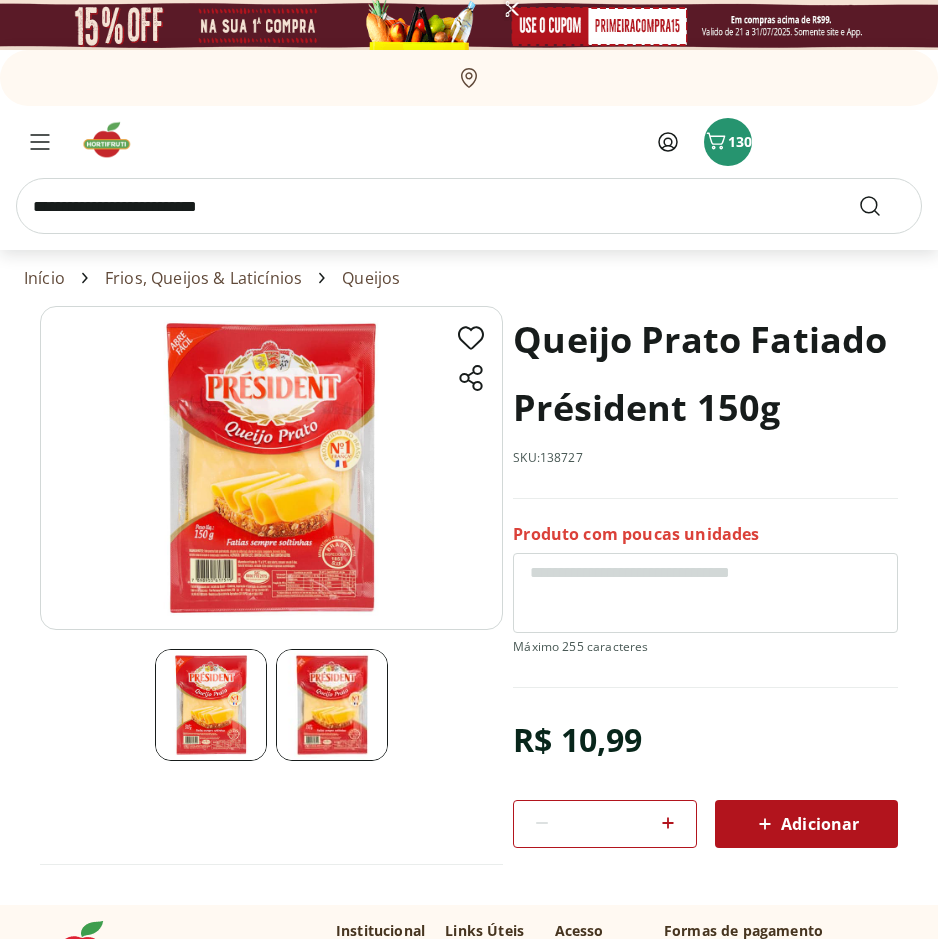 click 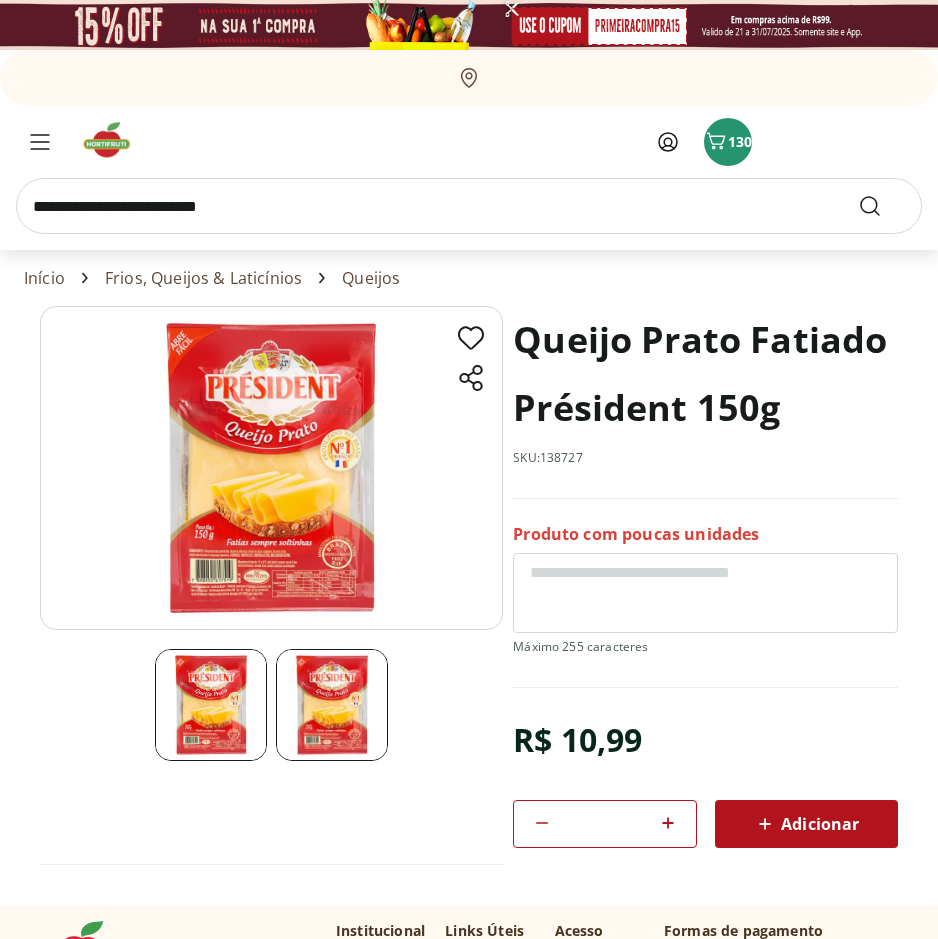 click 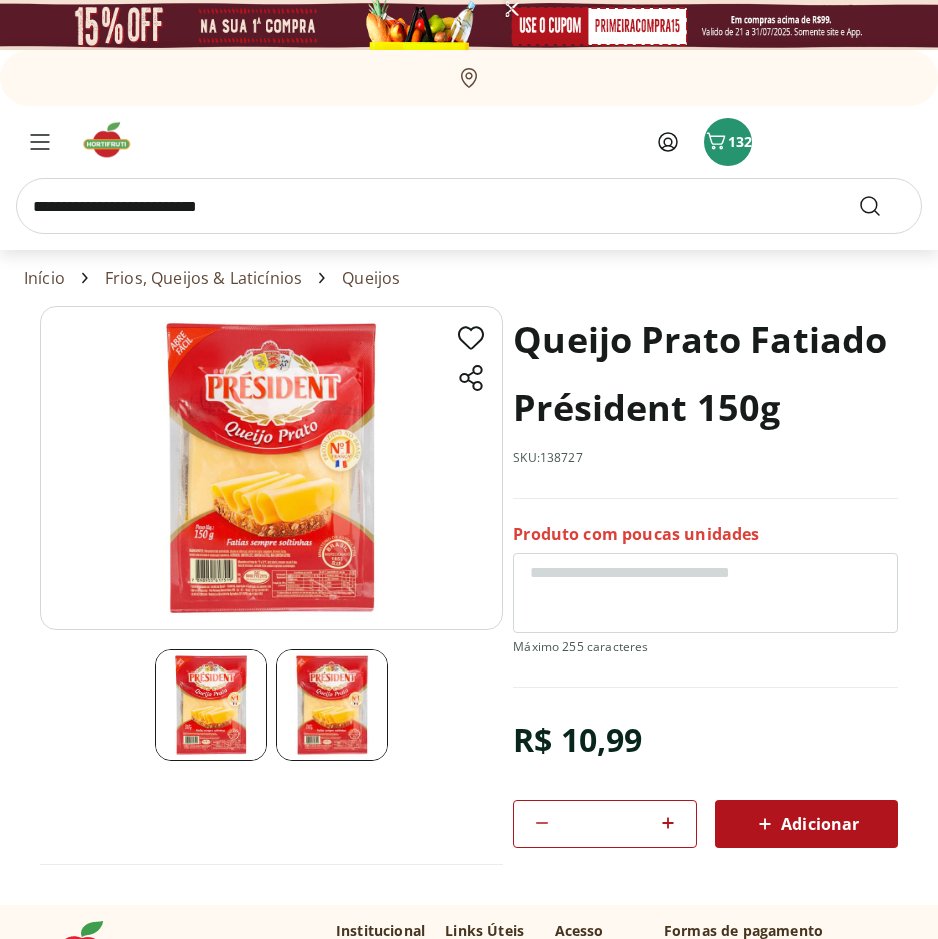 click on "Adicionar" at bounding box center [806, 824] 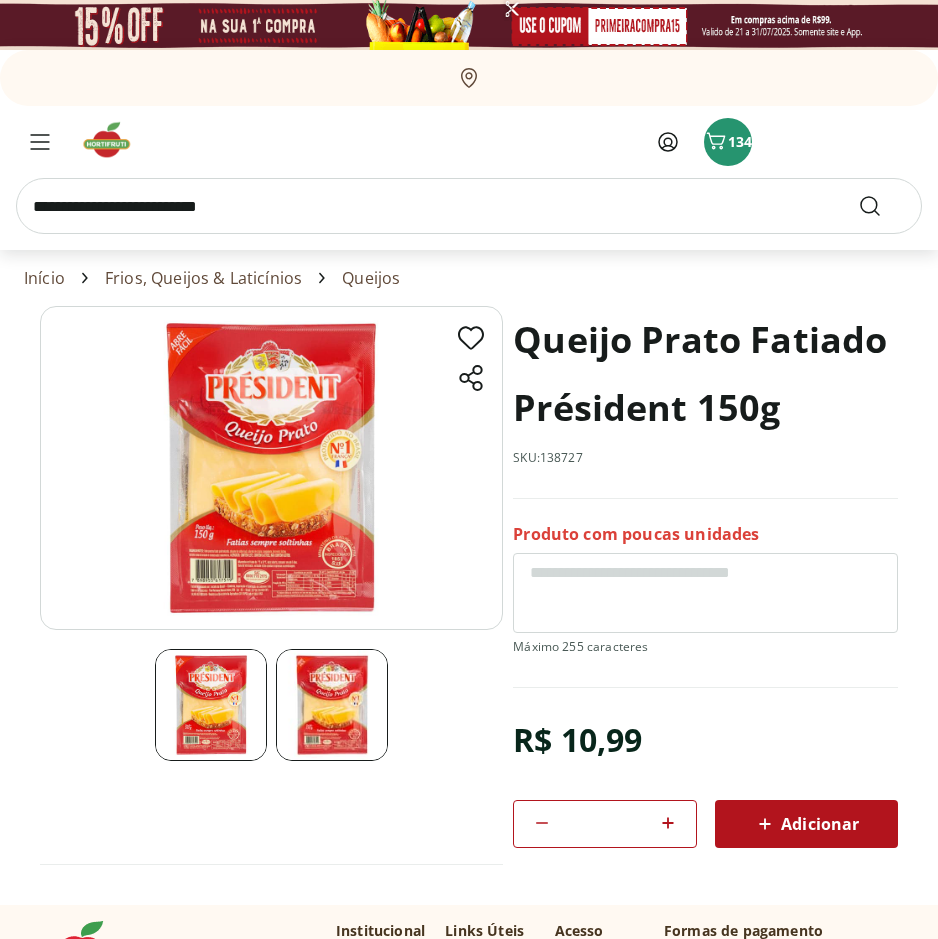 click at bounding box center [469, 206] 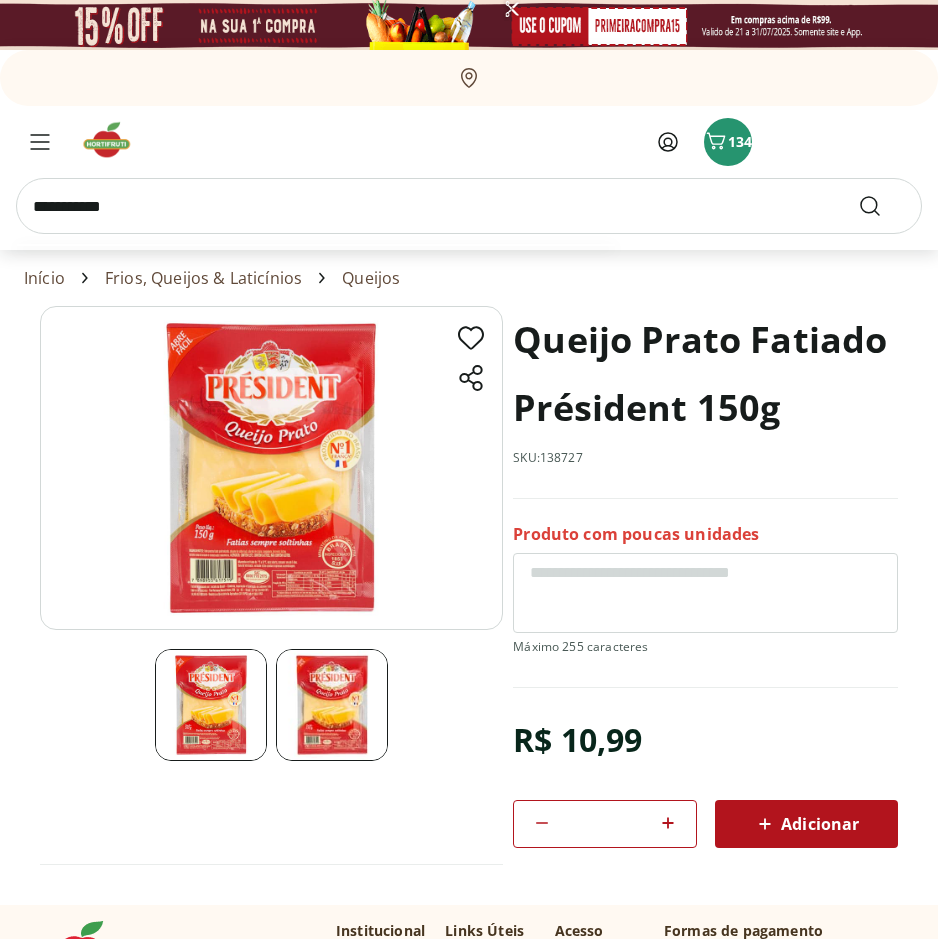 type on "**********" 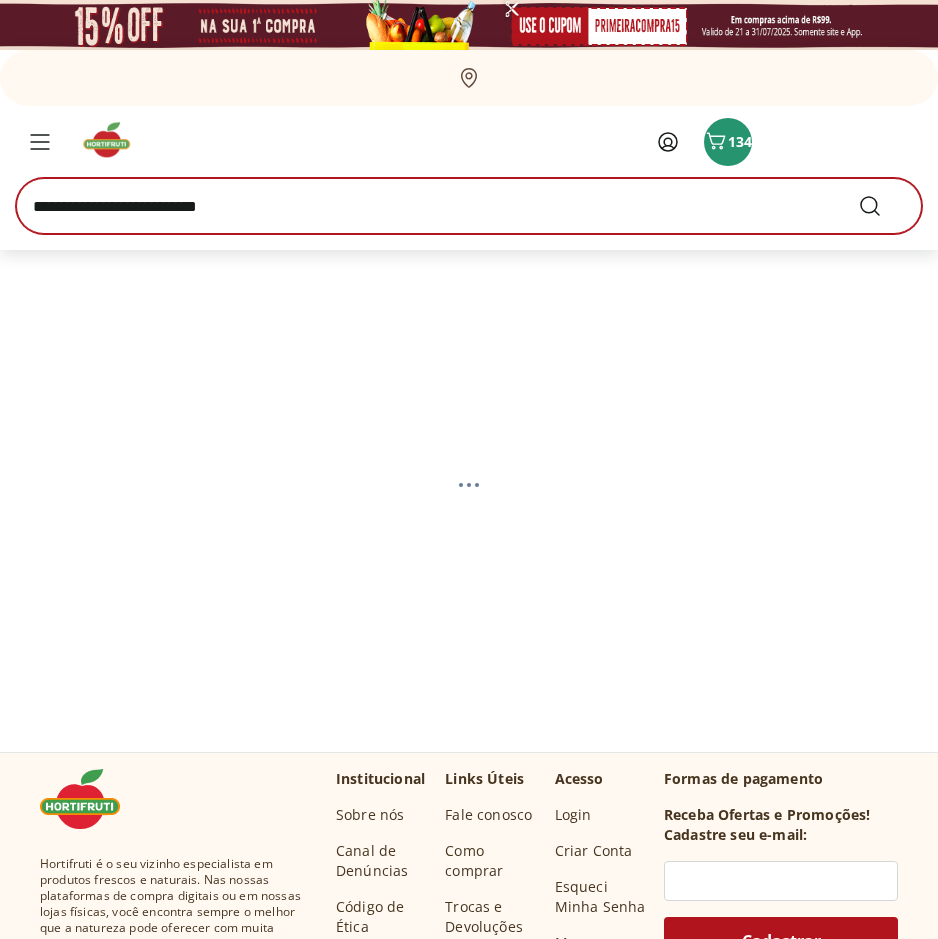 select on "**********" 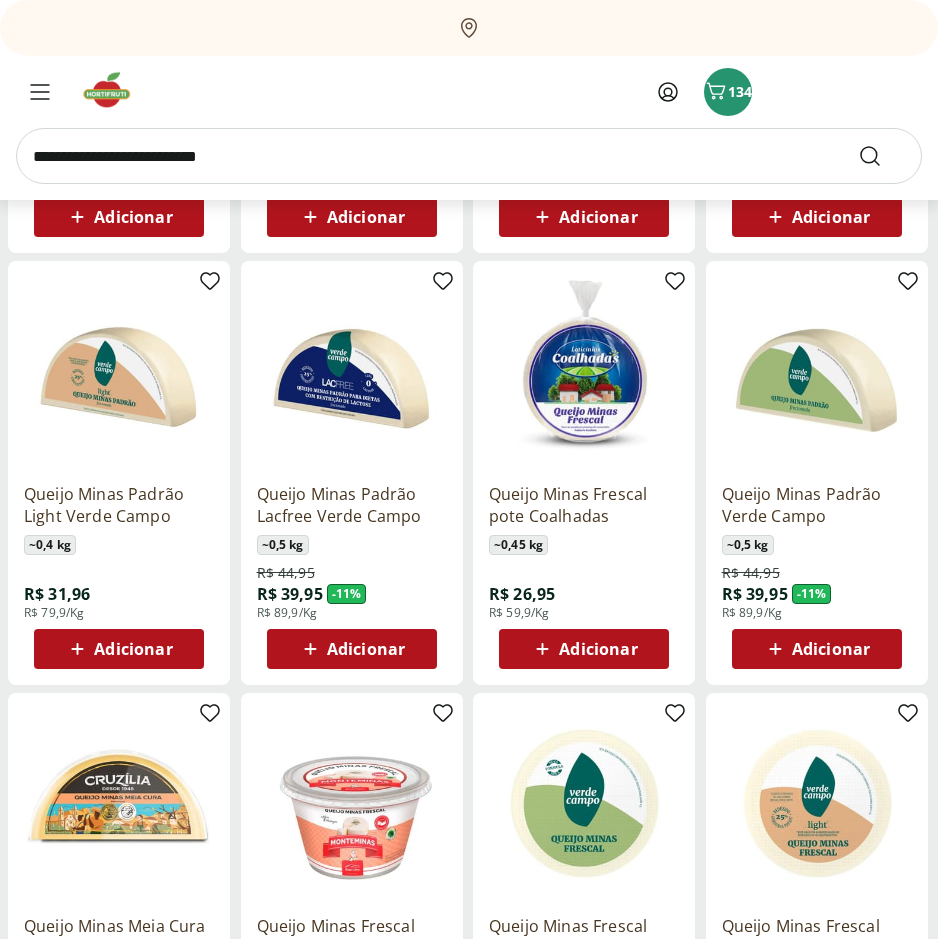 scroll, scrollTop: 600, scrollLeft: 0, axis: vertical 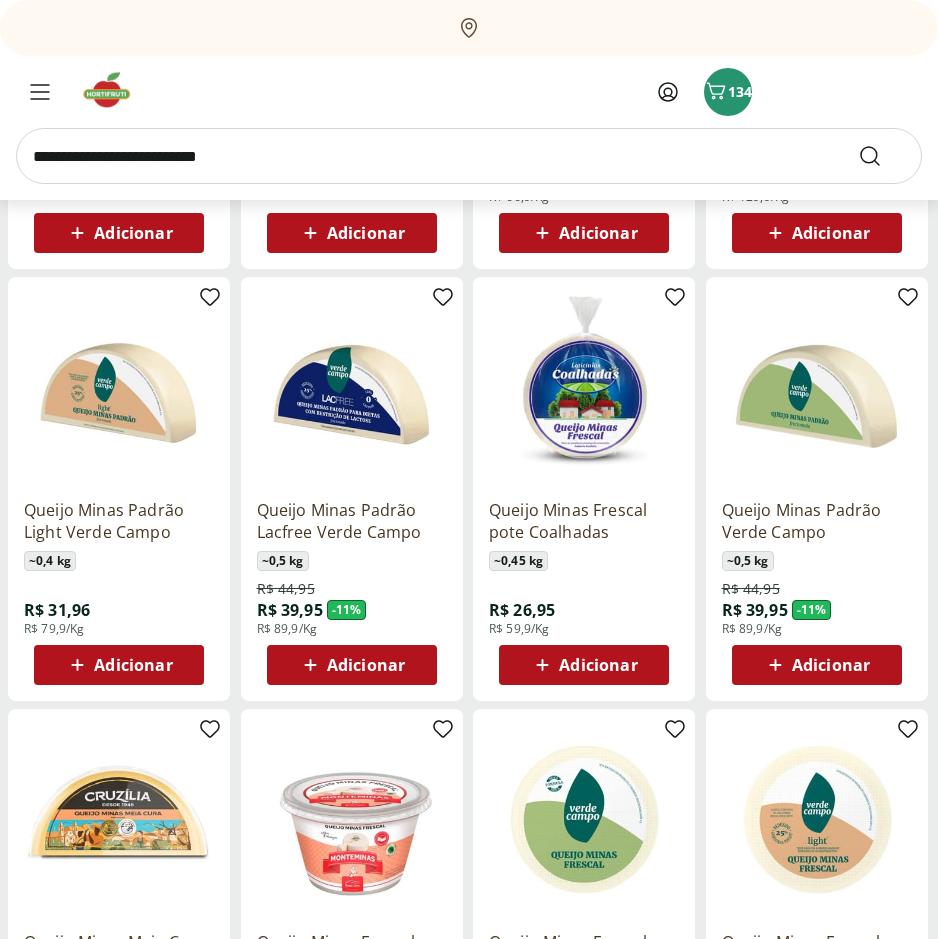 click on "Adicionar" at bounding box center (816, 665) 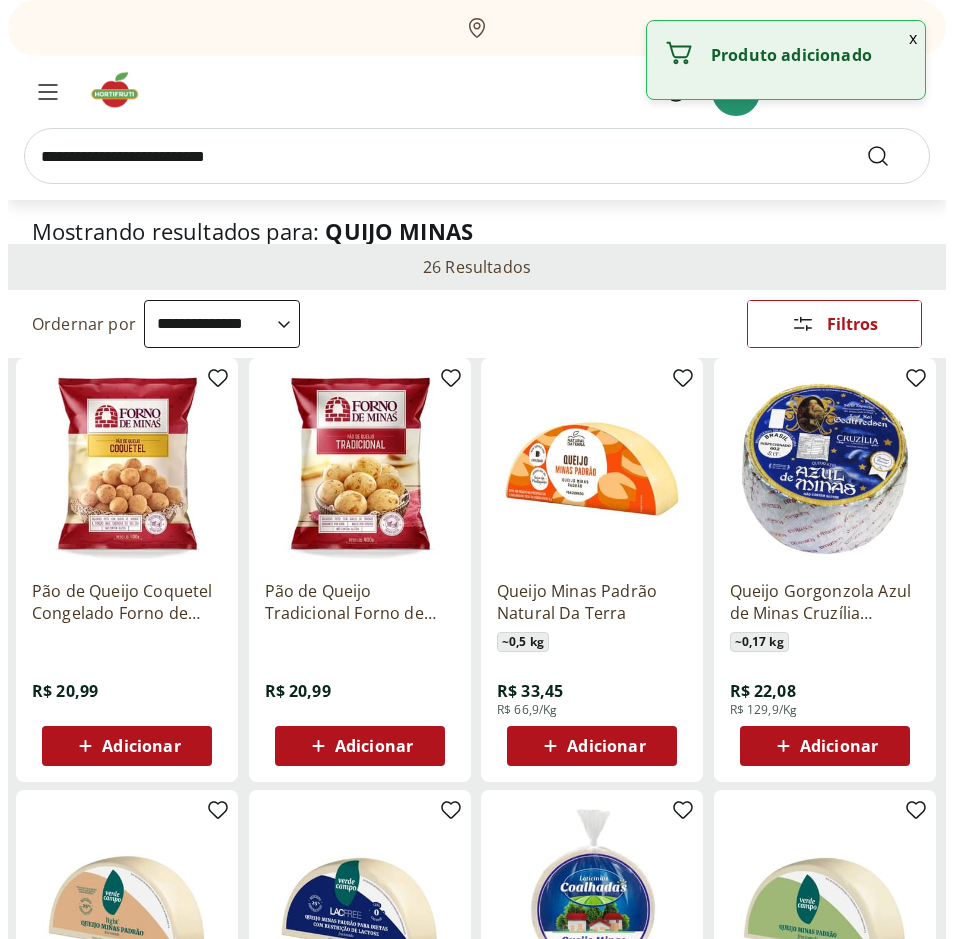 scroll, scrollTop: 0, scrollLeft: 0, axis: both 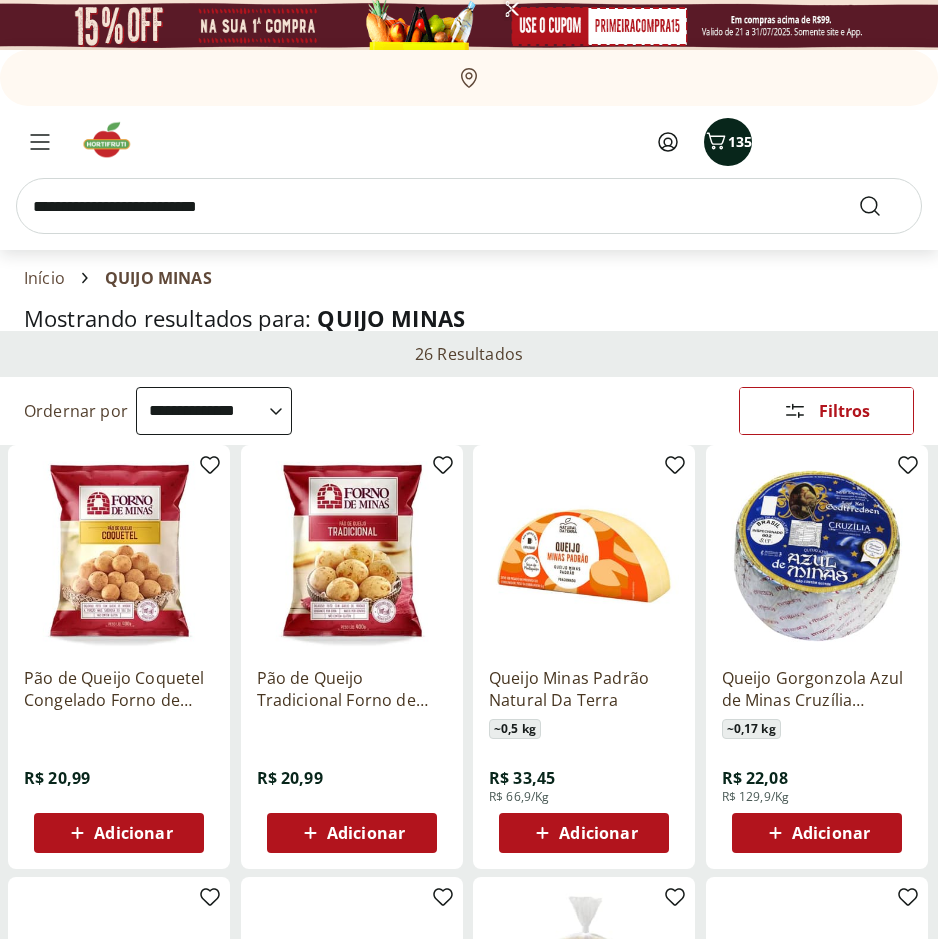 click 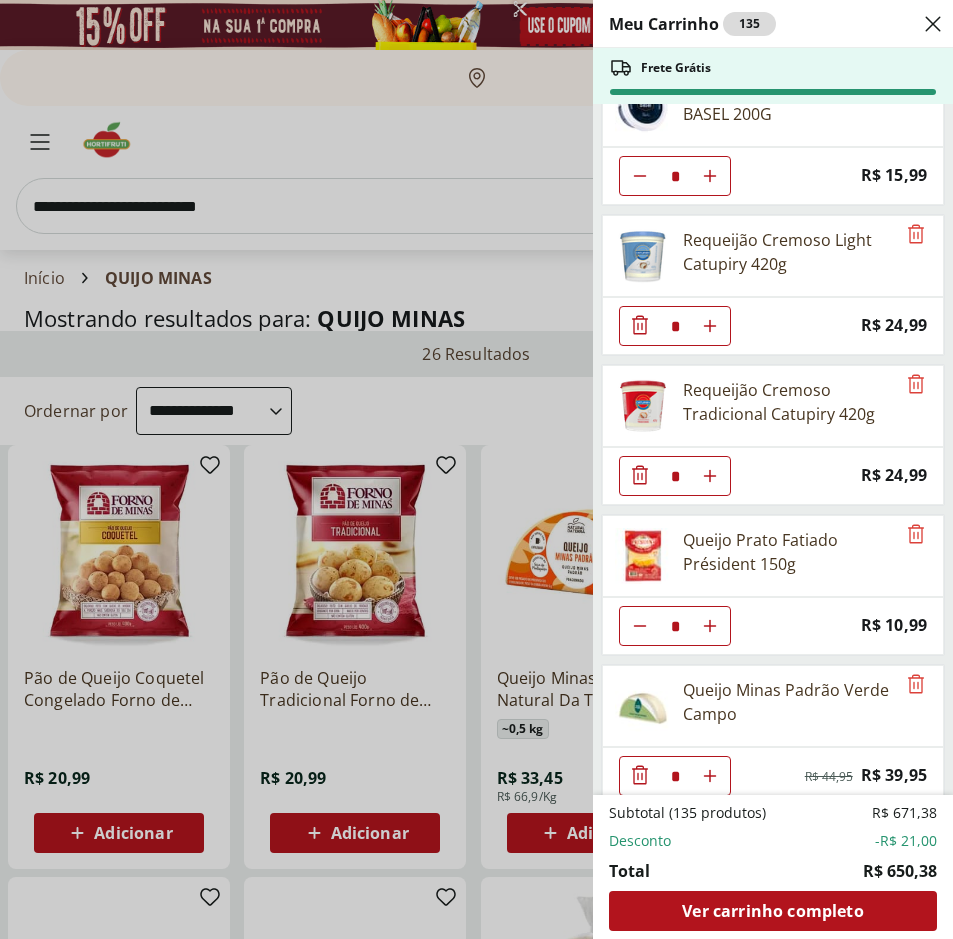 scroll, scrollTop: 5767, scrollLeft: 0, axis: vertical 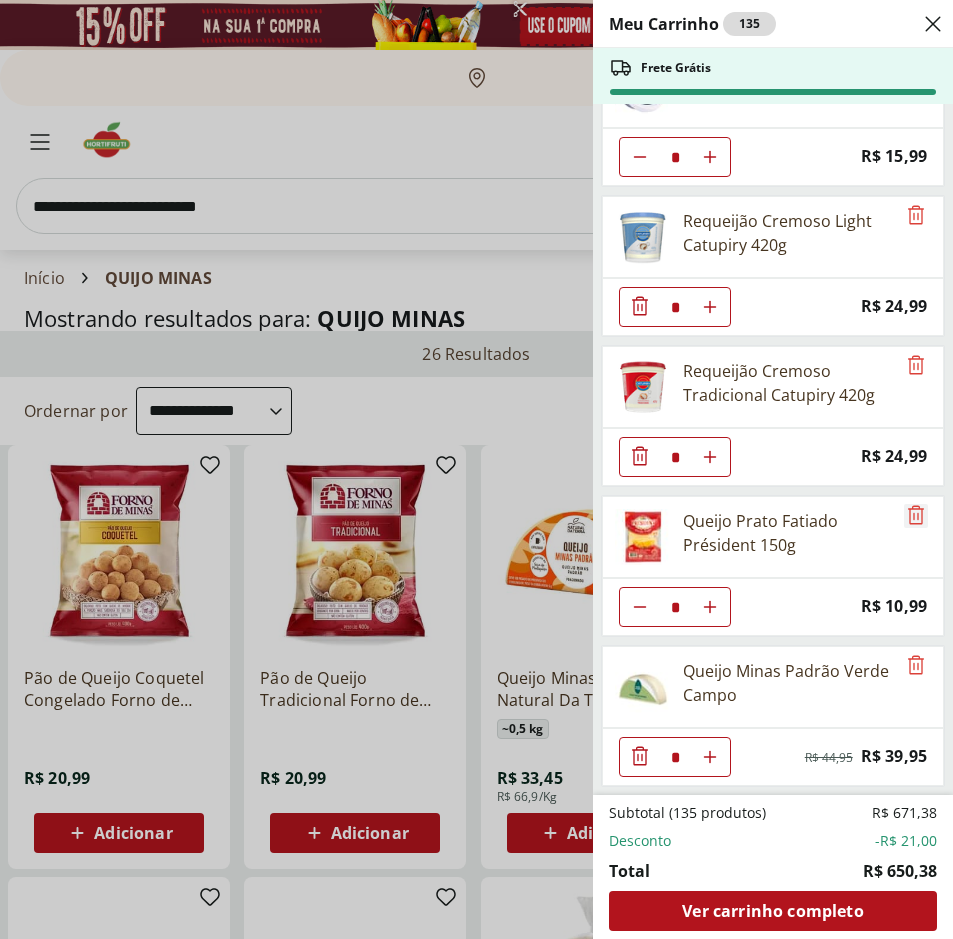 click 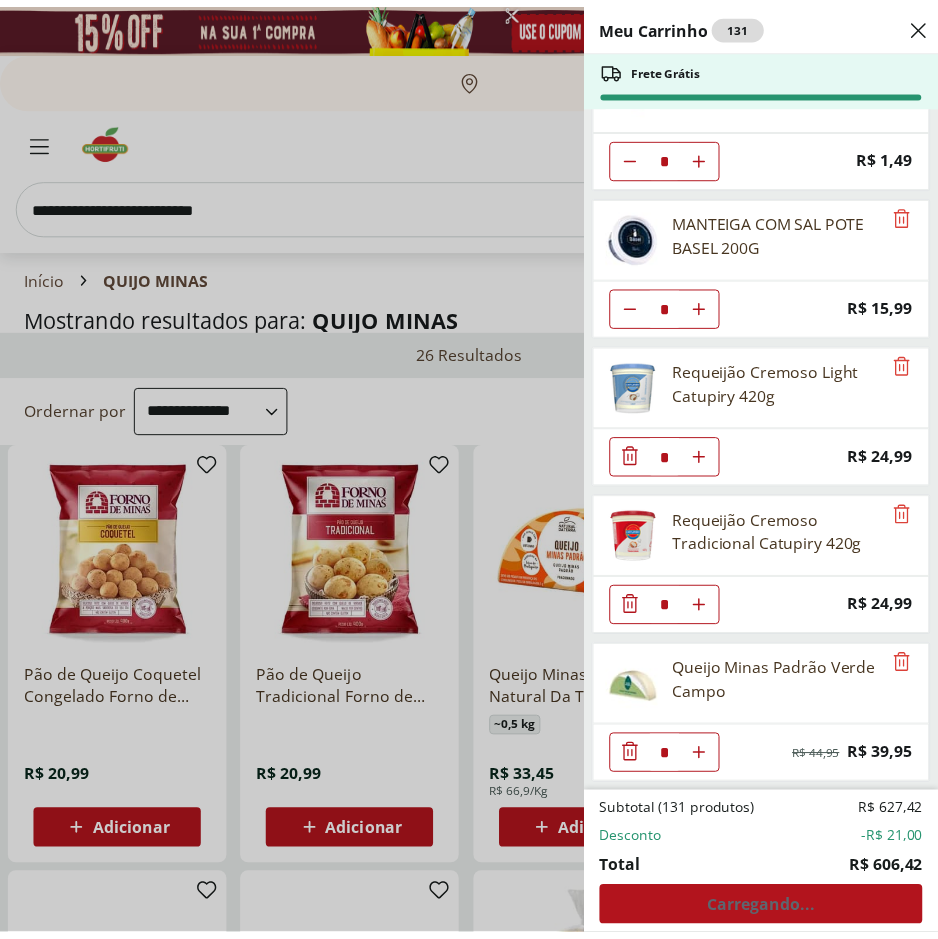 scroll, scrollTop: 5617, scrollLeft: 0, axis: vertical 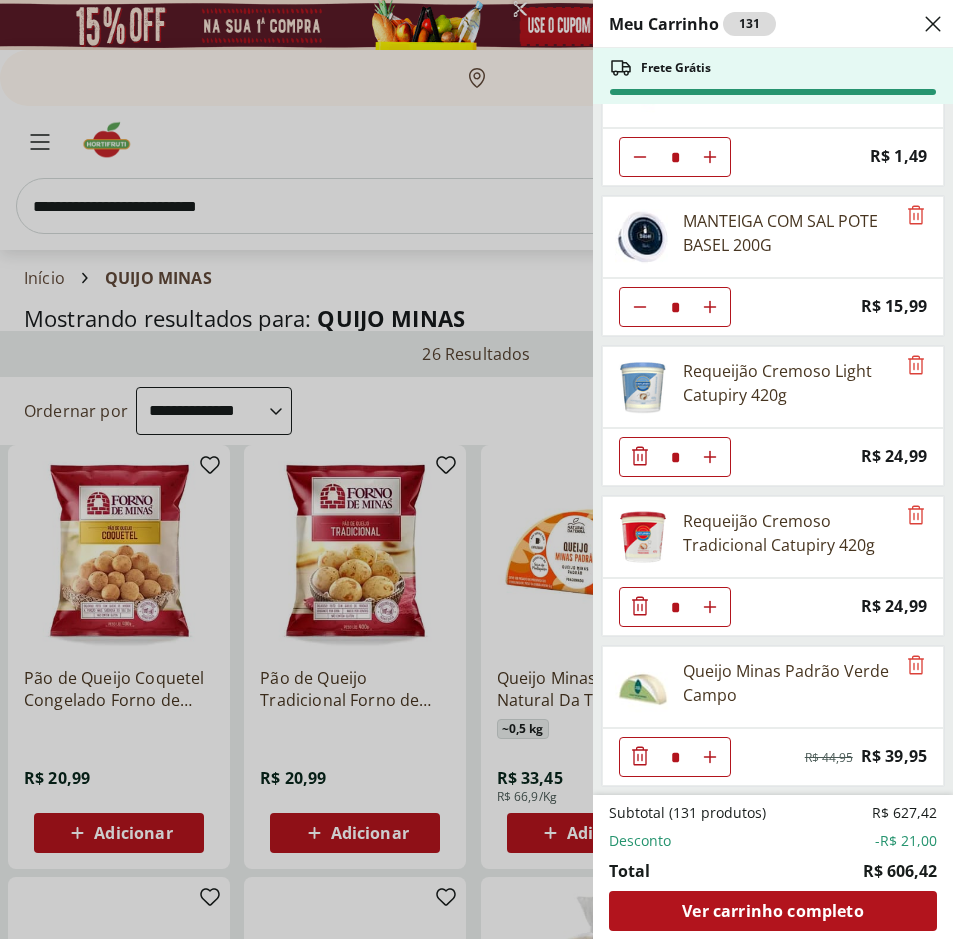 click 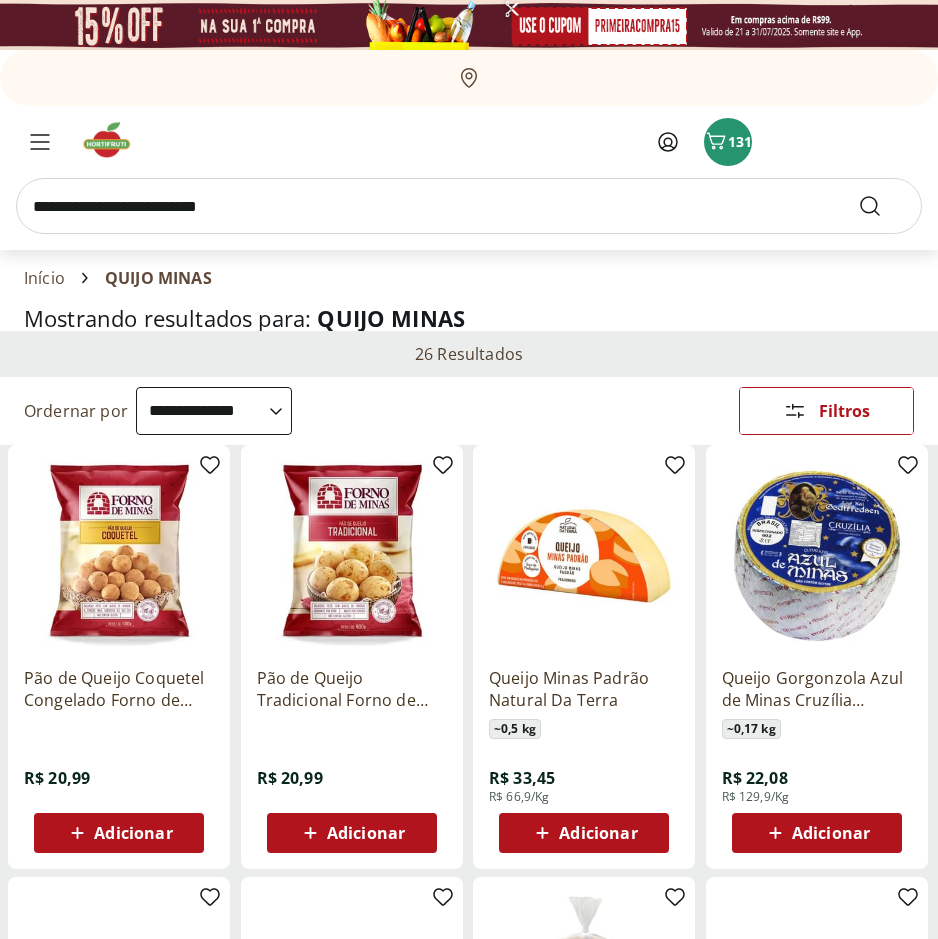 click at bounding box center [469, 206] 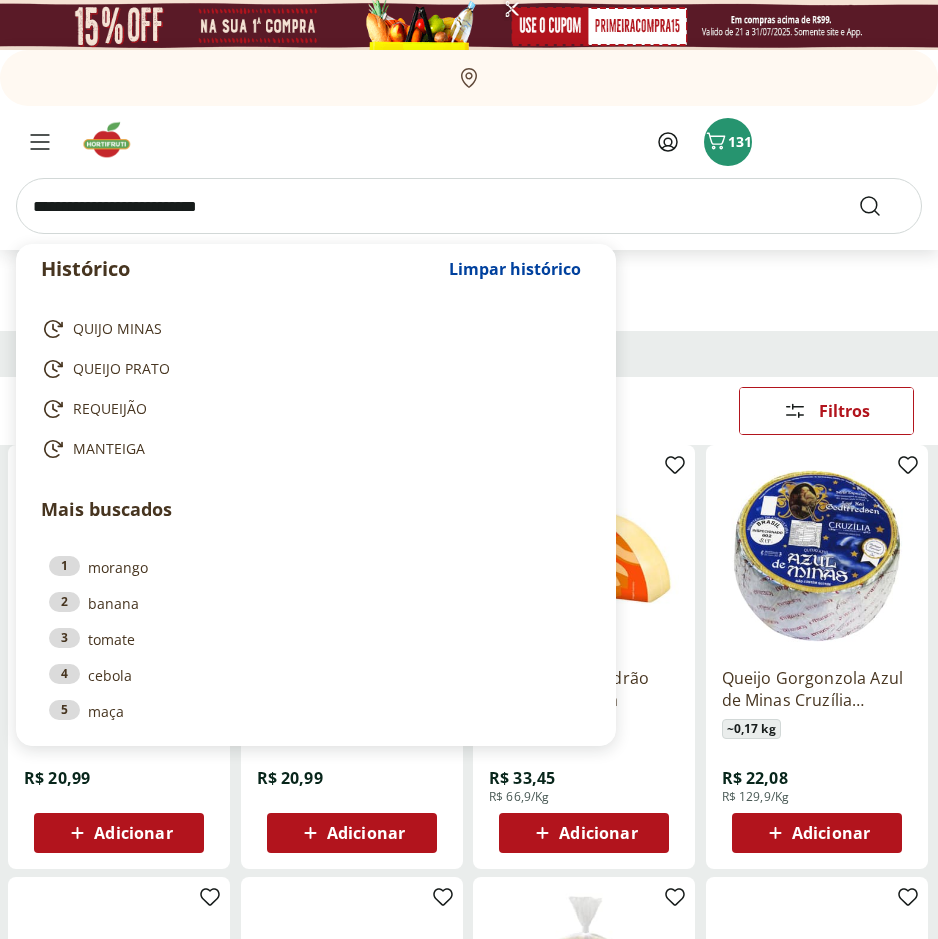 click at bounding box center [469, 206] 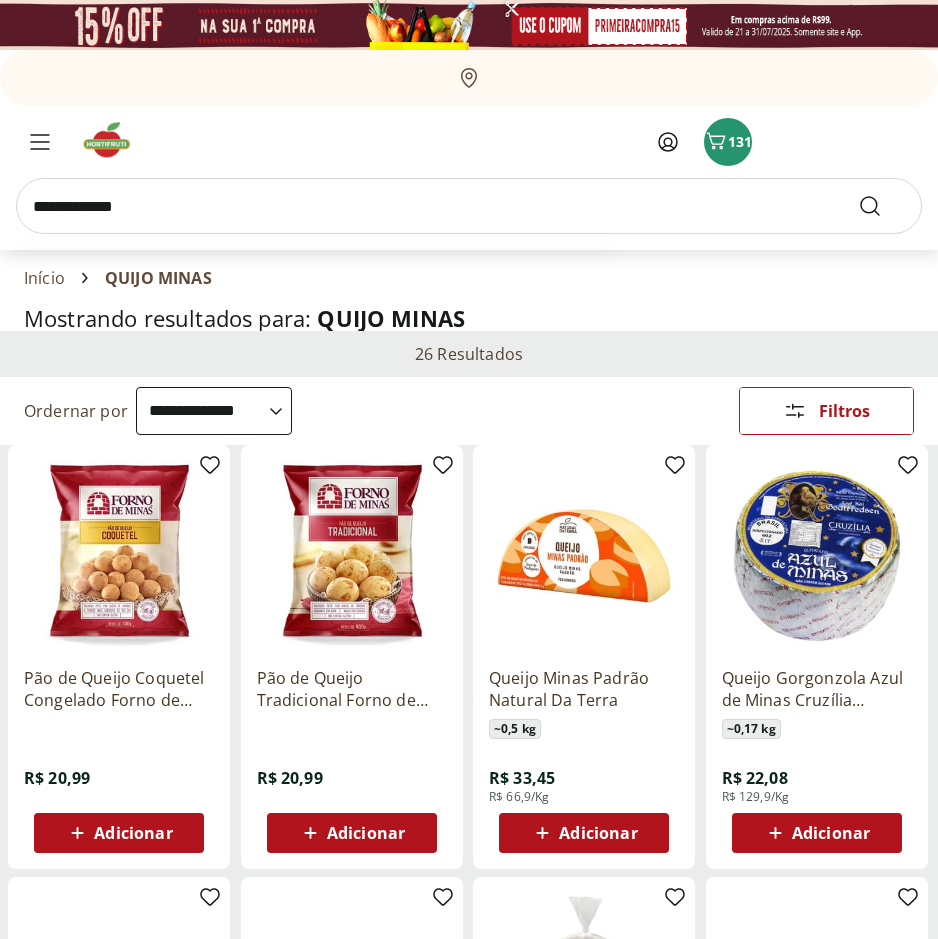 type on "**********" 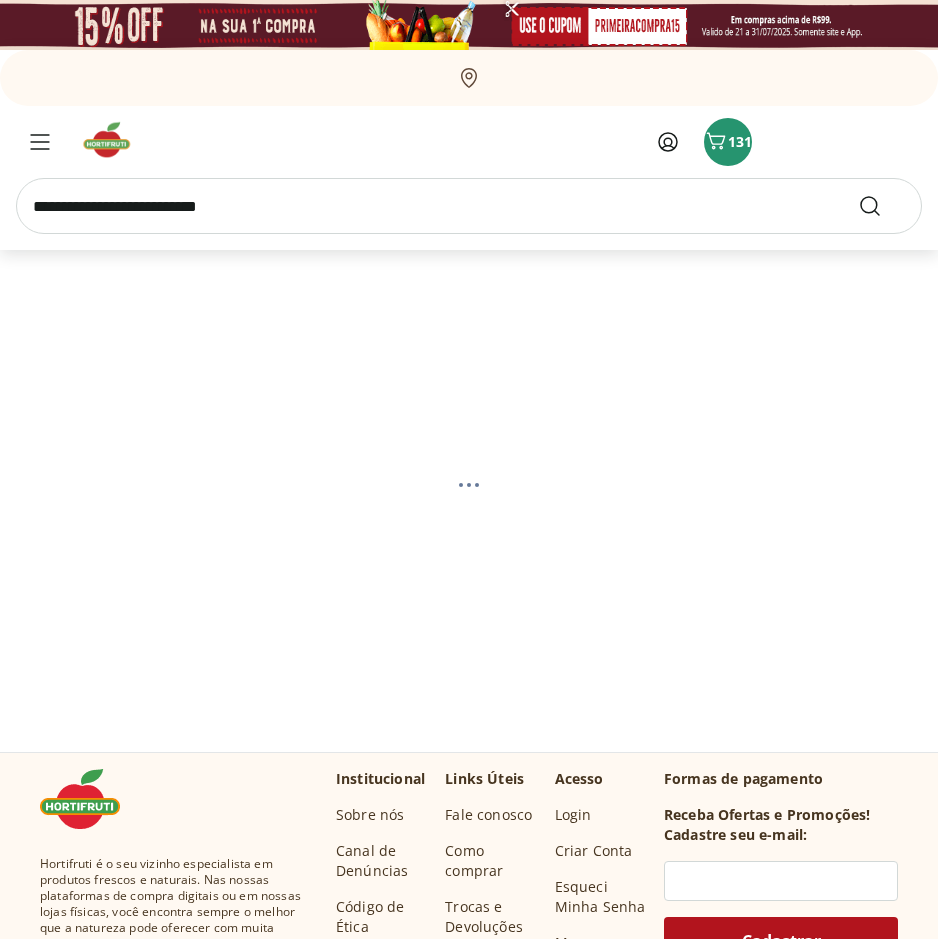 select on "**********" 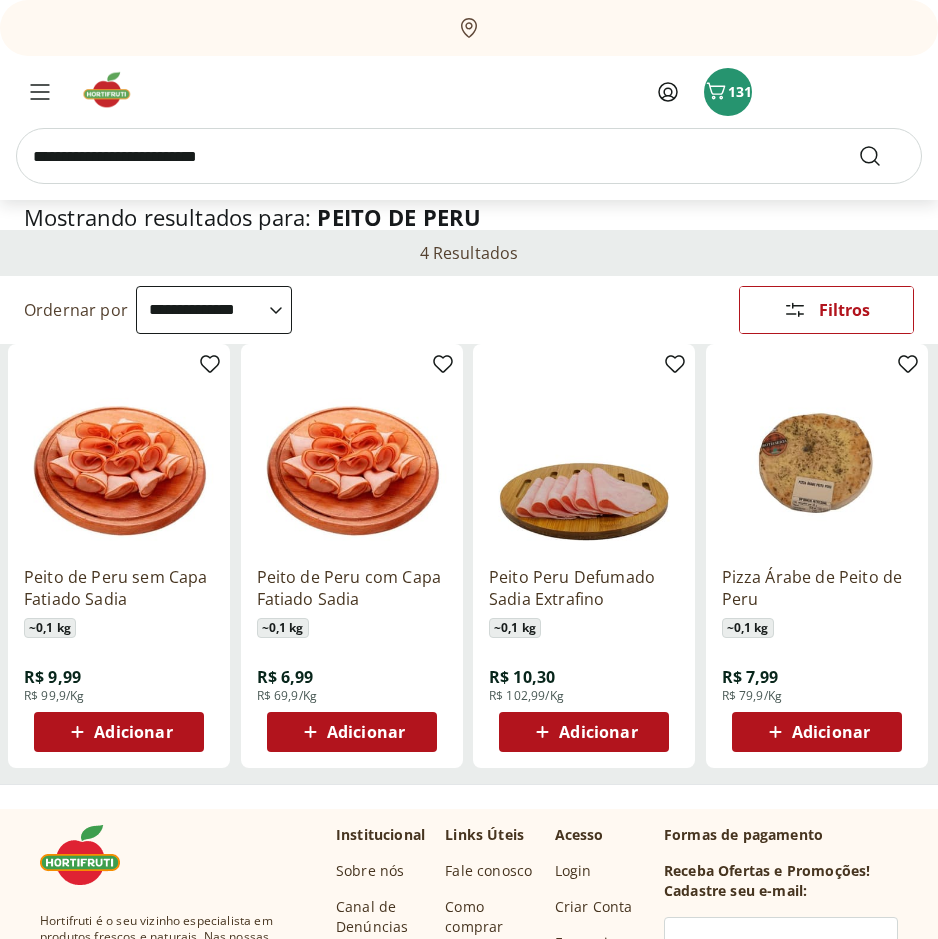 scroll, scrollTop: 100, scrollLeft: 0, axis: vertical 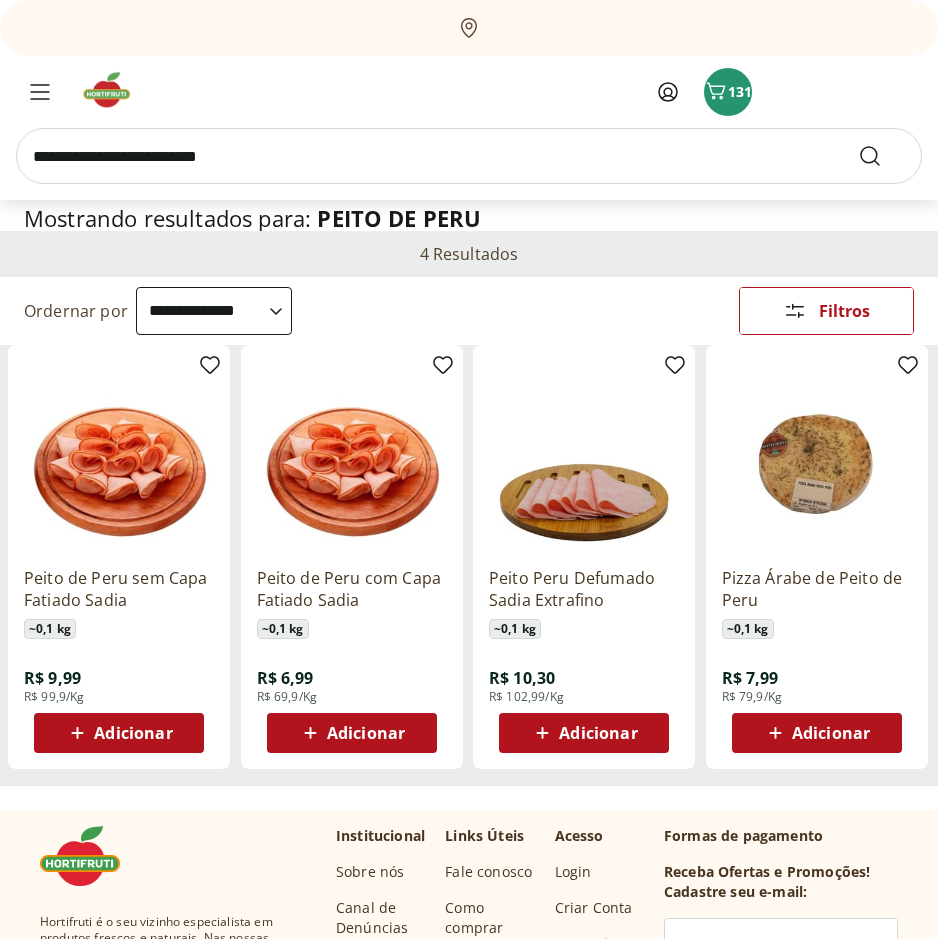 click on "Adicionar" at bounding box center [366, 733] 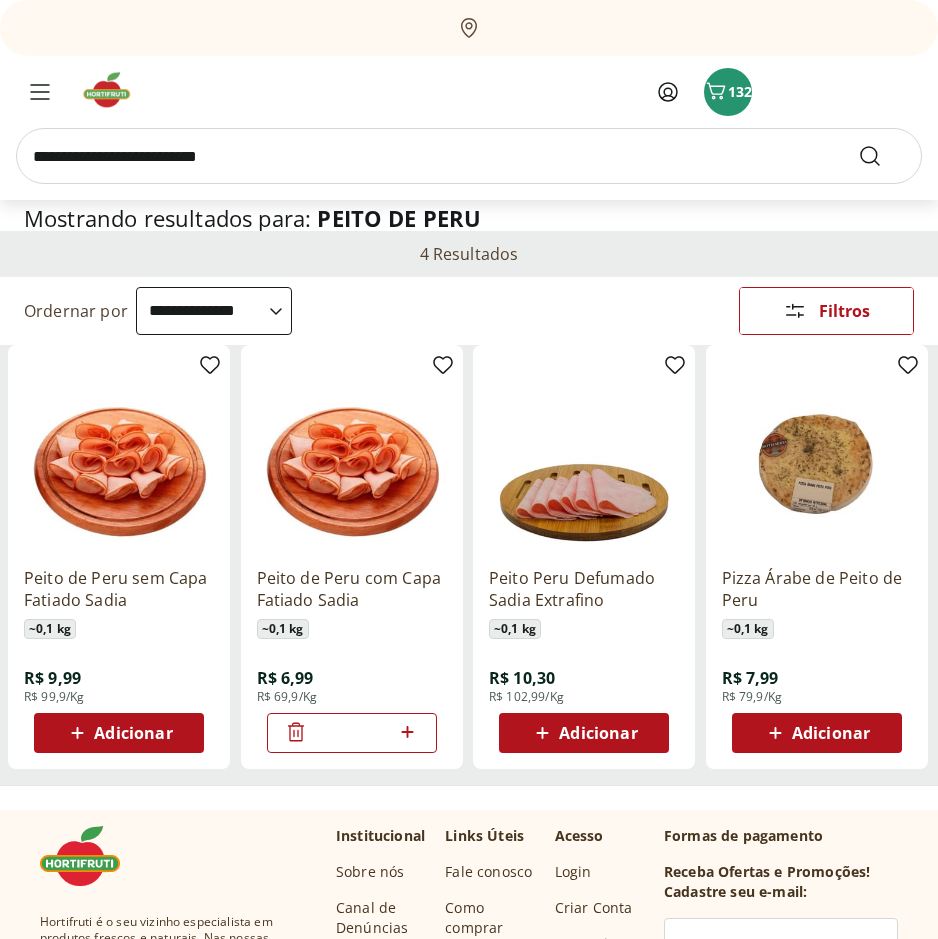 click 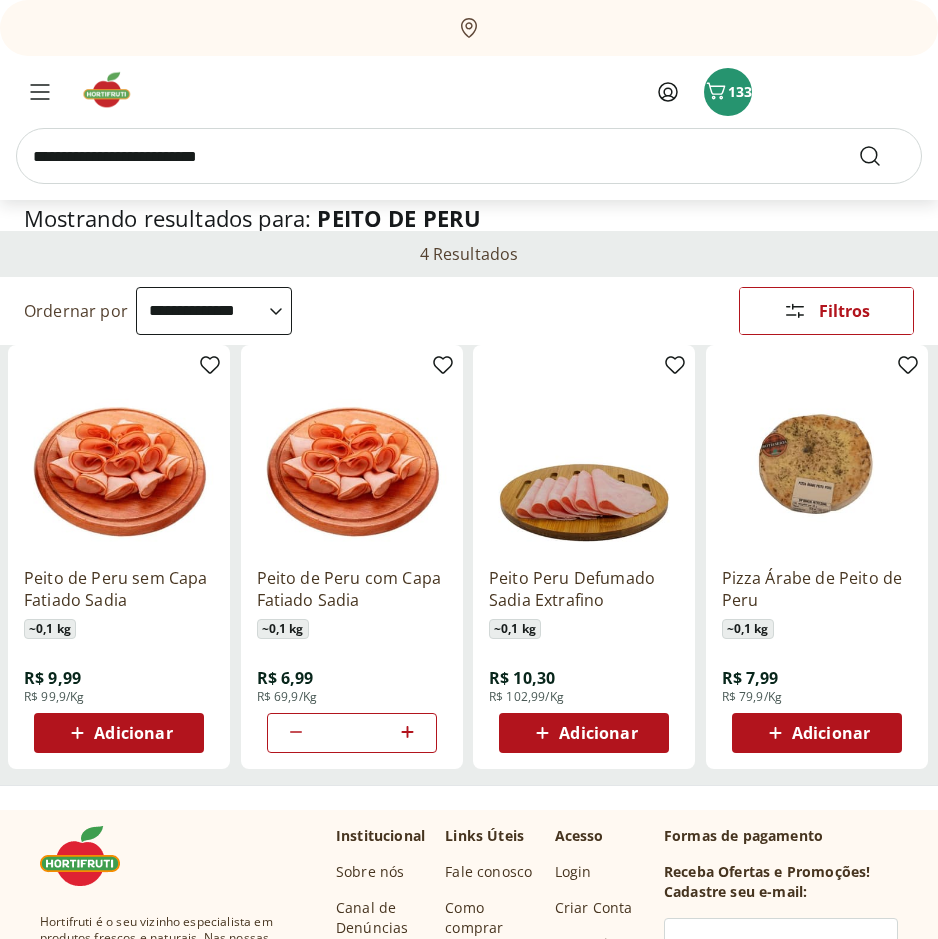 click at bounding box center (469, 156) 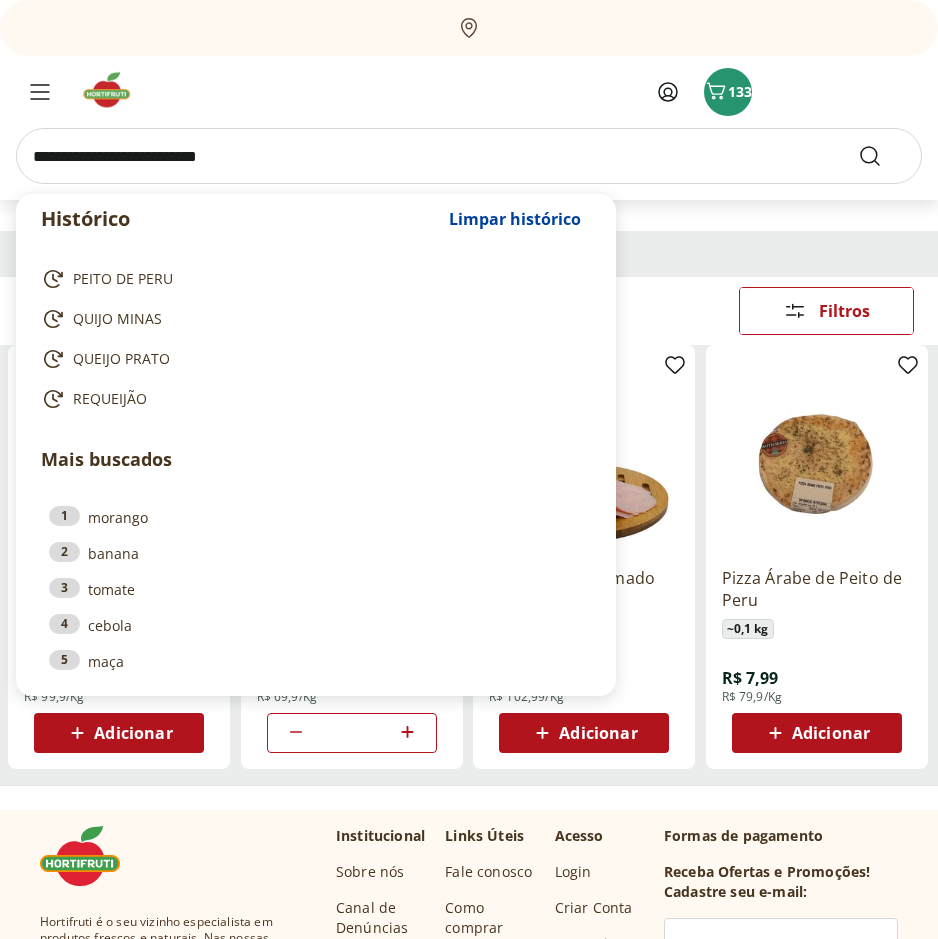 click at bounding box center [469, 156] 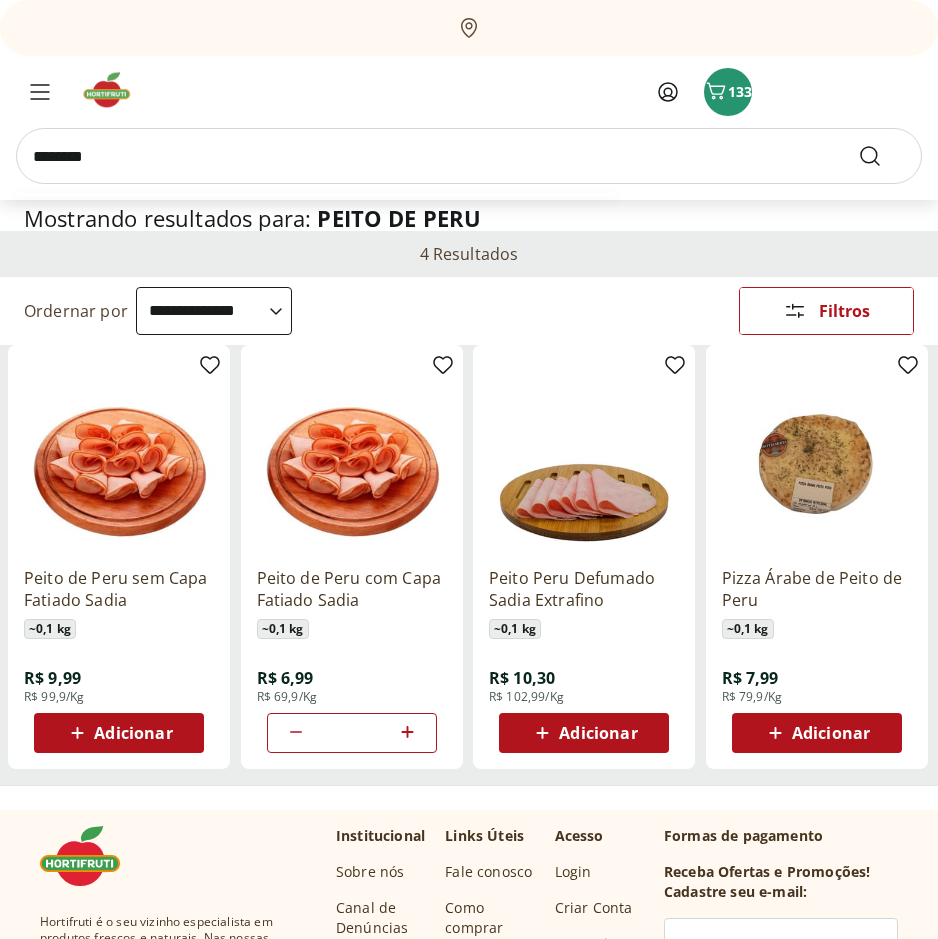 type on "********" 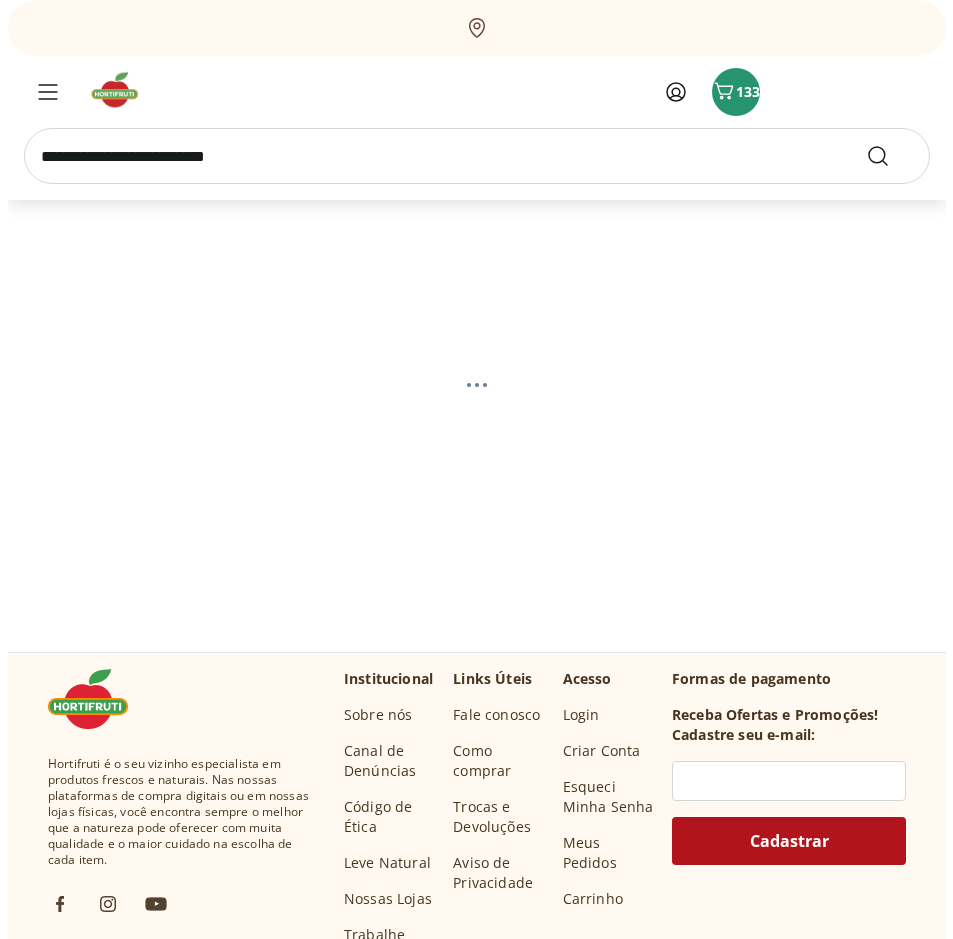 scroll, scrollTop: 0, scrollLeft: 0, axis: both 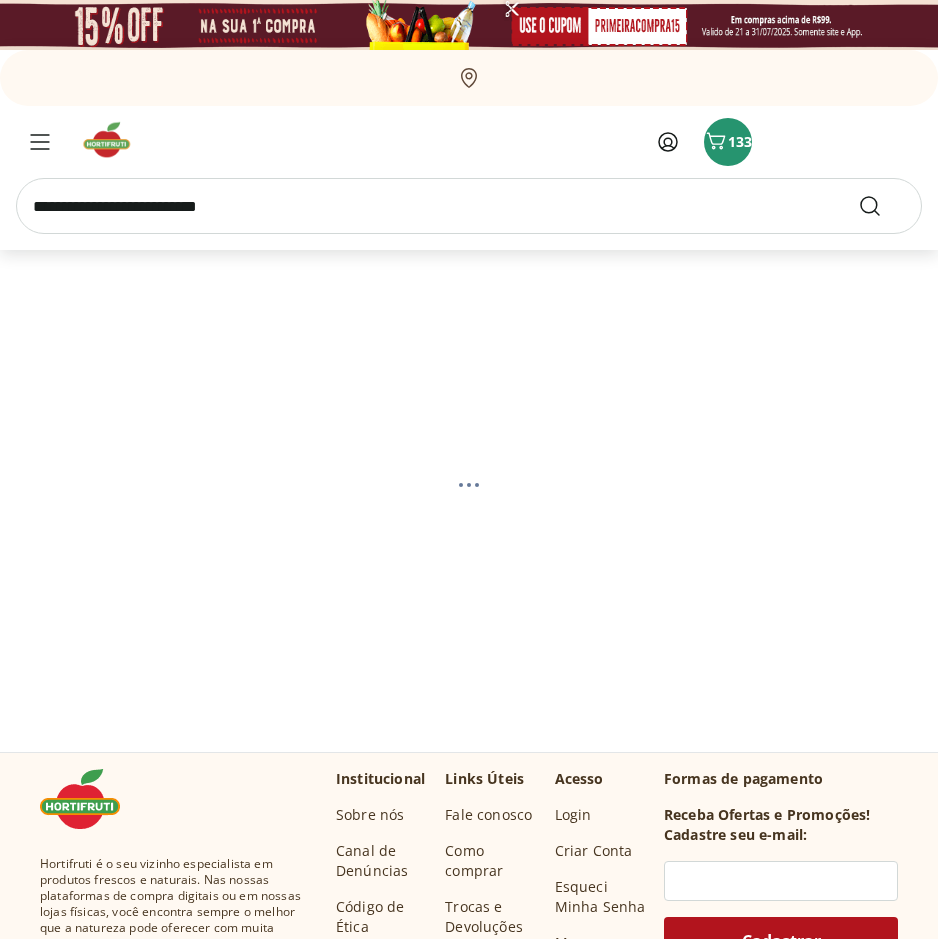 select on "**********" 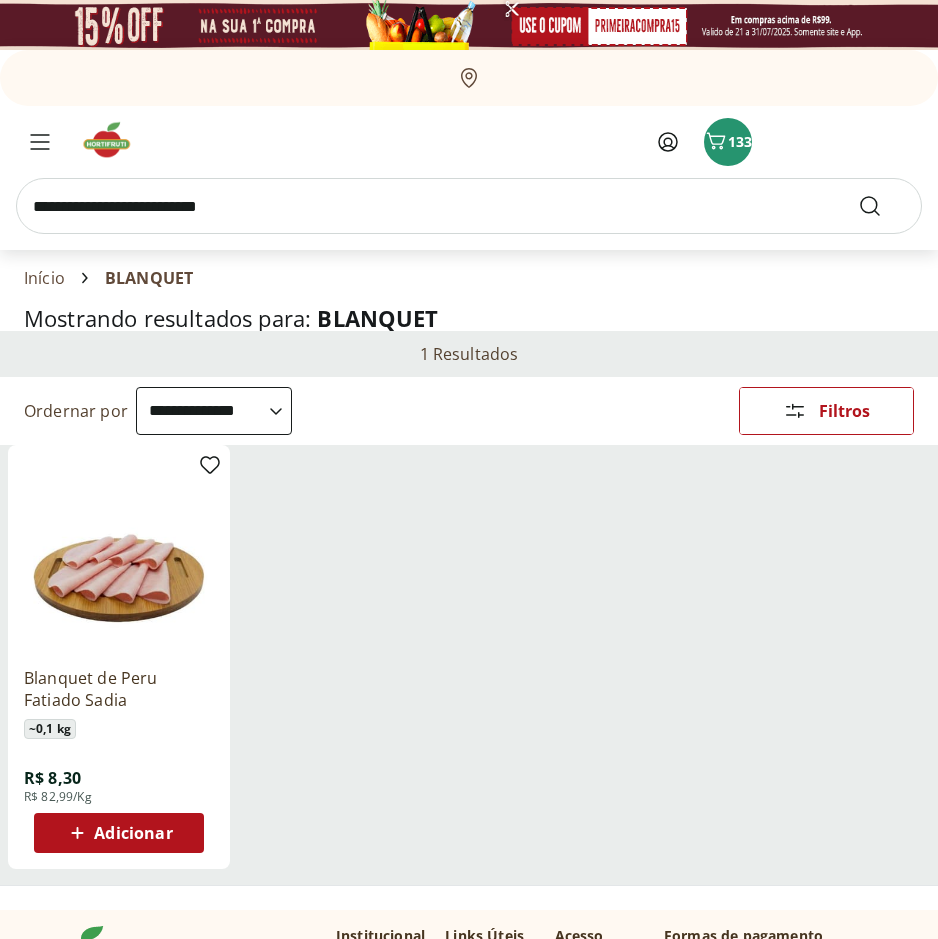 click on "Blanquet de Peru Fatiado Sadia ~ 0,1 kg R$ 8,30 R$ 82,99/Kg Adicionar" at bounding box center (469, 665) 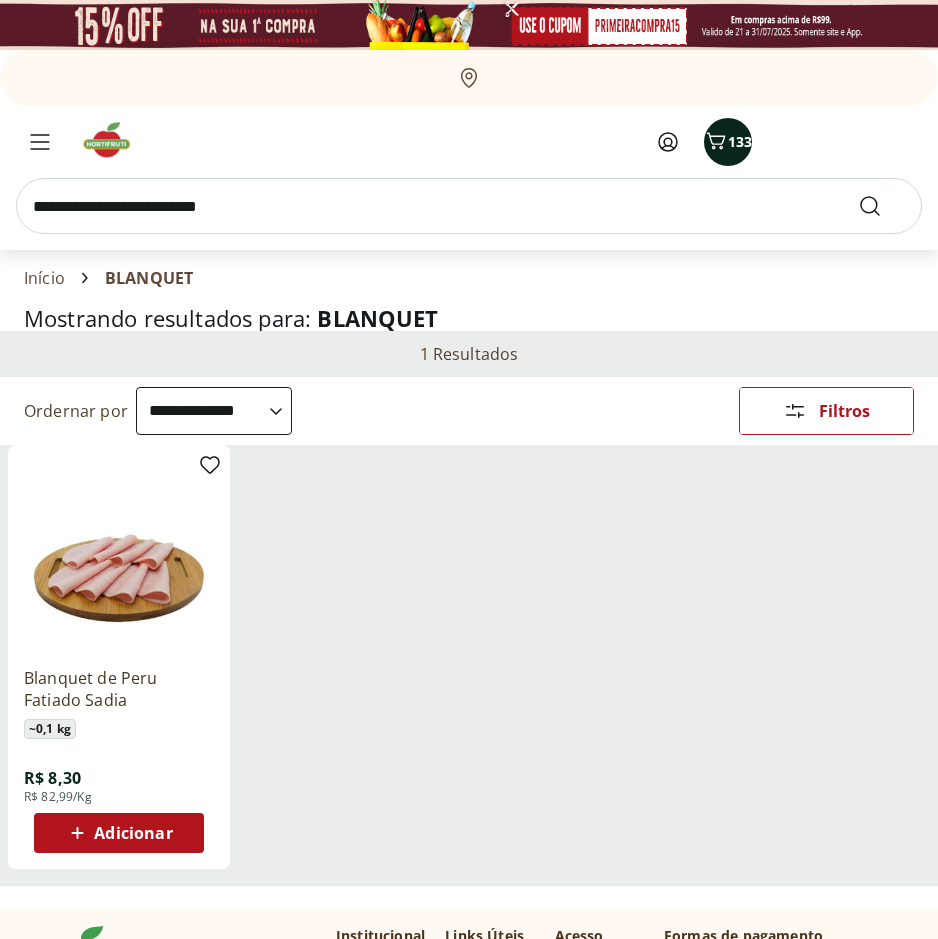 click 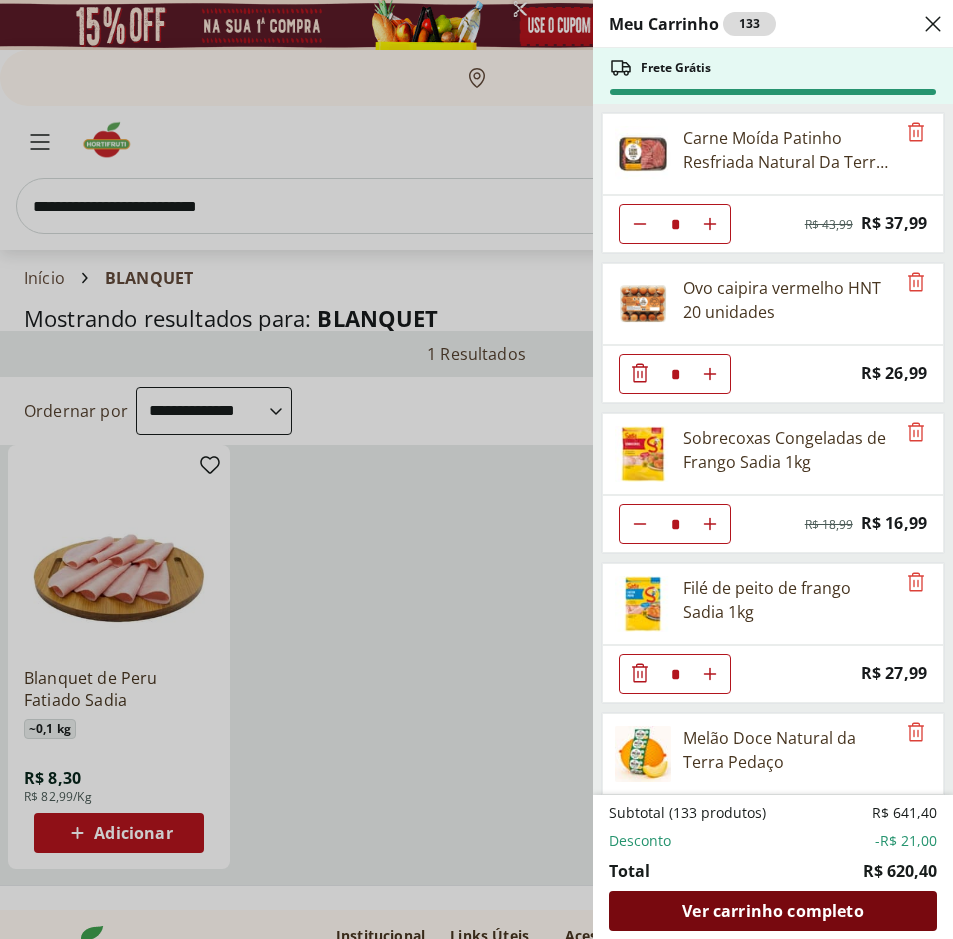 click on "Ver carrinho completo" at bounding box center (772, 911) 